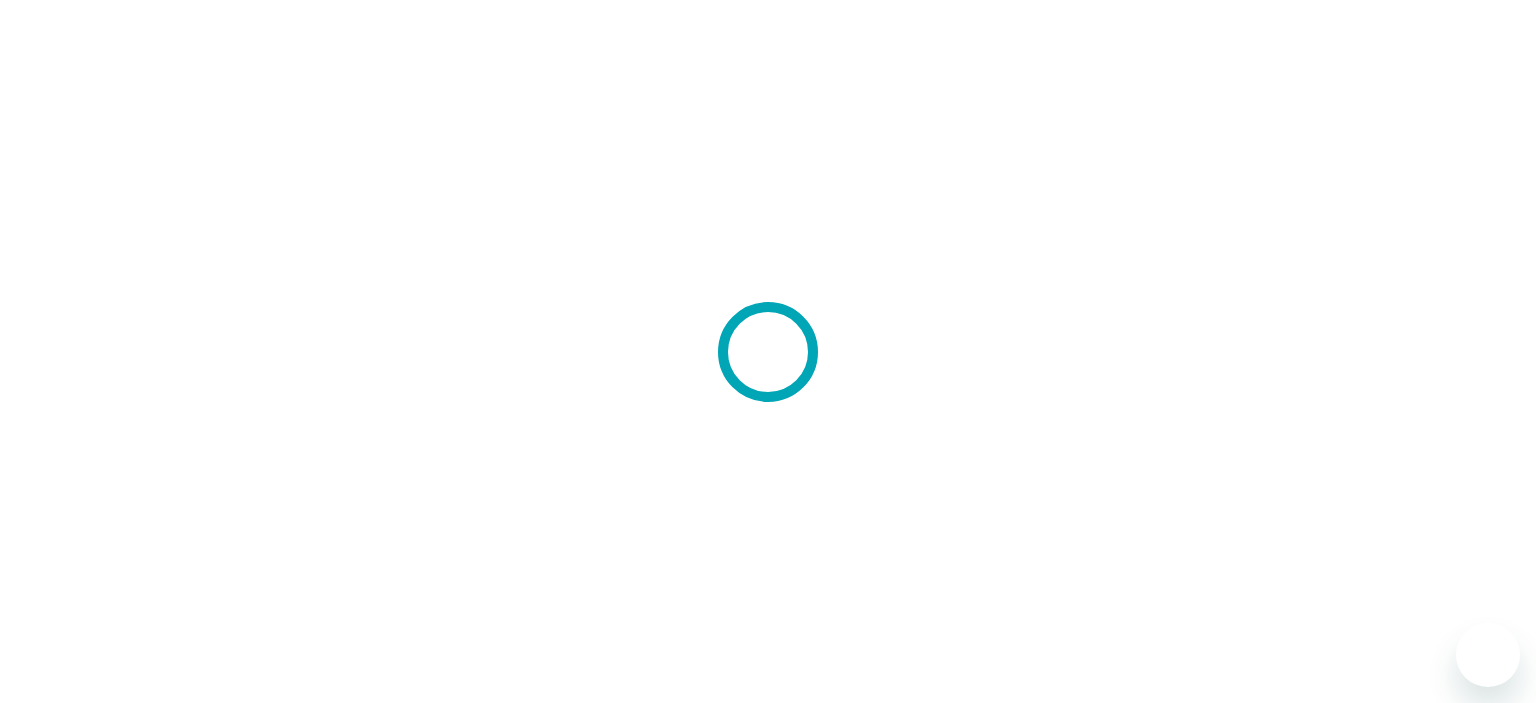 scroll, scrollTop: 0, scrollLeft: 0, axis: both 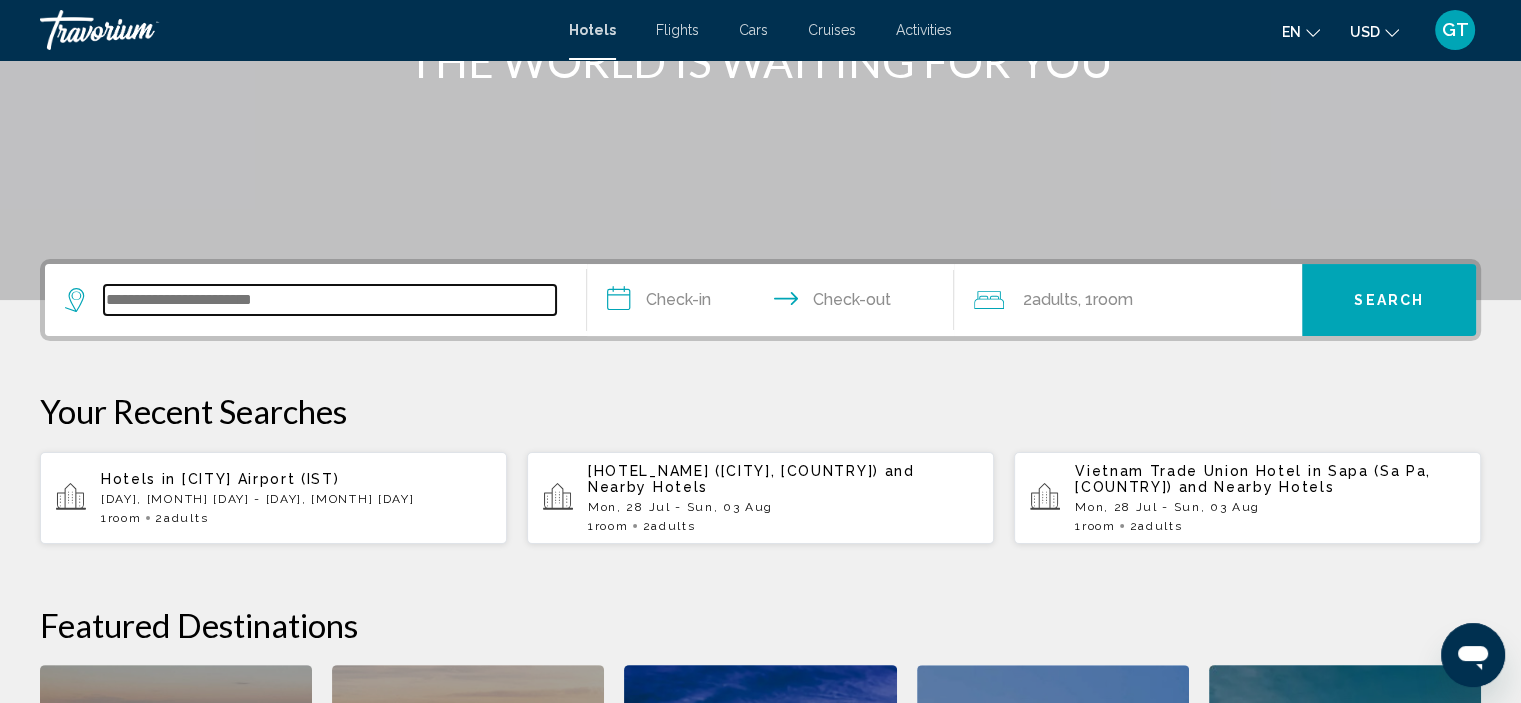 click at bounding box center (330, 300) 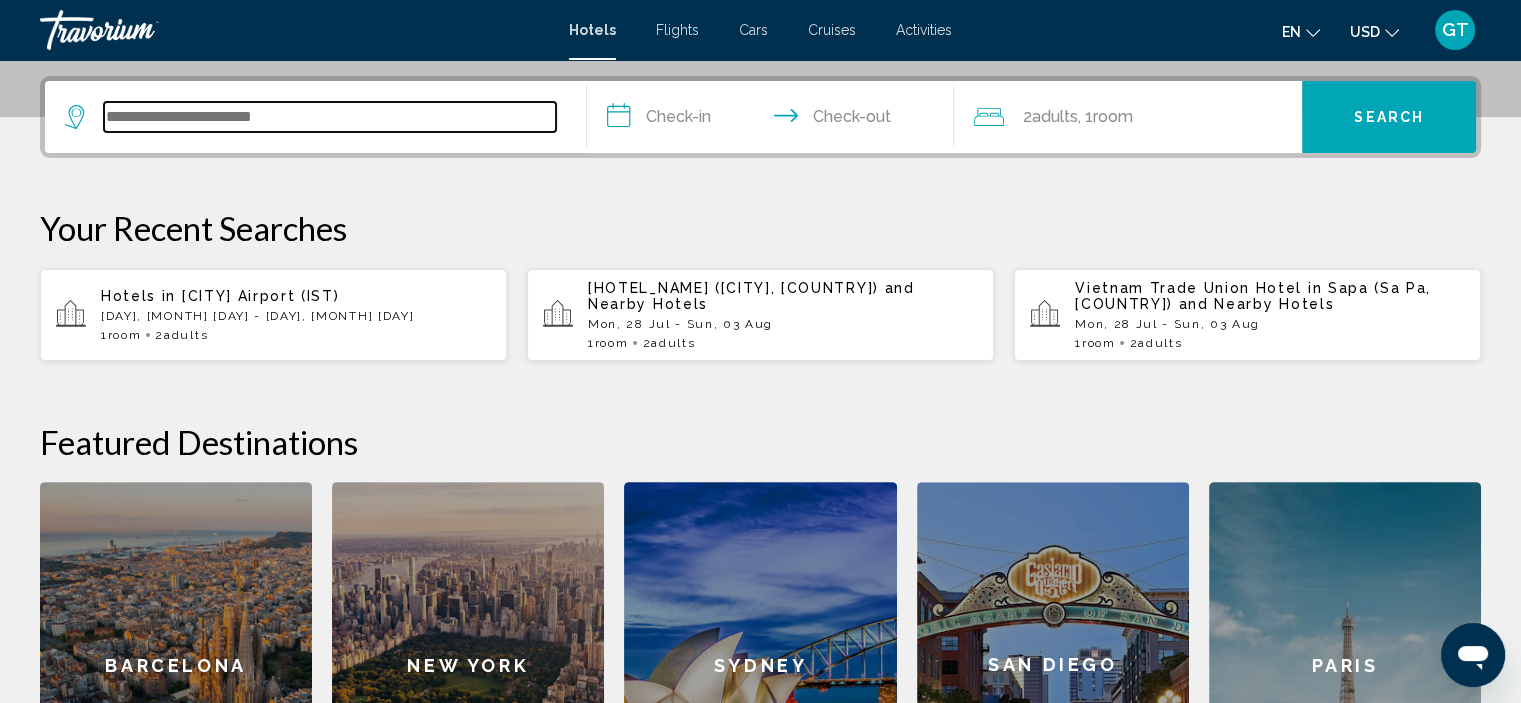 scroll, scrollTop: 493, scrollLeft: 0, axis: vertical 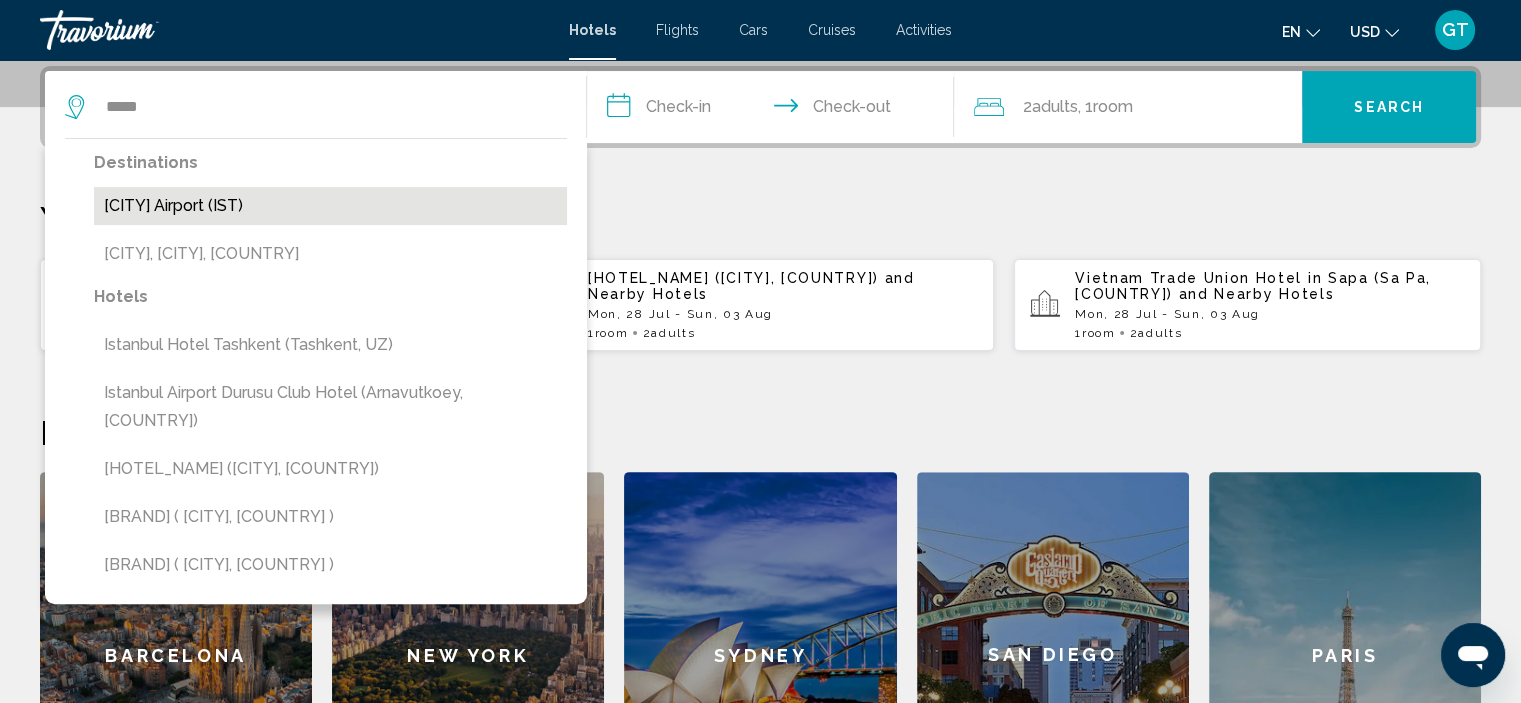 click on "[CITY] Airport (IST)" at bounding box center (330, 206) 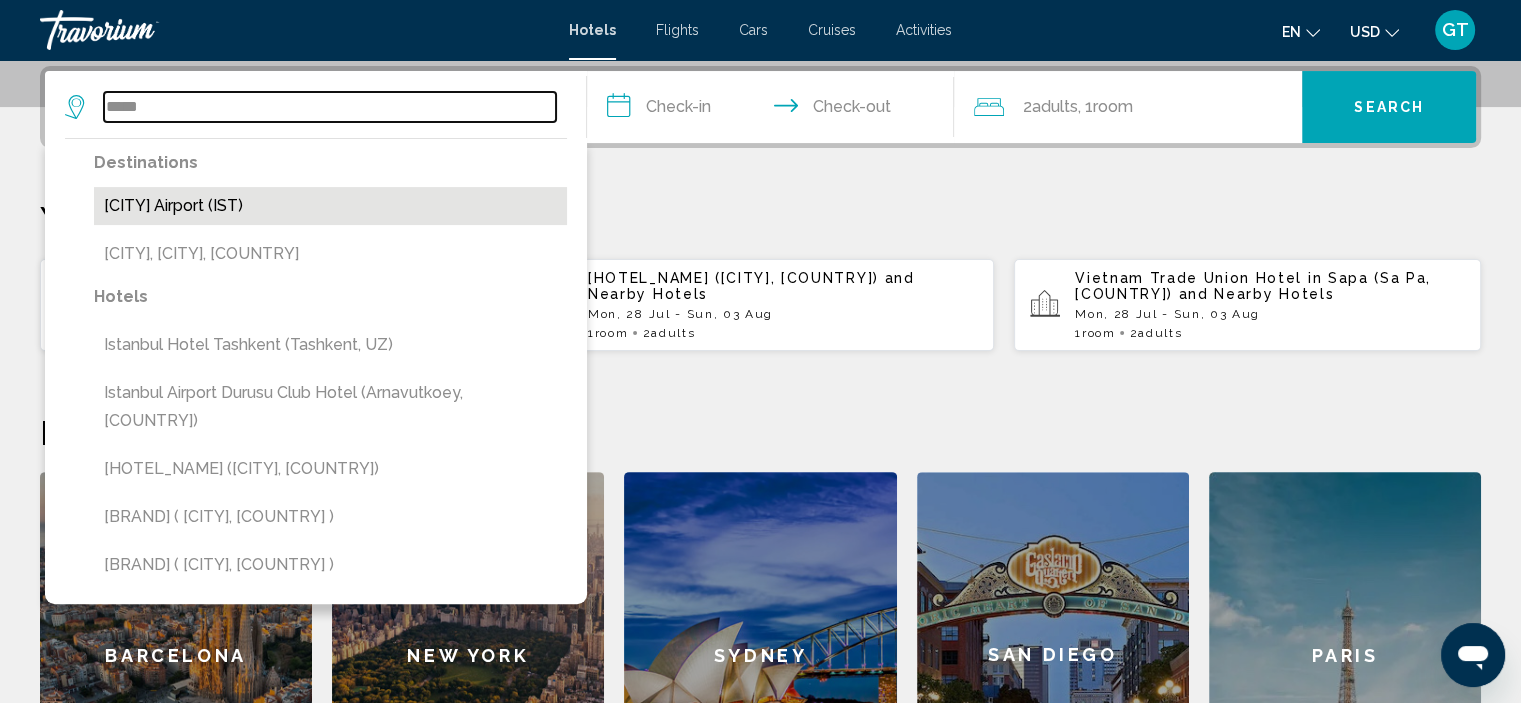 type on "**********" 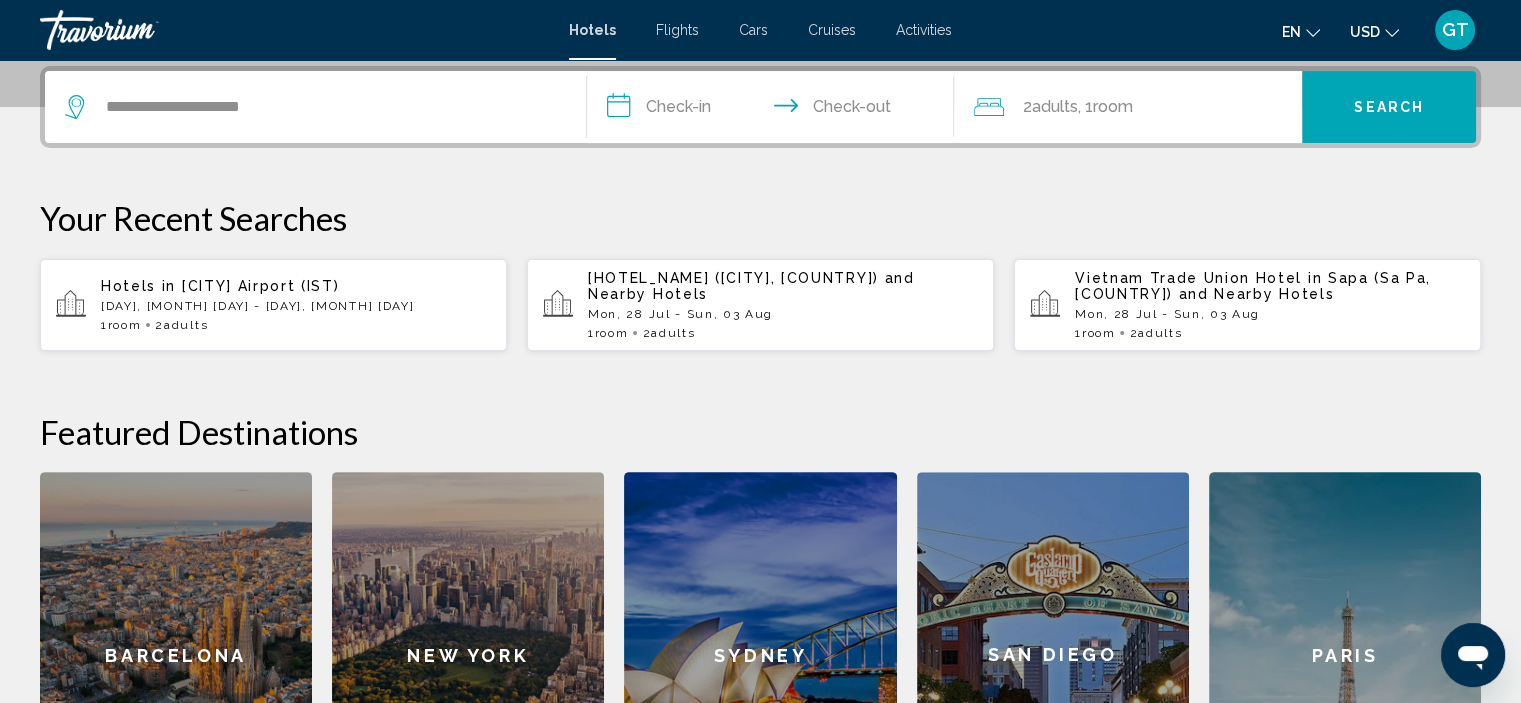 click on "**********" at bounding box center (775, 110) 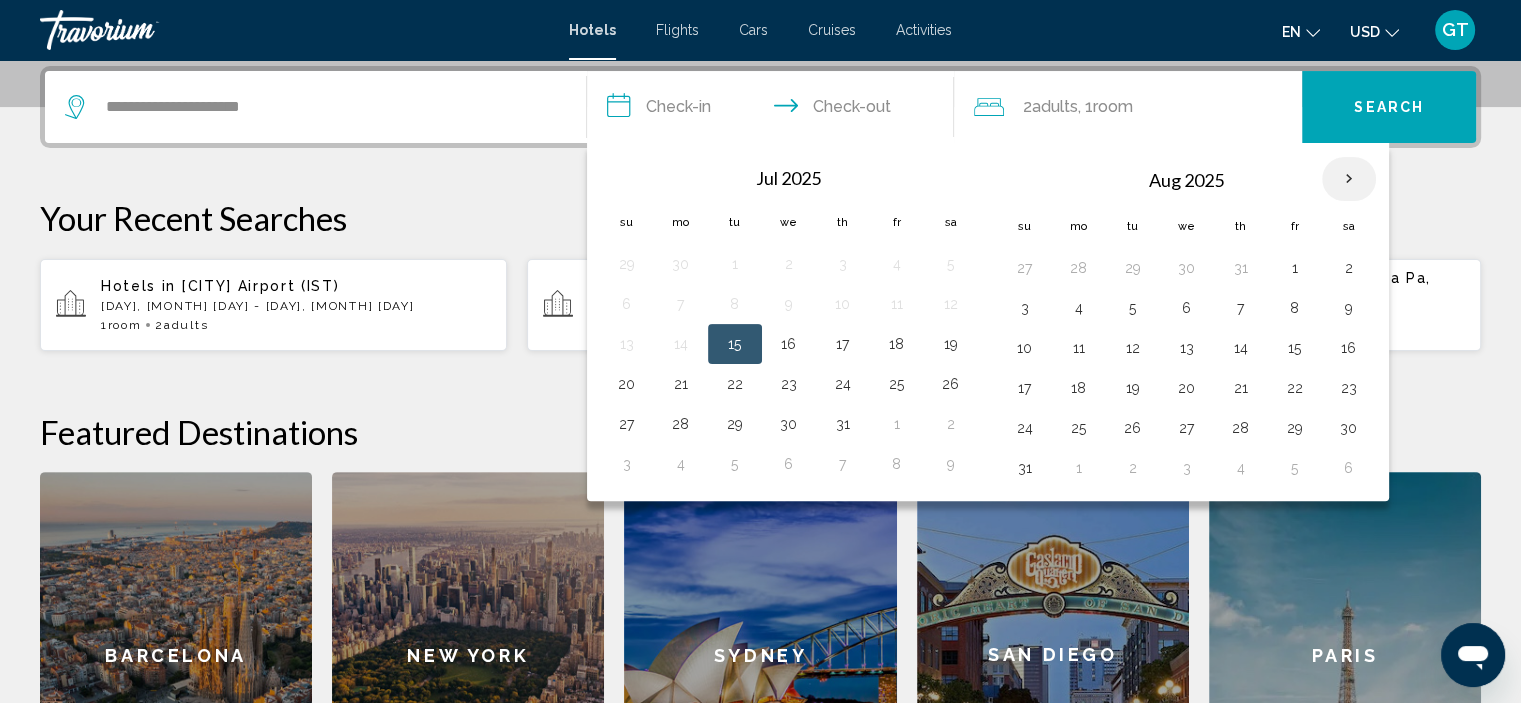 click at bounding box center [1349, 179] 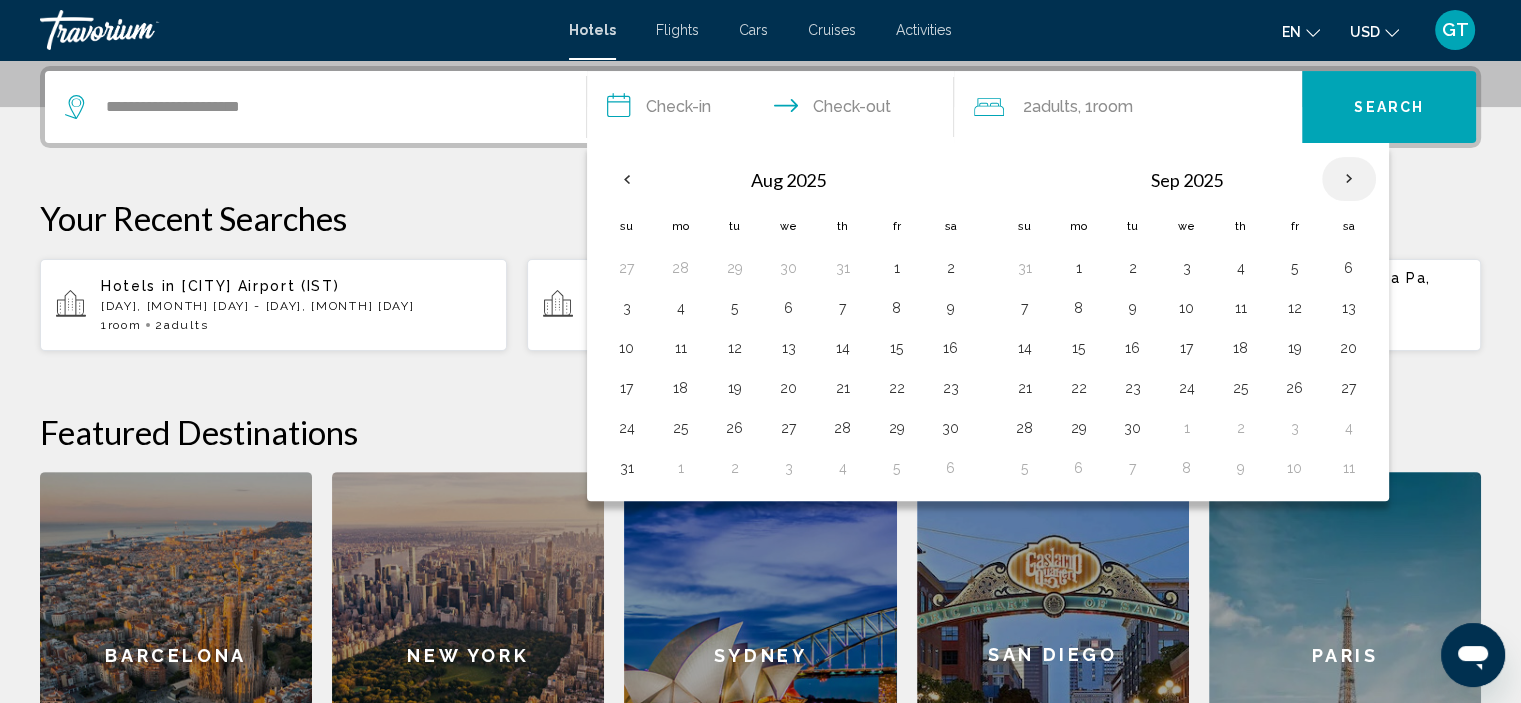 click at bounding box center [1349, 179] 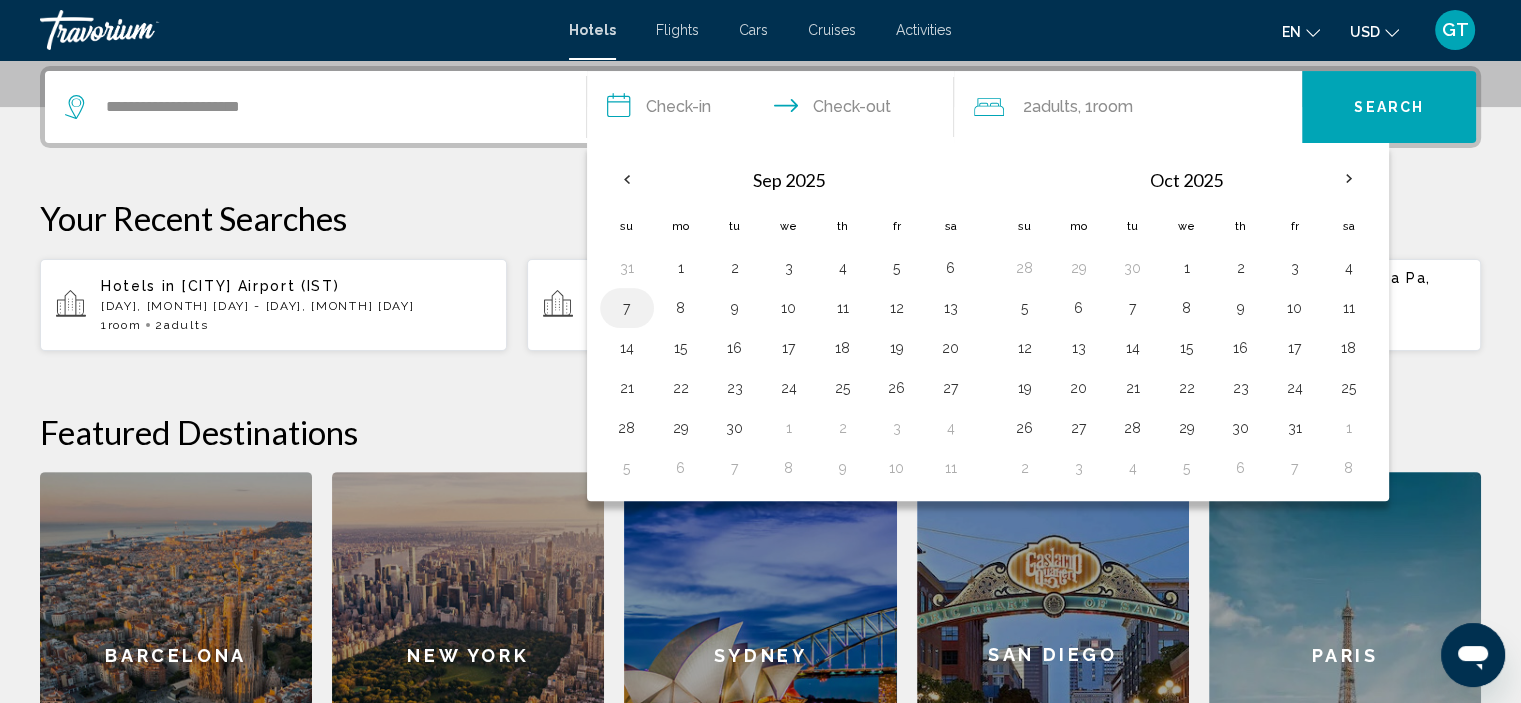 click on "7" at bounding box center (627, 308) 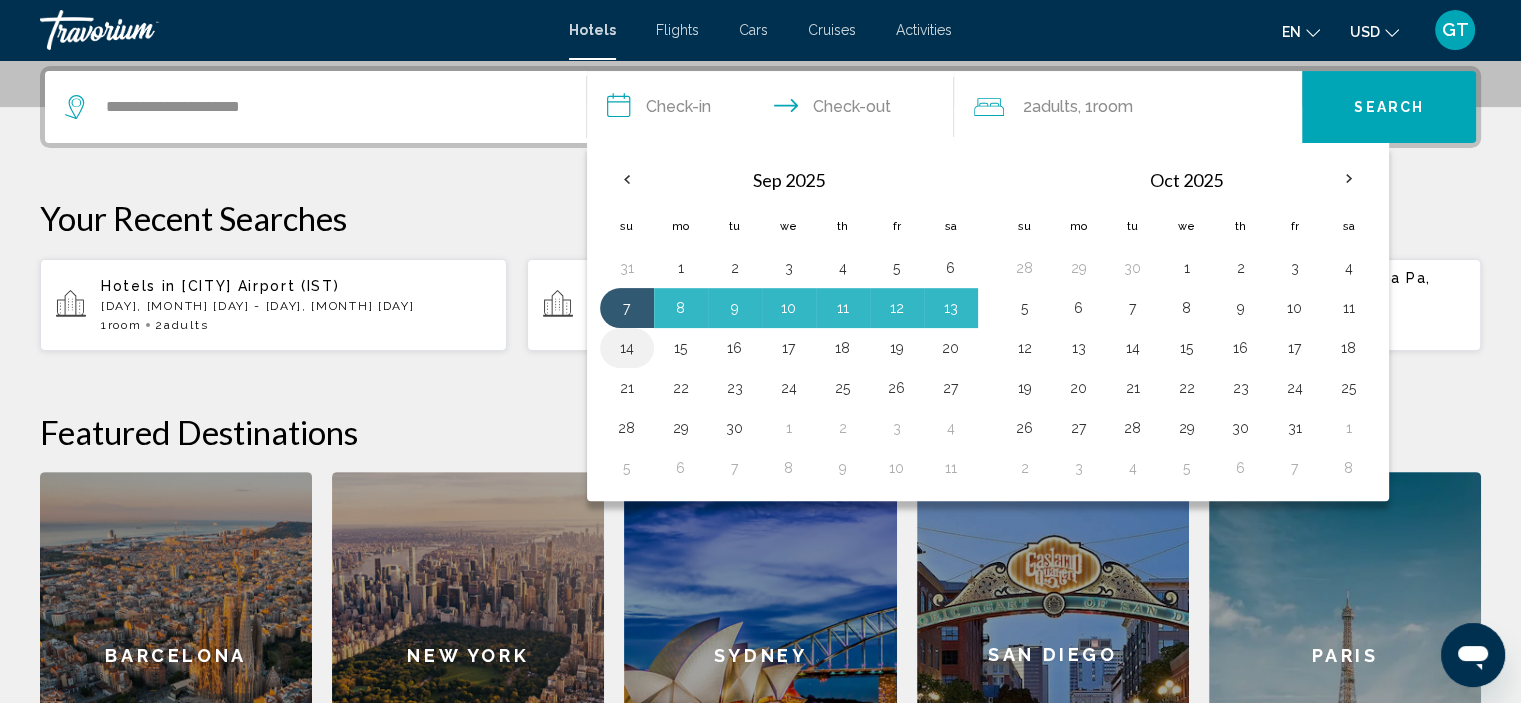 click on "14" at bounding box center [627, 348] 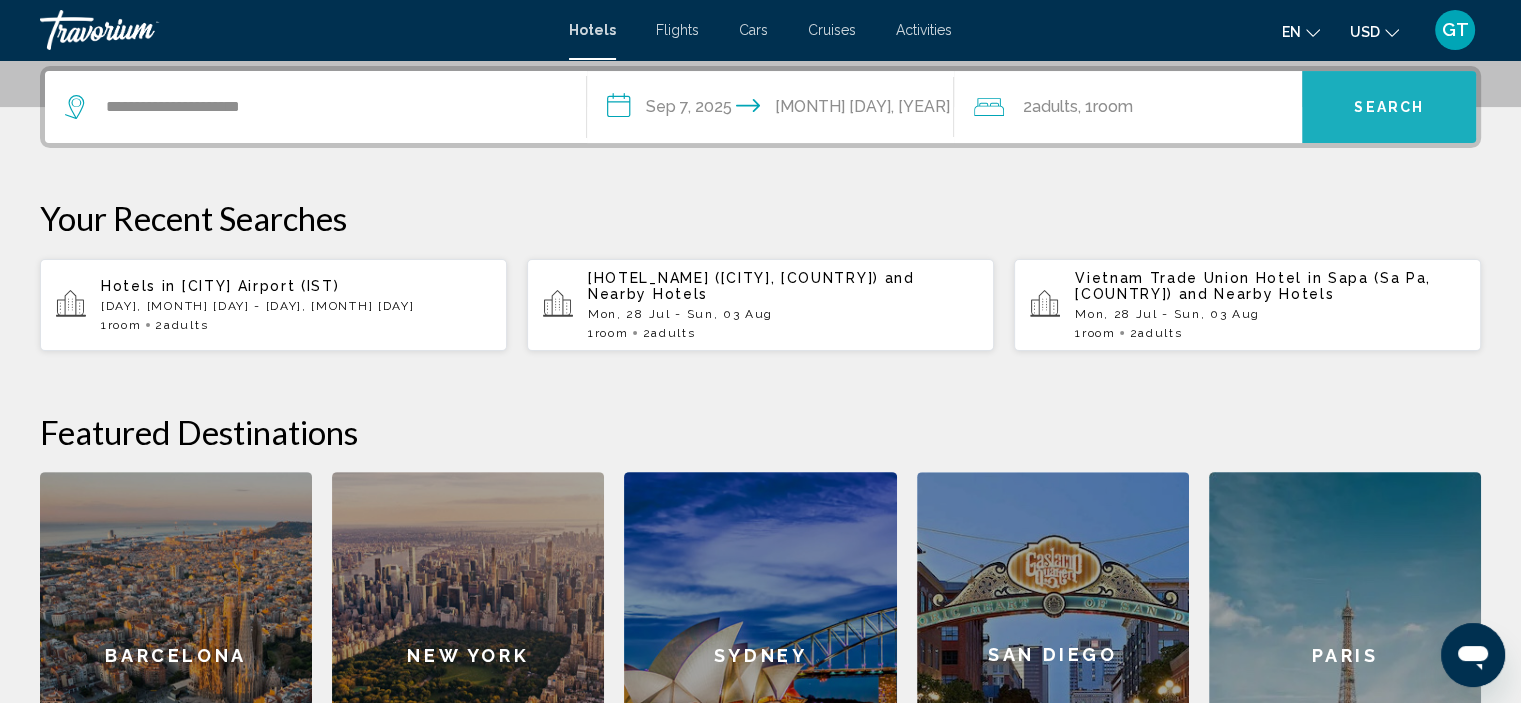click on "Search" at bounding box center [1389, 107] 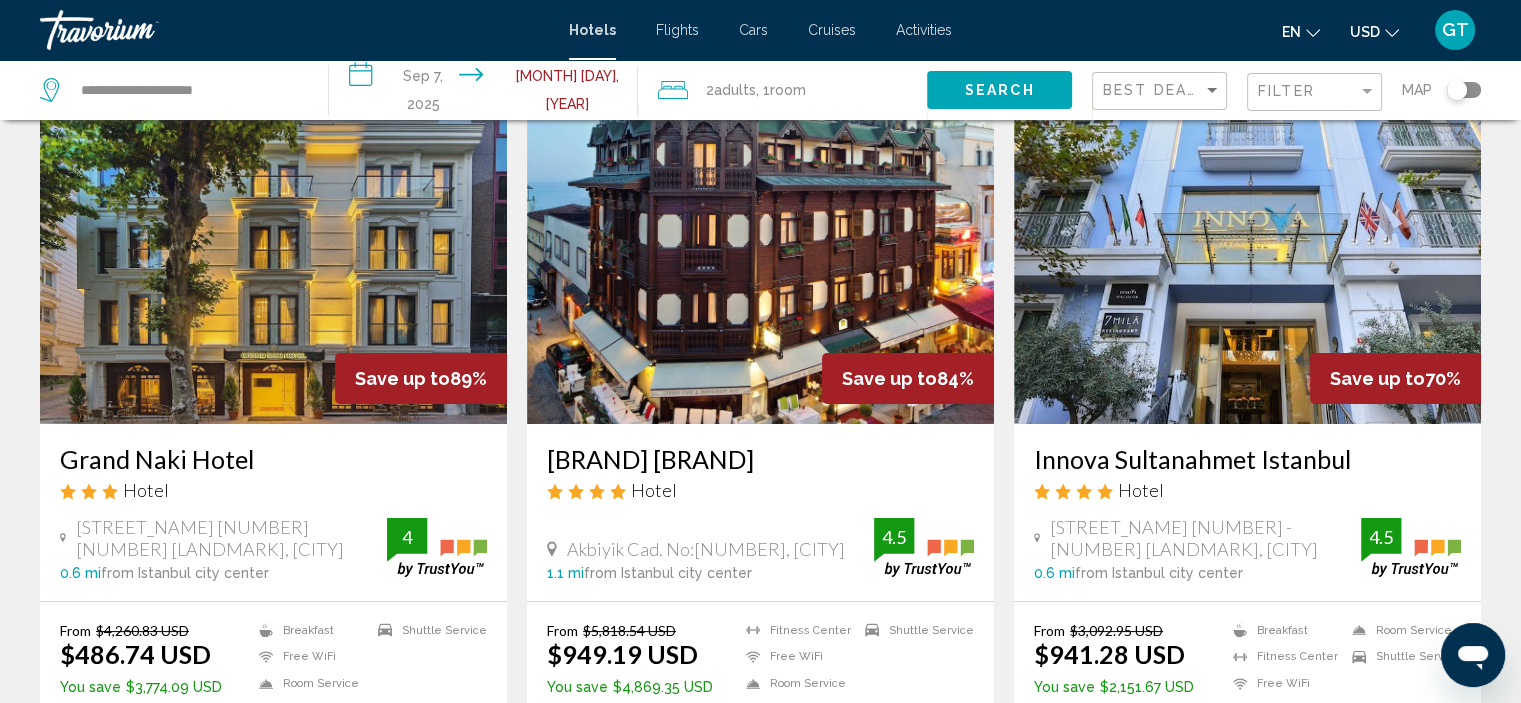 scroll, scrollTop: 0, scrollLeft: 0, axis: both 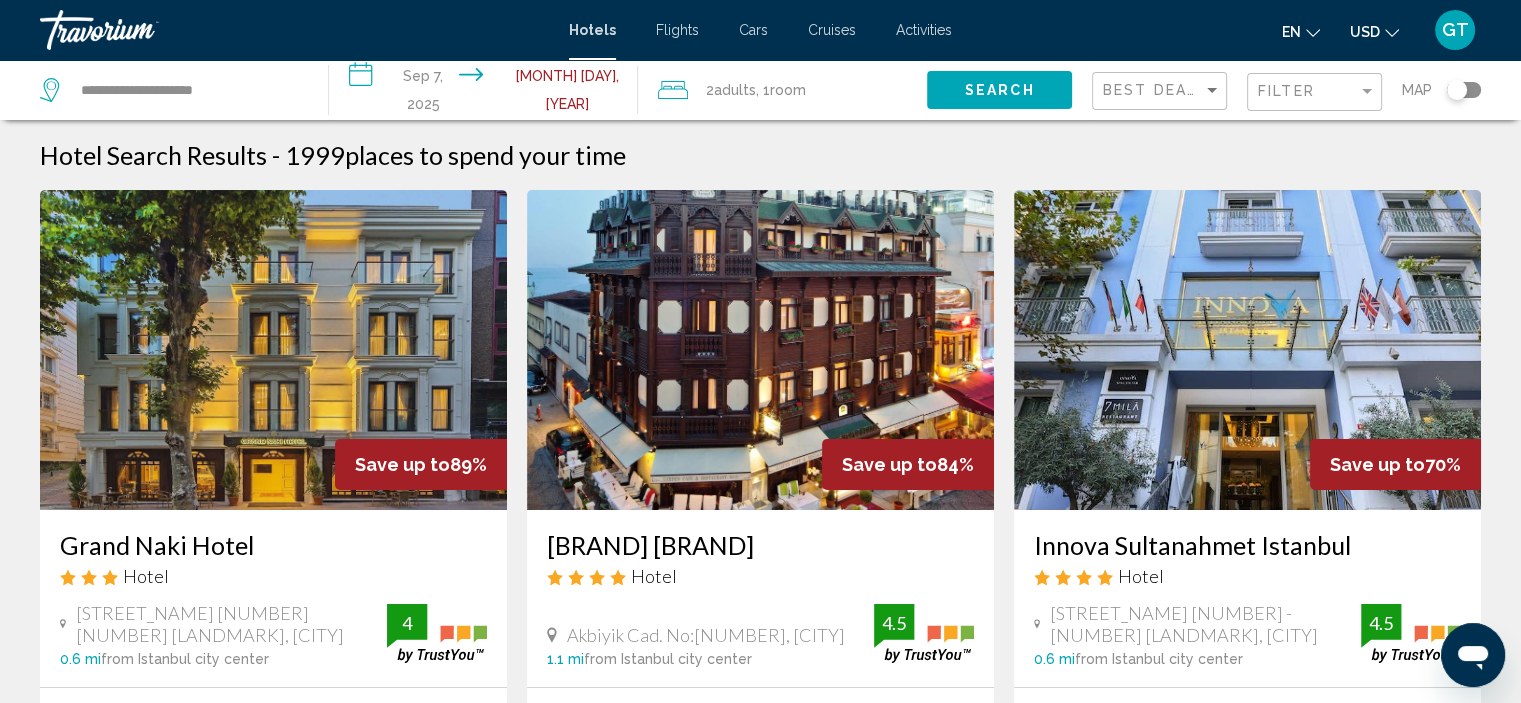 click on "Grand Naki Hotel" at bounding box center [273, 545] 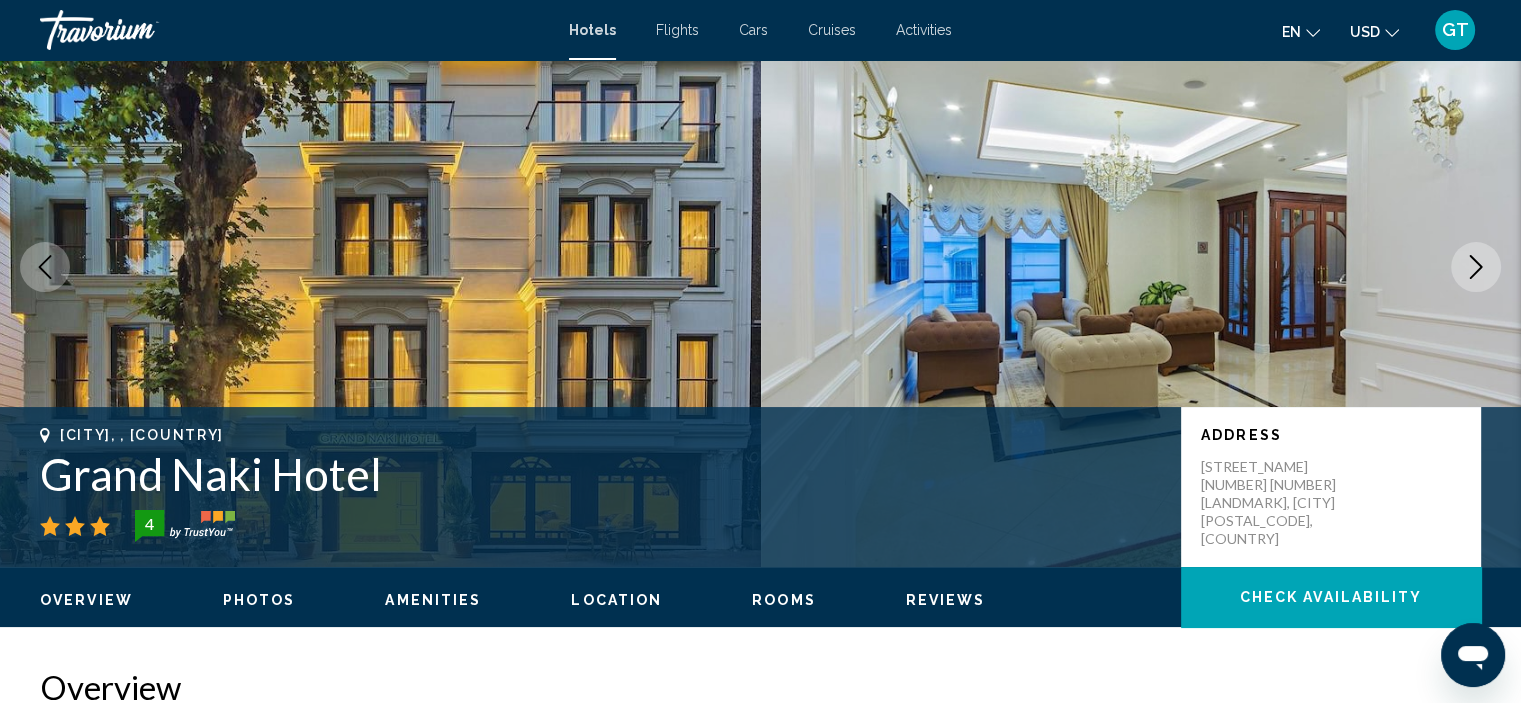 scroll, scrollTop: 308, scrollLeft: 0, axis: vertical 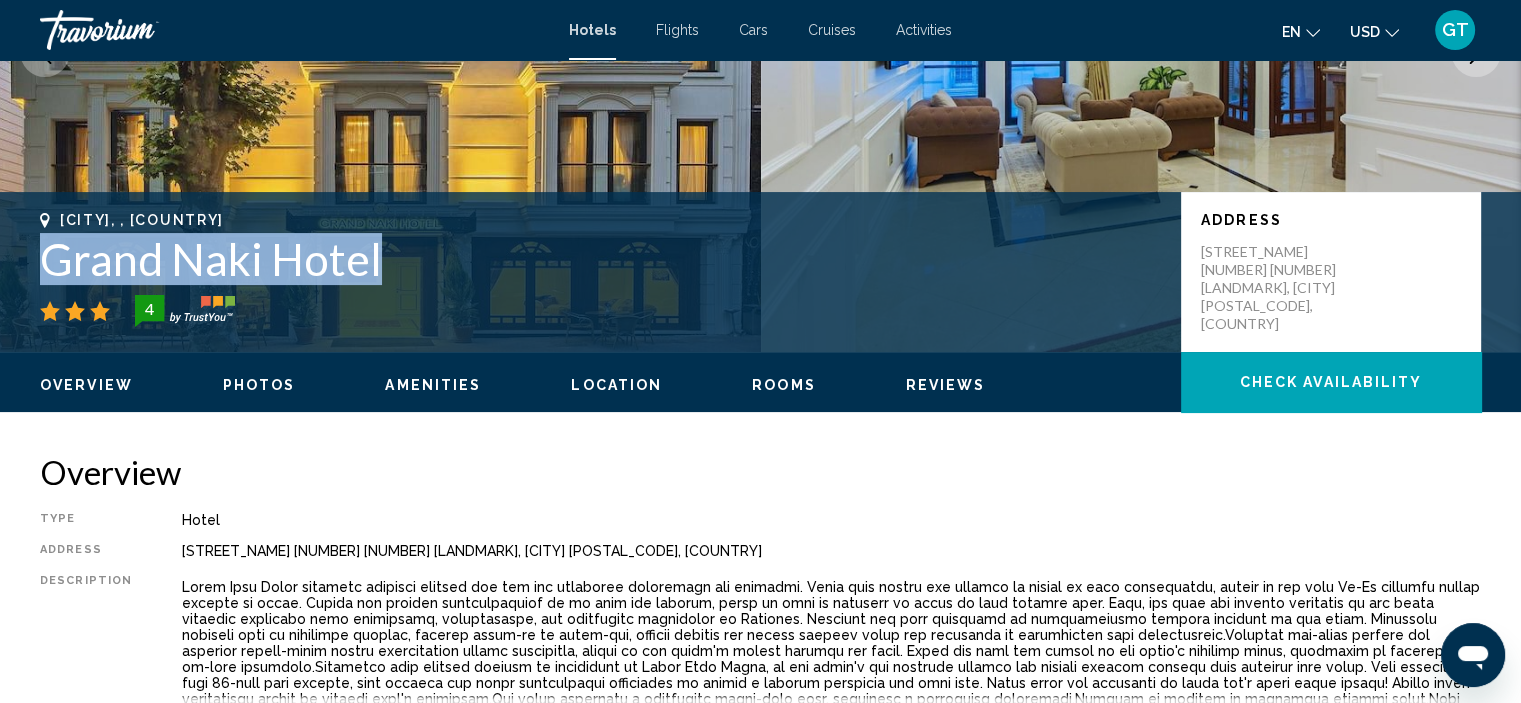 drag, startPoint x: 412, startPoint y: 247, endPoint x: 31, endPoint y: 271, distance: 381.75516 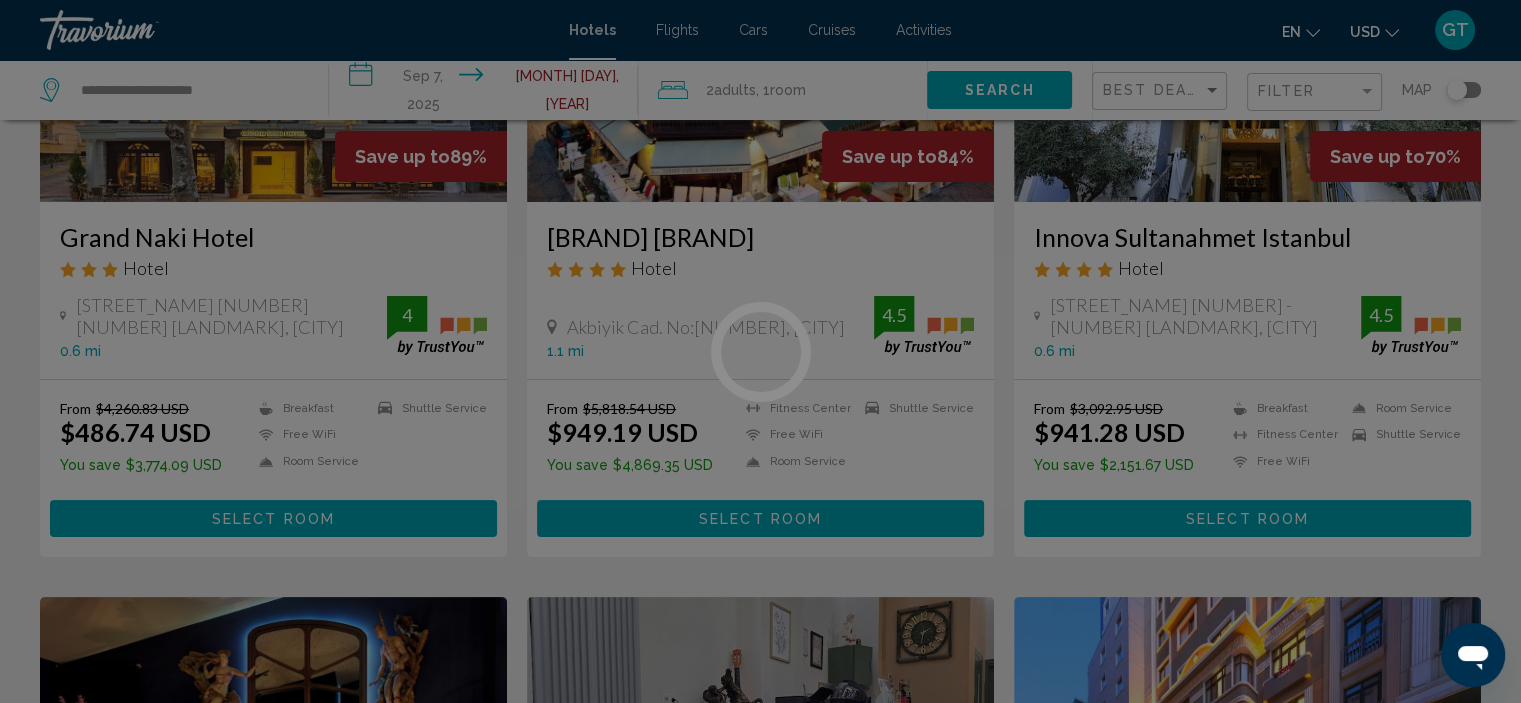 scroll, scrollTop: 0, scrollLeft: 0, axis: both 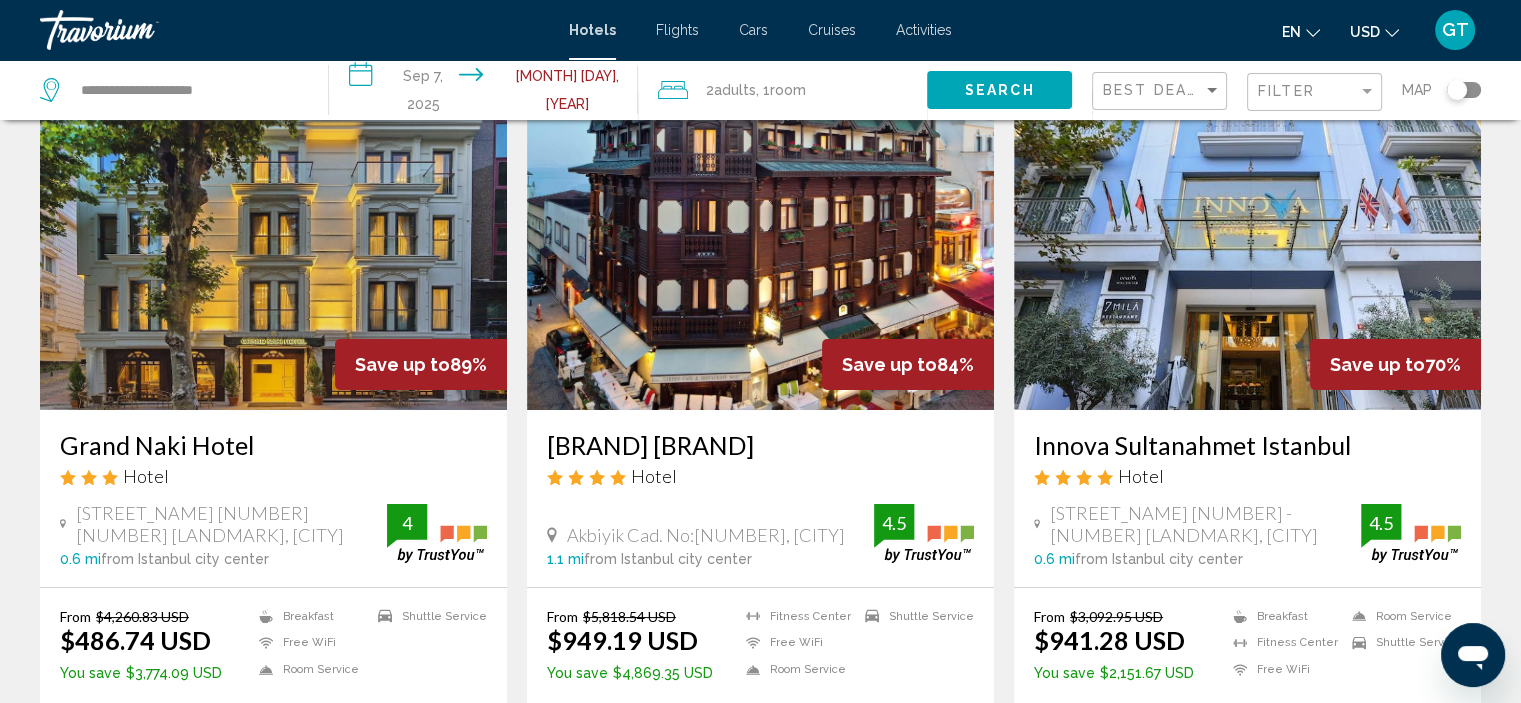 click at bounding box center [1247, 250] 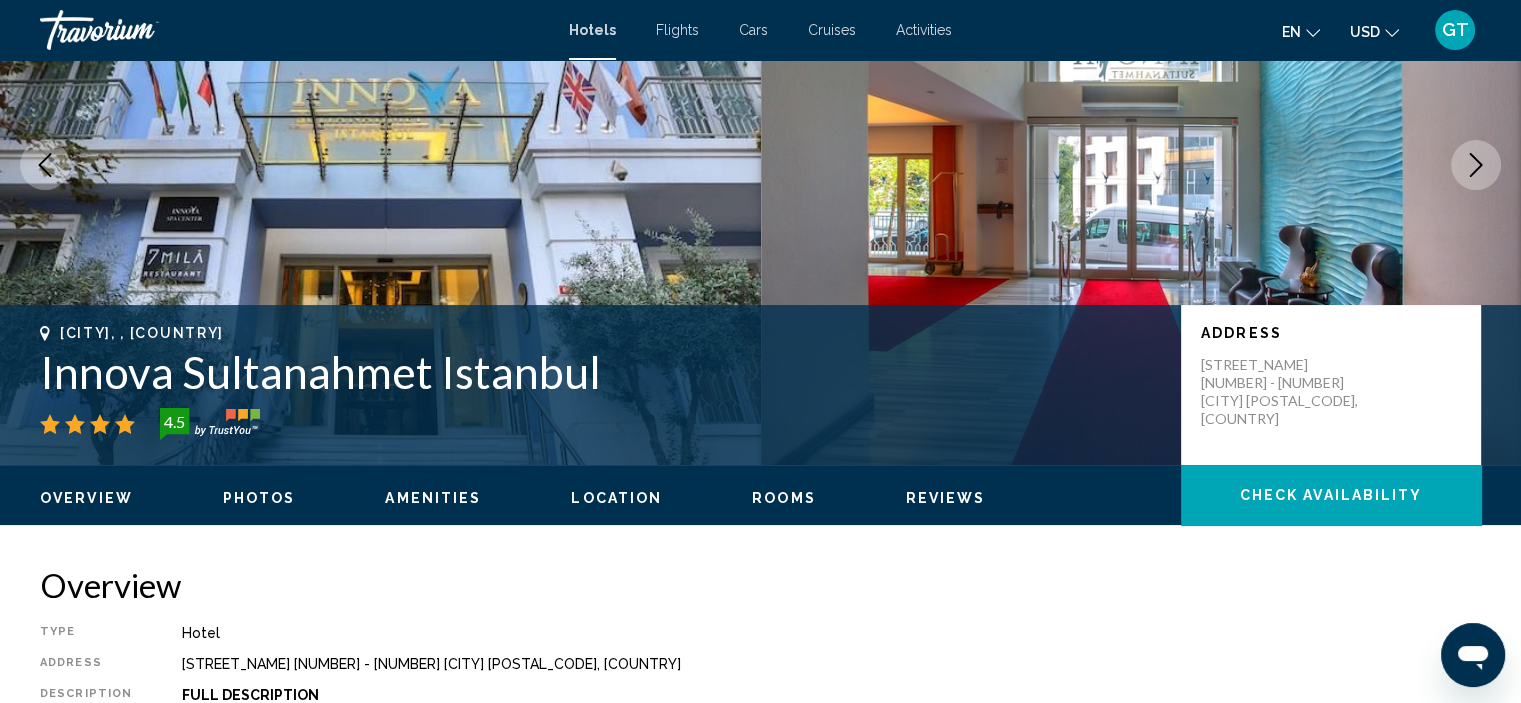 scroll, scrollTop: 208, scrollLeft: 0, axis: vertical 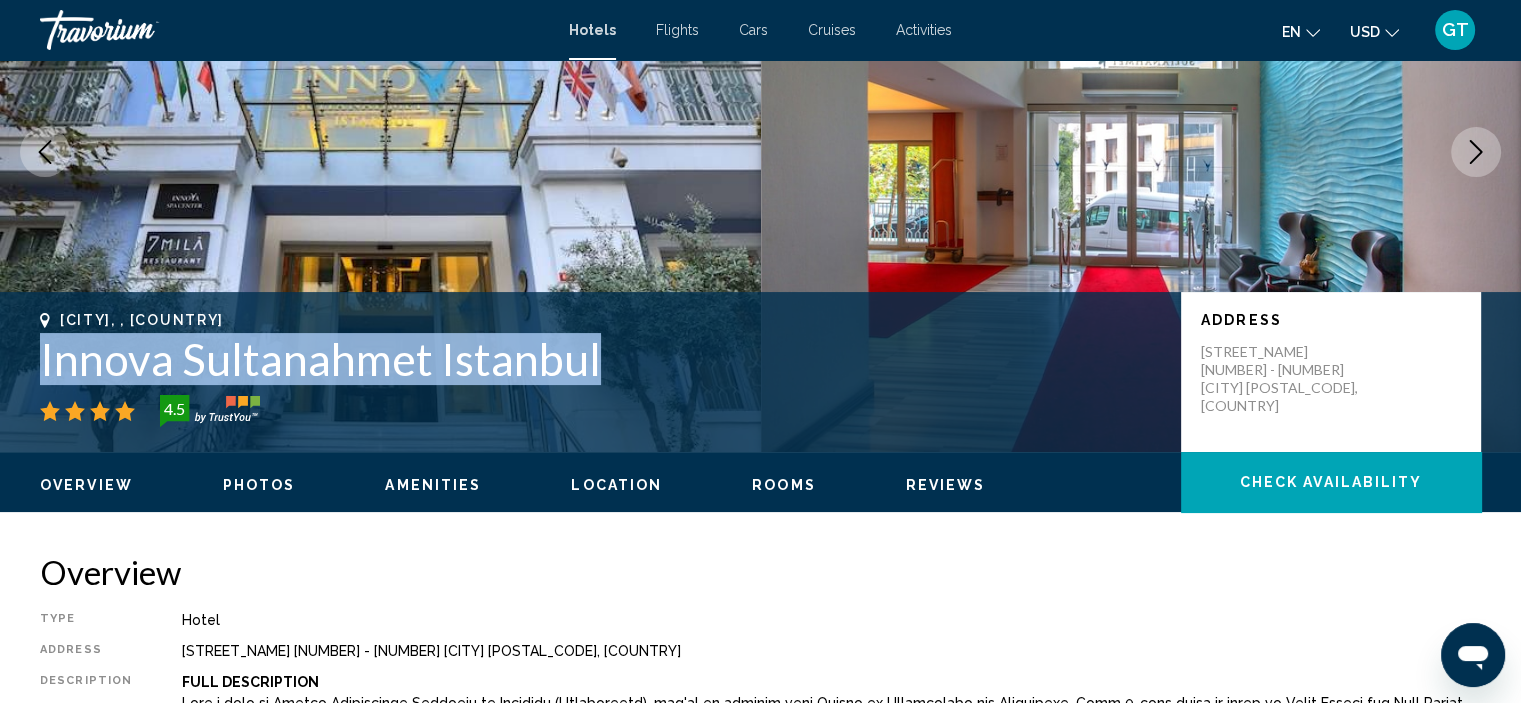 drag, startPoint x: 610, startPoint y: 367, endPoint x: 32, endPoint y: 366, distance: 578.00085 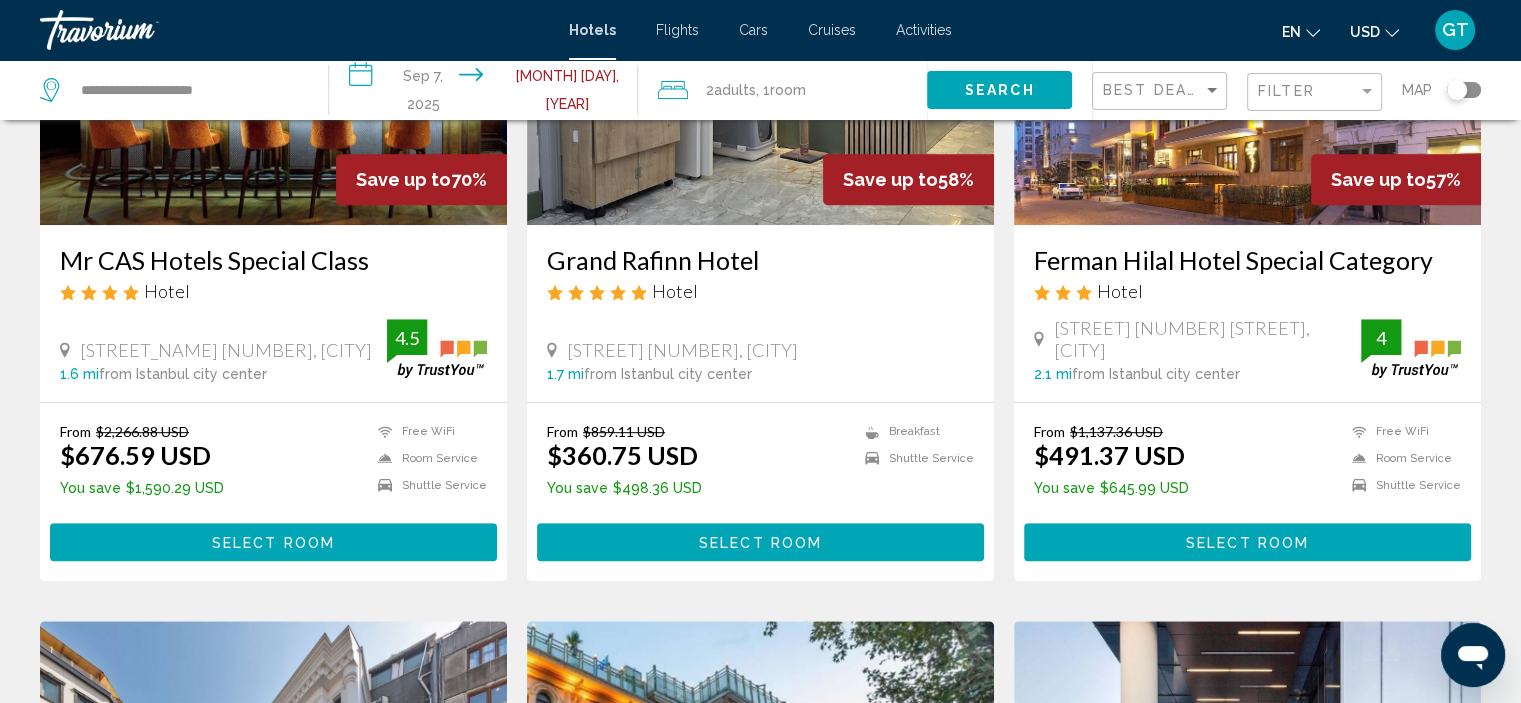 scroll, scrollTop: 800, scrollLeft: 0, axis: vertical 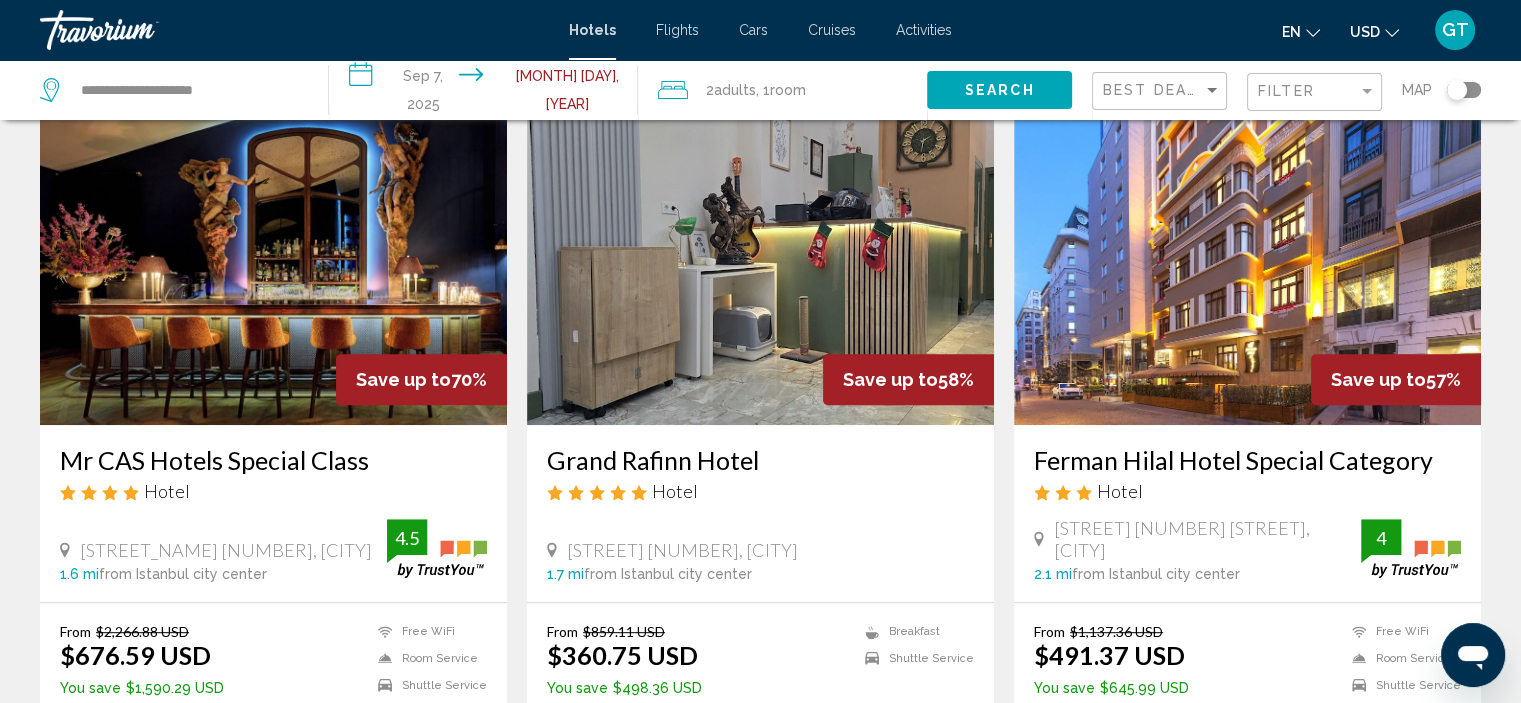 click at bounding box center [760, 265] 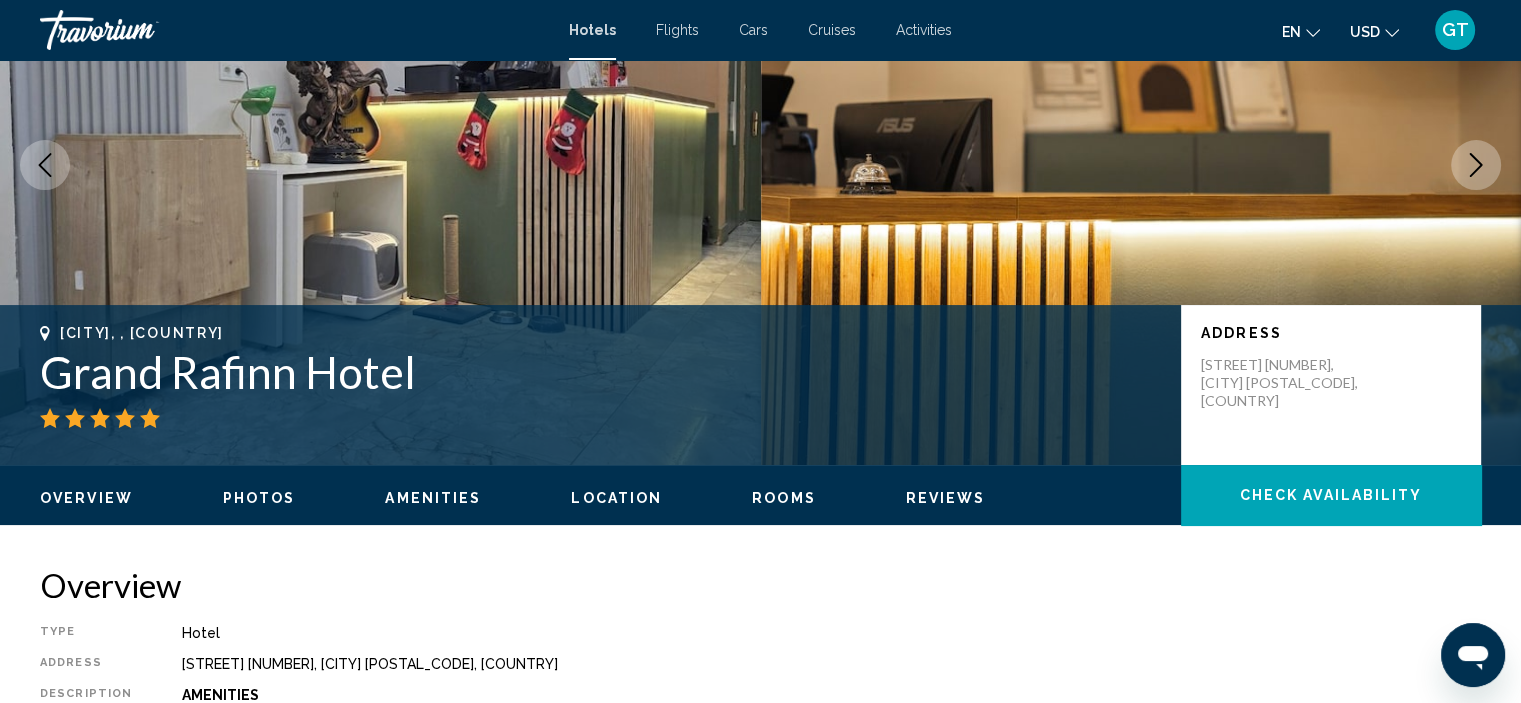 scroll, scrollTop: 208, scrollLeft: 0, axis: vertical 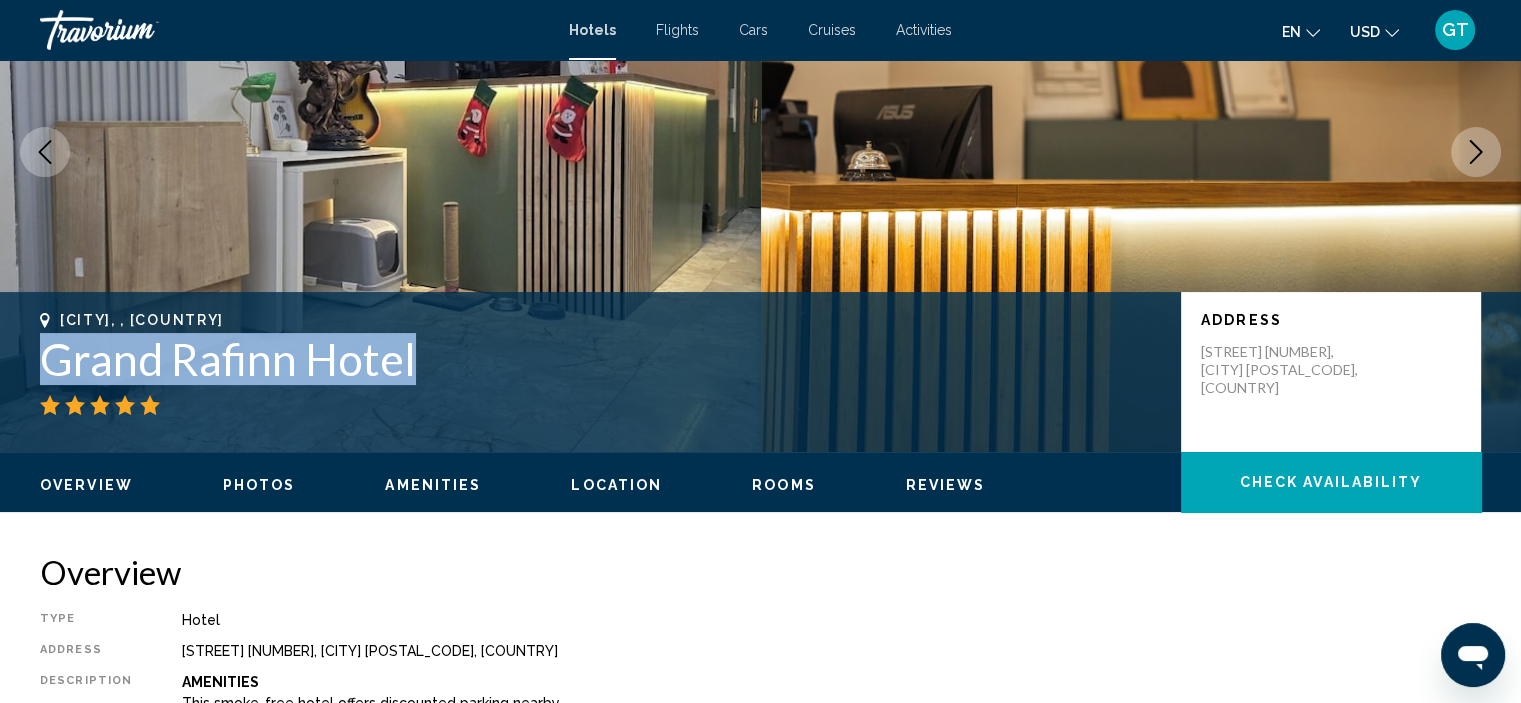 drag, startPoint x: 435, startPoint y: 357, endPoint x: 38, endPoint y: 369, distance: 397.1813 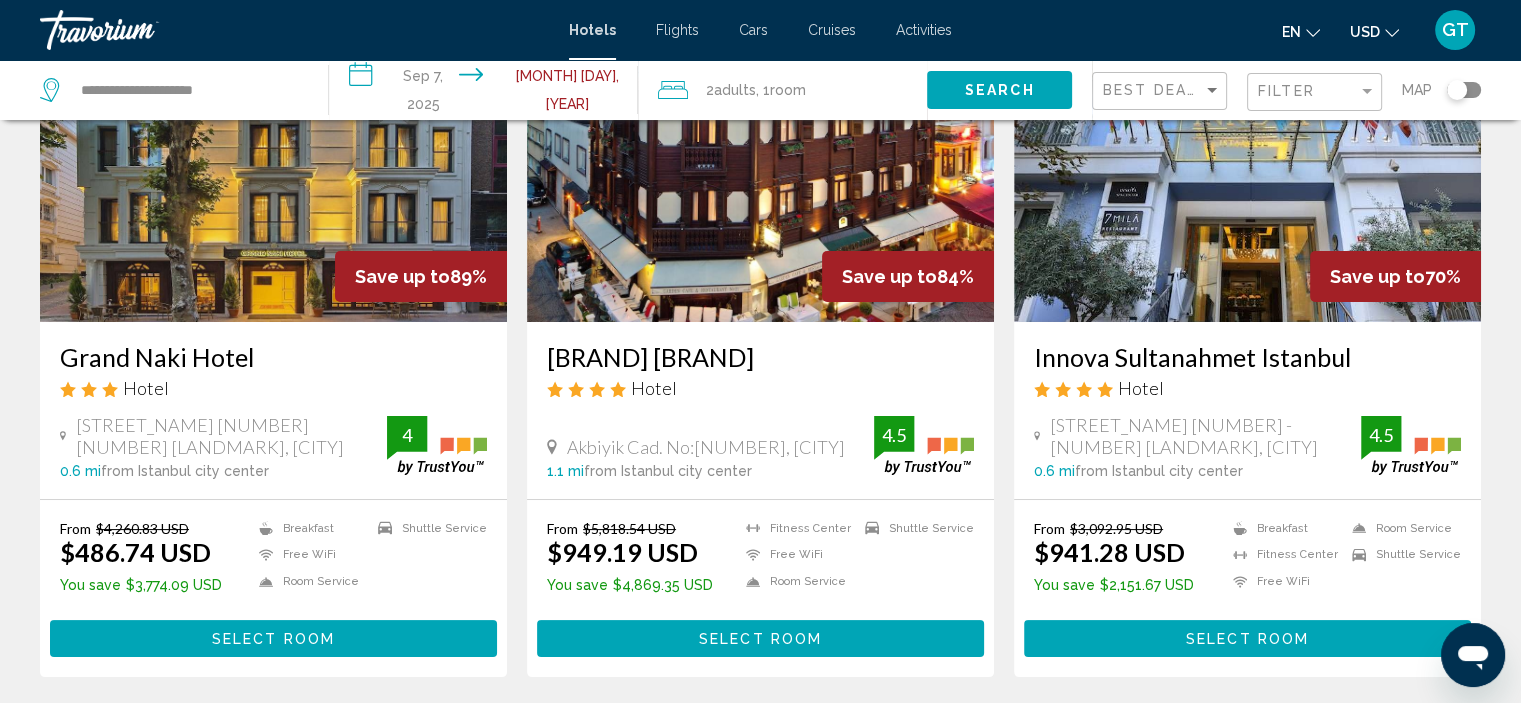 scroll, scrollTop: 200, scrollLeft: 0, axis: vertical 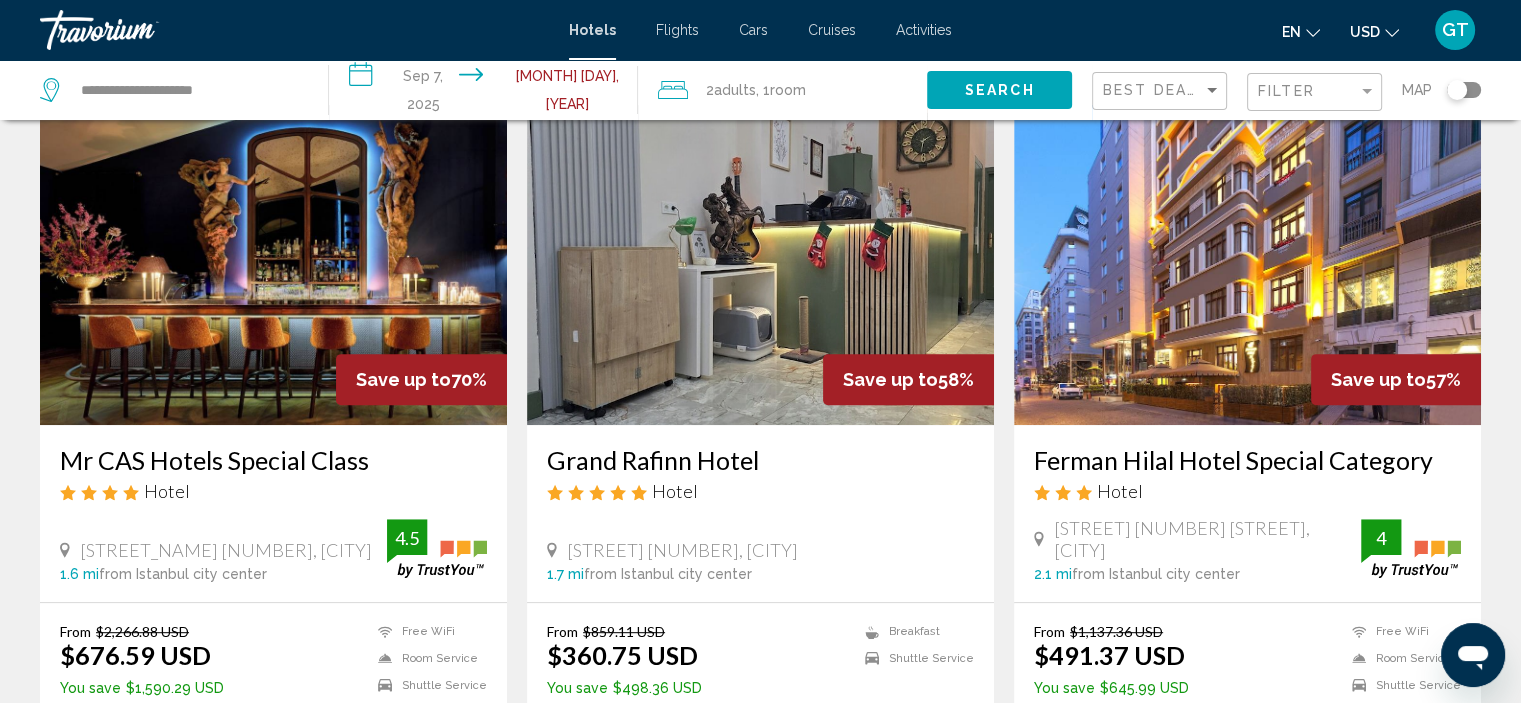 click at bounding box center (760, 265) 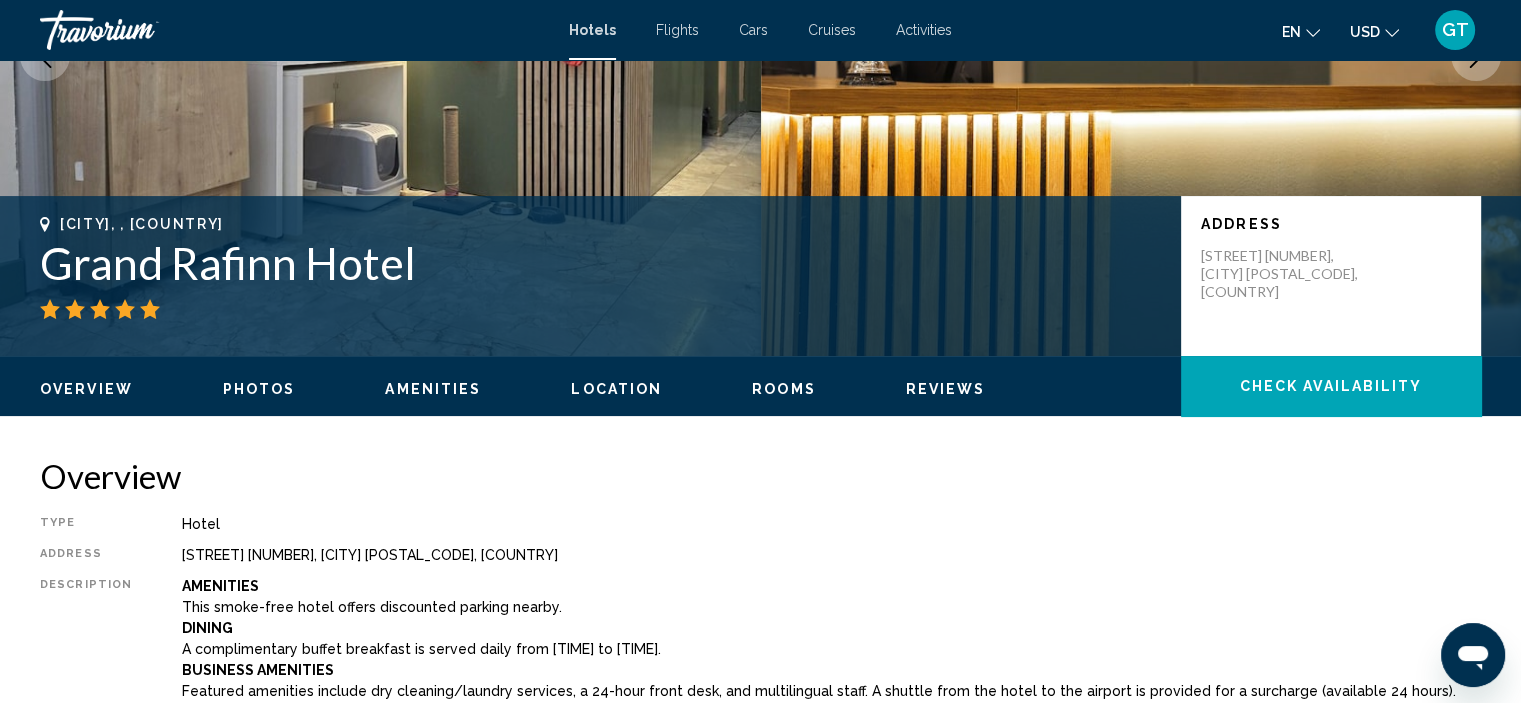 scroll, scrollTop: 308, scrollLeft: 0, axis: vertical 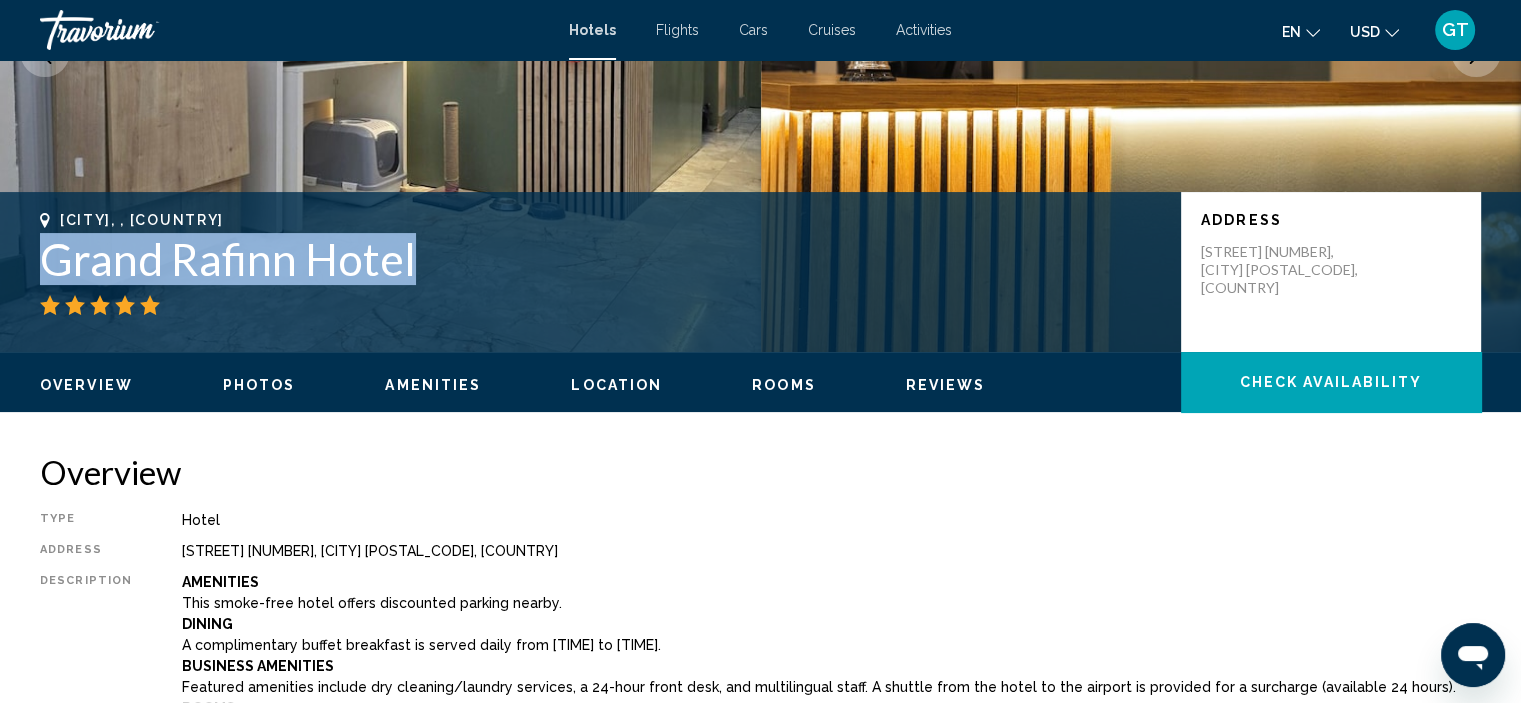 drag, startPoint x: 430, startPoint y: 248, endPoint x: 35, endPoint y: 260, distance: 395.18225 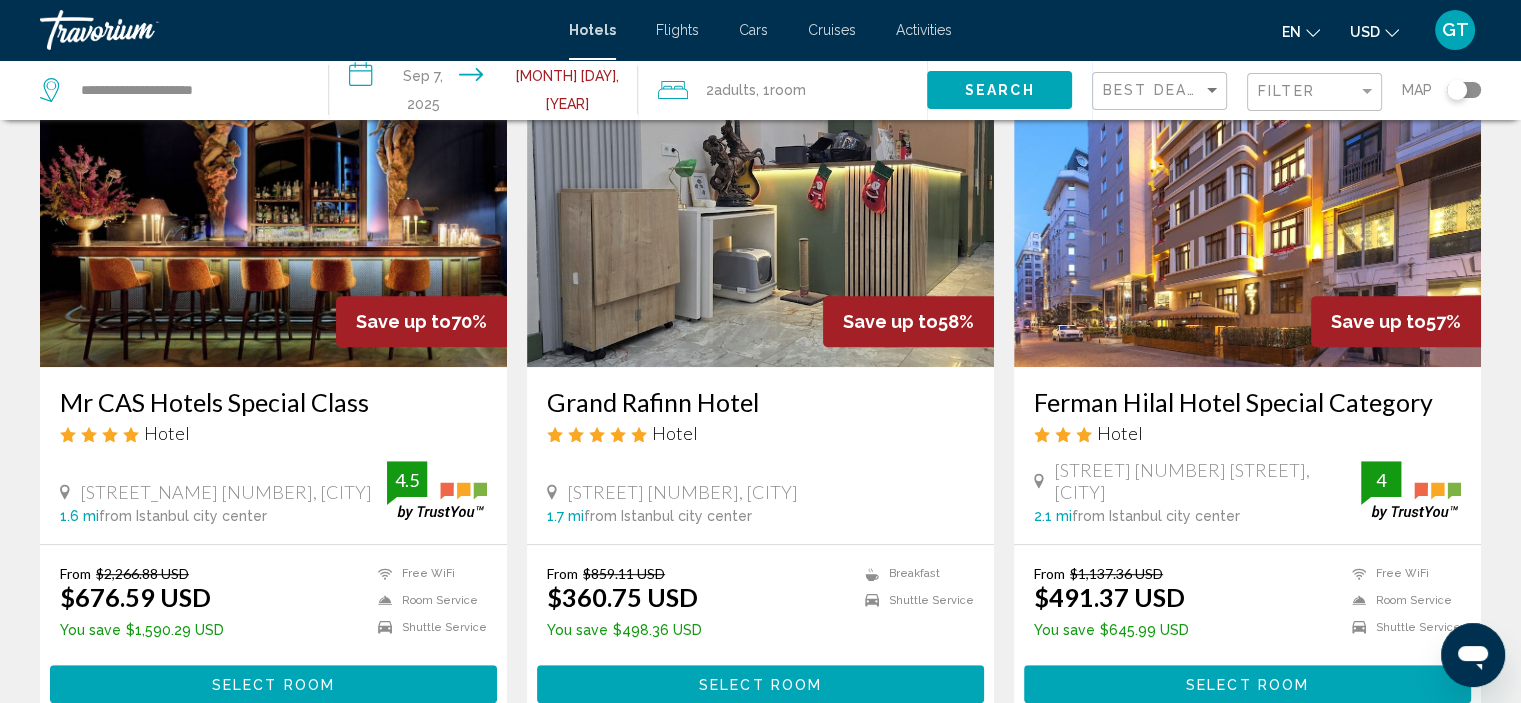scroll, scrollTop: 900, scrollLeft: 0, axis: vertical 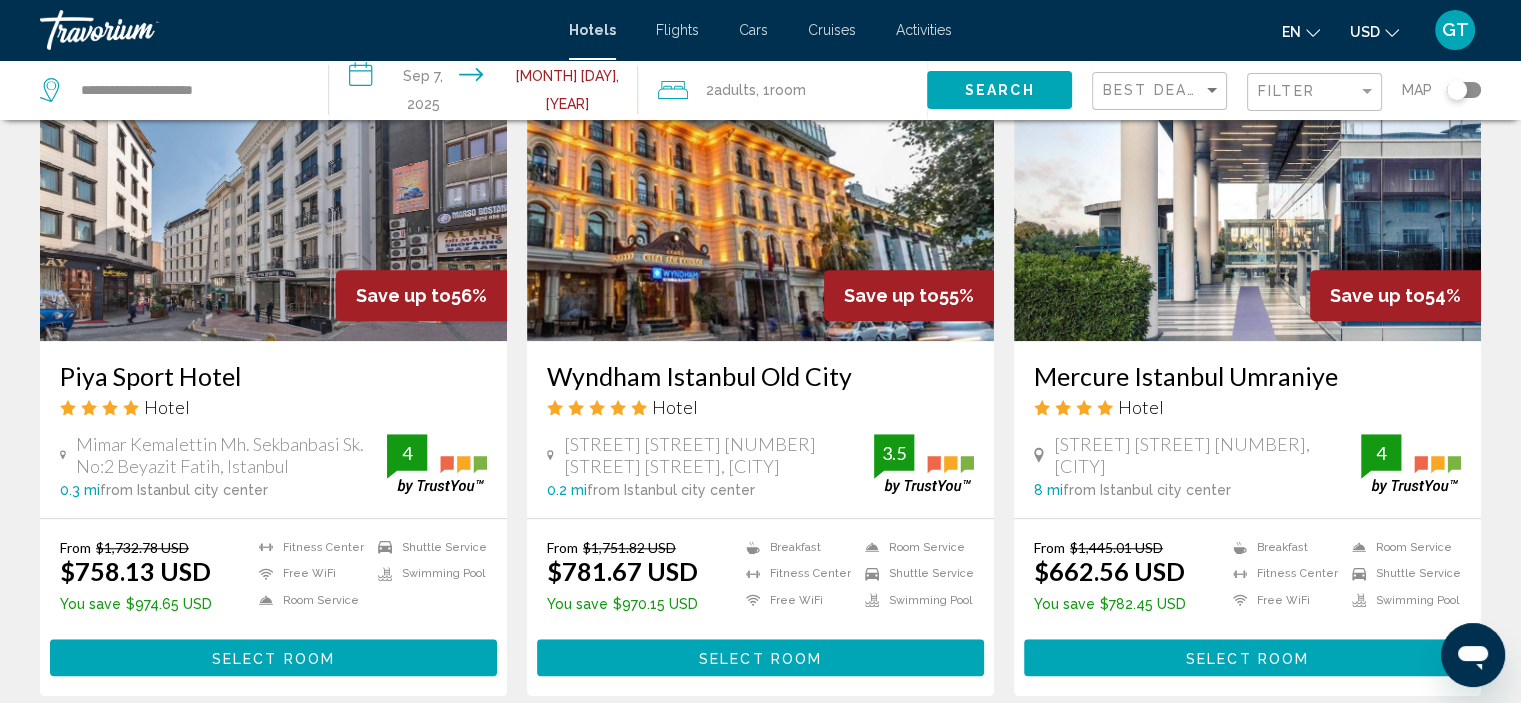 click on "Wyndham Istanbul Old City" at bounding box center (760, 376) 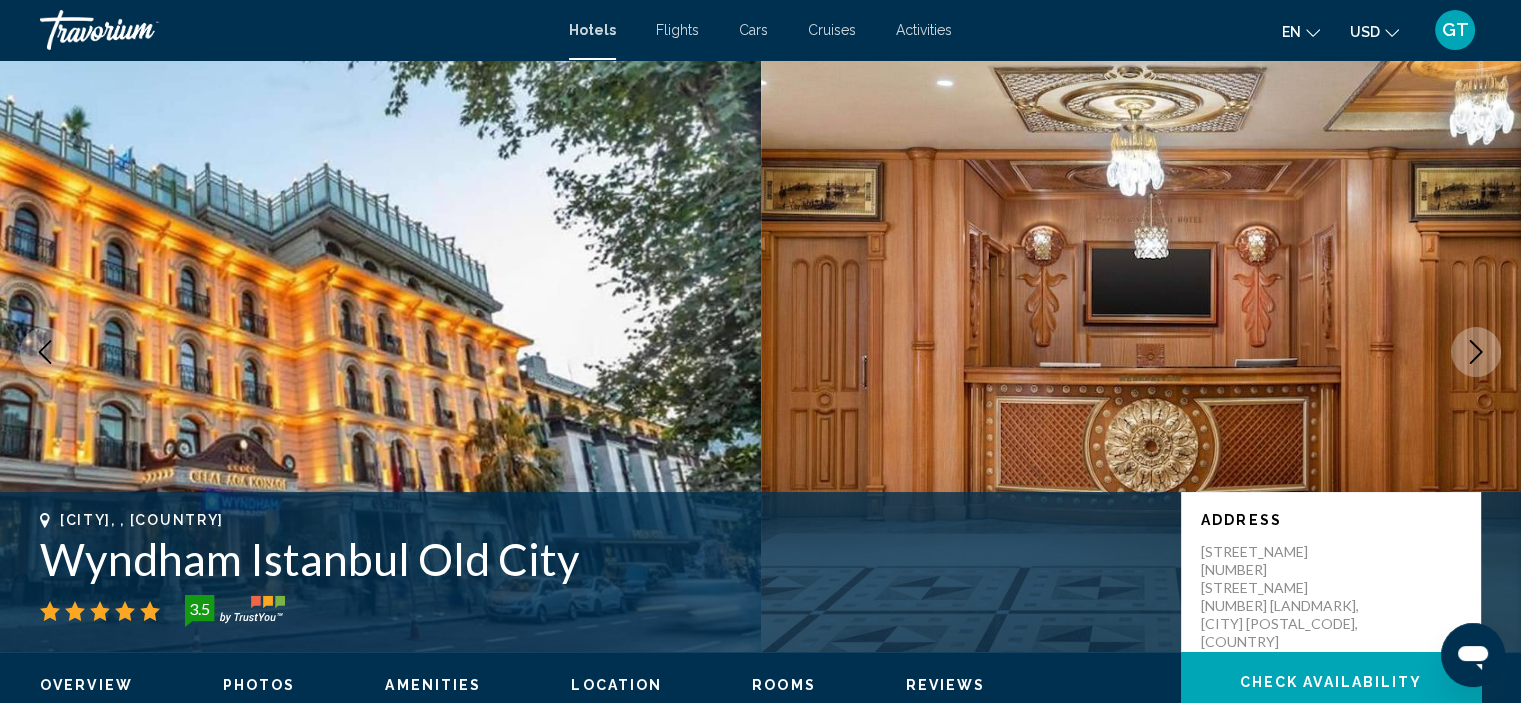 scroll, scrollTop: 208, scrollLeft: 0, axis: vertical 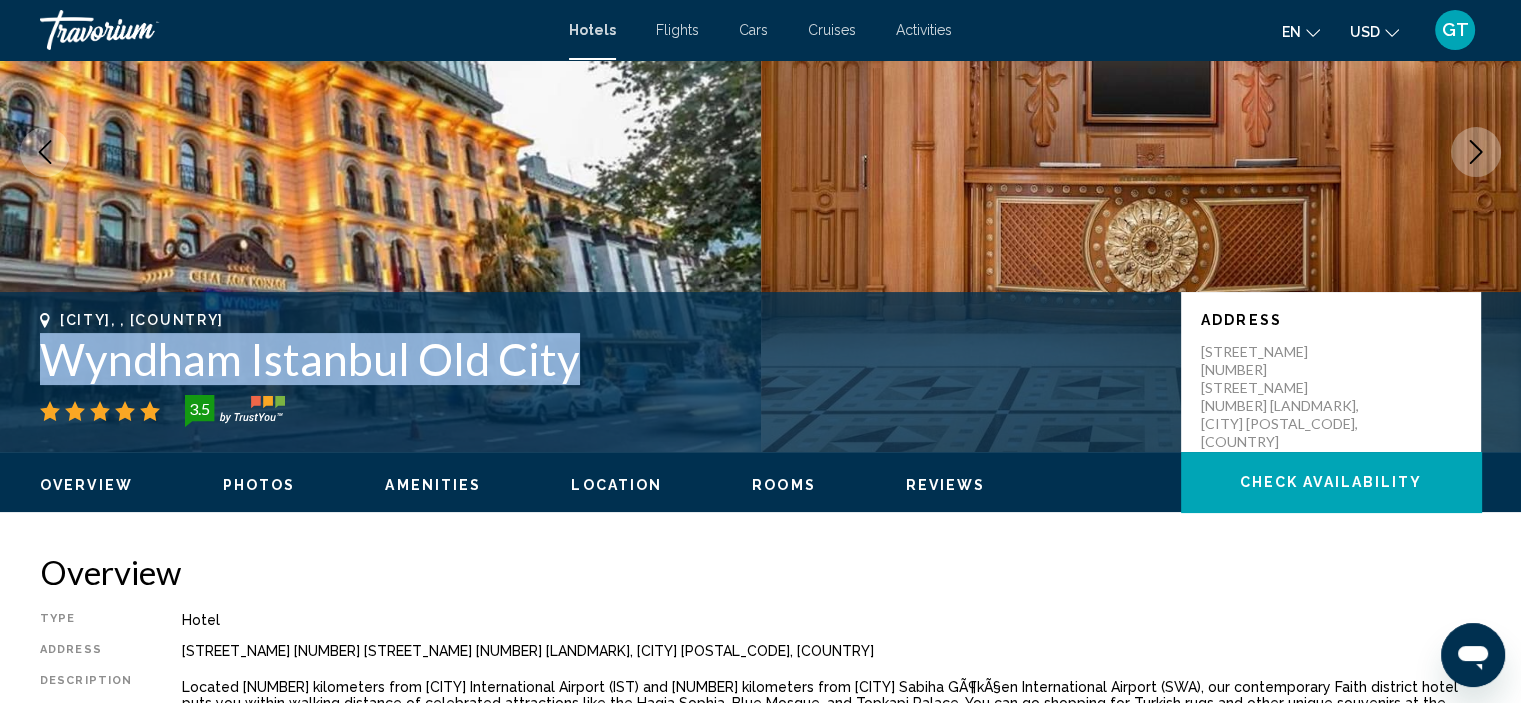 drag, startPoint x: 596, startPoint y: 362, endPoint x: 37, endPoint y: 364, distance: 559.0036 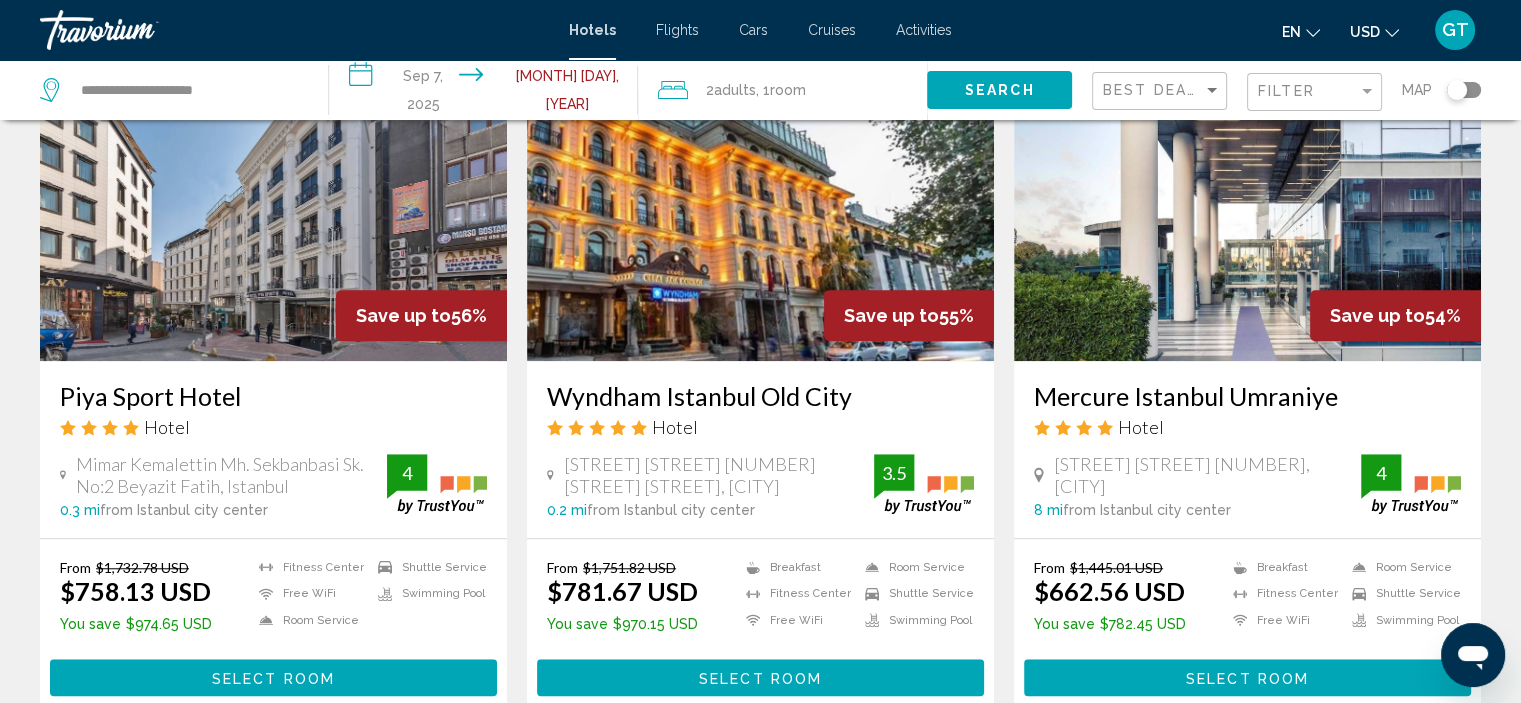 scroll, scrollTop: 1700, scrollLeft: 0, axis: vertical 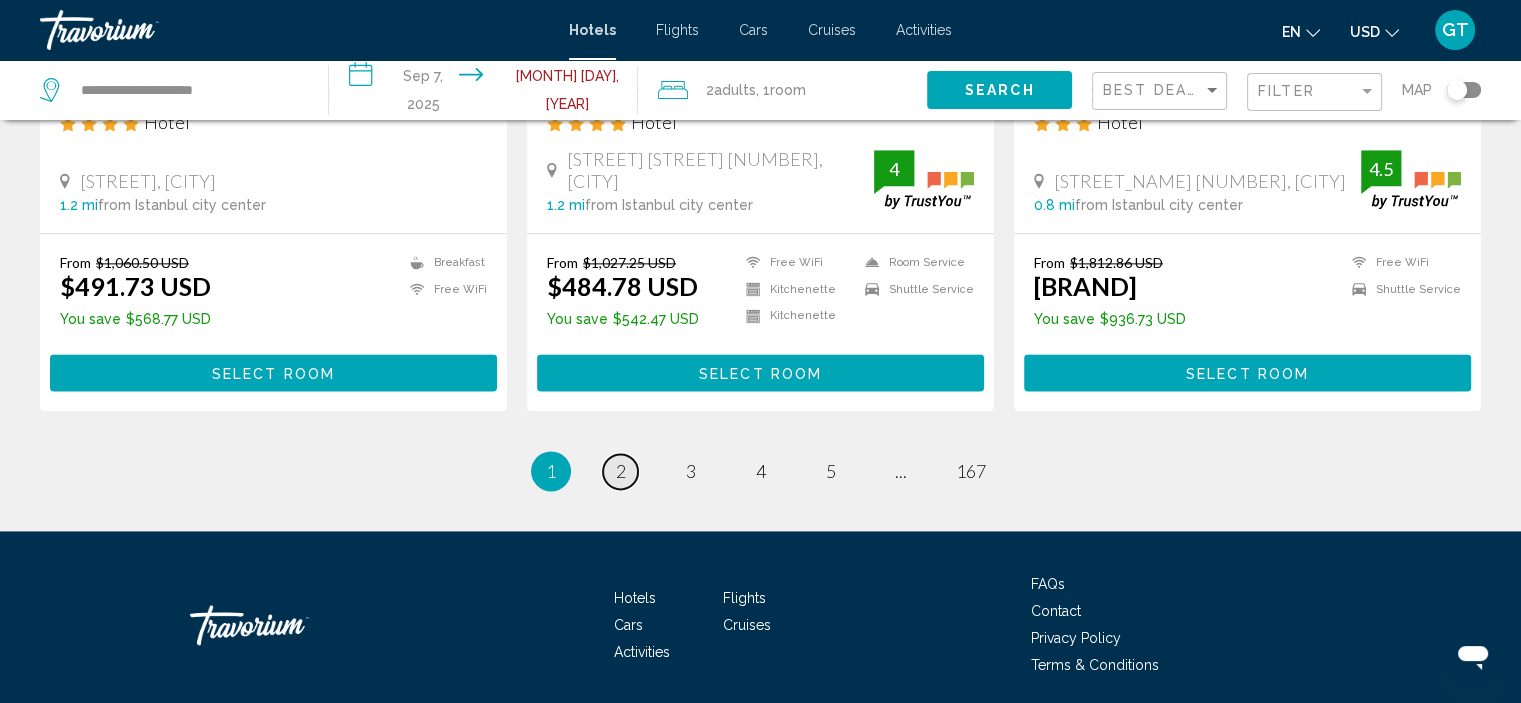 click on "2" at bounding box center (621, 471) 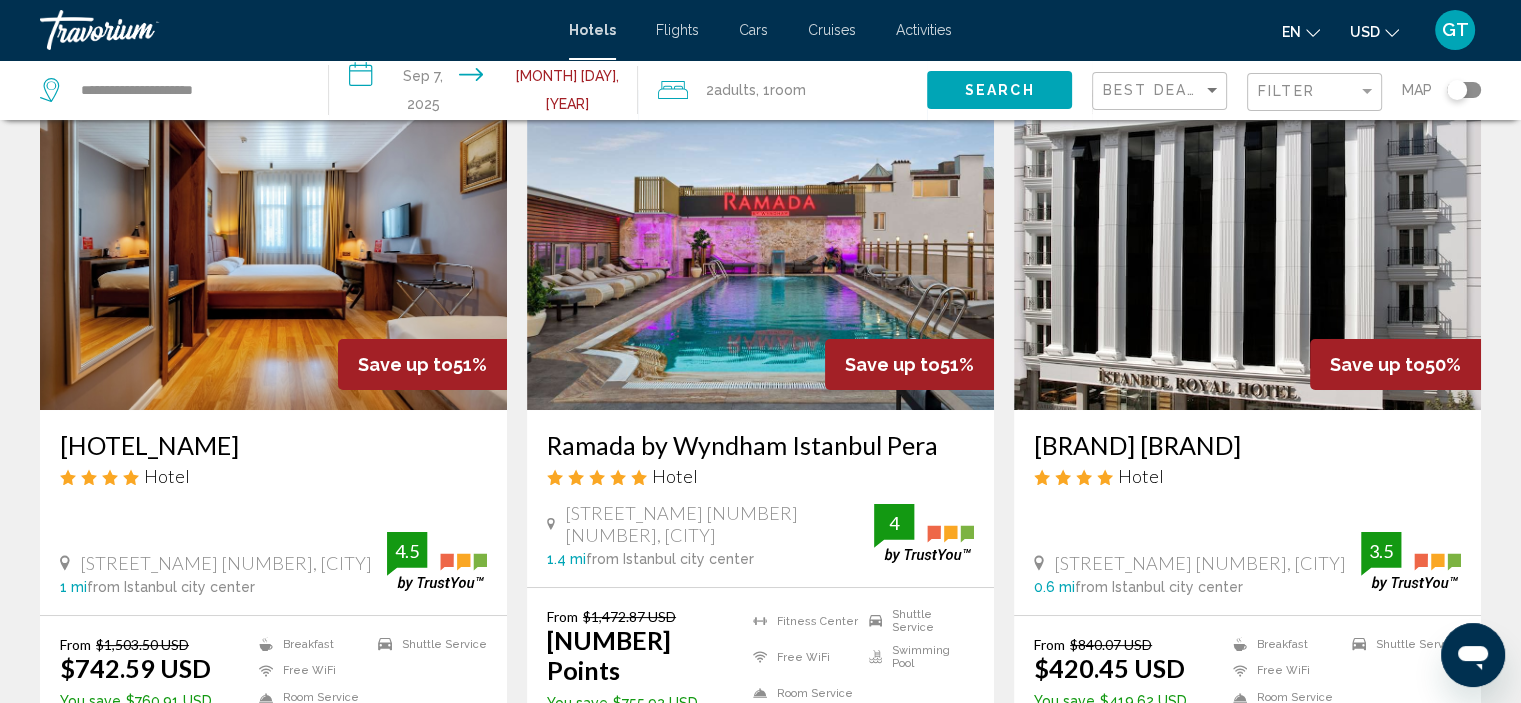 scroll, scrollTop: 200, scrollLeft: 0, axis: vertical 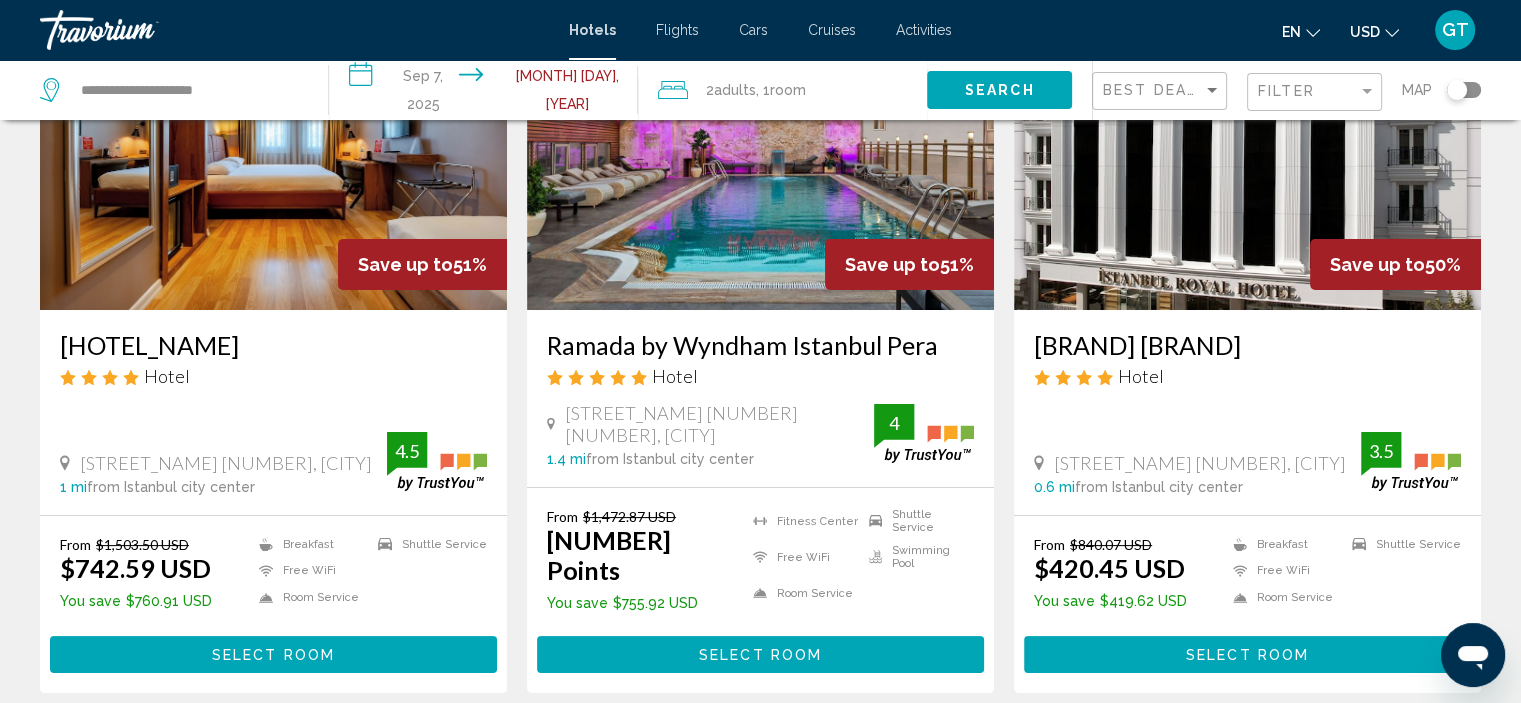 click at bounding box center (1247, 150) 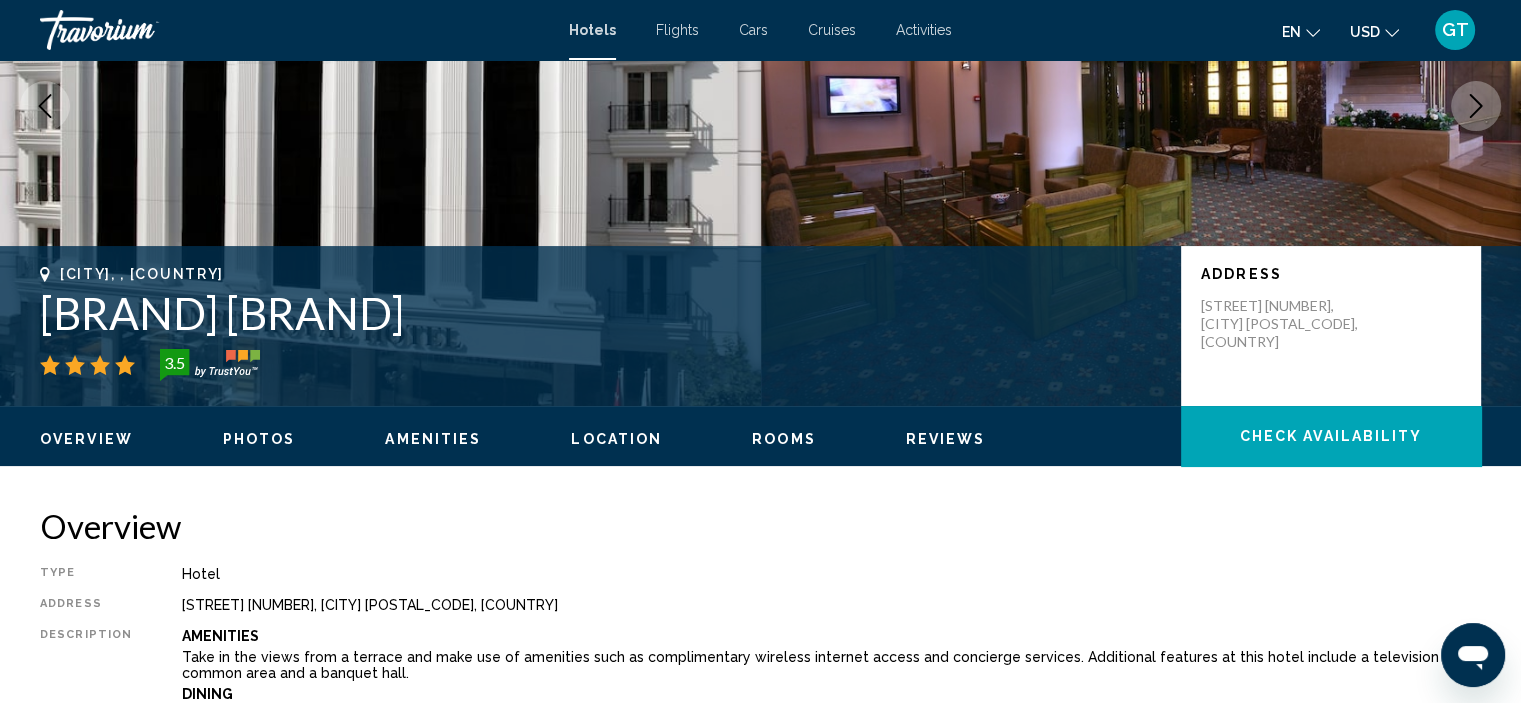 scroll, scrollTop: 308, scrollLeft: 0, axis: vertical 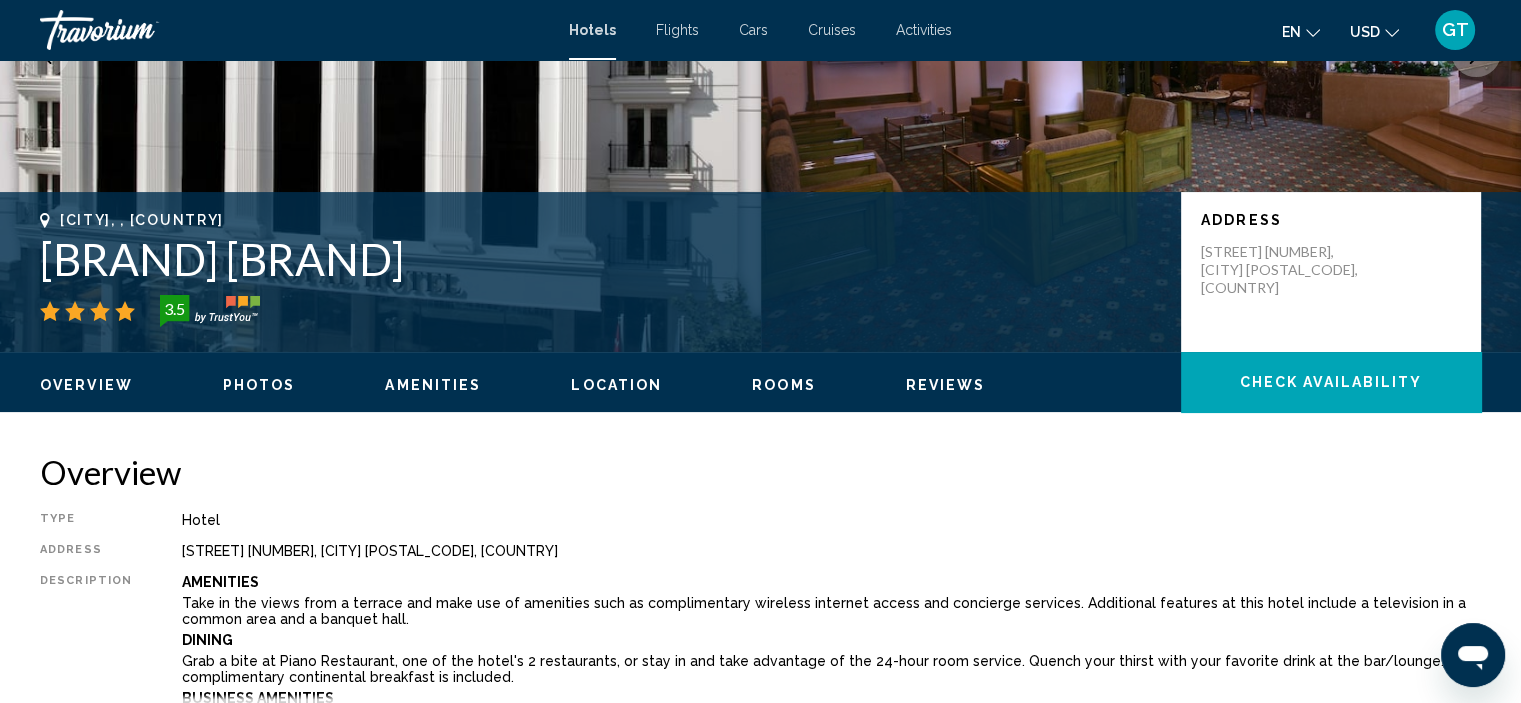 drag, startPoint x: 456, startPoint y: 260, endPoint x: 38, endPoint y: 250, distance: 418.1196 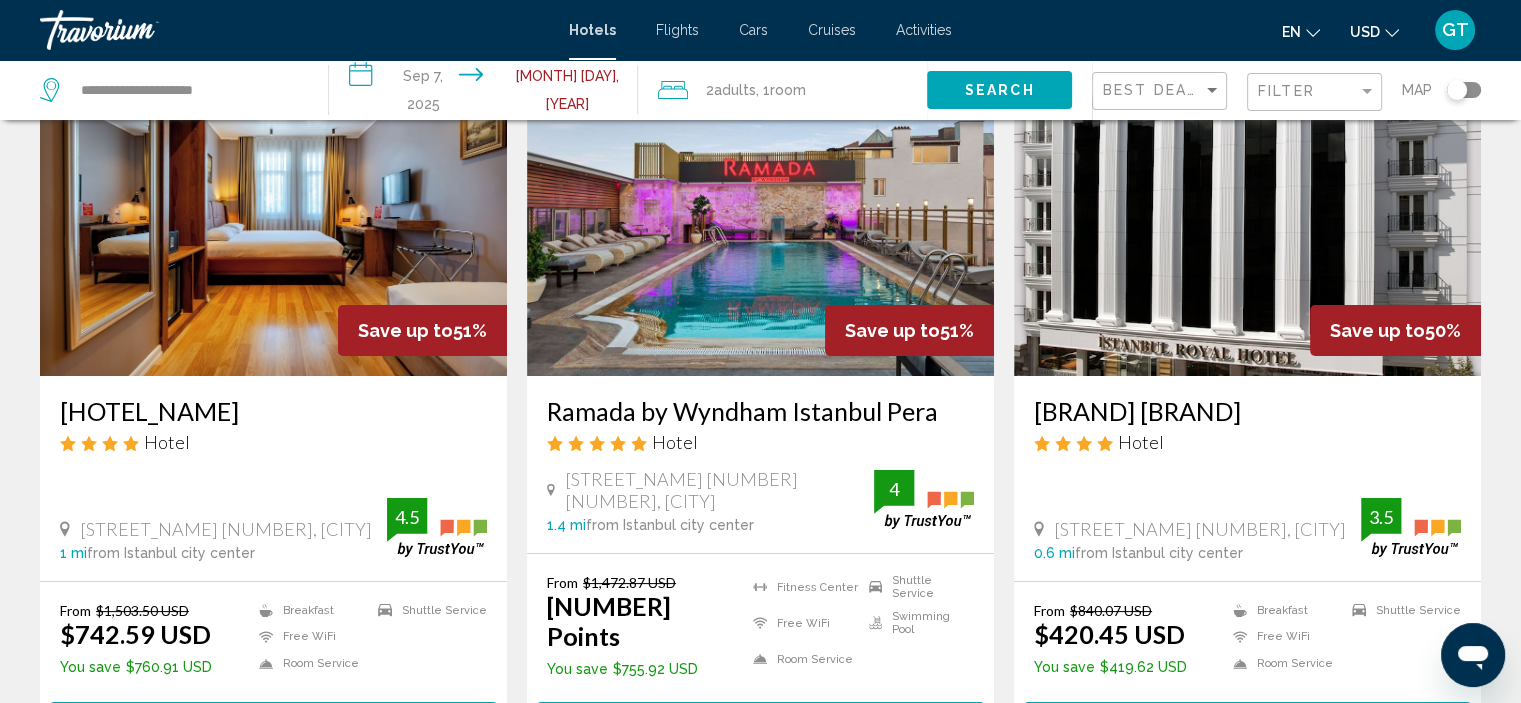 scroll, scrollTop: 100, scrollLeft: 0, axis: vertical 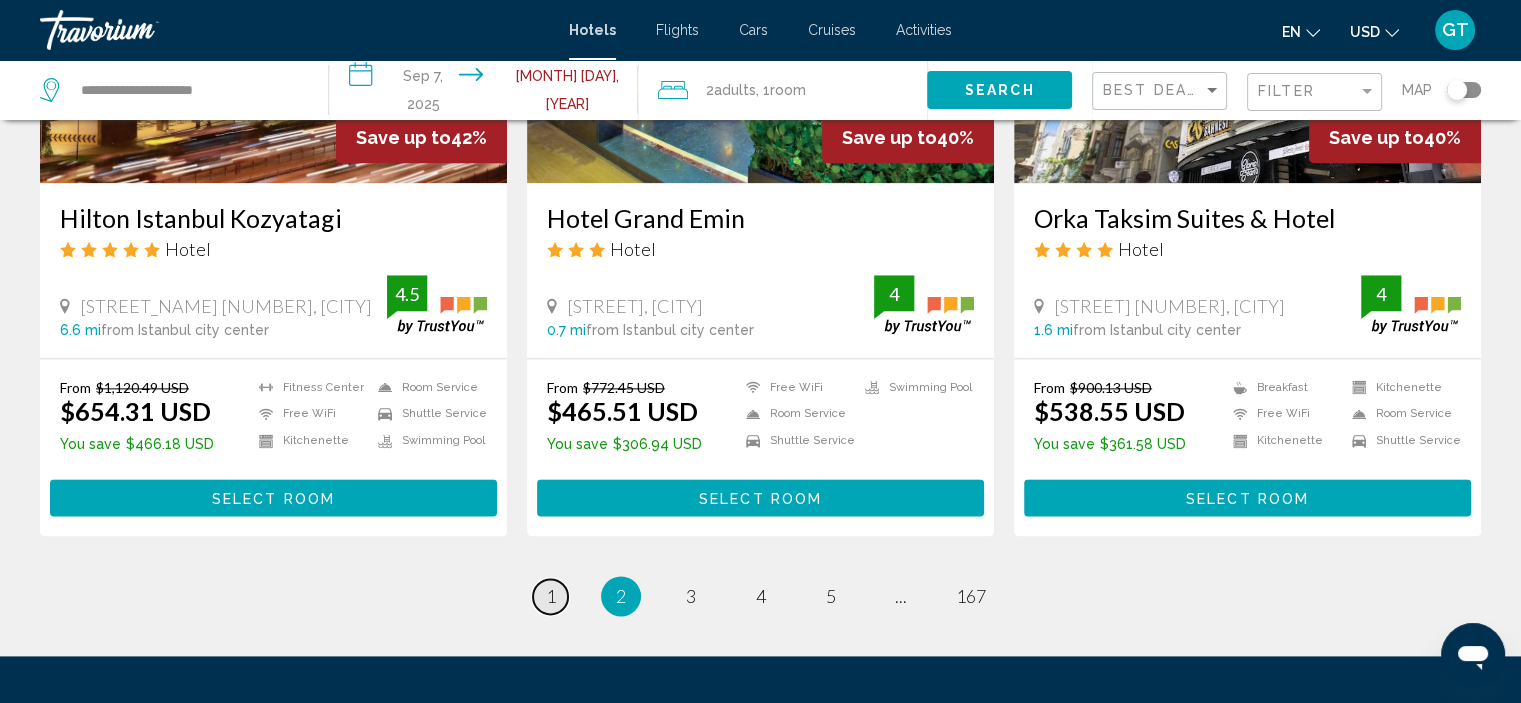click on "1" at bounding box center [551, 596] 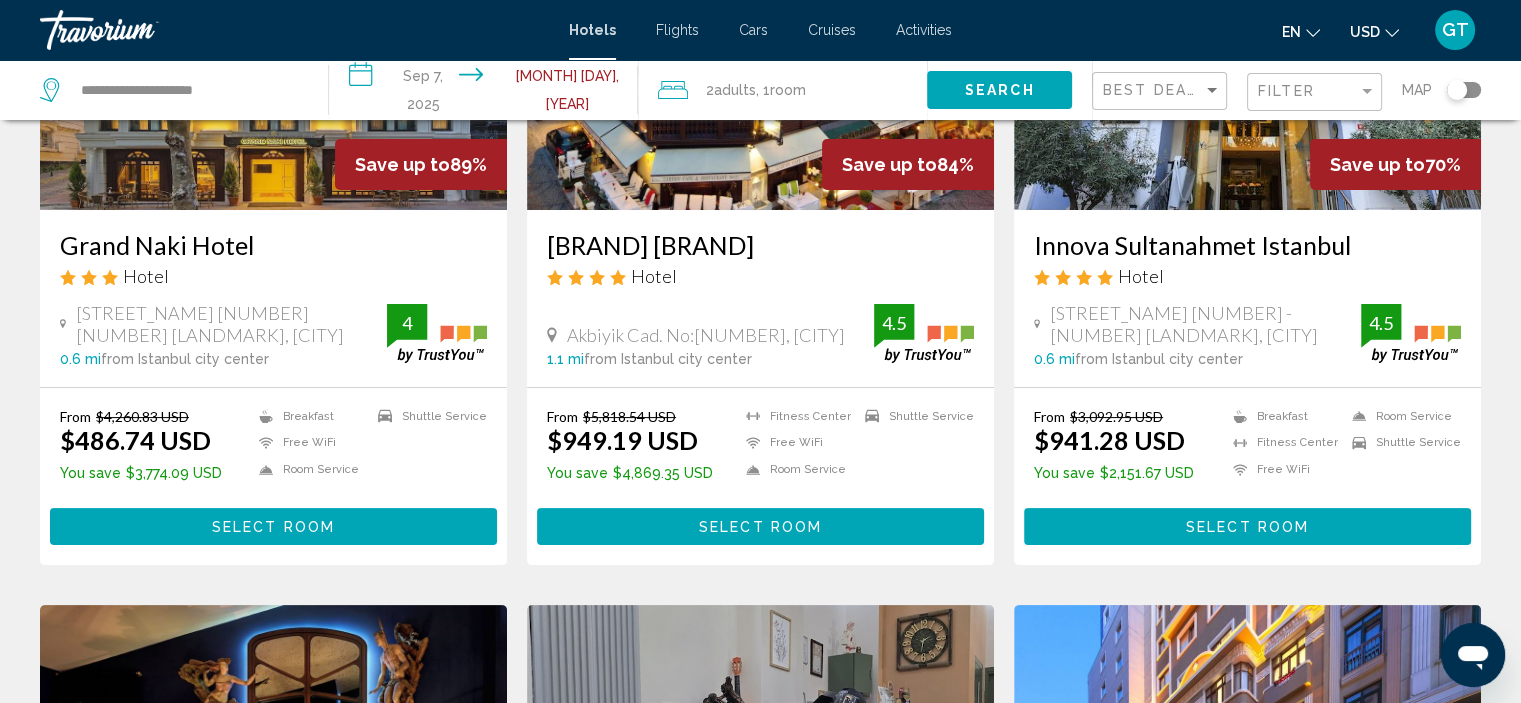 scroll, scrollTop: 0, scrollLeft: 0, axis: both 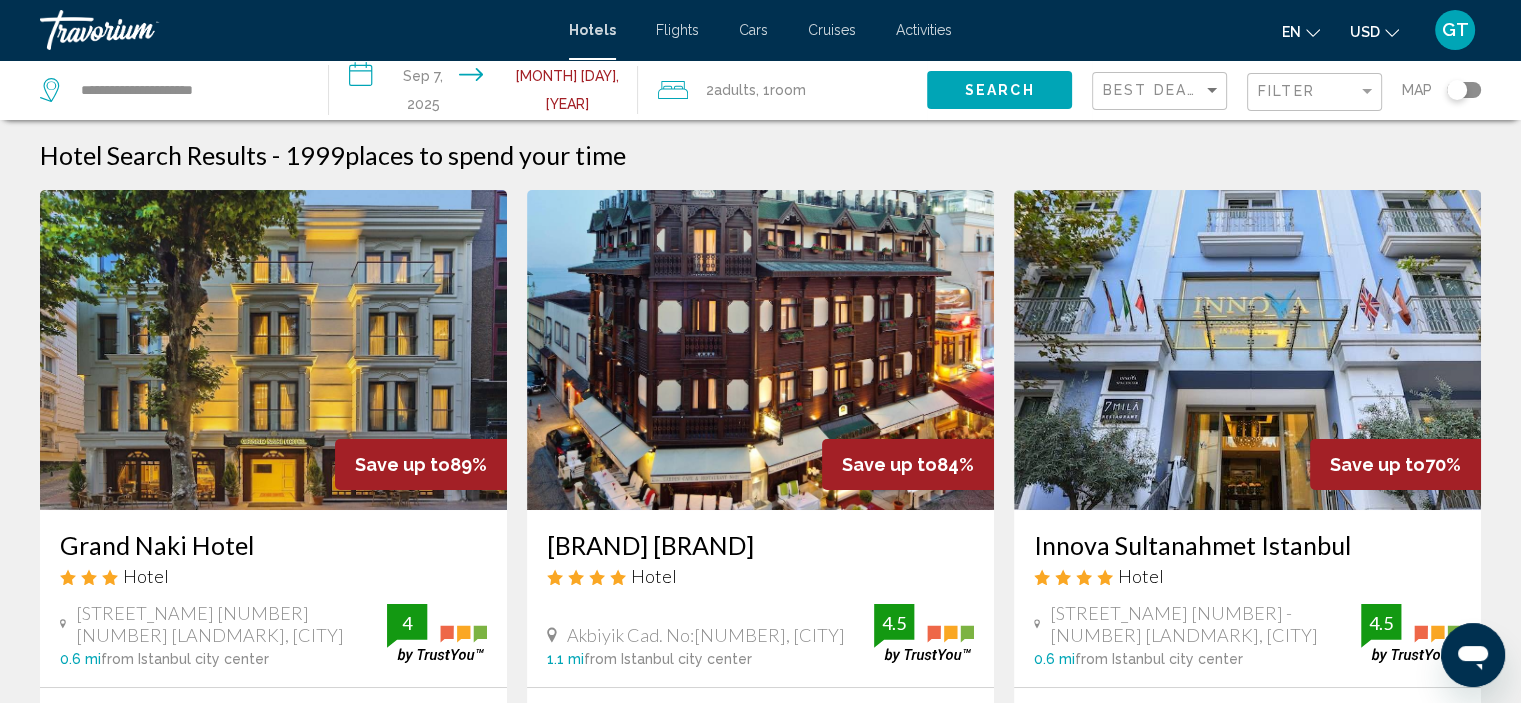 click at bounding box center (1247, 350) 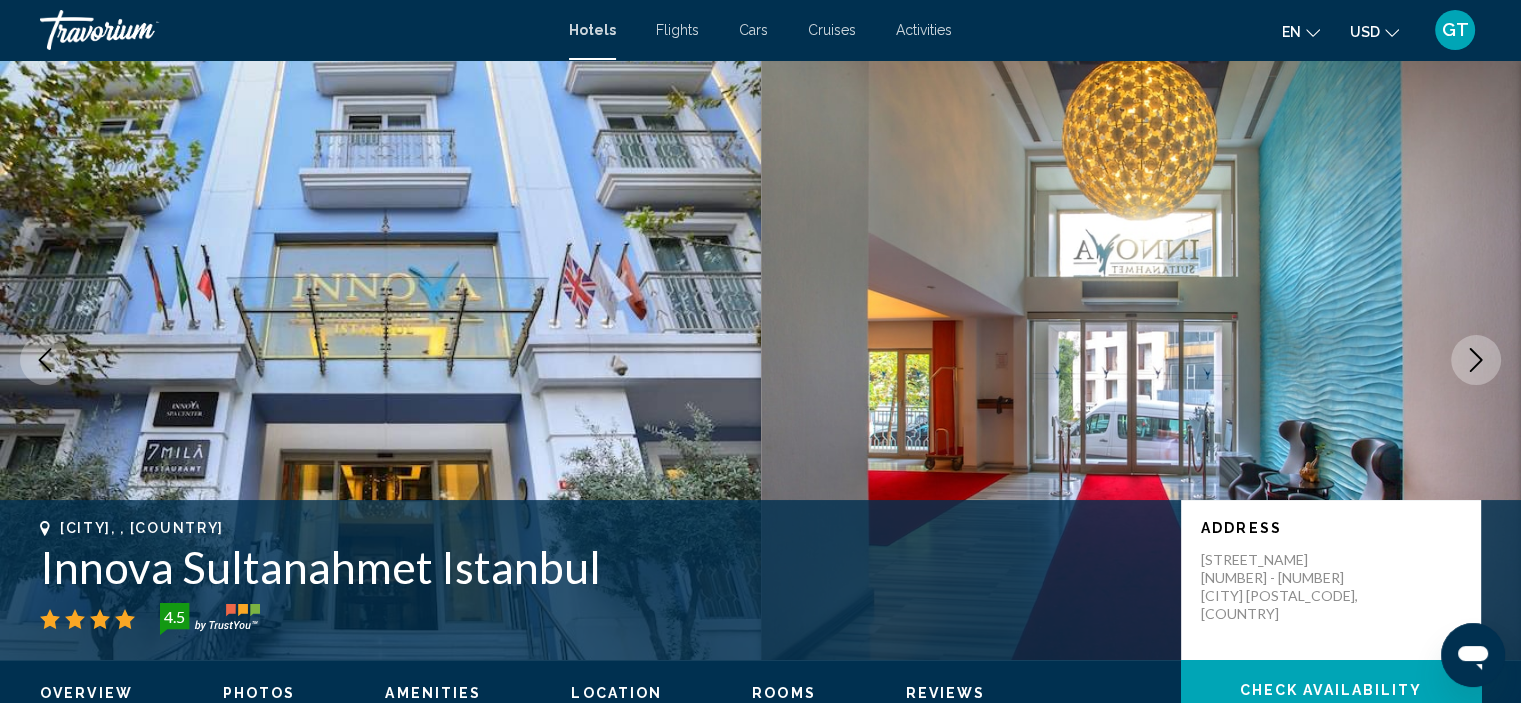 scroll, scrollTop: 8, scrollLeft: 0, axis: vertical 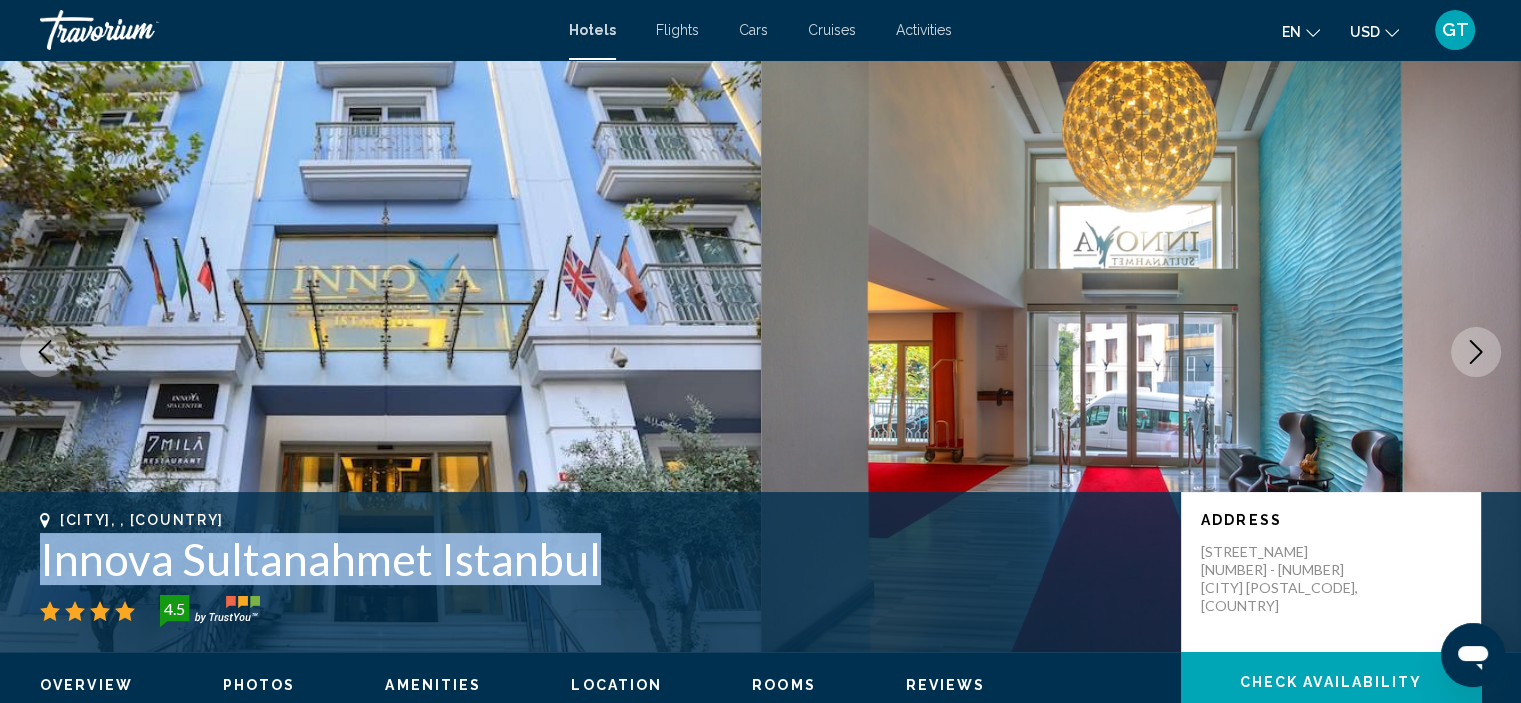 drag, startPoint x: 630, startPoint y: 572, endPoint x: 31, endPoint y: 553, distance: 599.3013 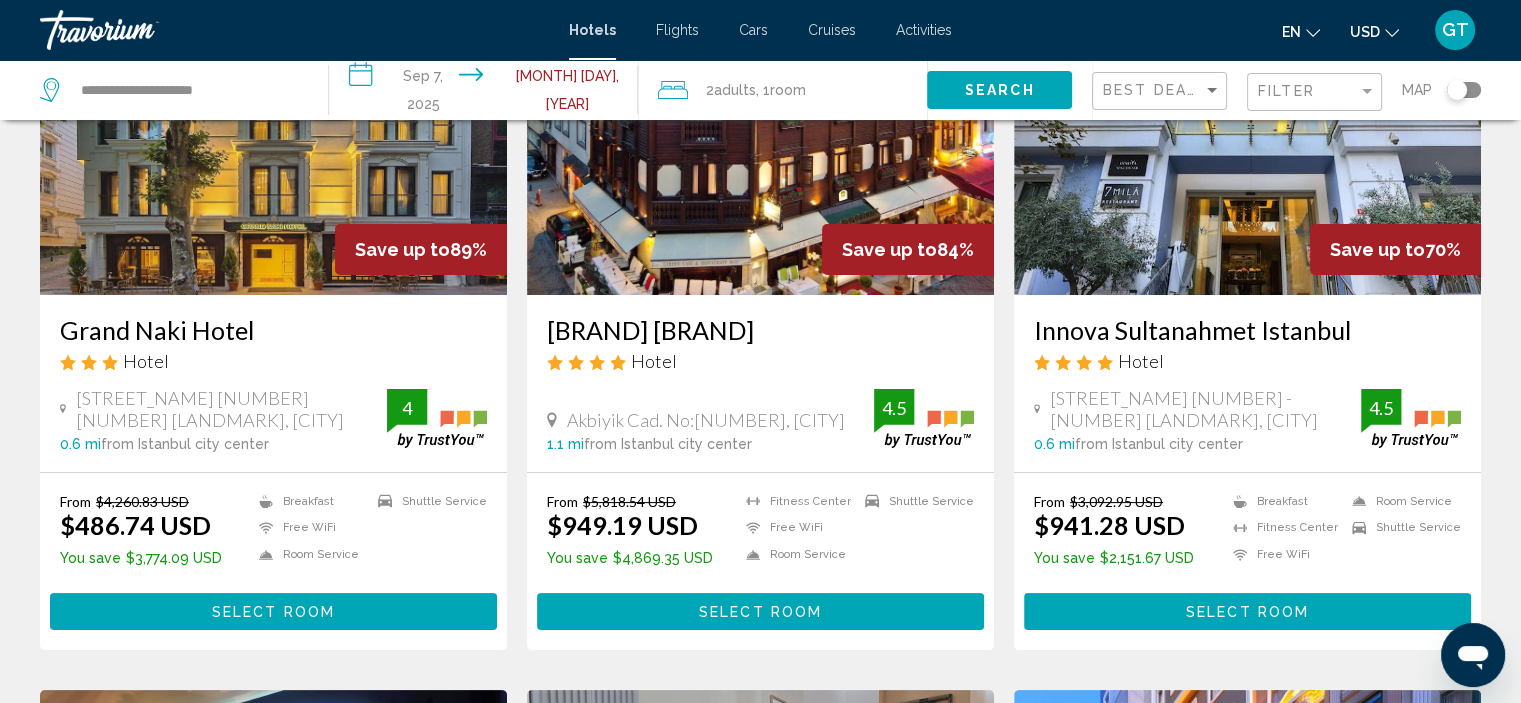 scroll, scrollTop: 0, scrollLeft: 0, axis: both 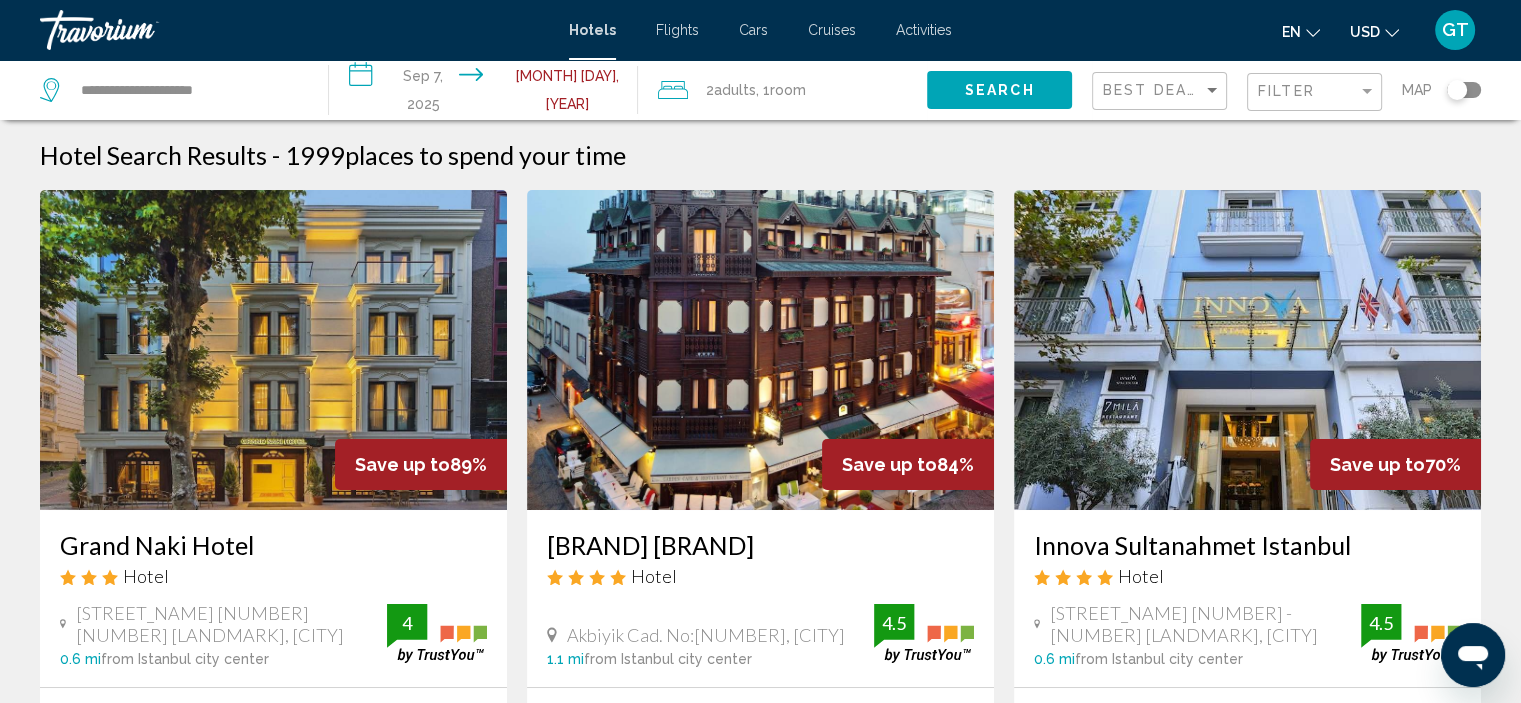 click on "GT" at bounding box center (1455, 30) 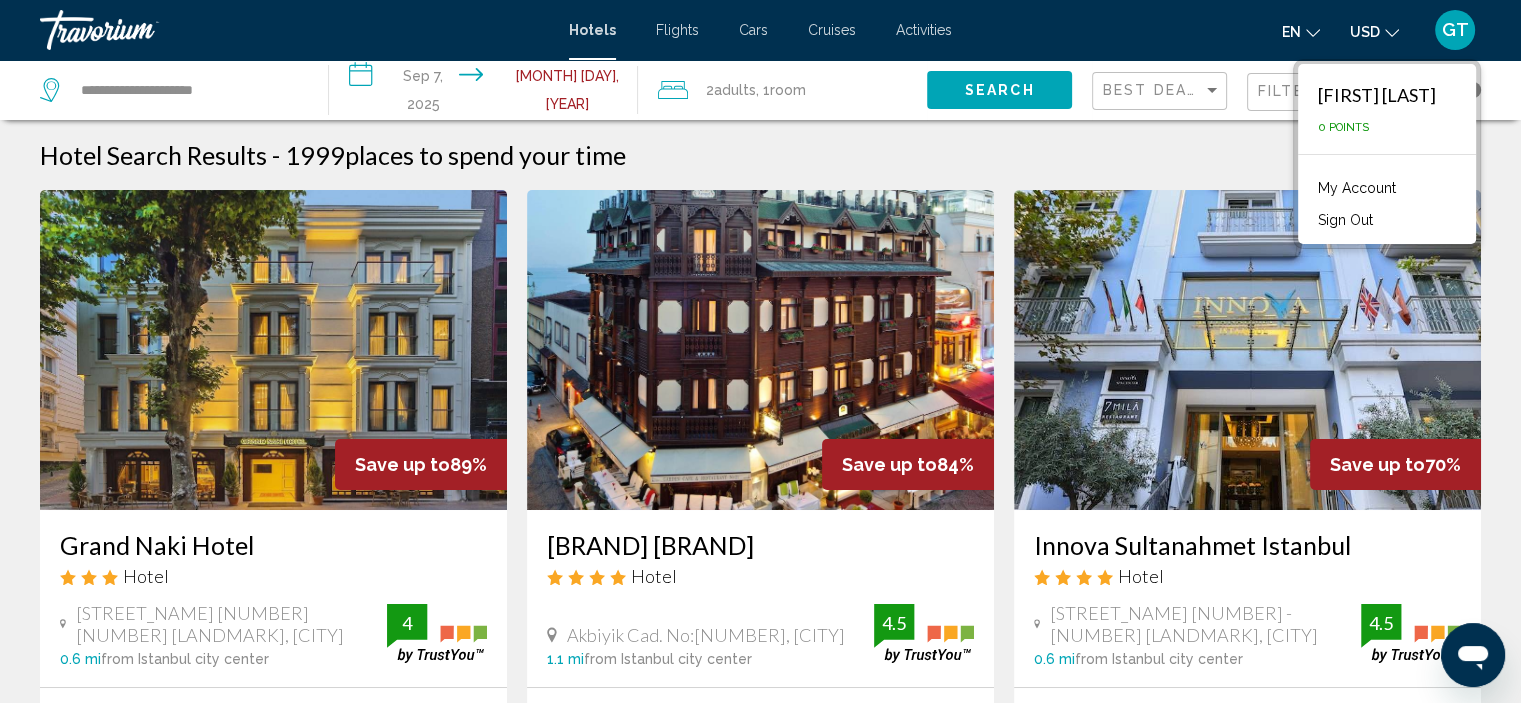 click on "Sign Out" at bounding box center (1345, 220) 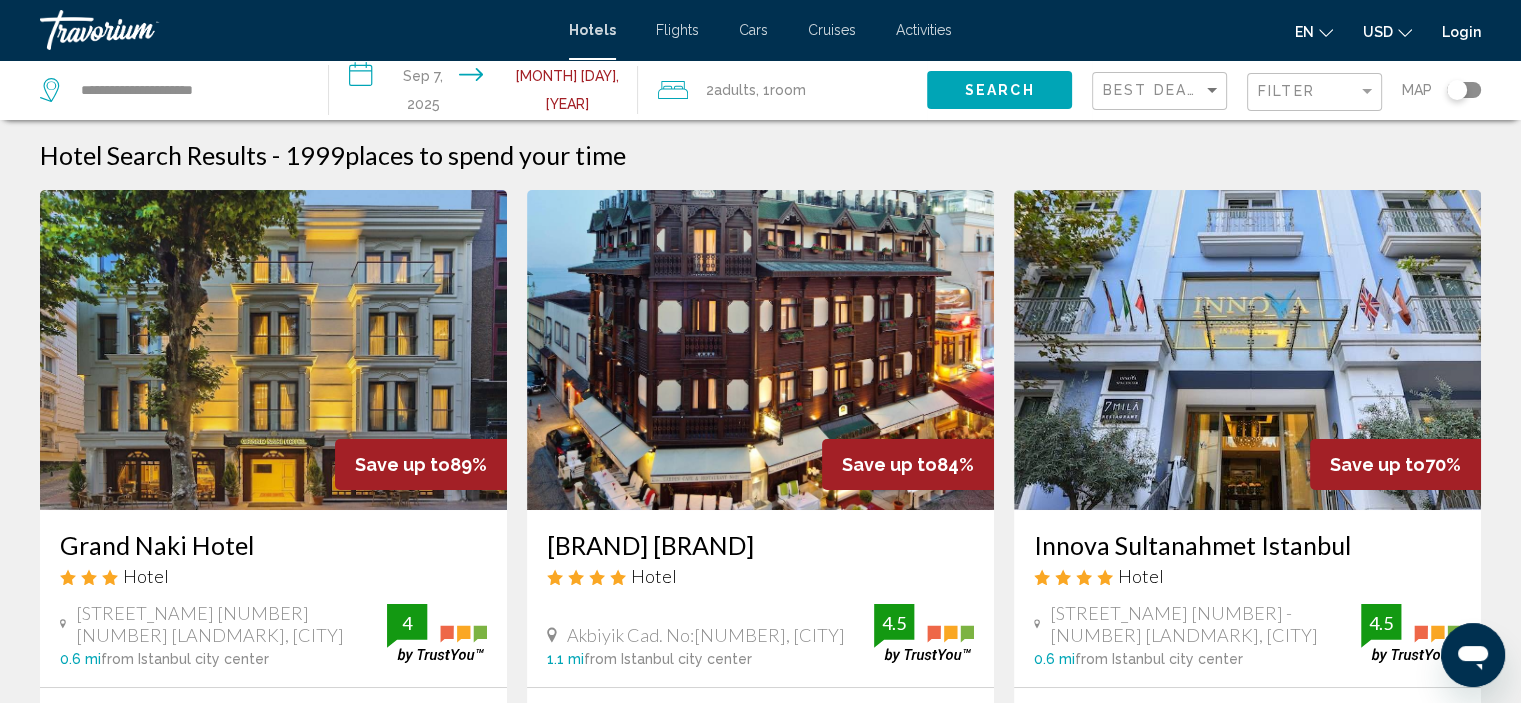 click on "Login" 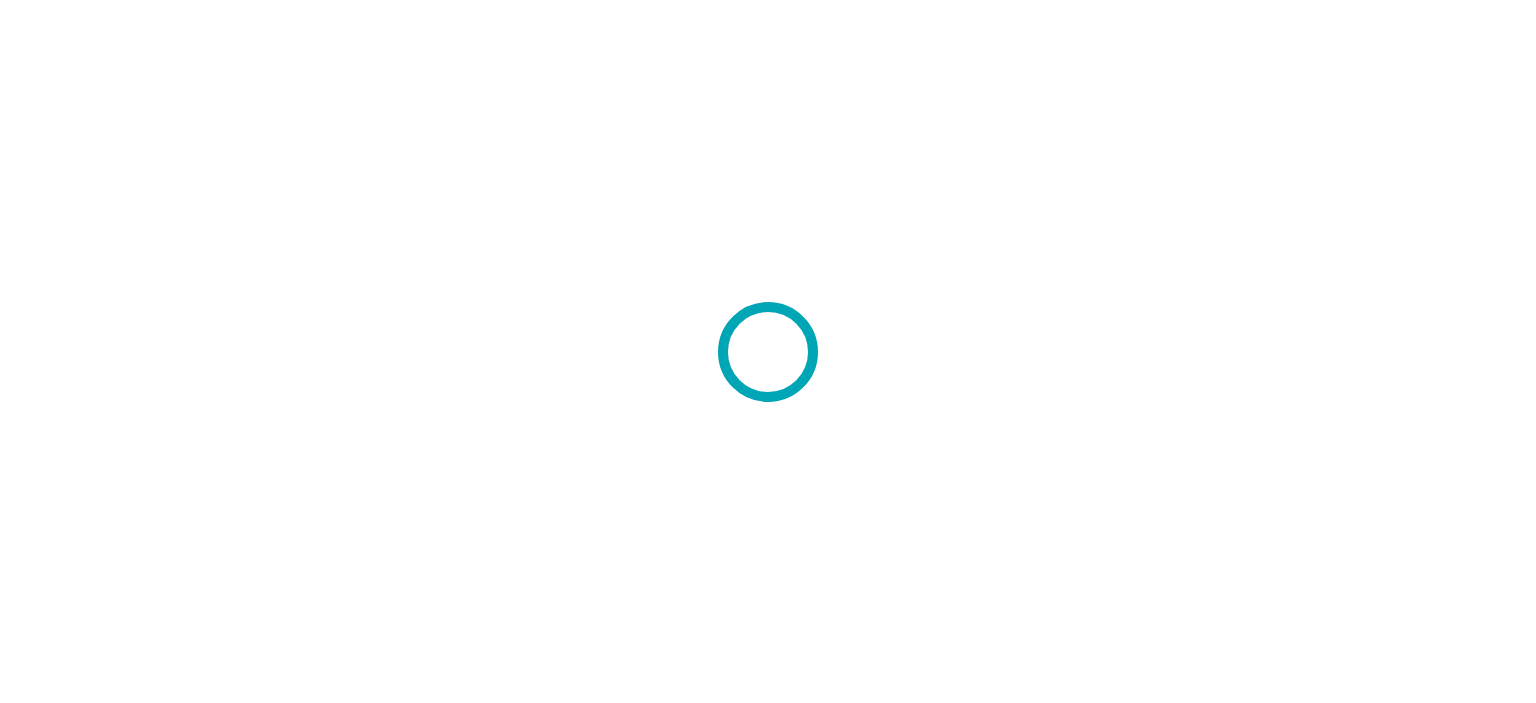 scroll, scrollTop: 0, scrollLeft: 0, axis: both 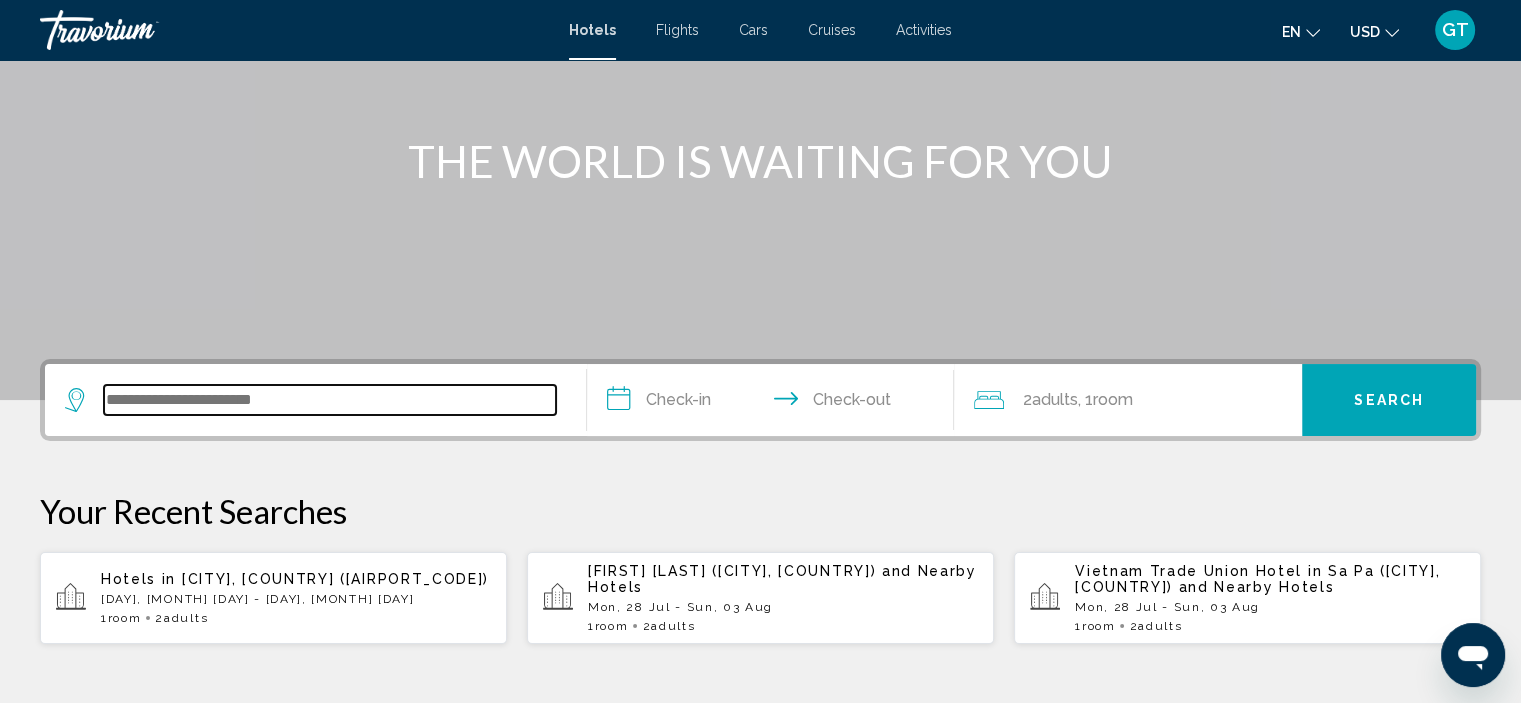 click at bounding box center (330, 400) 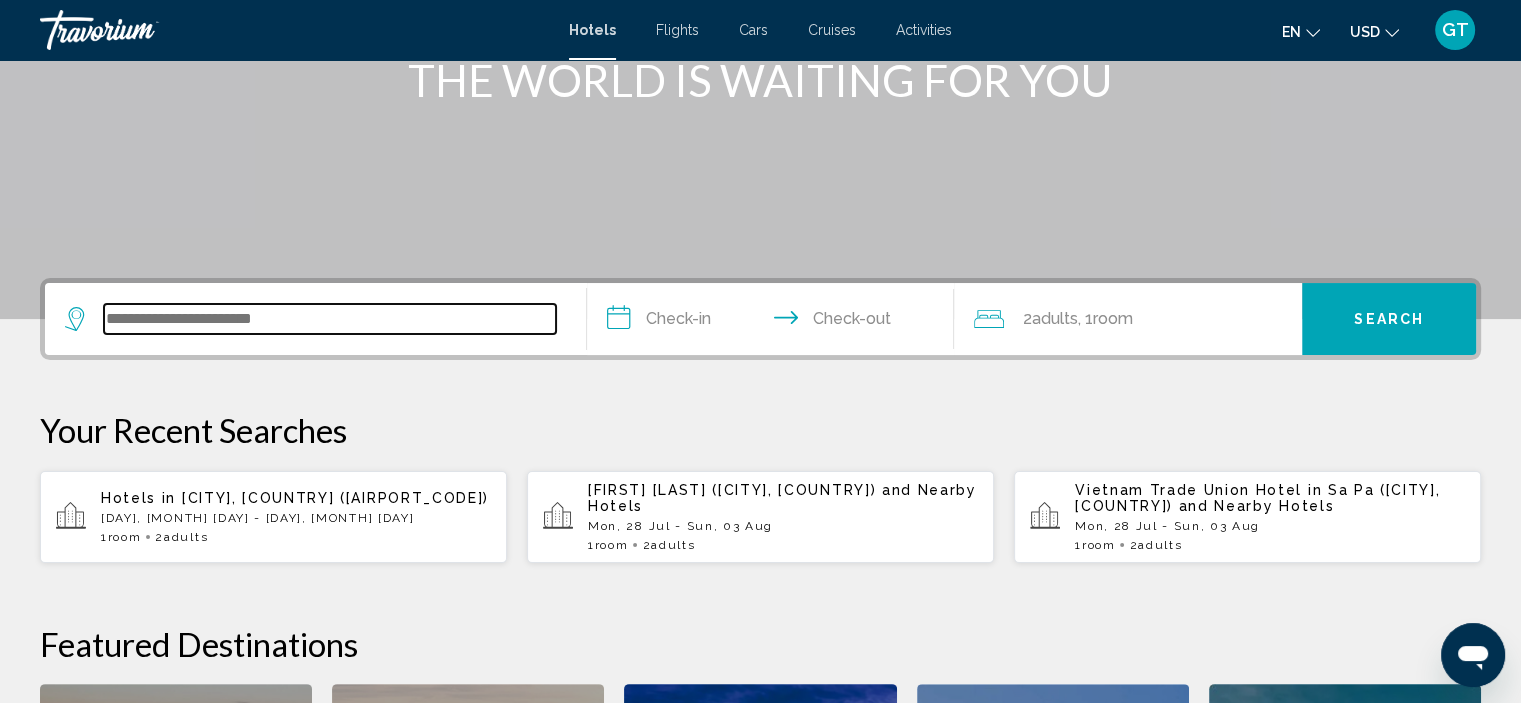 scroll, scrollTop: 493, scrollLeft: 0, axis: vertical 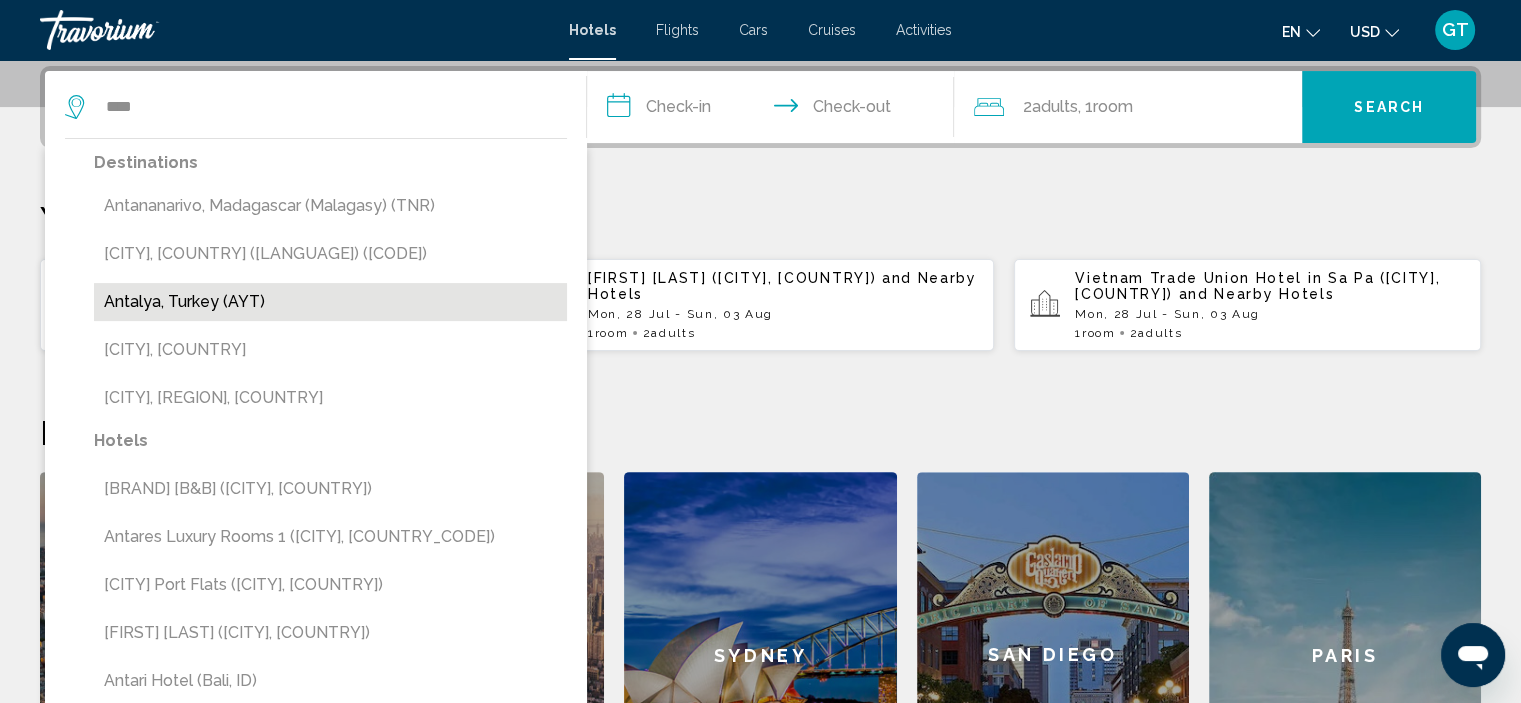 click on "Antalya, Turkey (AYT)" at bounding box center (330, 302) 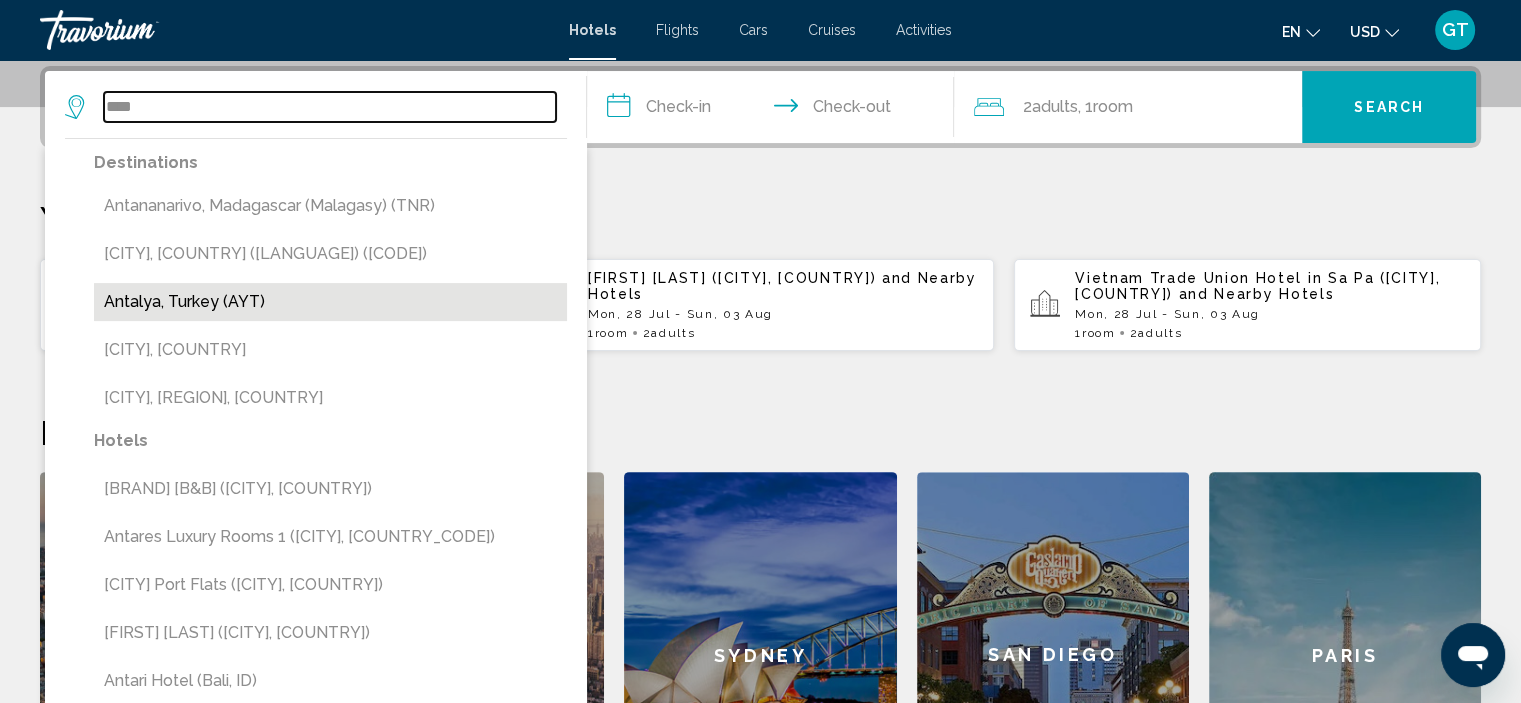 type on "**********" 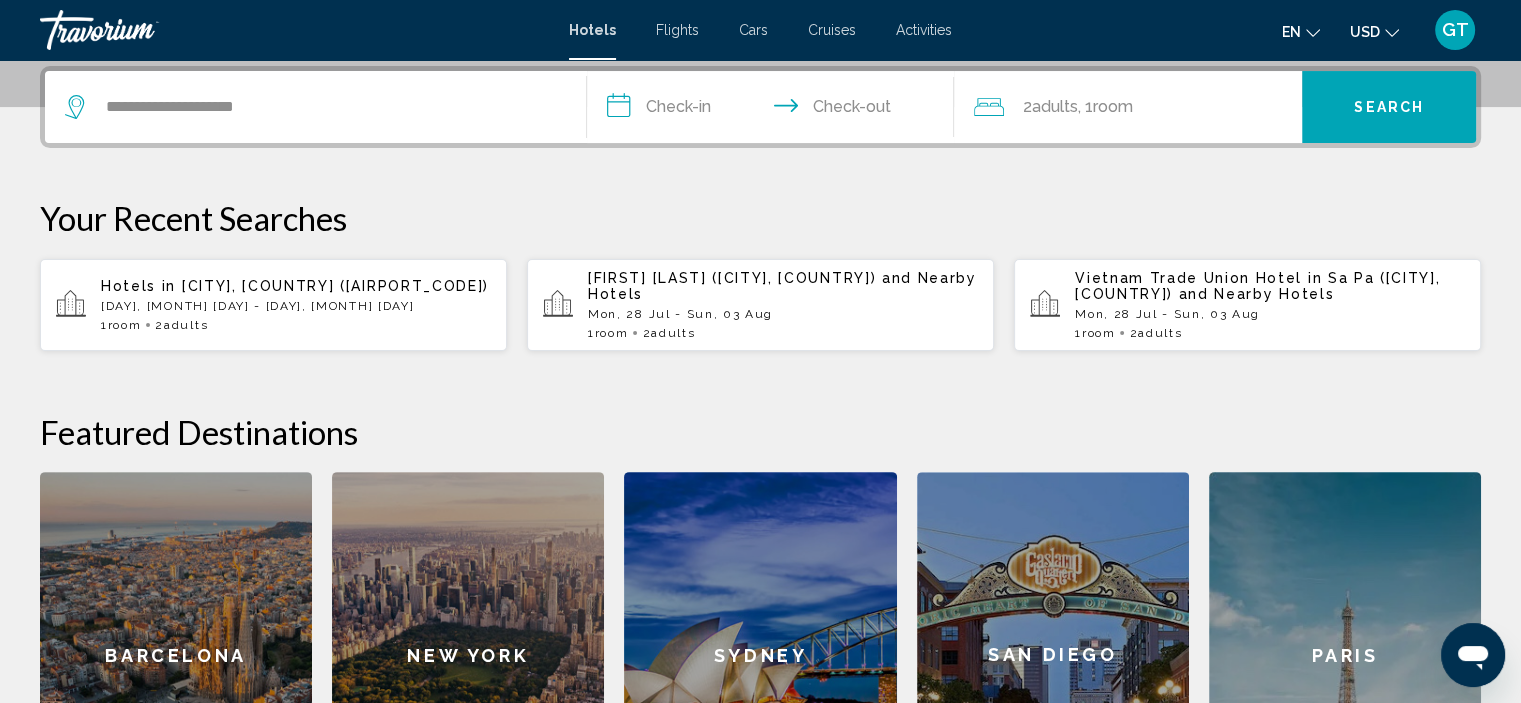 click on "**********" at bounding box center (775, 110) 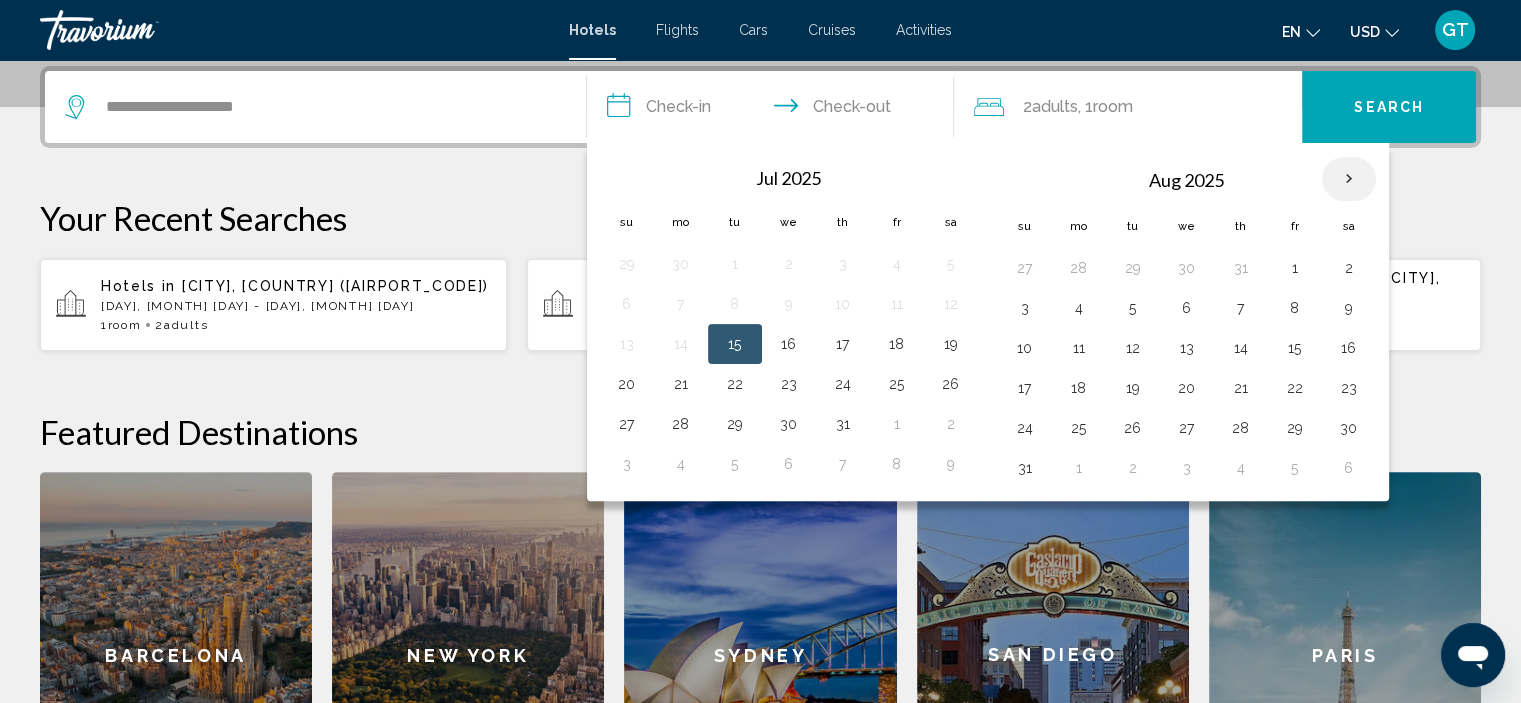 click at bounding box center (1349, 179) 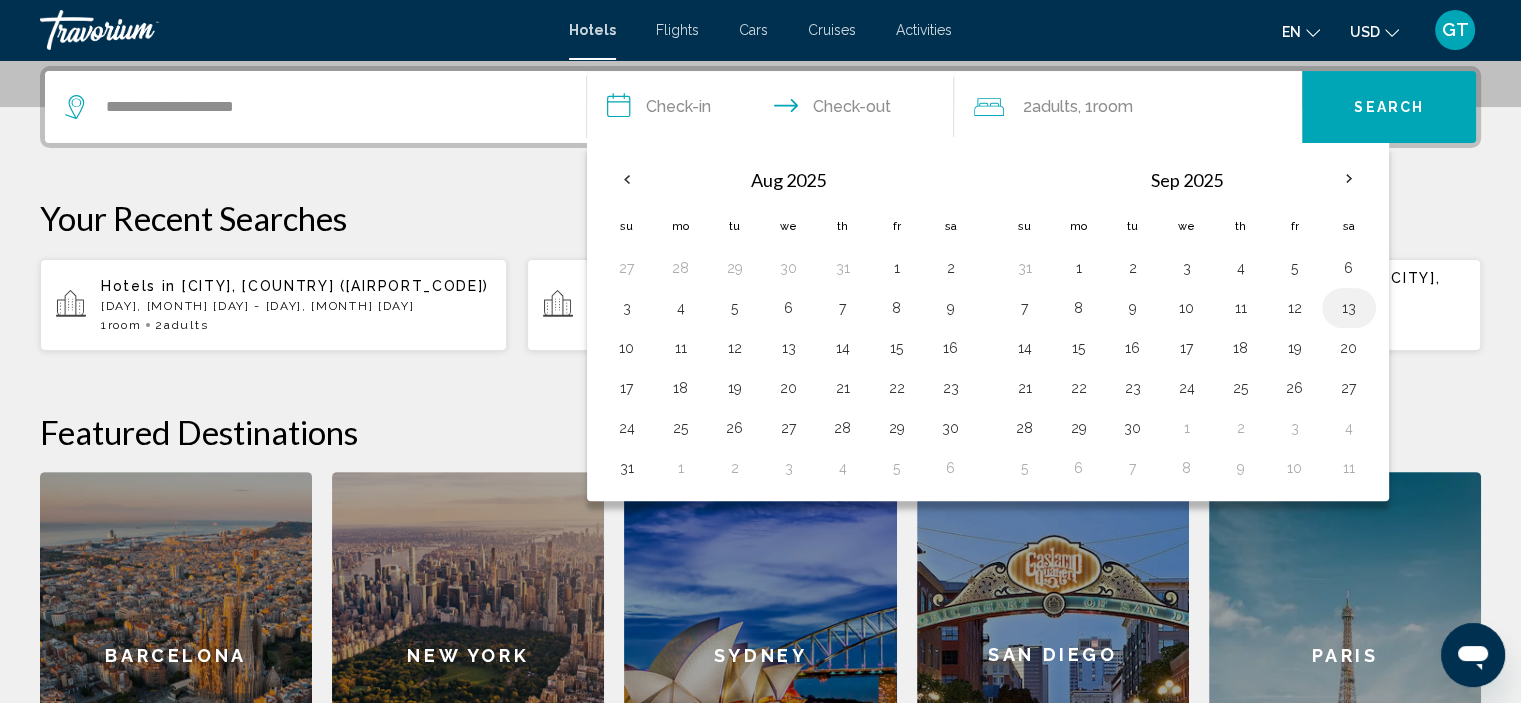 click on "13" at bounding box center (1349, 308) 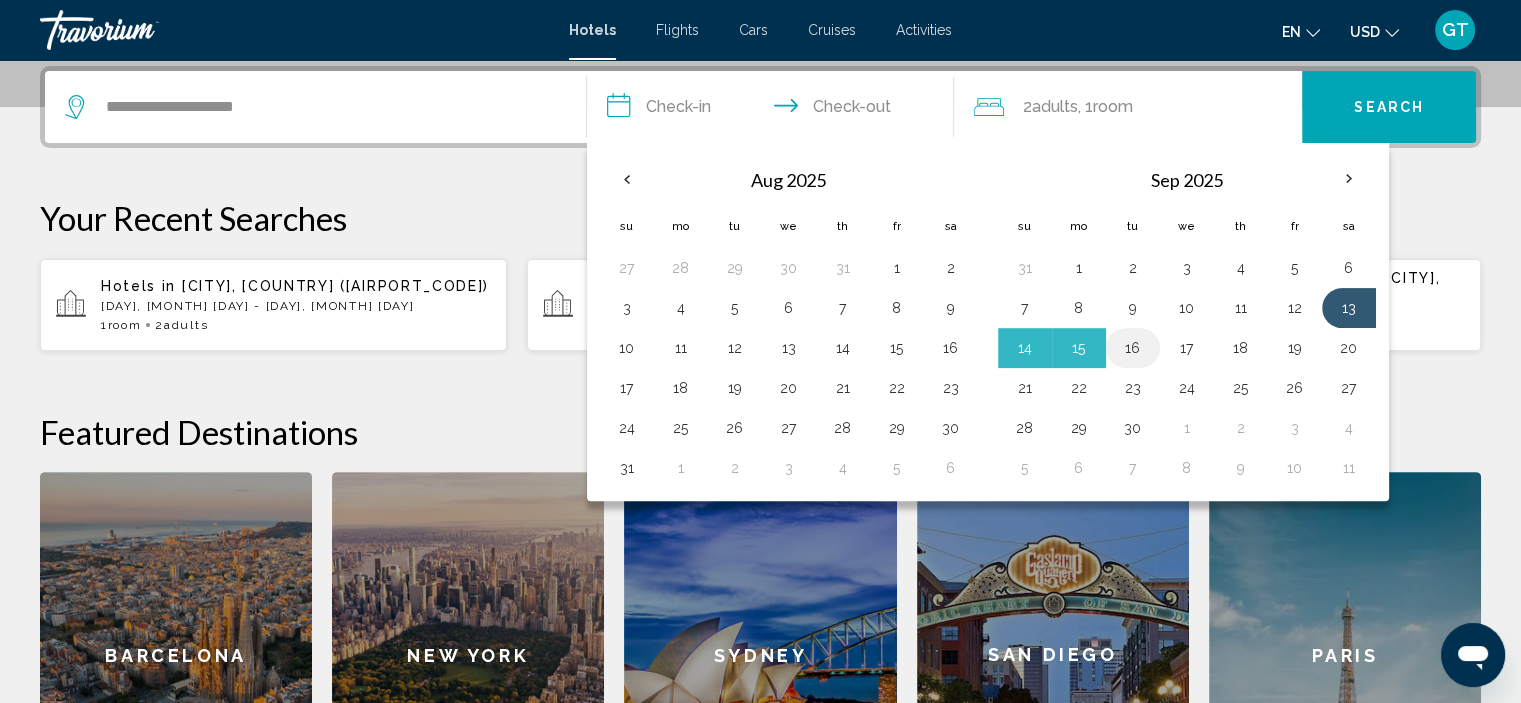 click on "16" at bounding box center (1133, 348) 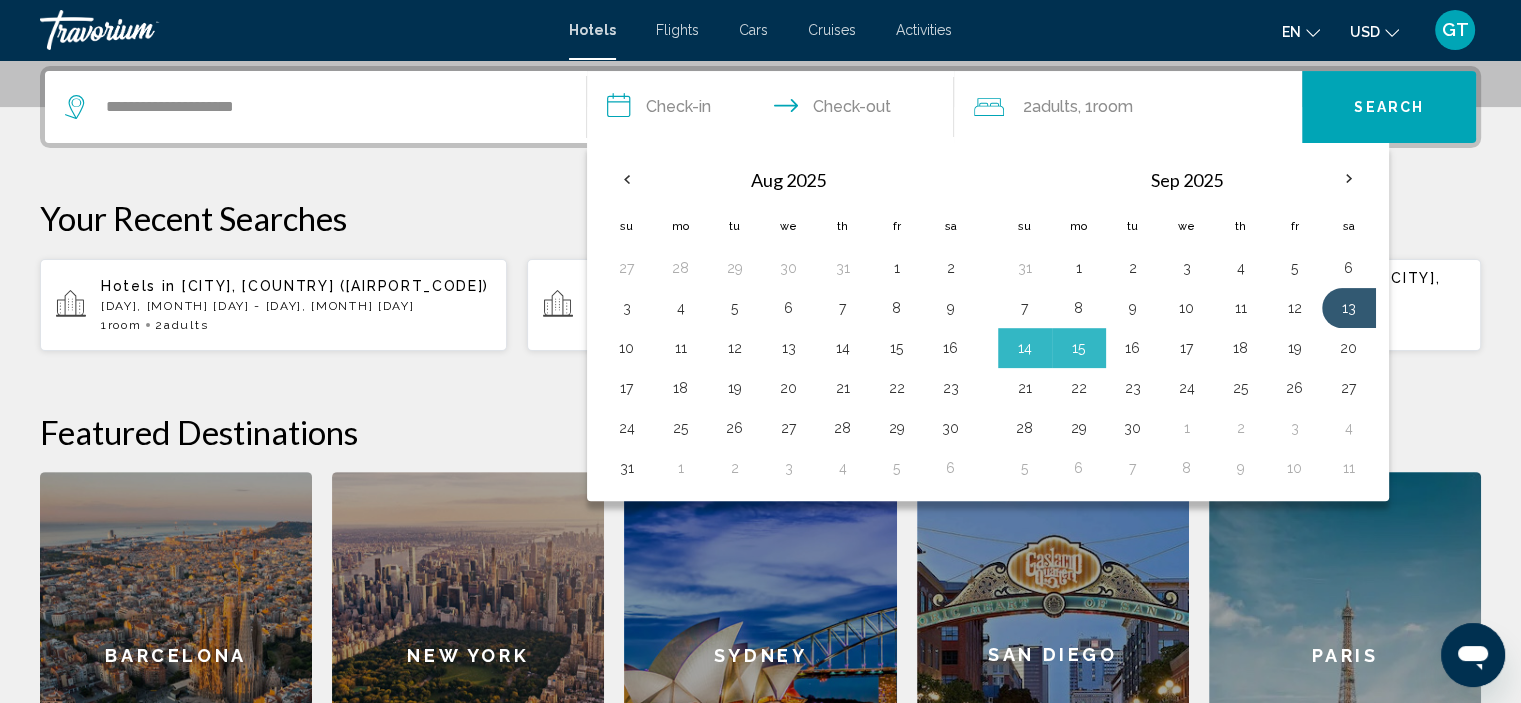 type on "**********" 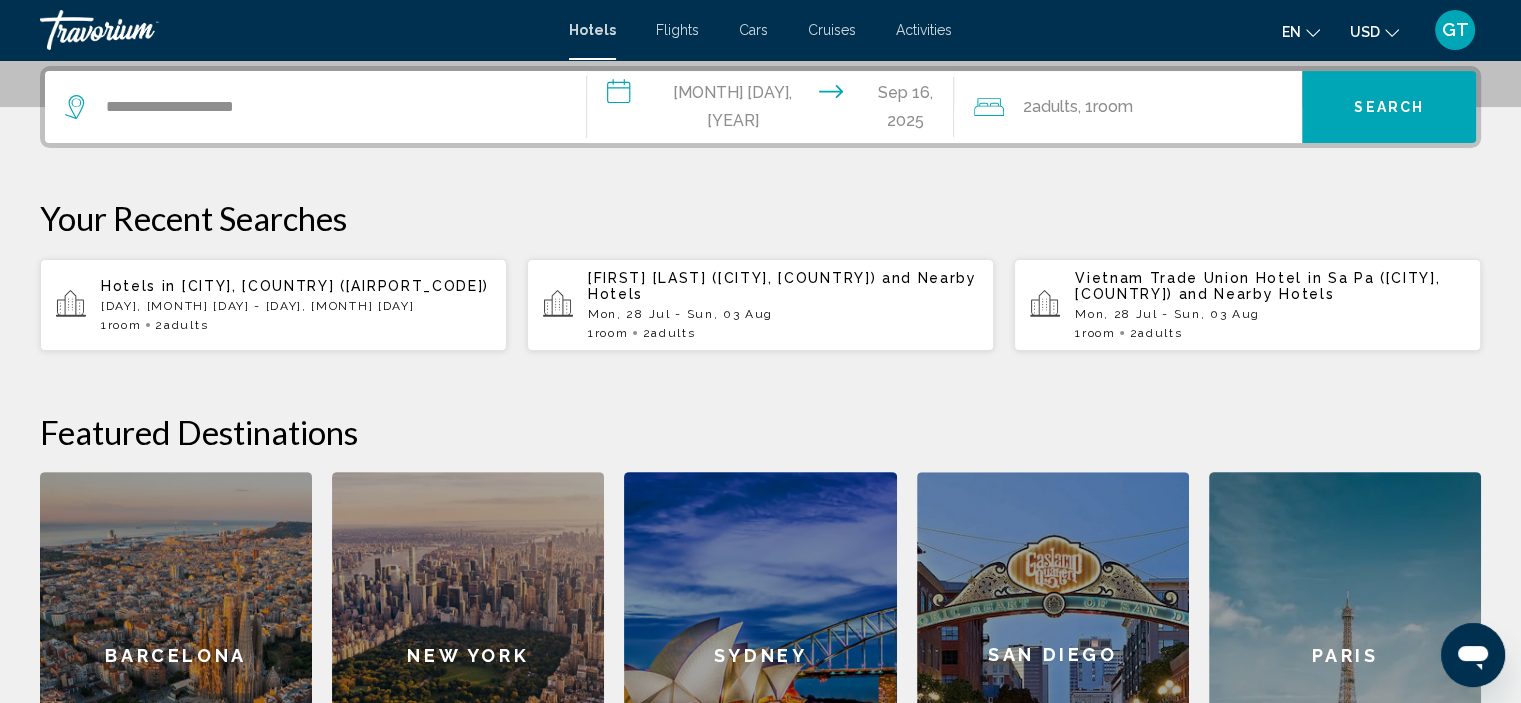 click on "Room" 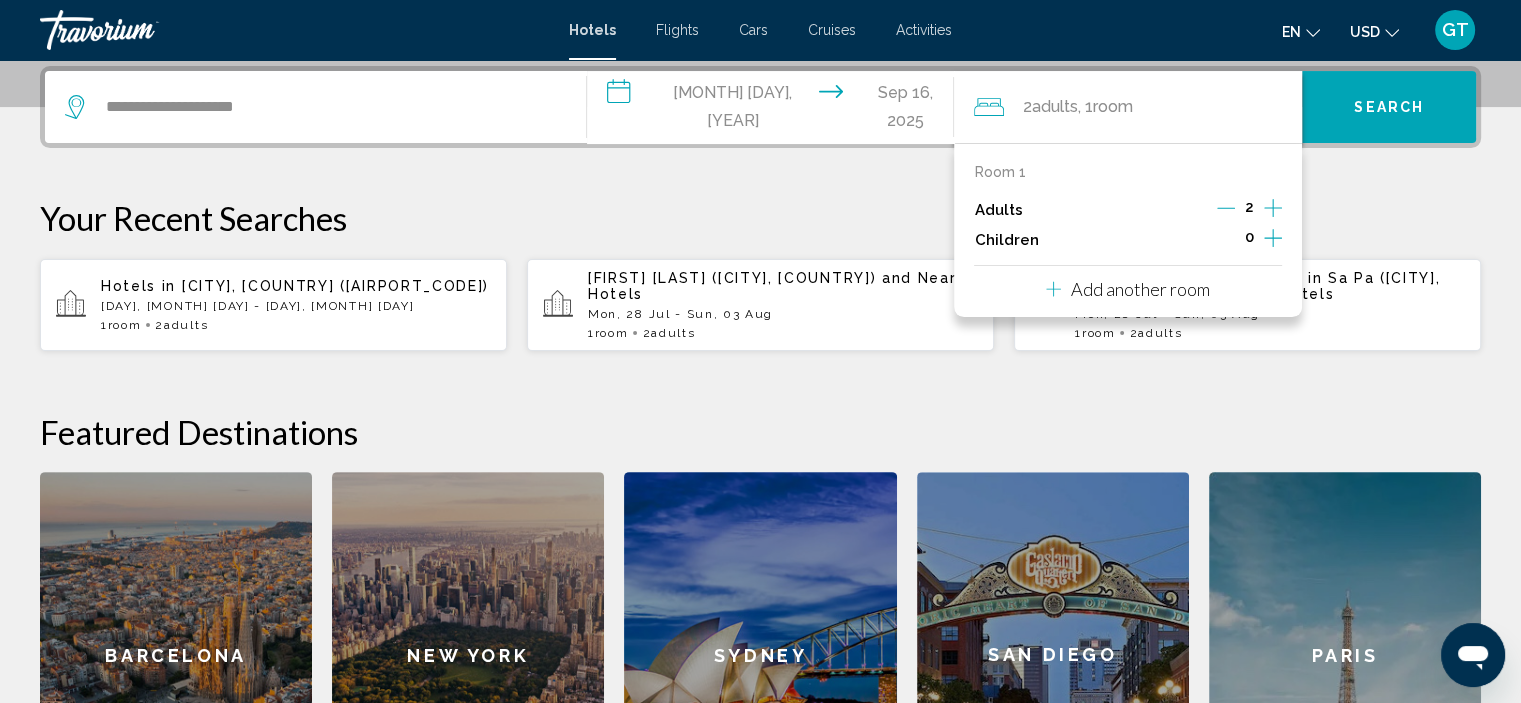 click 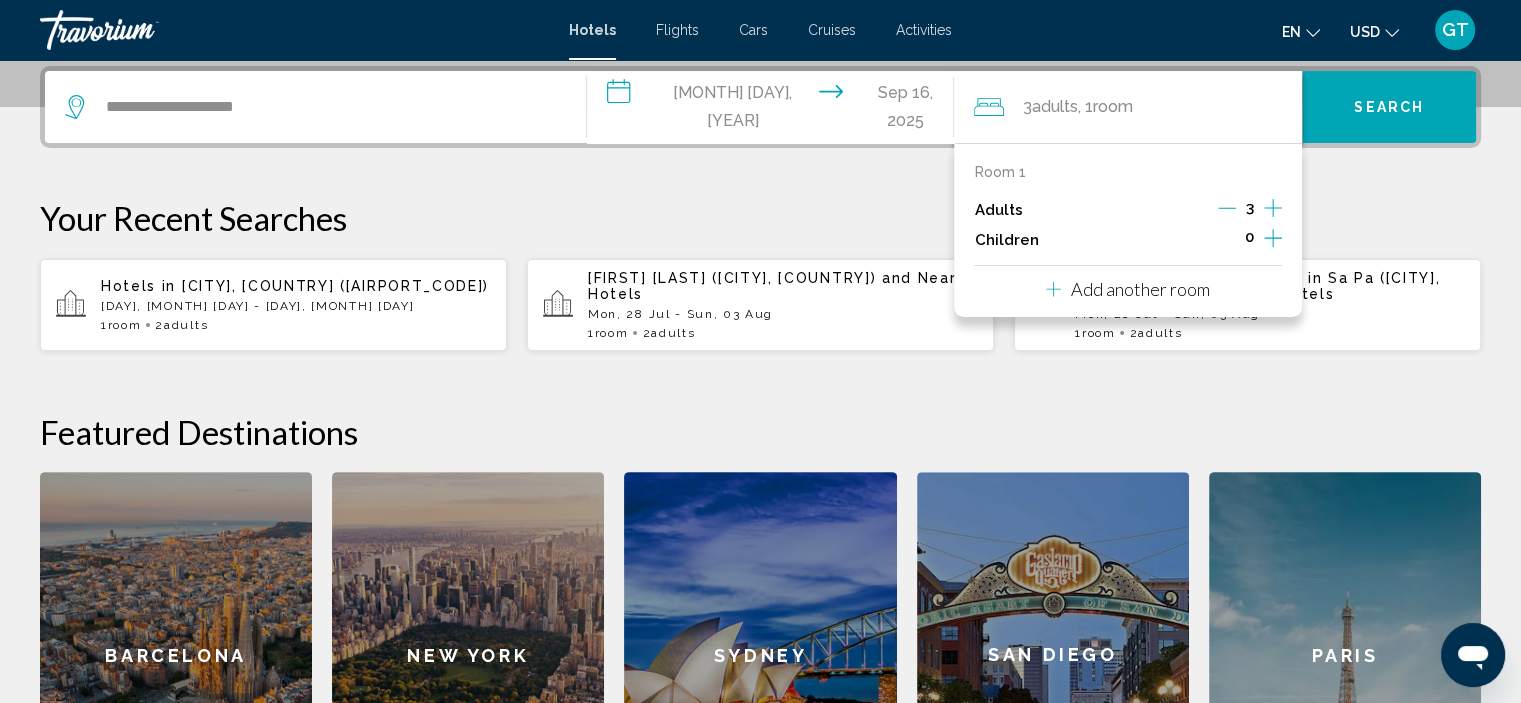 click 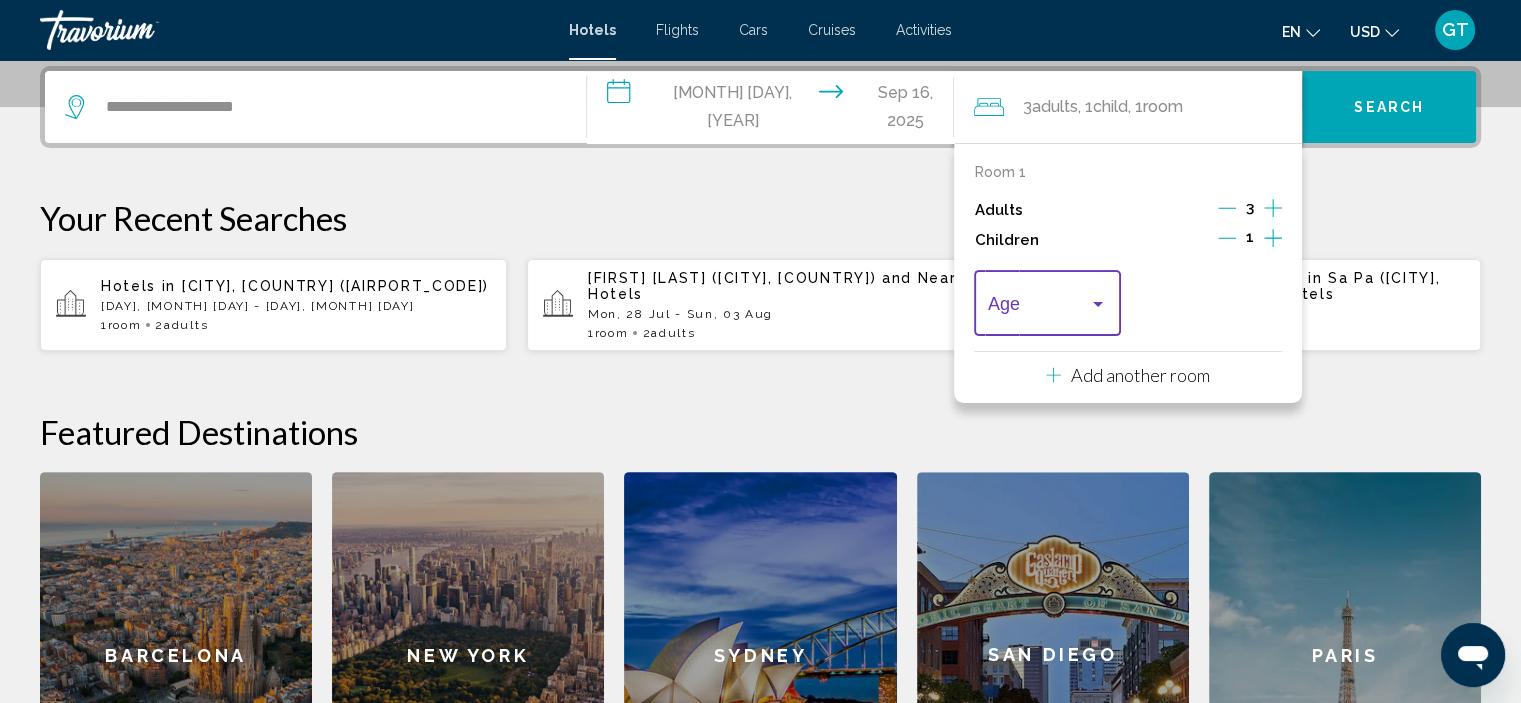 click at bounding box center (1098, 304) 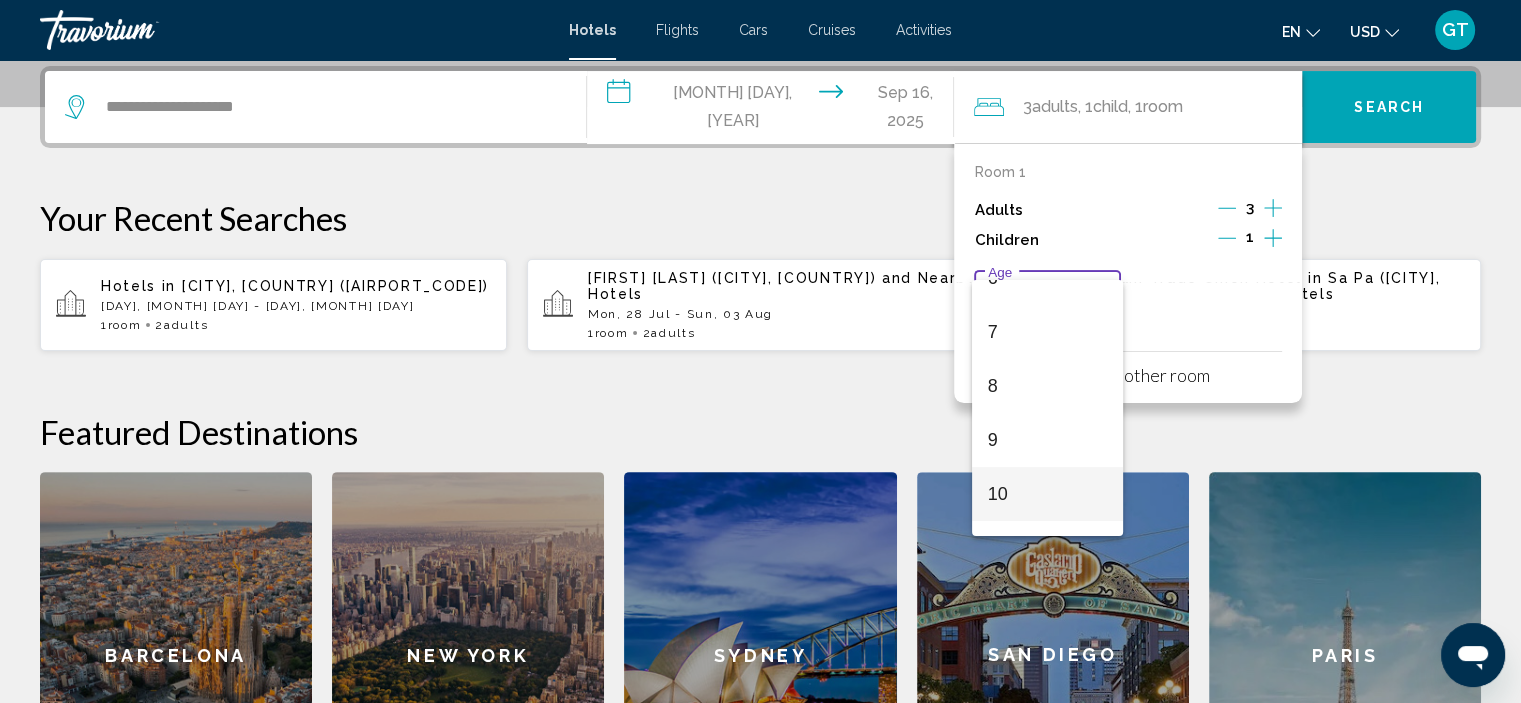 scroll, scrollTop: 400, scrollLeft: 0, axis: vertical 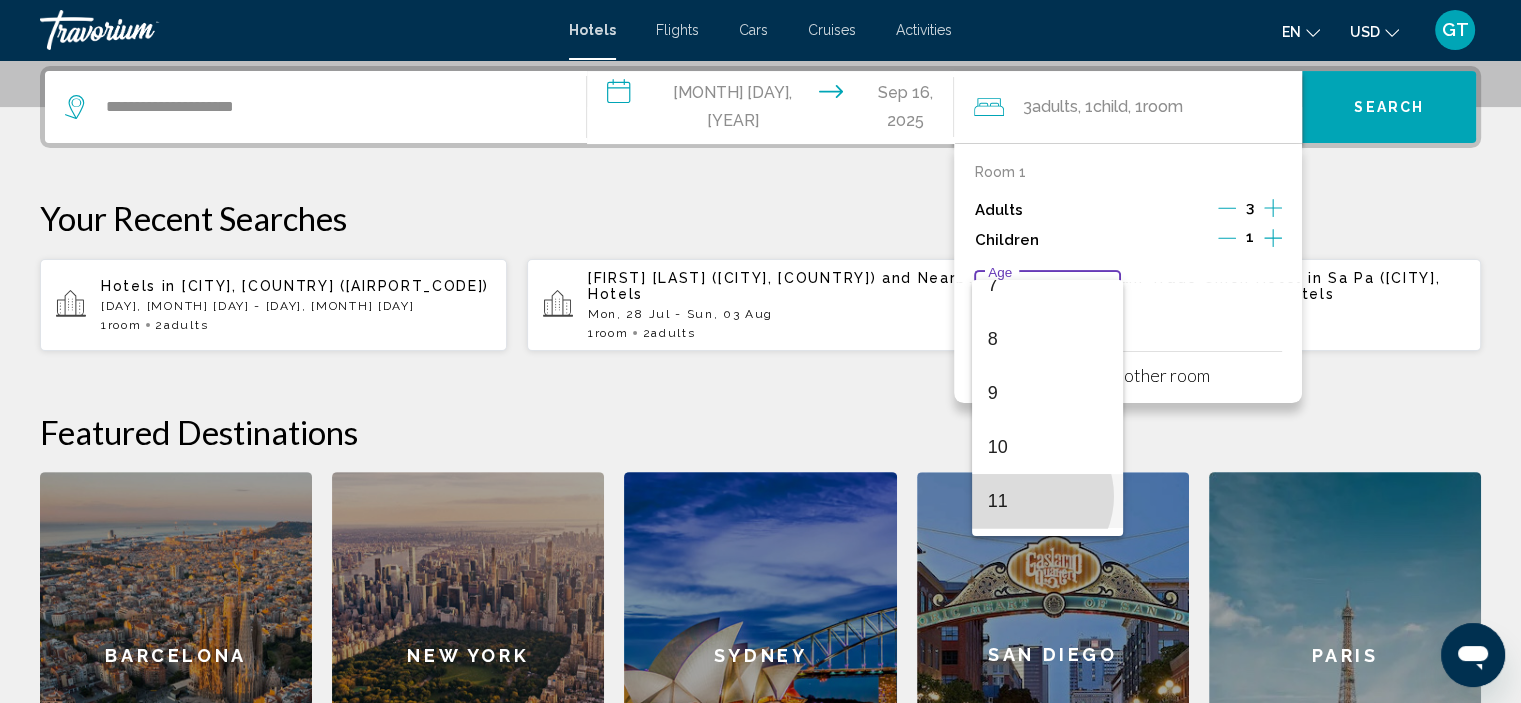 click on "11" at bounding box center (1047, 501) 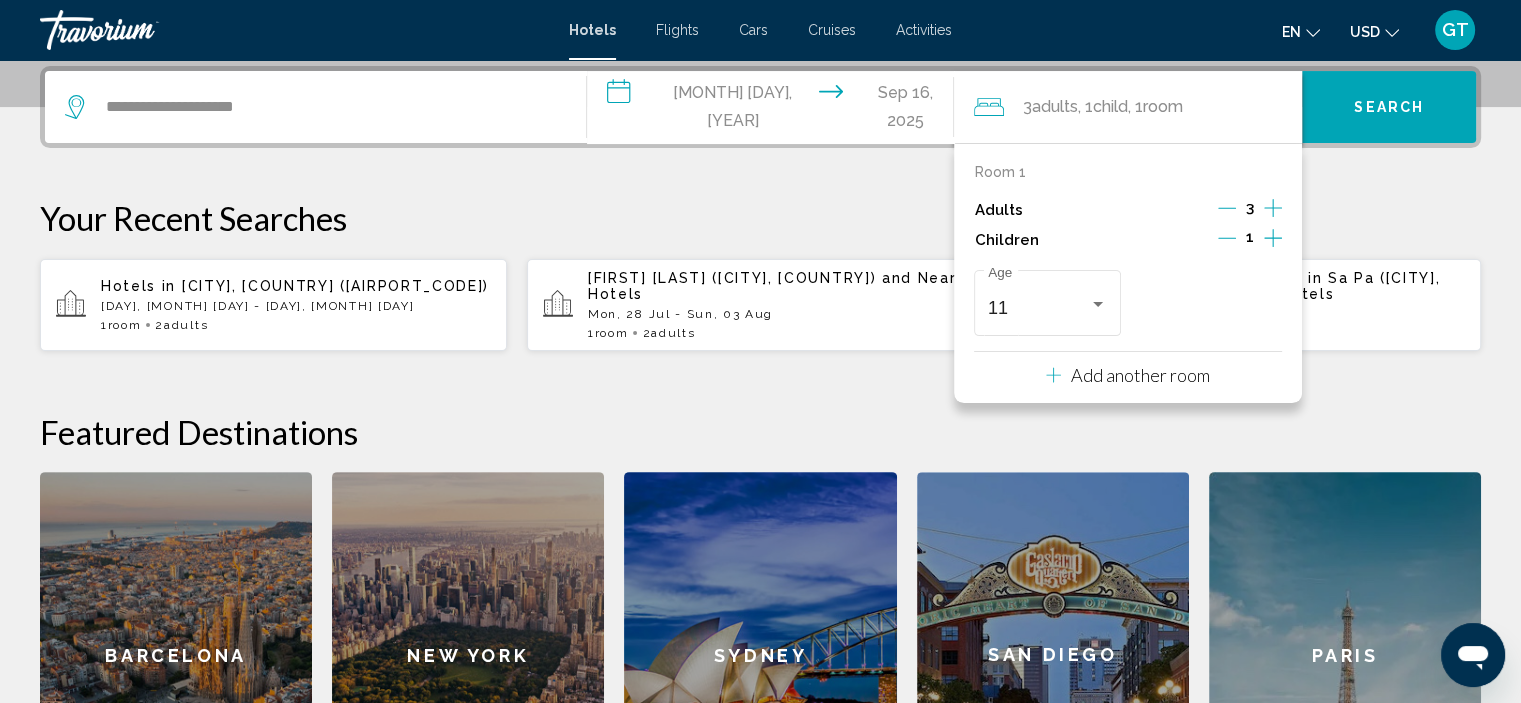 click on "Add another room" at bounding box center [1140, 375] 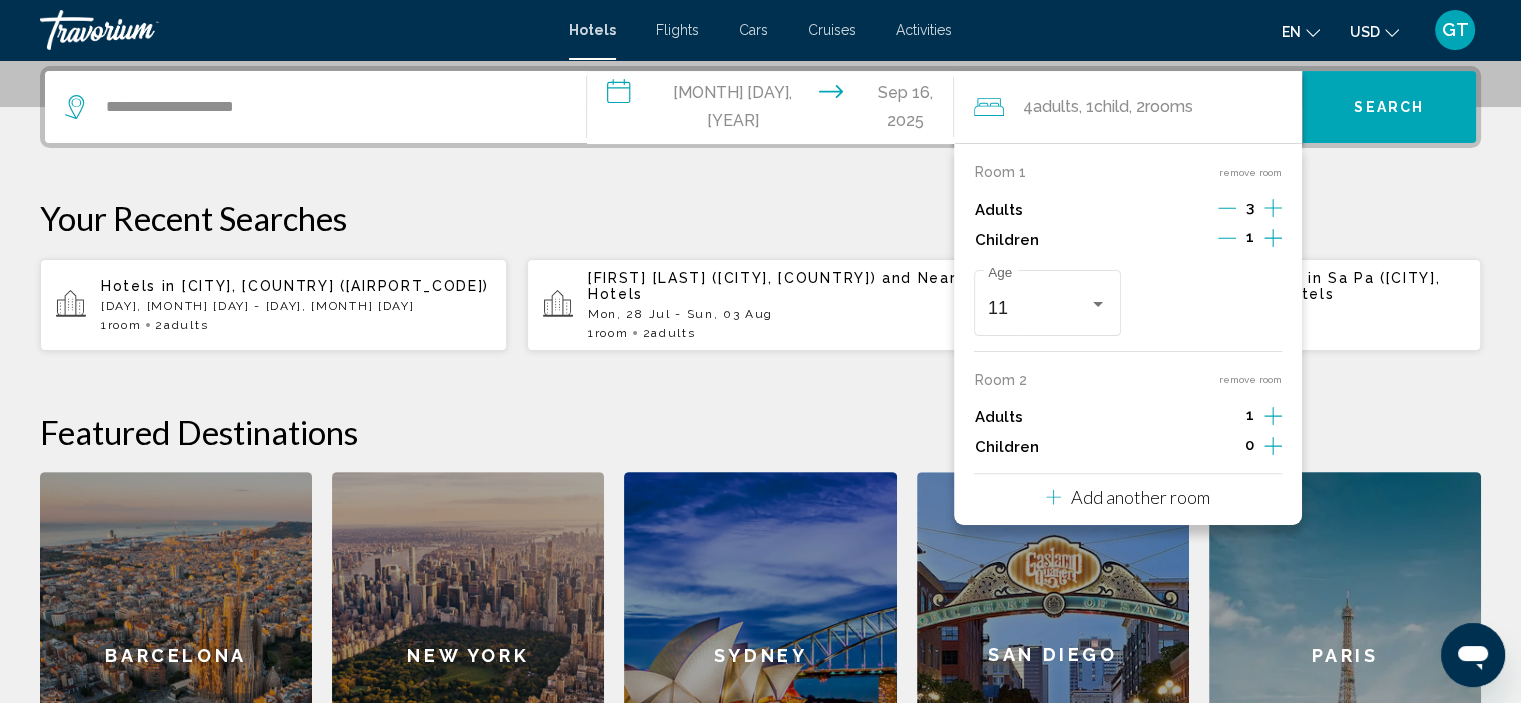 click 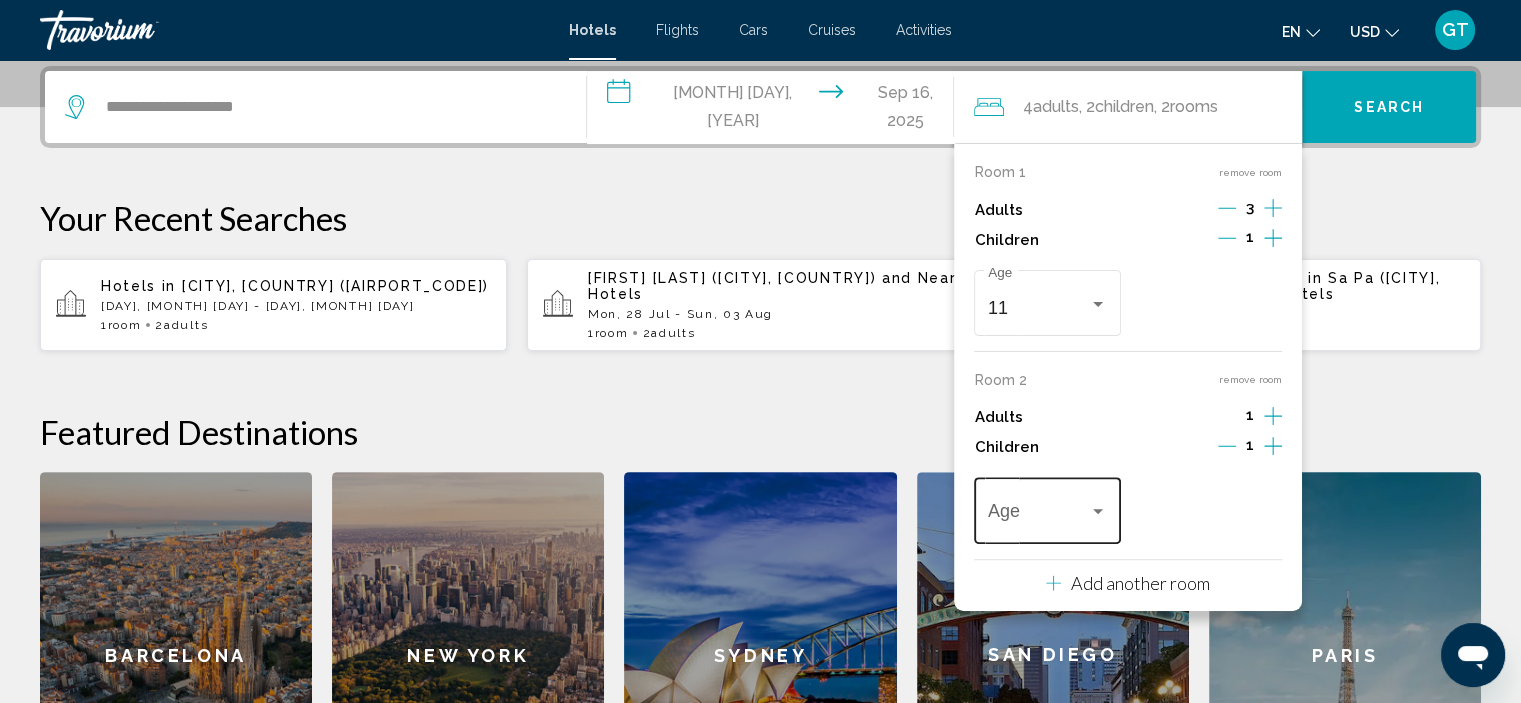 click on "Age" at bounding box center [1047, 508] 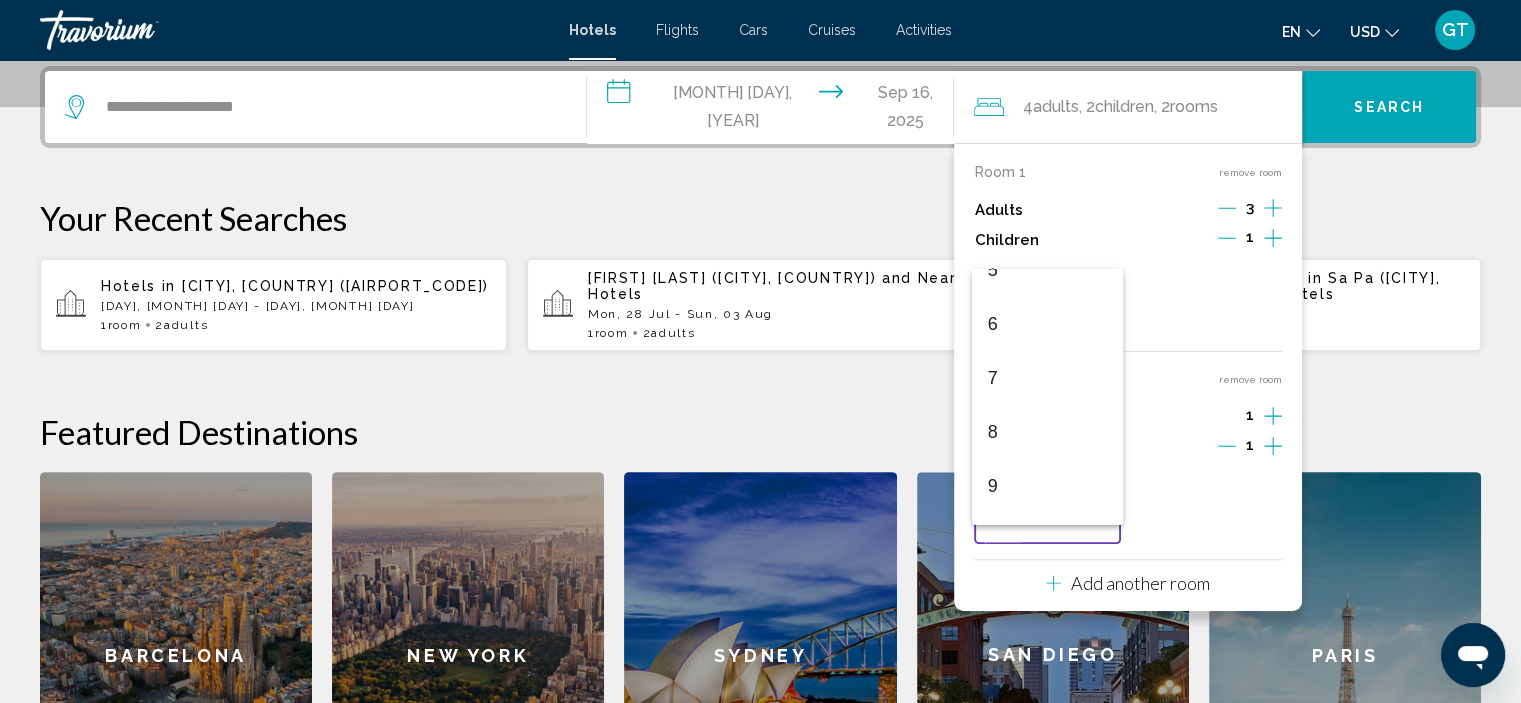 scroll, scrollTop: 300, scrollLeft: 0, axis: vertical 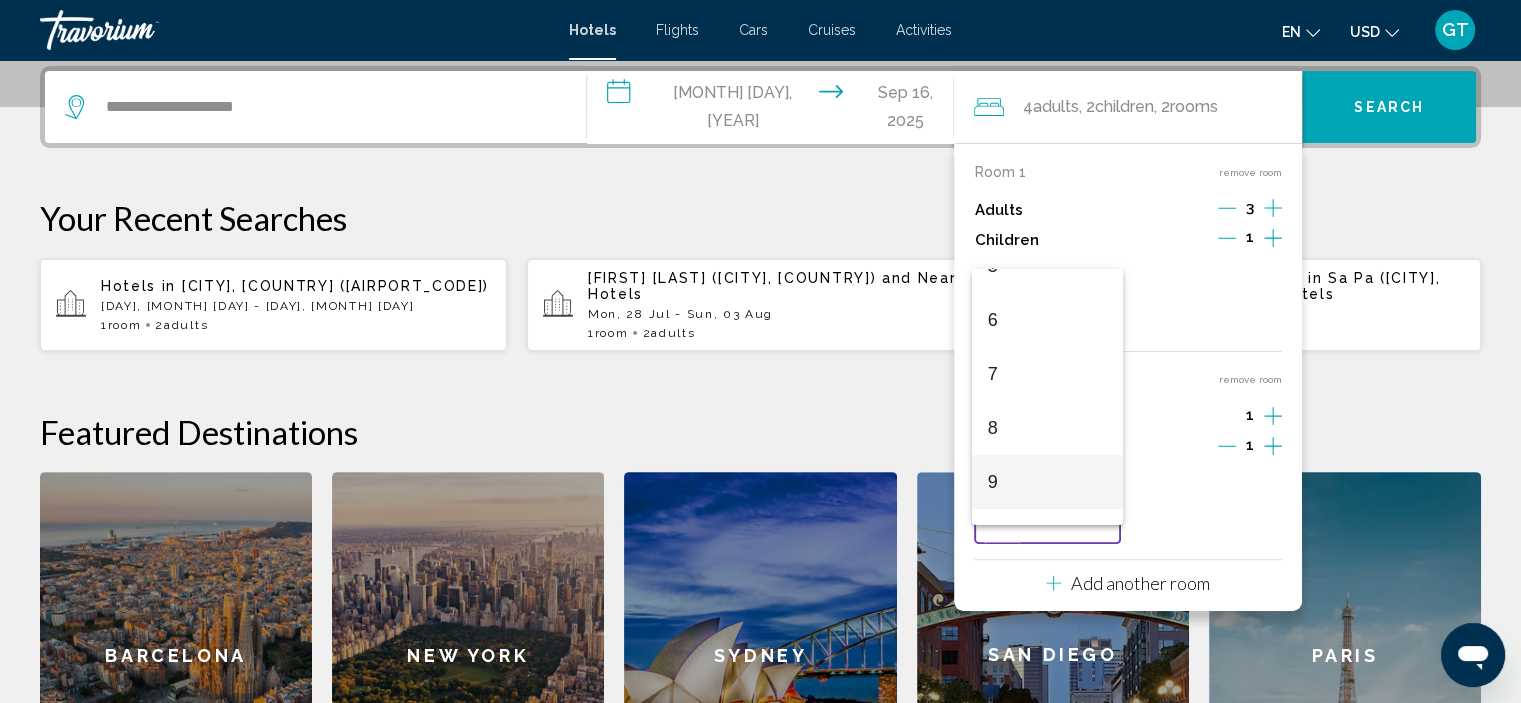 click on "9" at bounding box center (1047, 482) 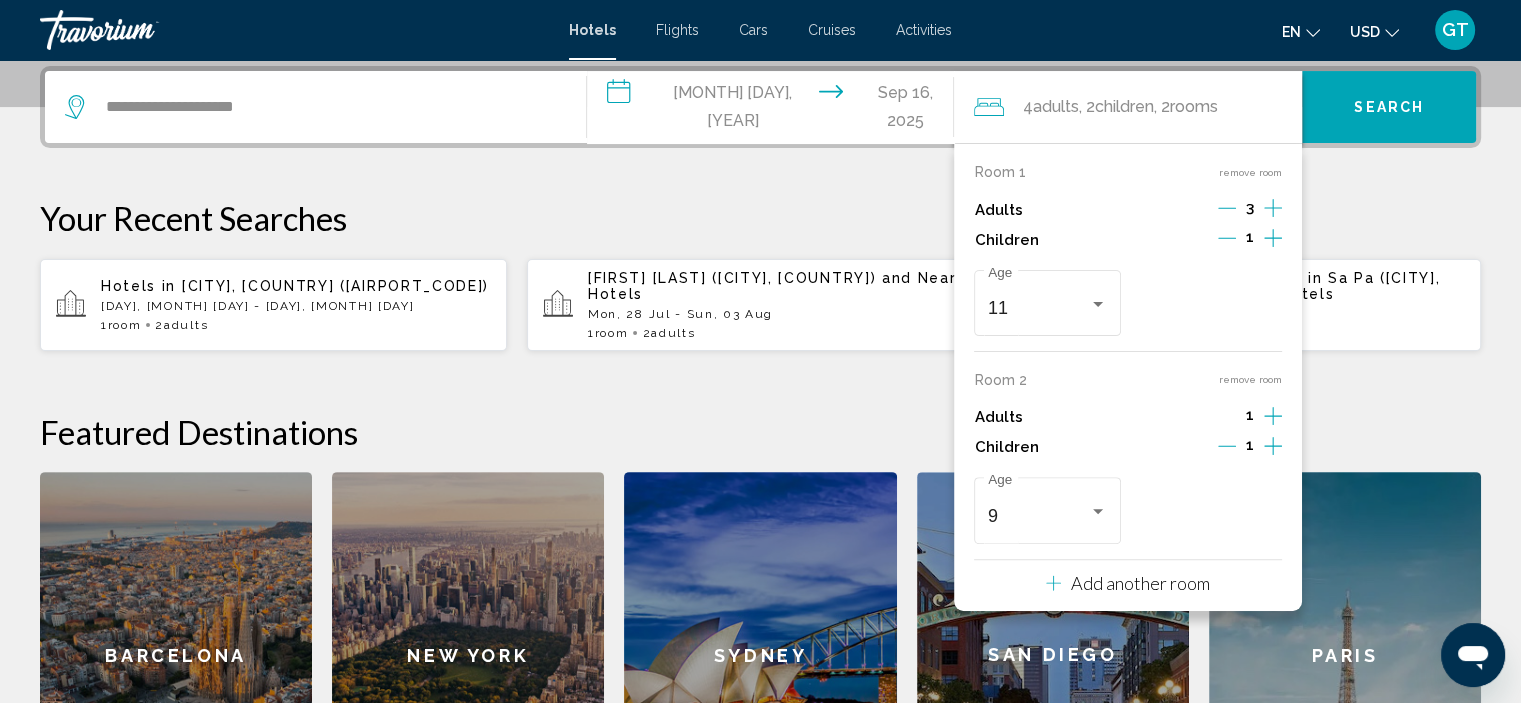 click 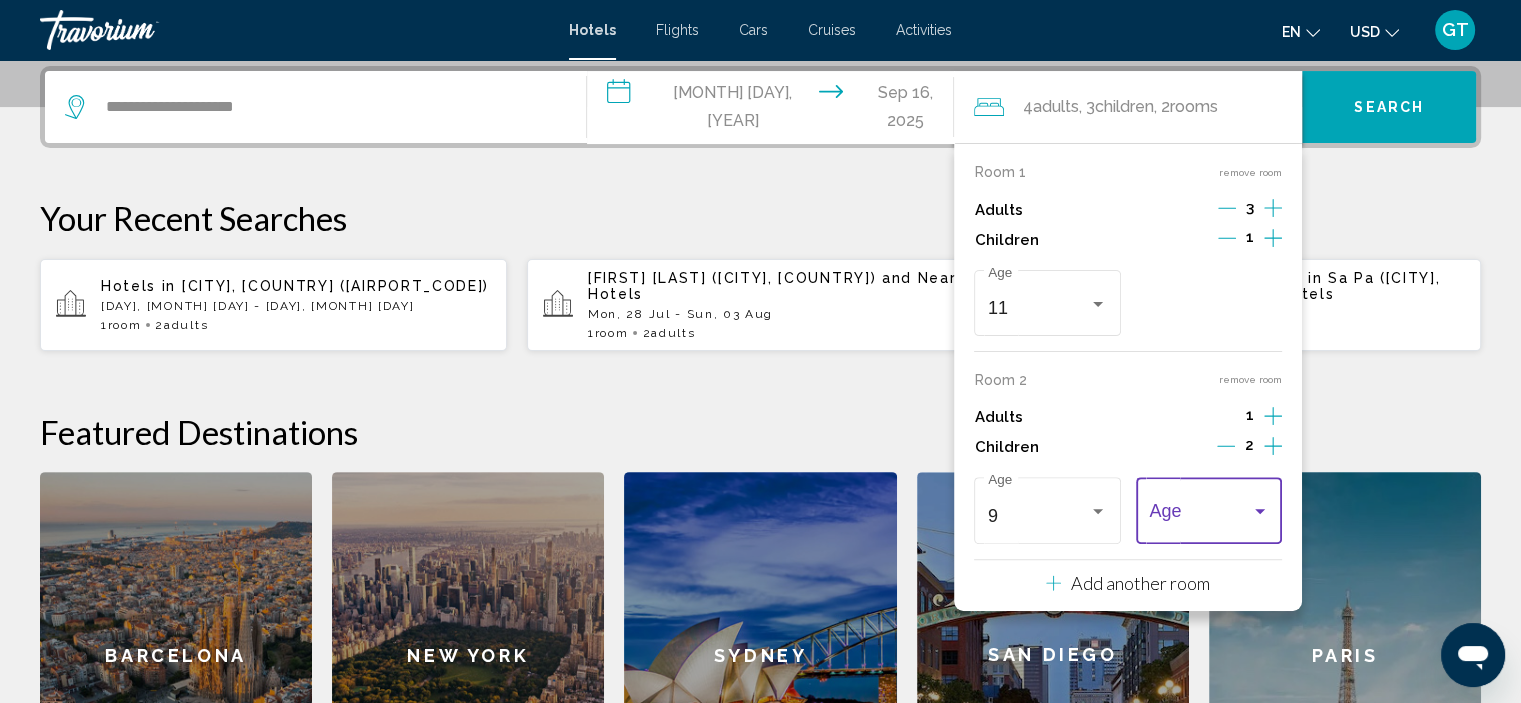 click at bounding box center [1260, 512] 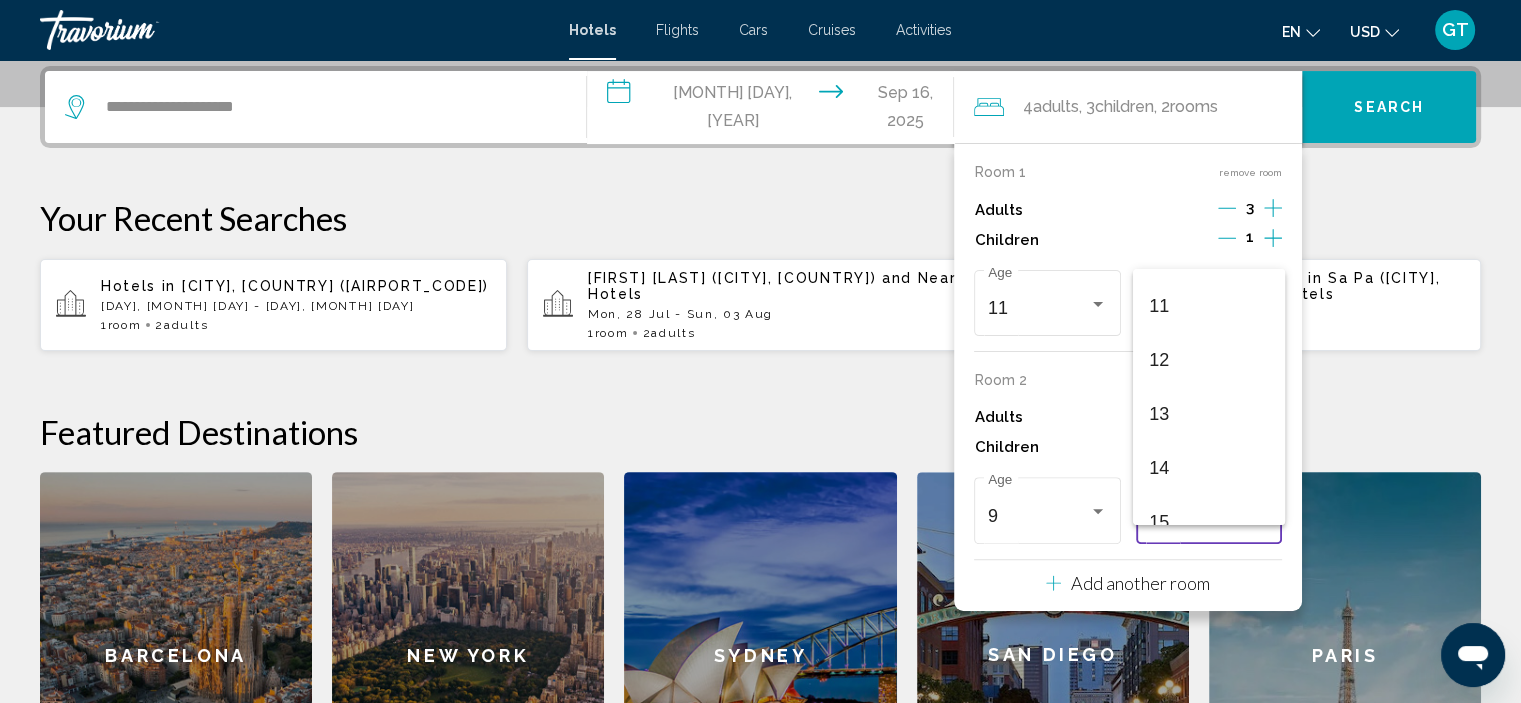 scroll, scrollTop: 600, scrollLeft: 0, axis: vertical 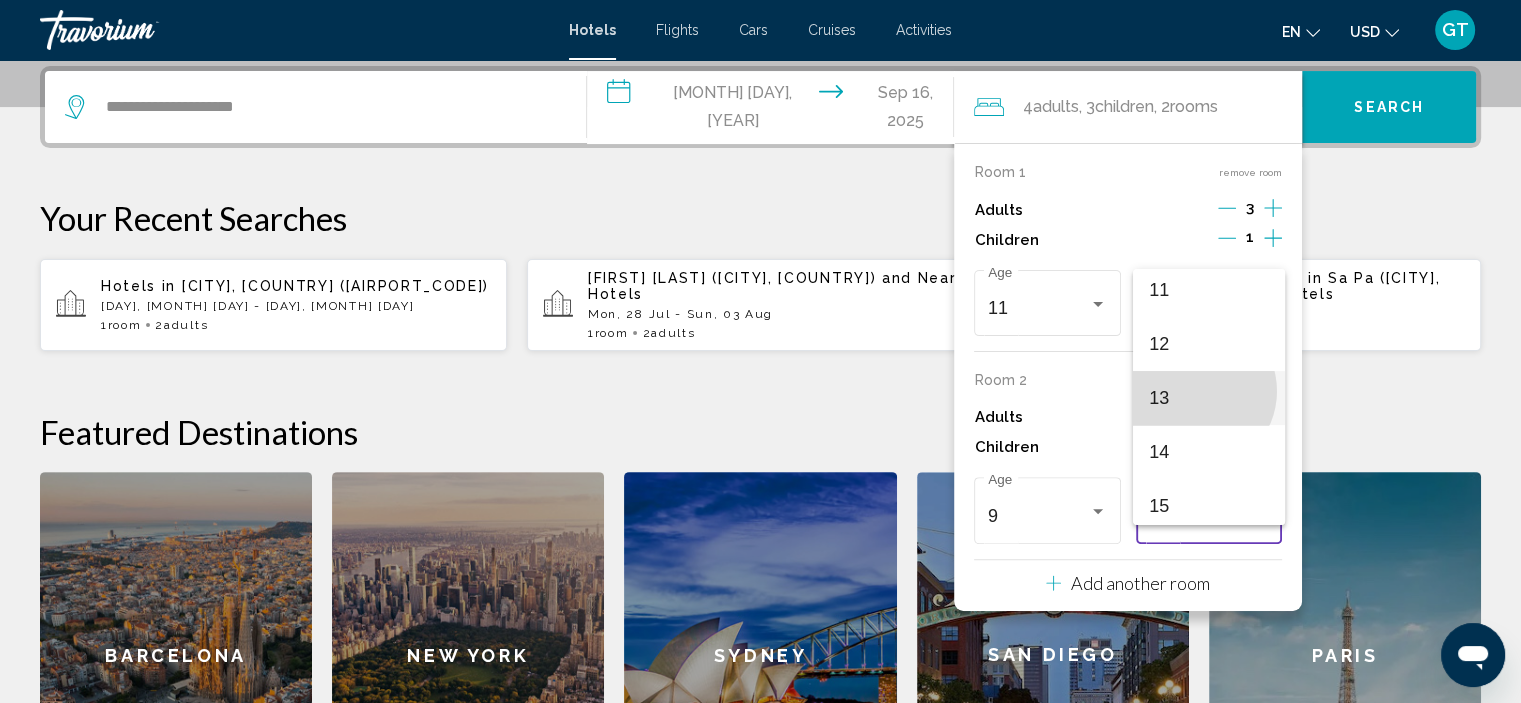click on "13" at bounding box center (1208, 398) 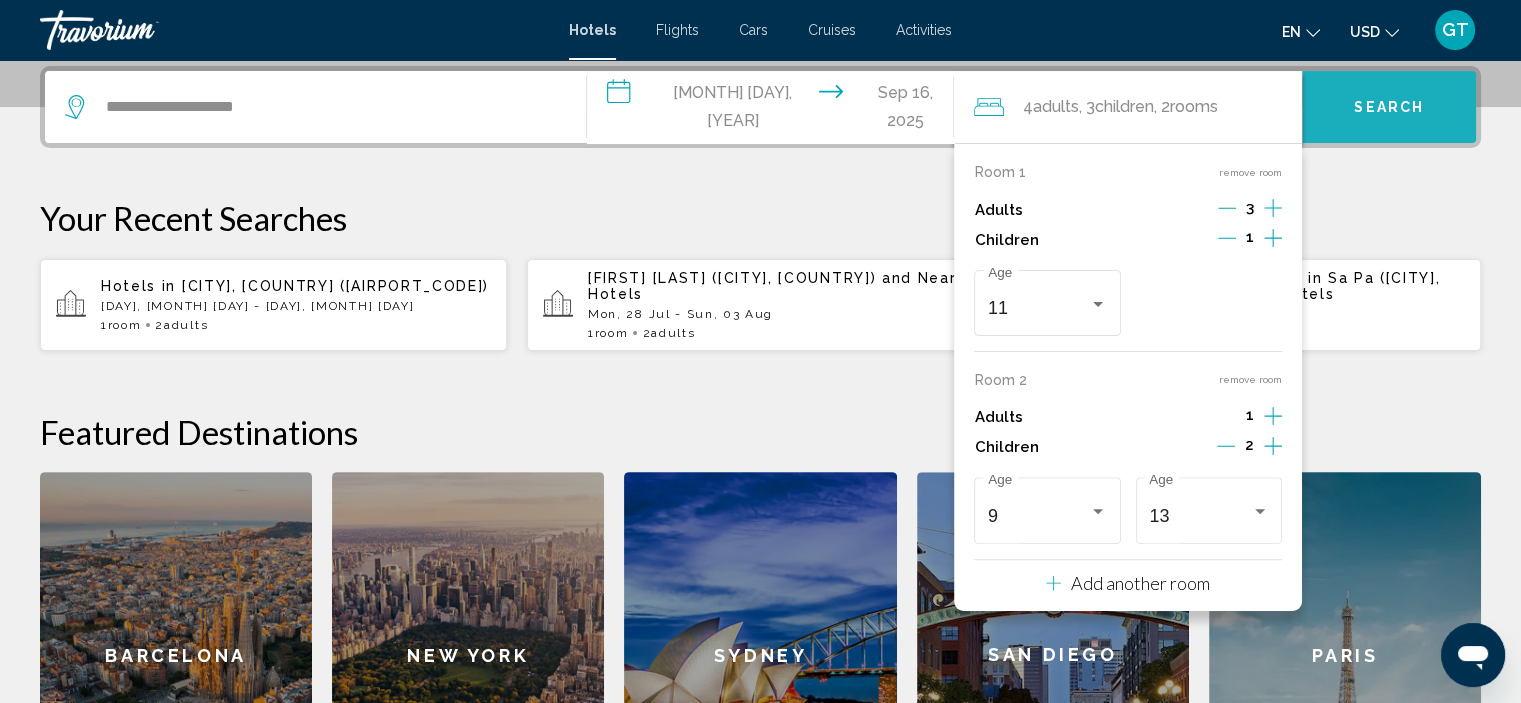 click on "Search" at bounding box center [1389, 108] 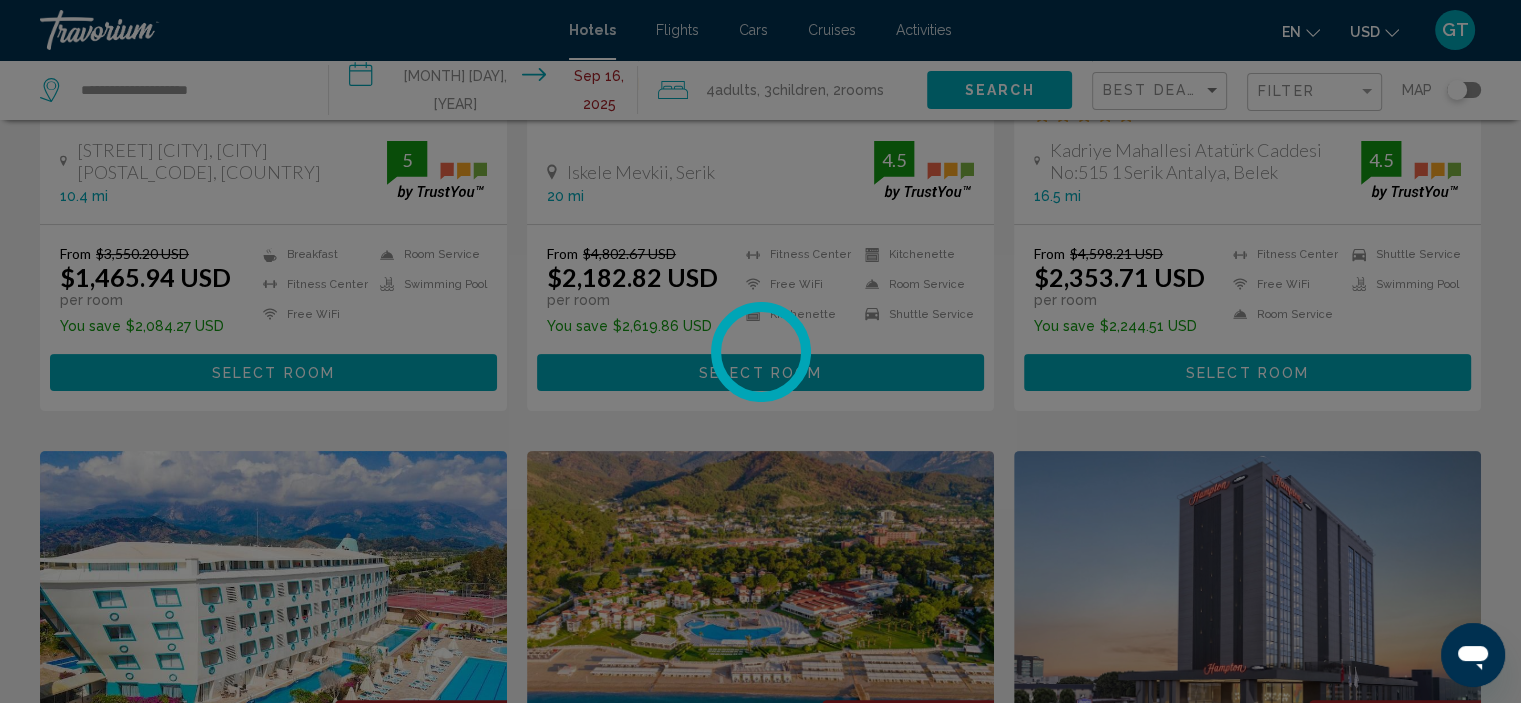 scroll, scrollTop: 0, scrollLeft: 0, axis: both 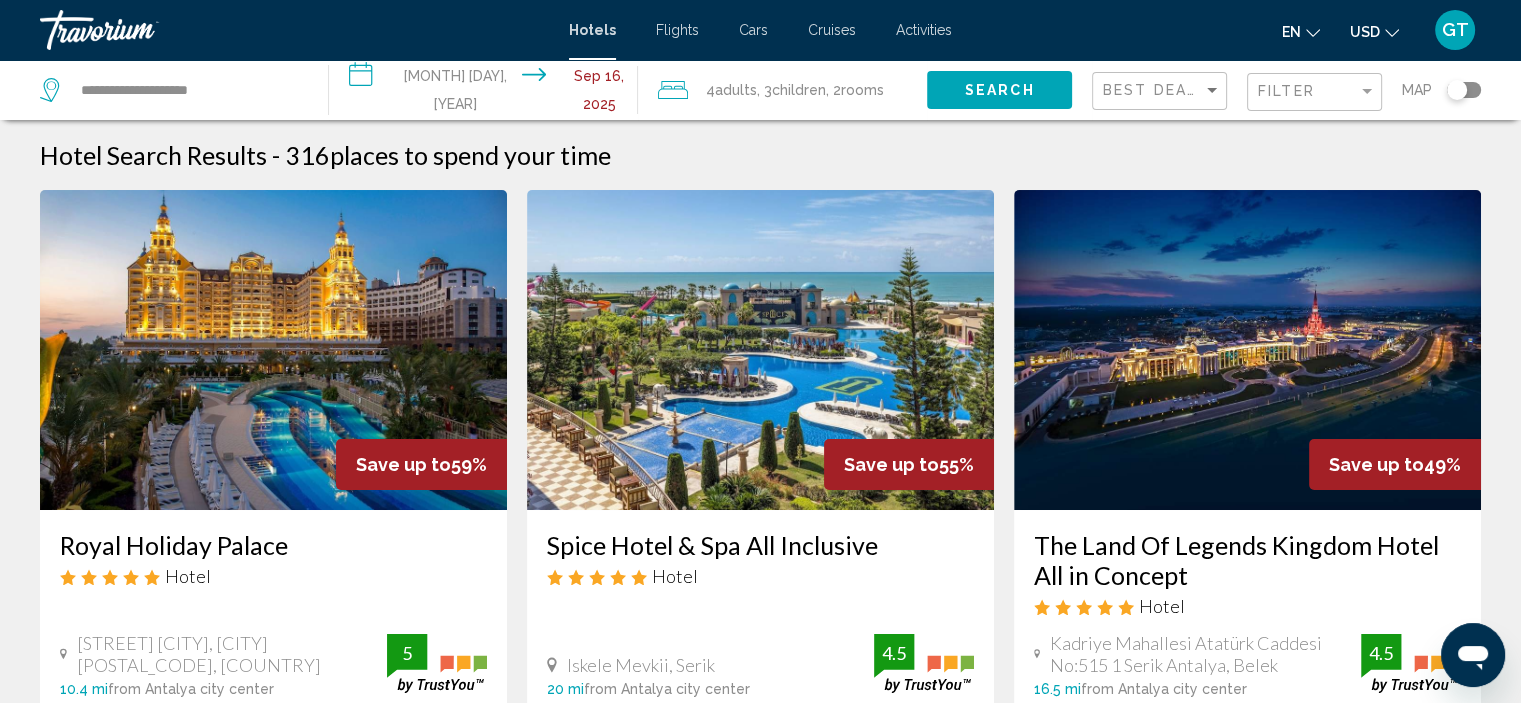 click on "Adults" 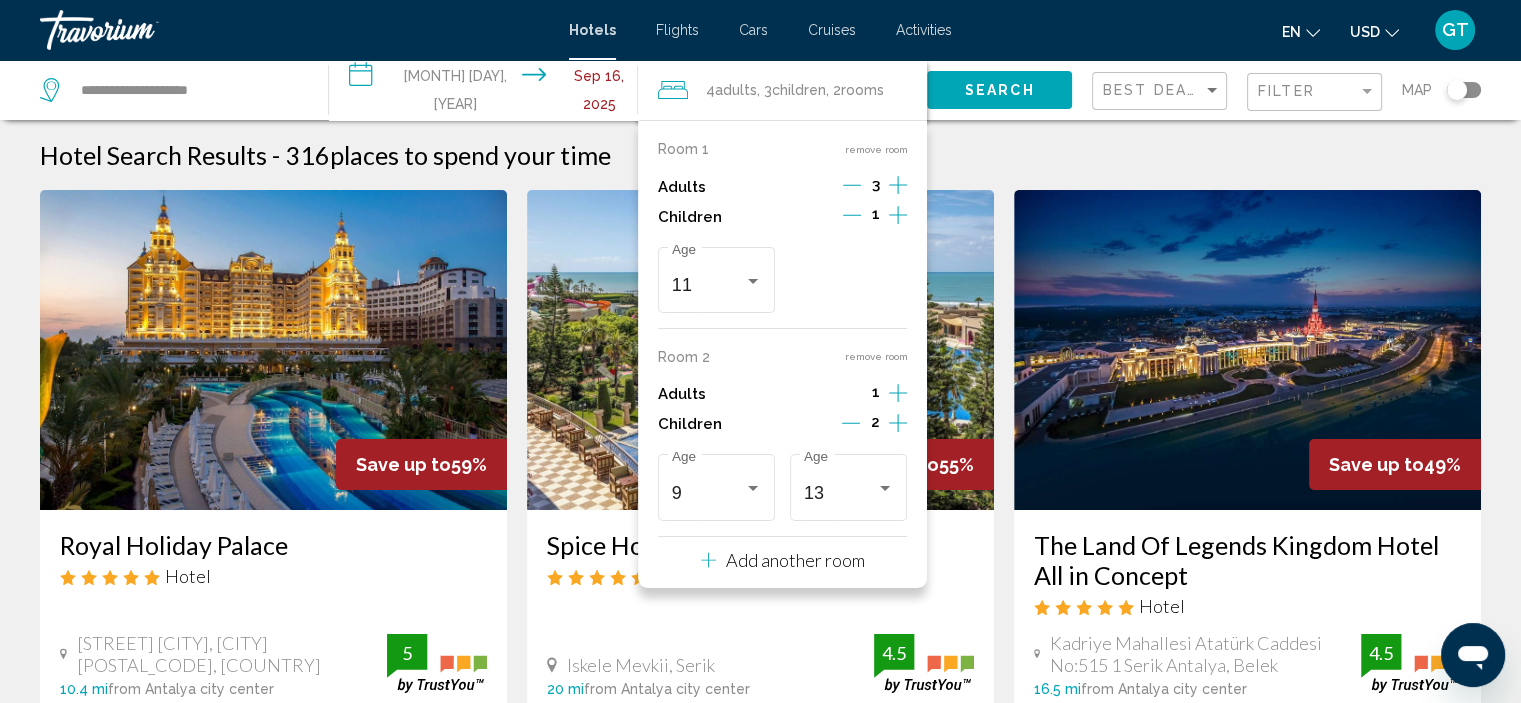 click on "Adults" 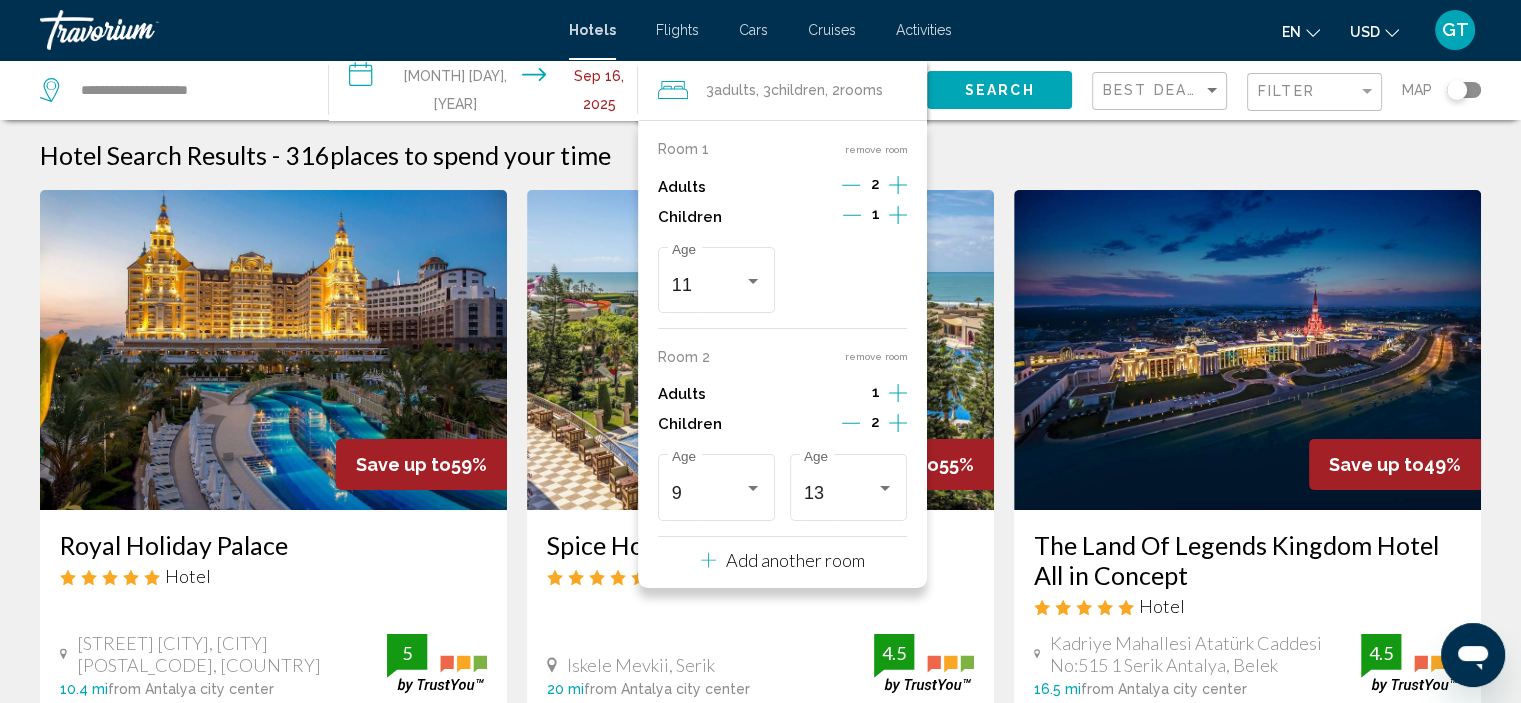 click on "Search" 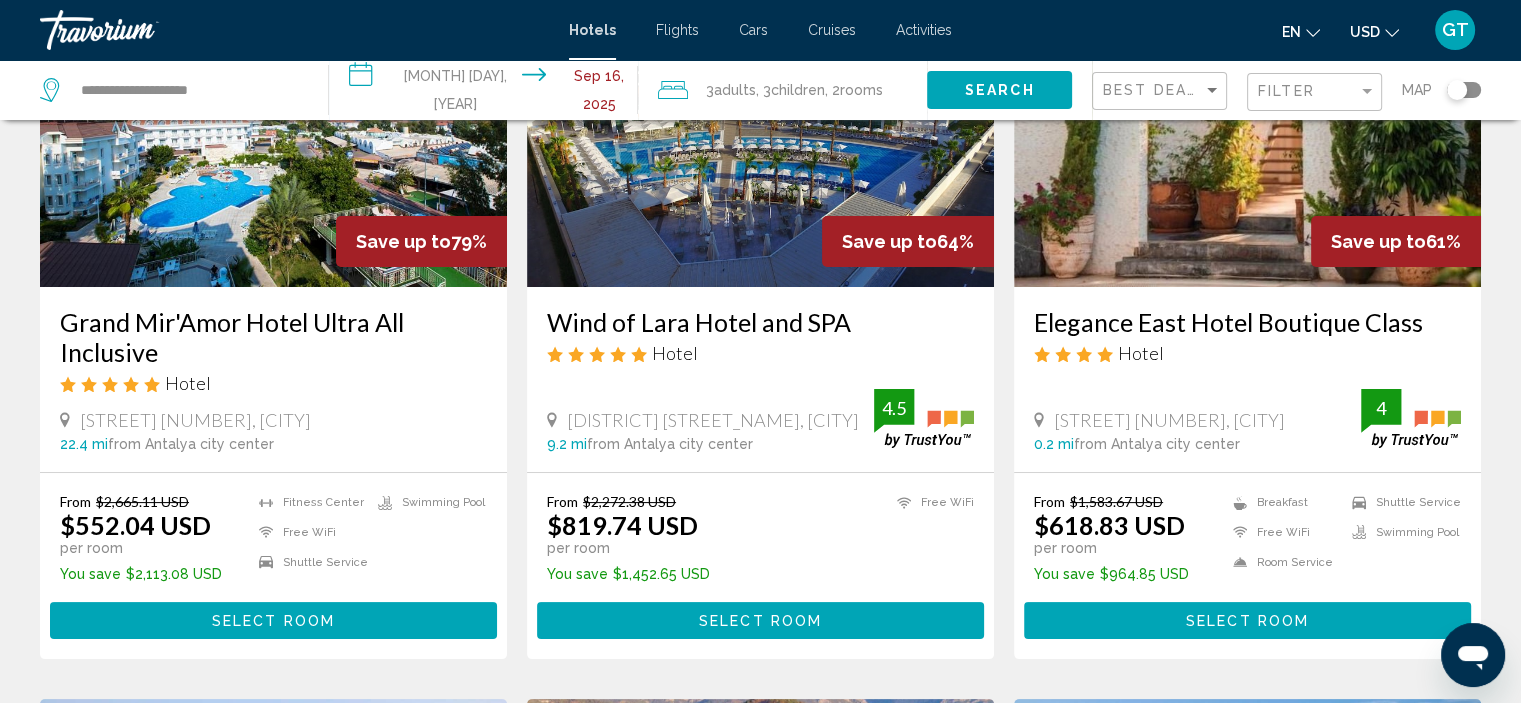 scroll, scrollTop: 100, scrollLeft: 0, axis: vertical 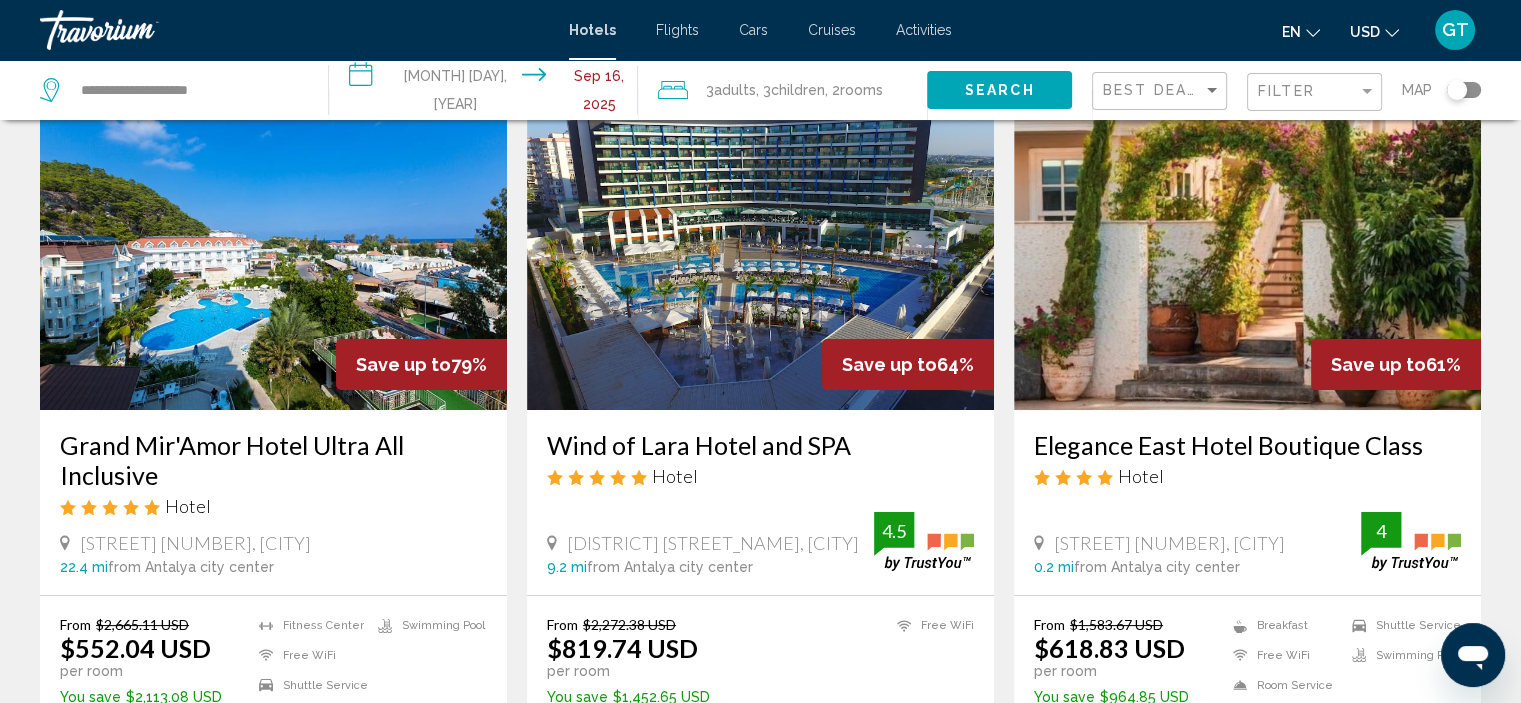 click at bounding box center (1247, 250) 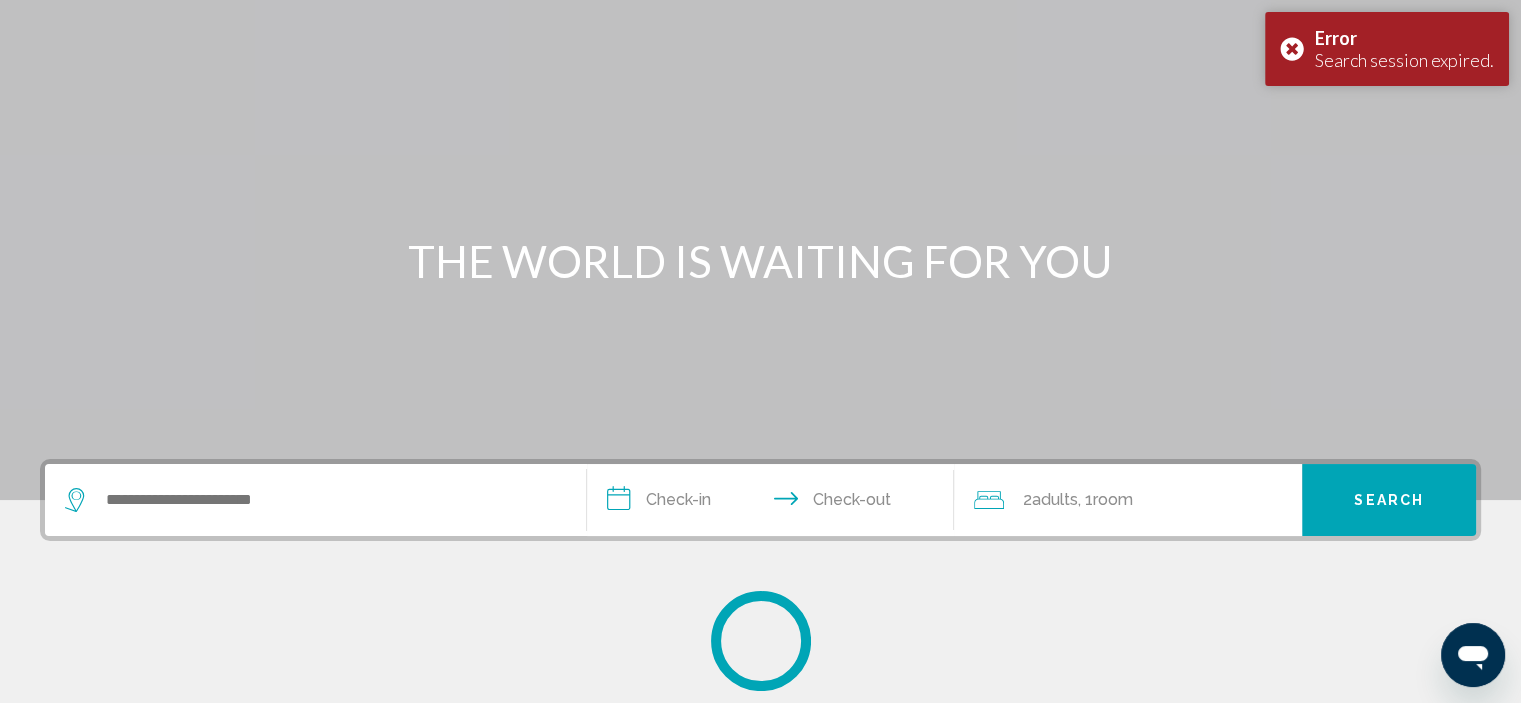 scroll, scrollTop: 0, scrollLeft: 0, axis: both 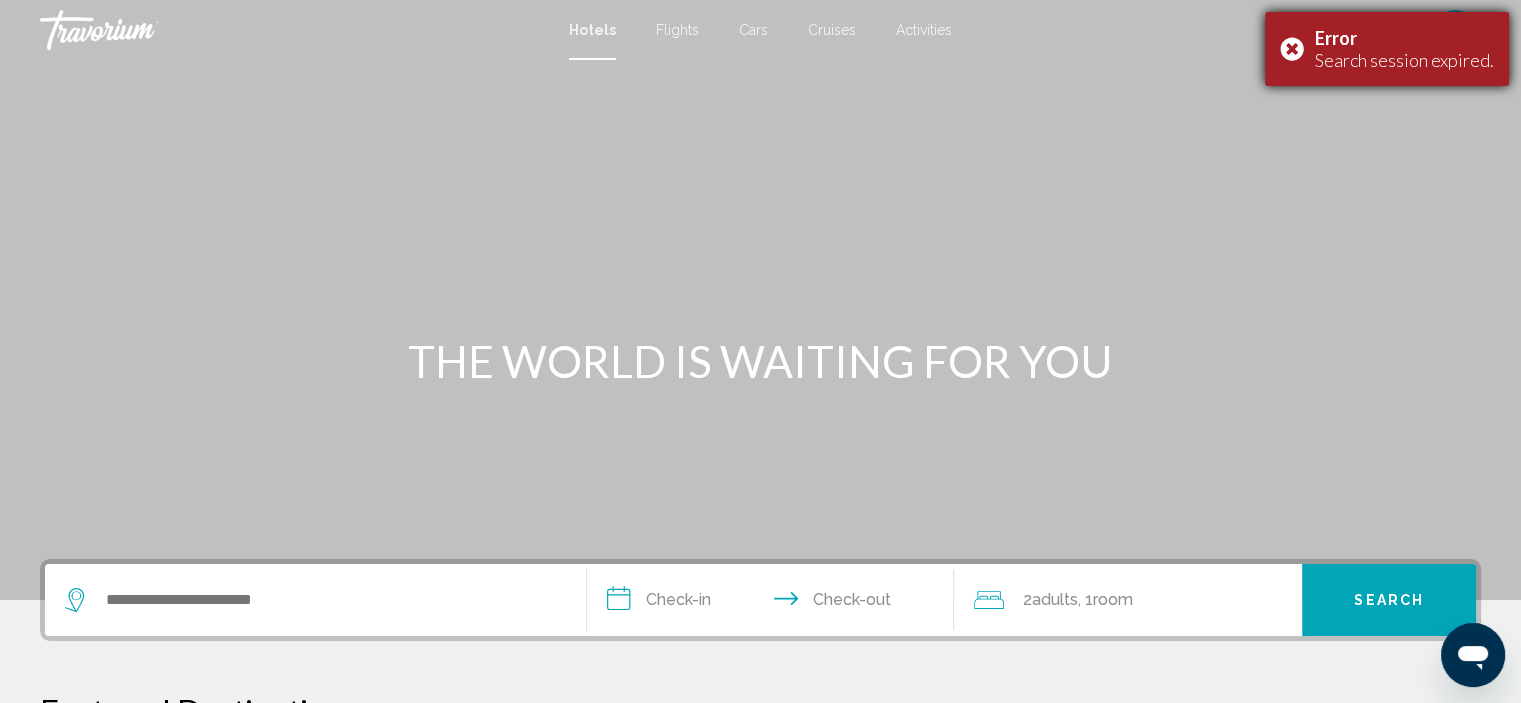 click on "Error   Search session expired." at bounding box center [1387, 49] 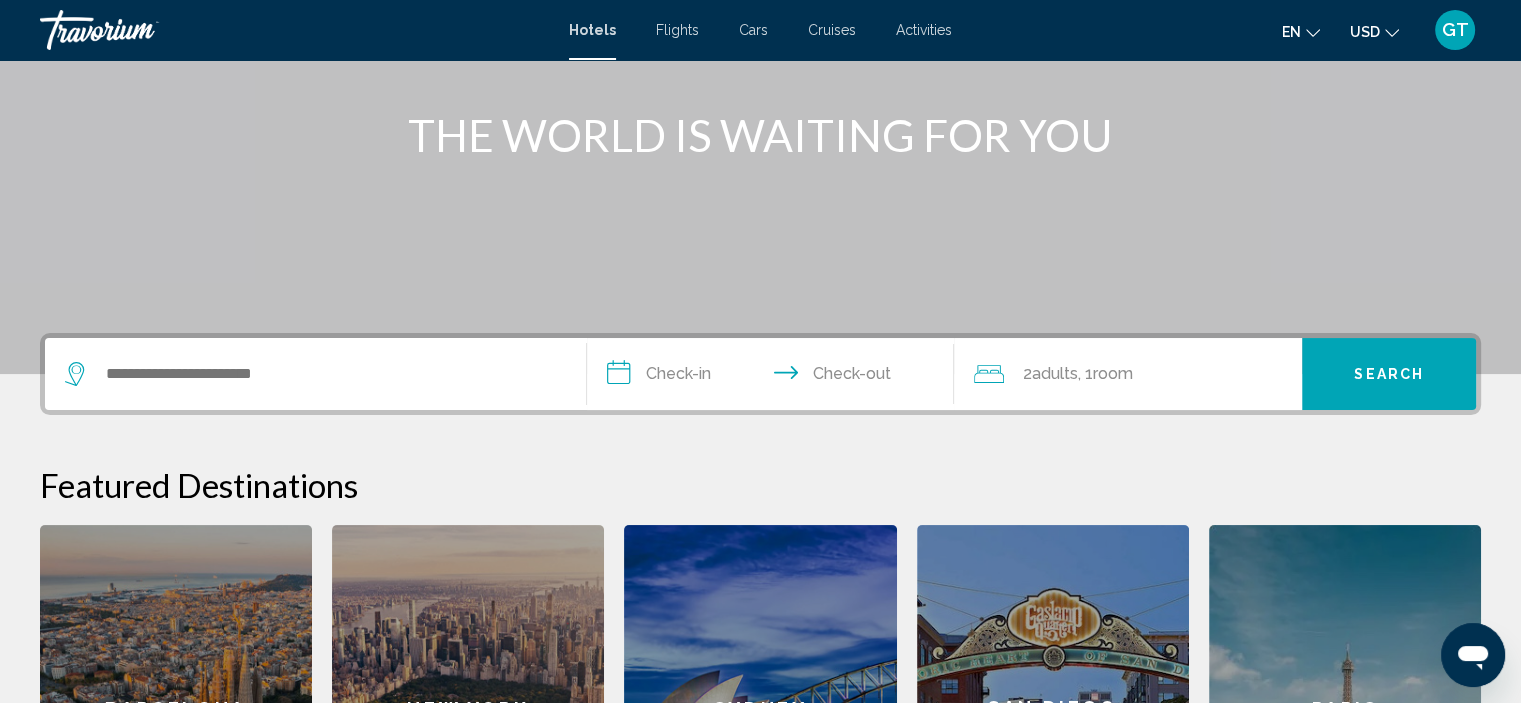 scroll, scrollTop: 300, scrollLeft: 0, axis: vertical 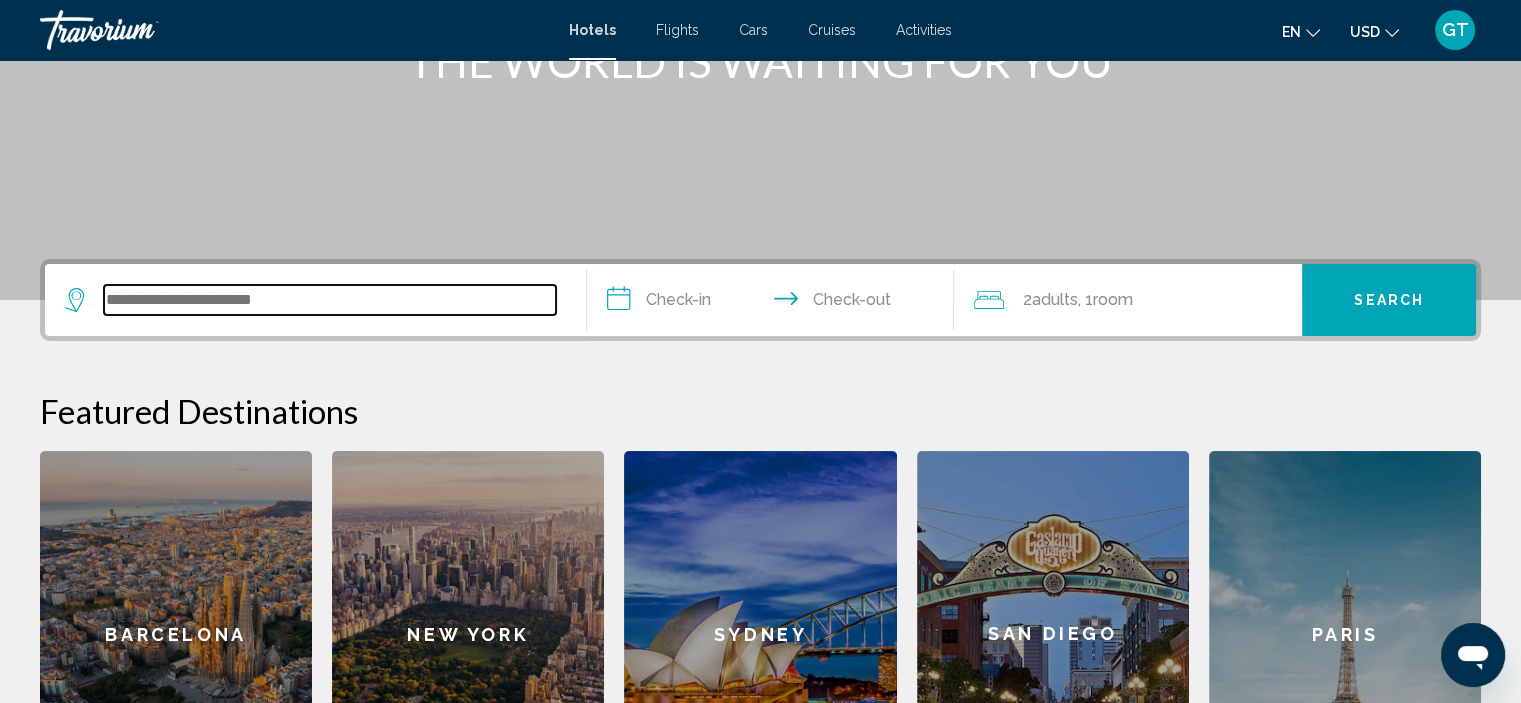 click at bounding box center (330, 300) 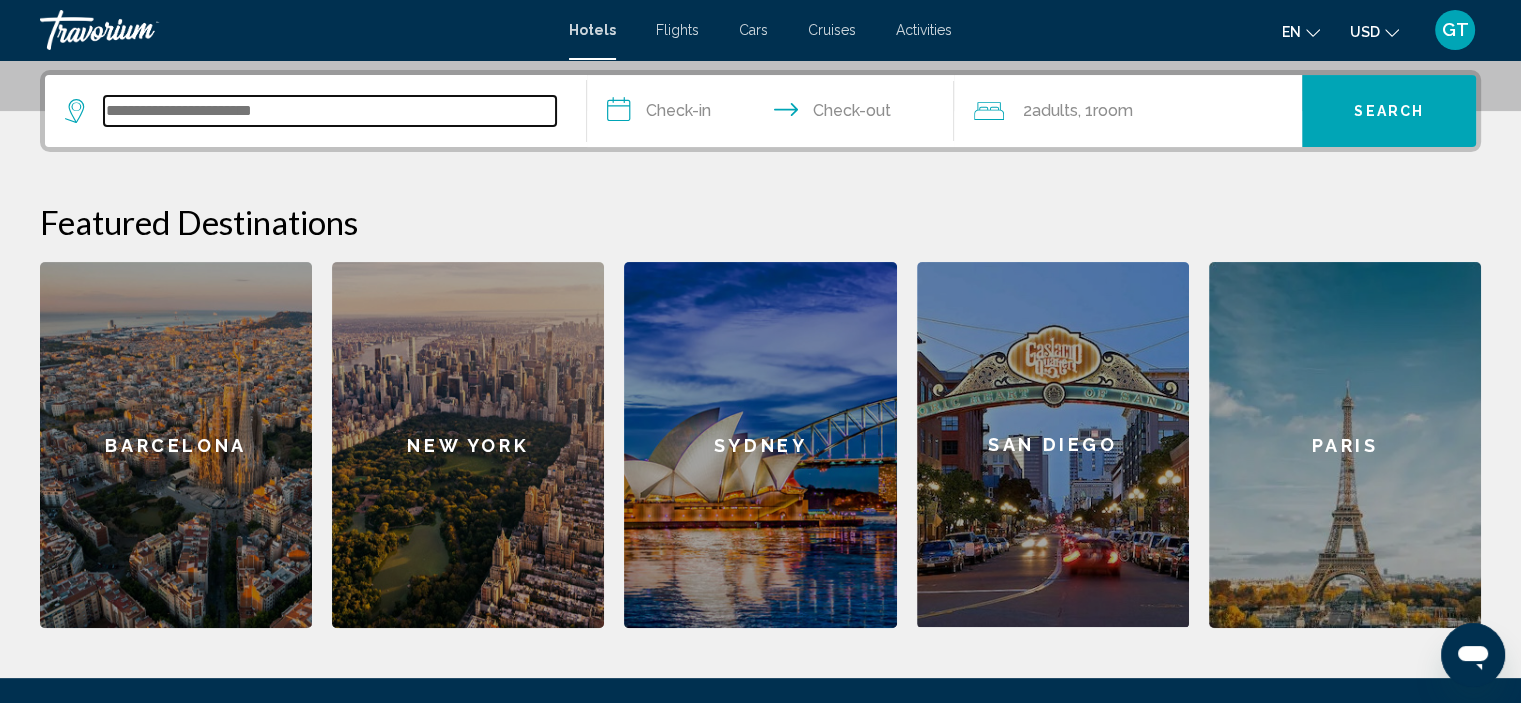 scroll, scrollTop: 493, scrollLeft: 0, axis: vertical 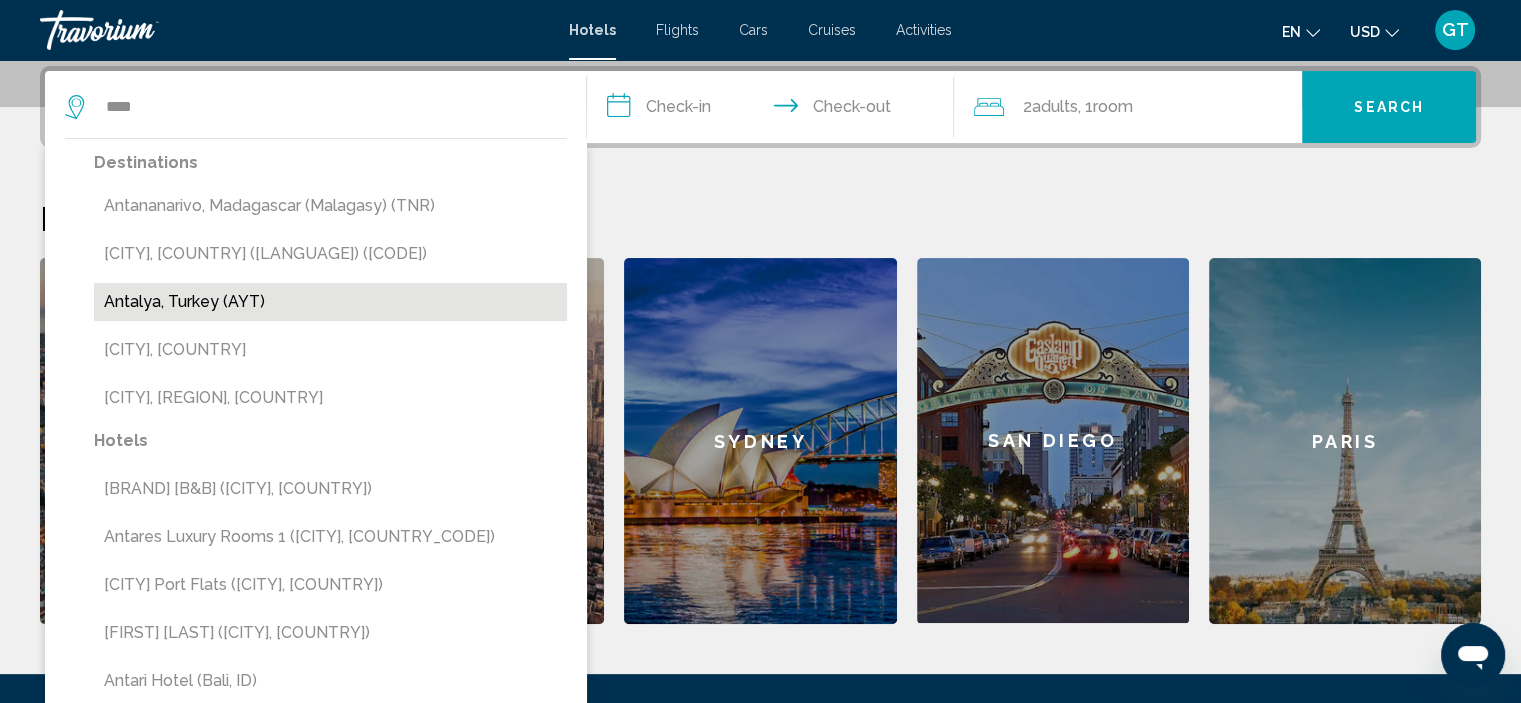 click on "Antalya, Turkey (AYT)" at bounding box center [330, 302] 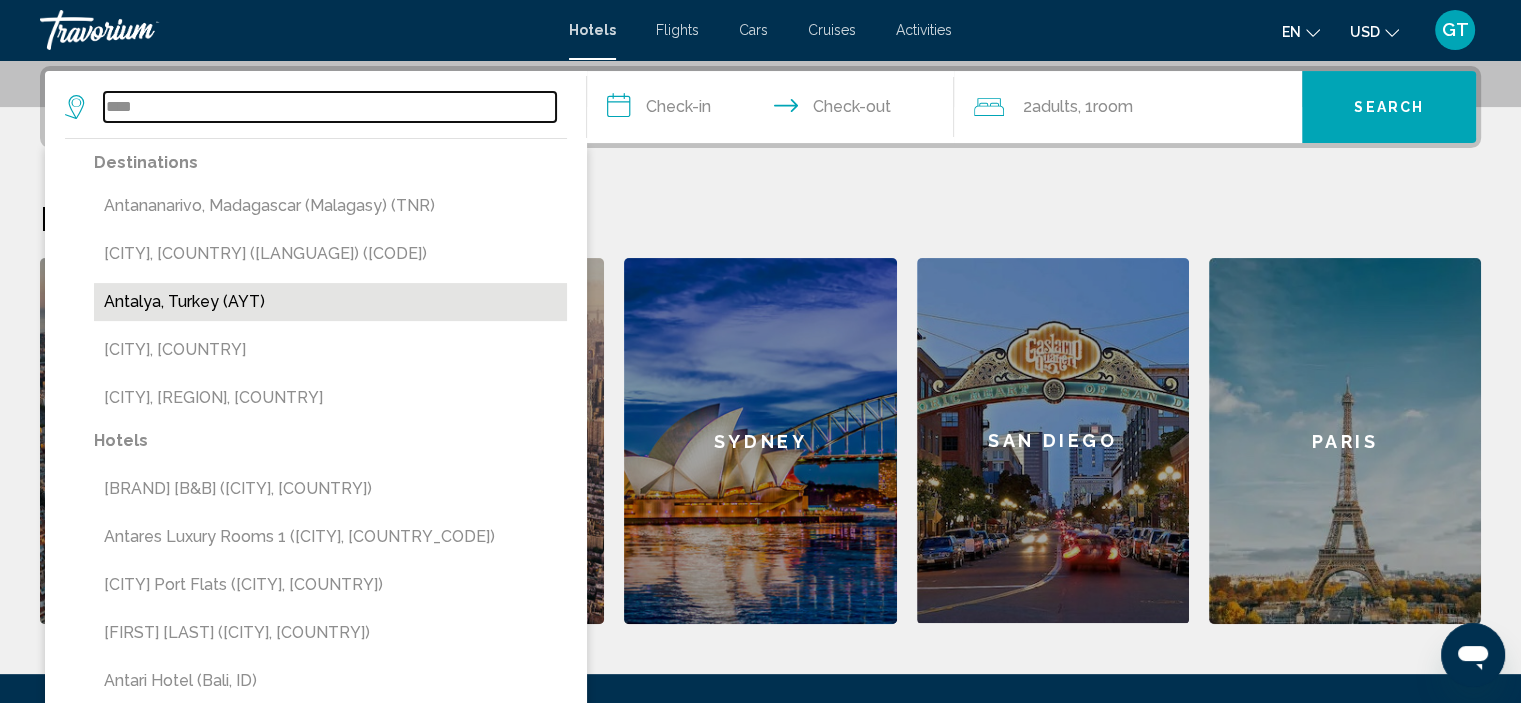 type on "**********" 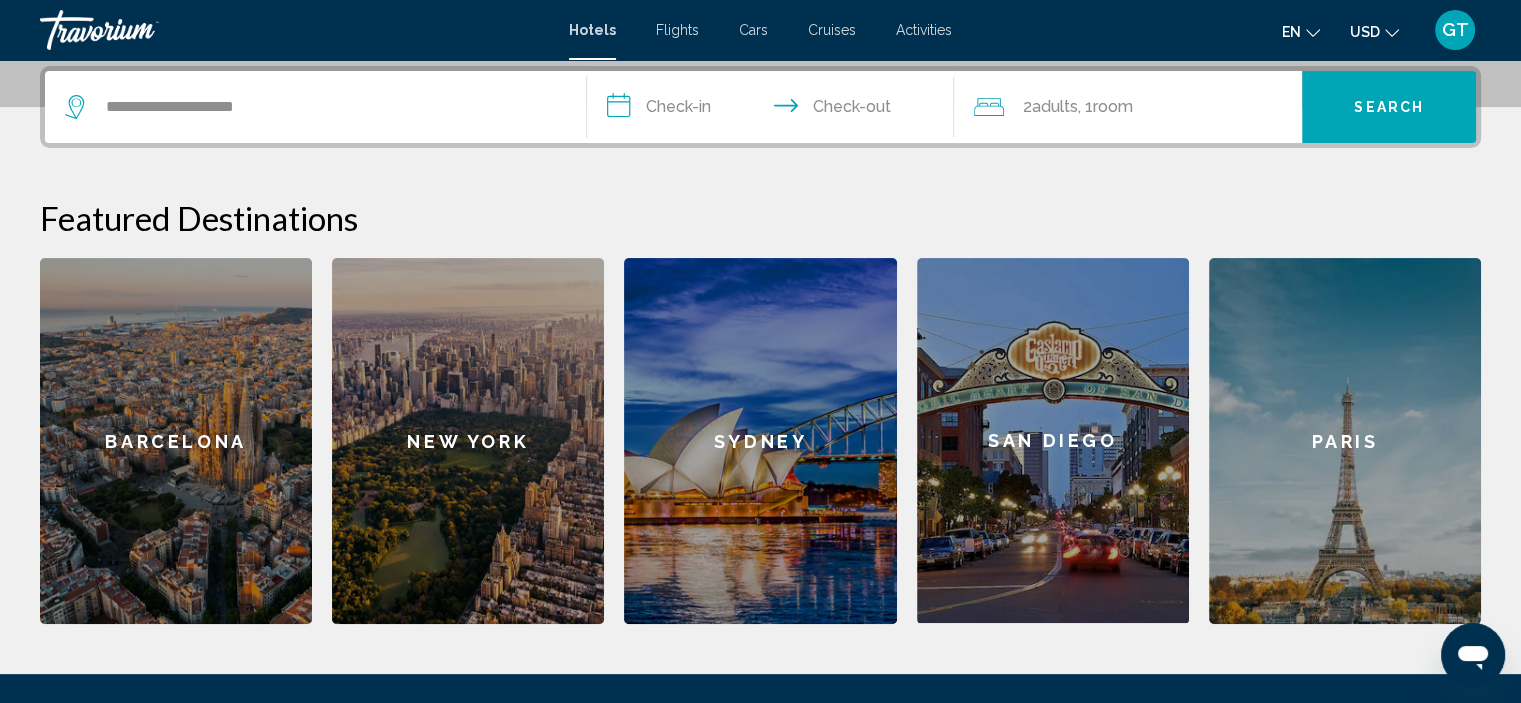 click on "**********" at bounding box center (775, 110) 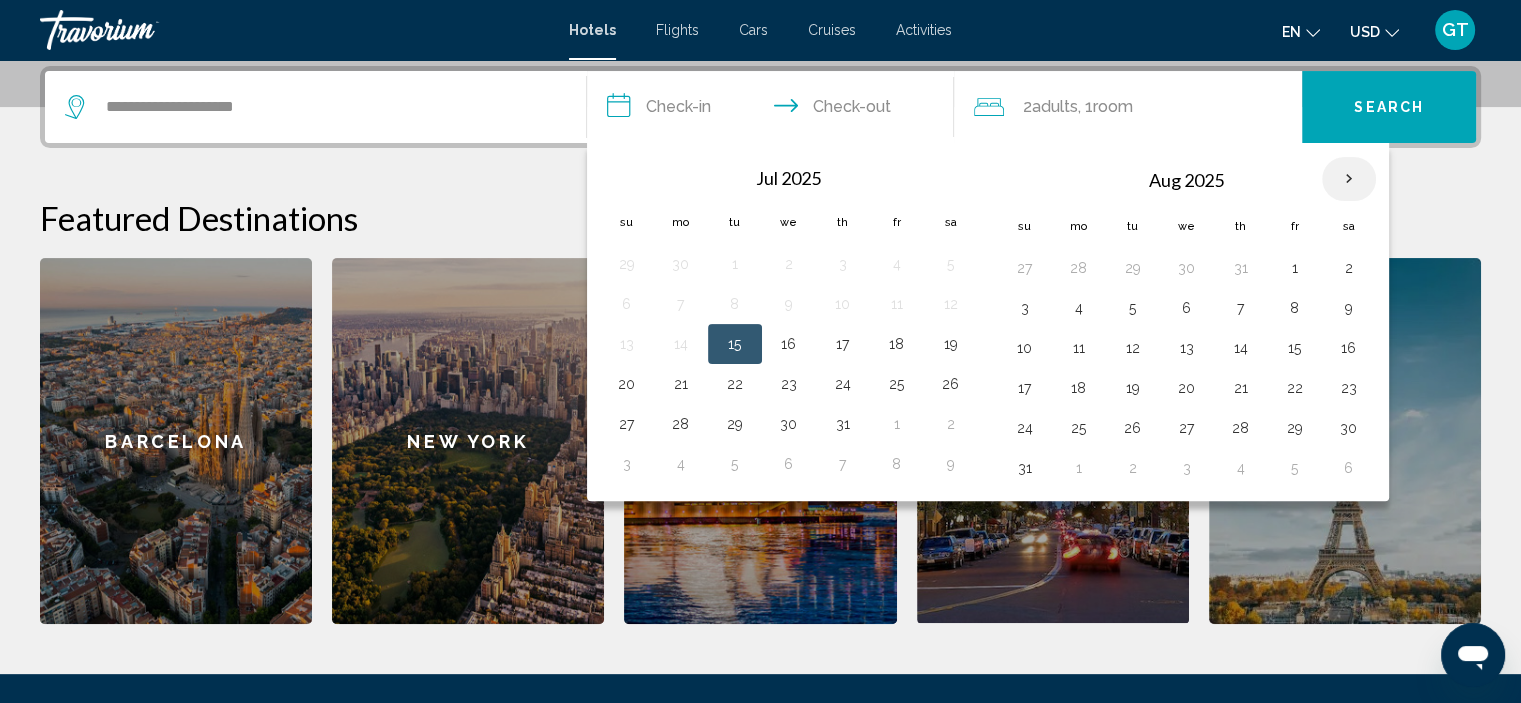 click at bounding box center (1349, 179) 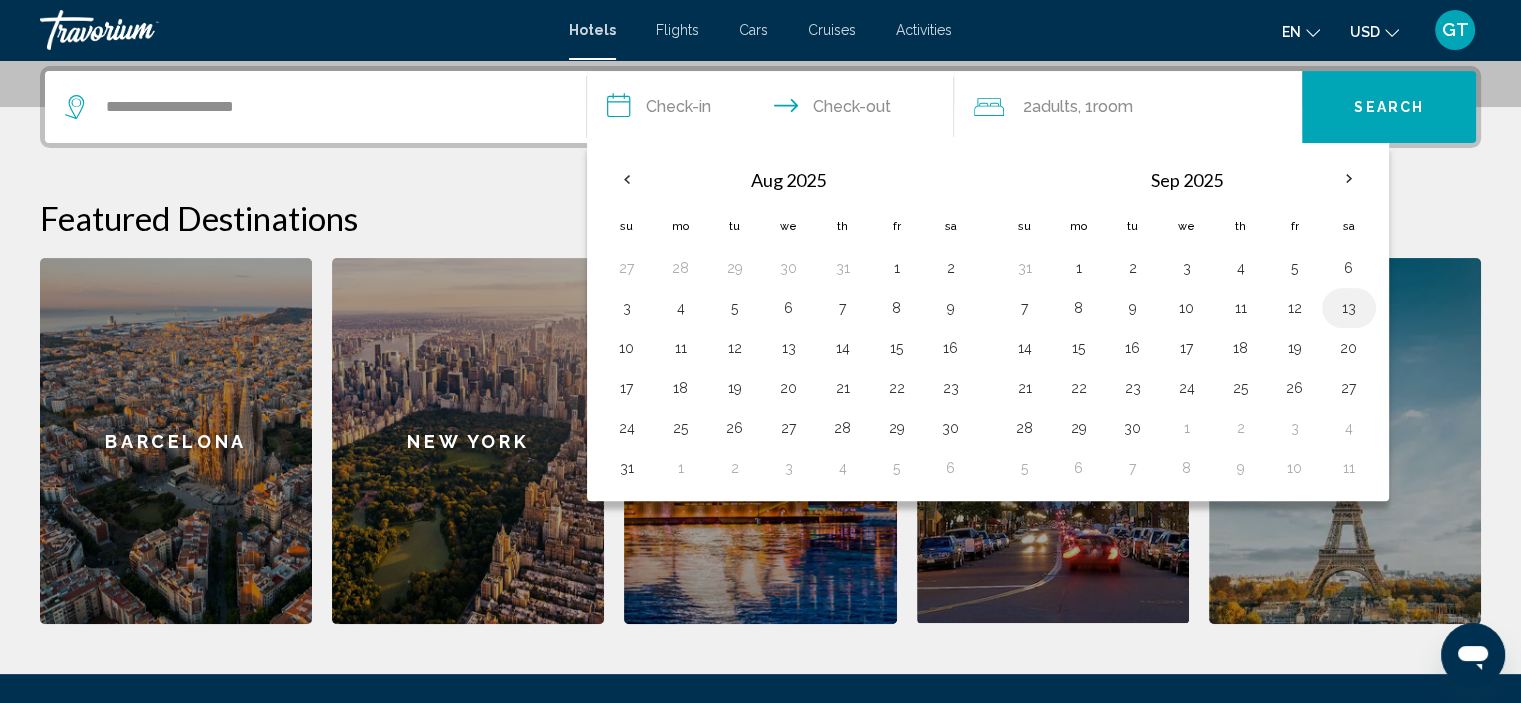 click on "13" at bounding box center [1349, 308] 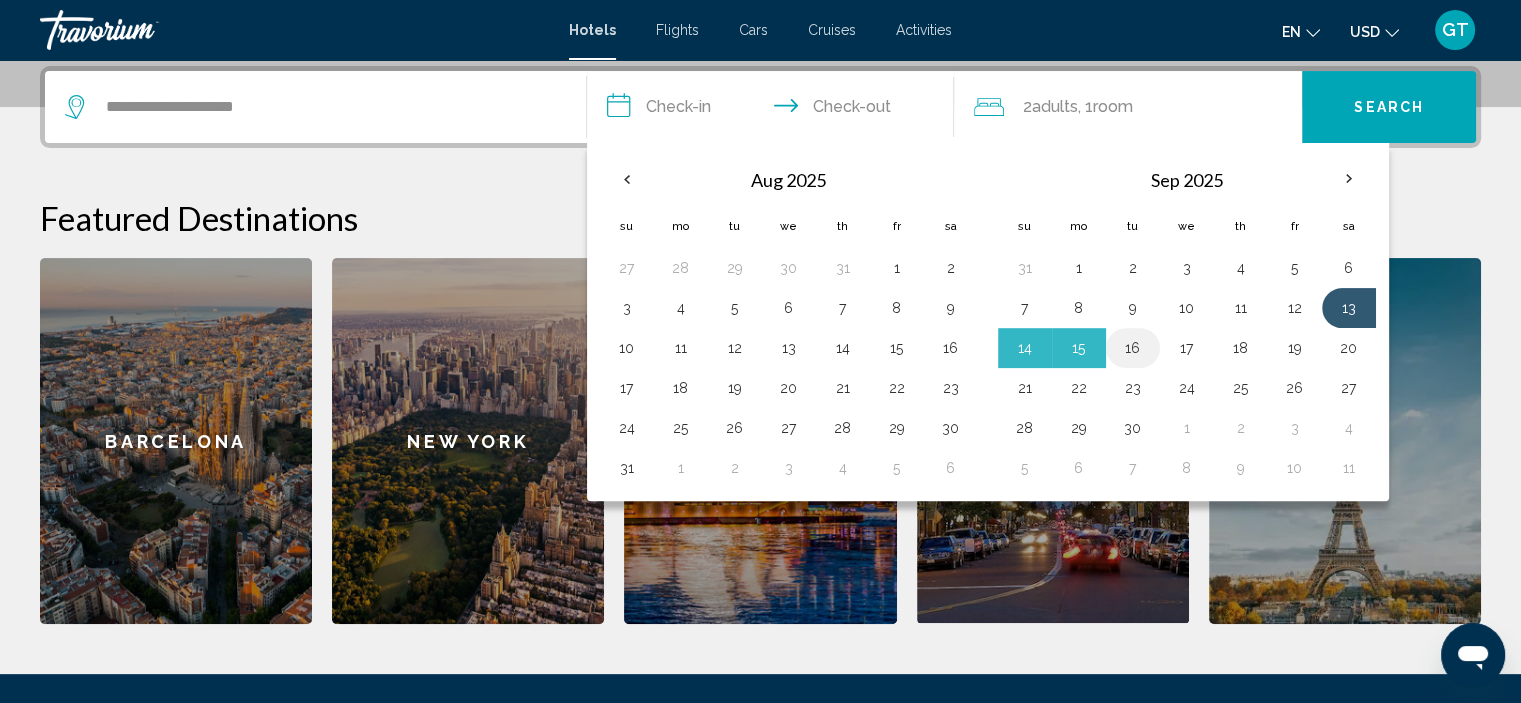 click on "16" at bounding box center [1133, 348] 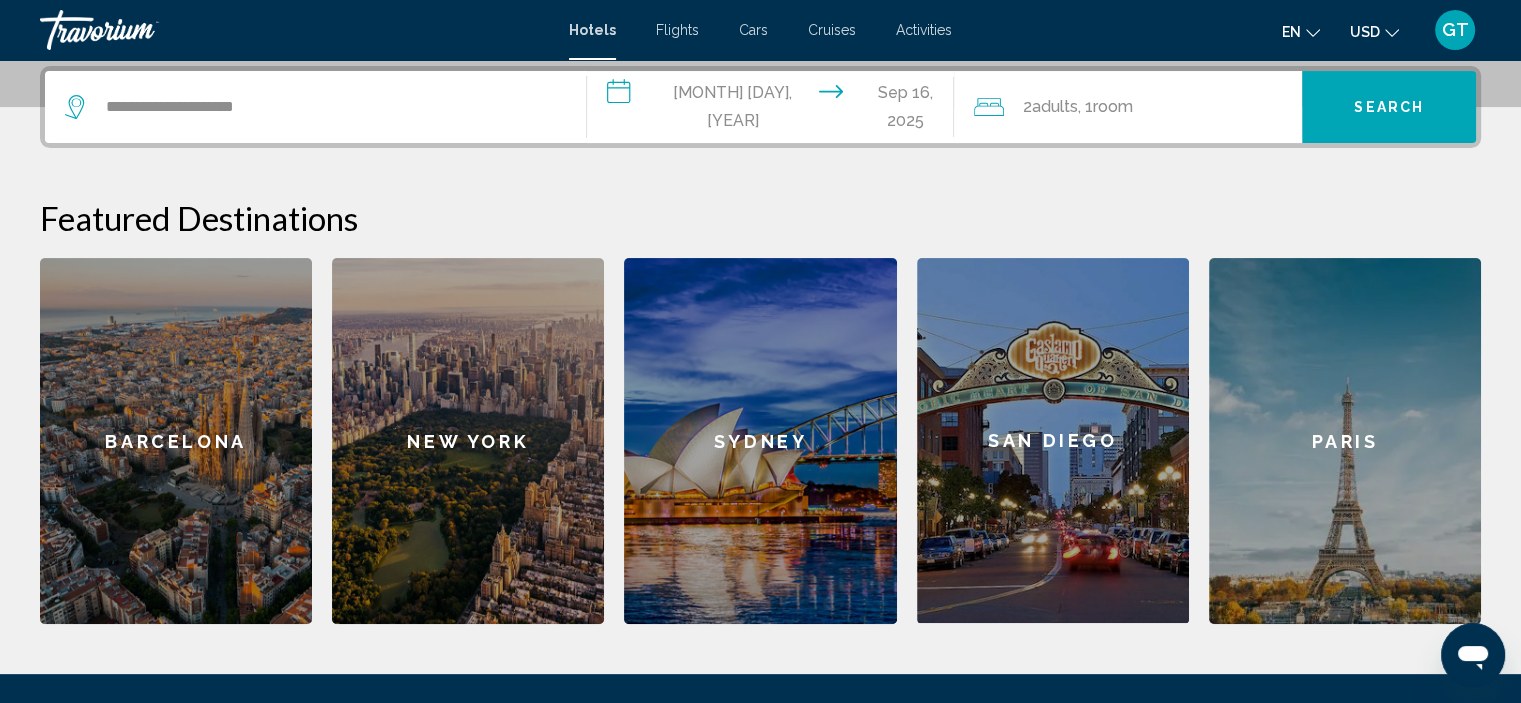 click on "Adults" 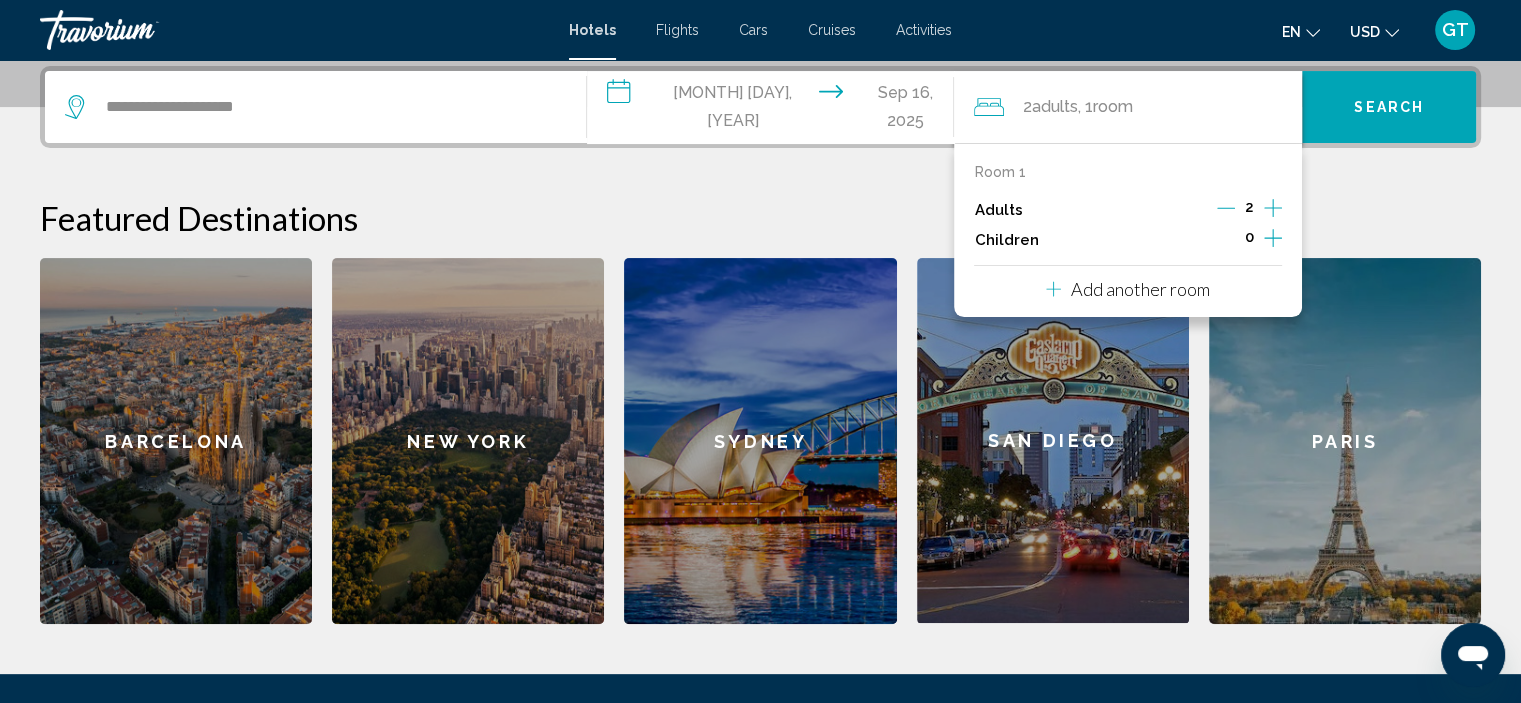 click 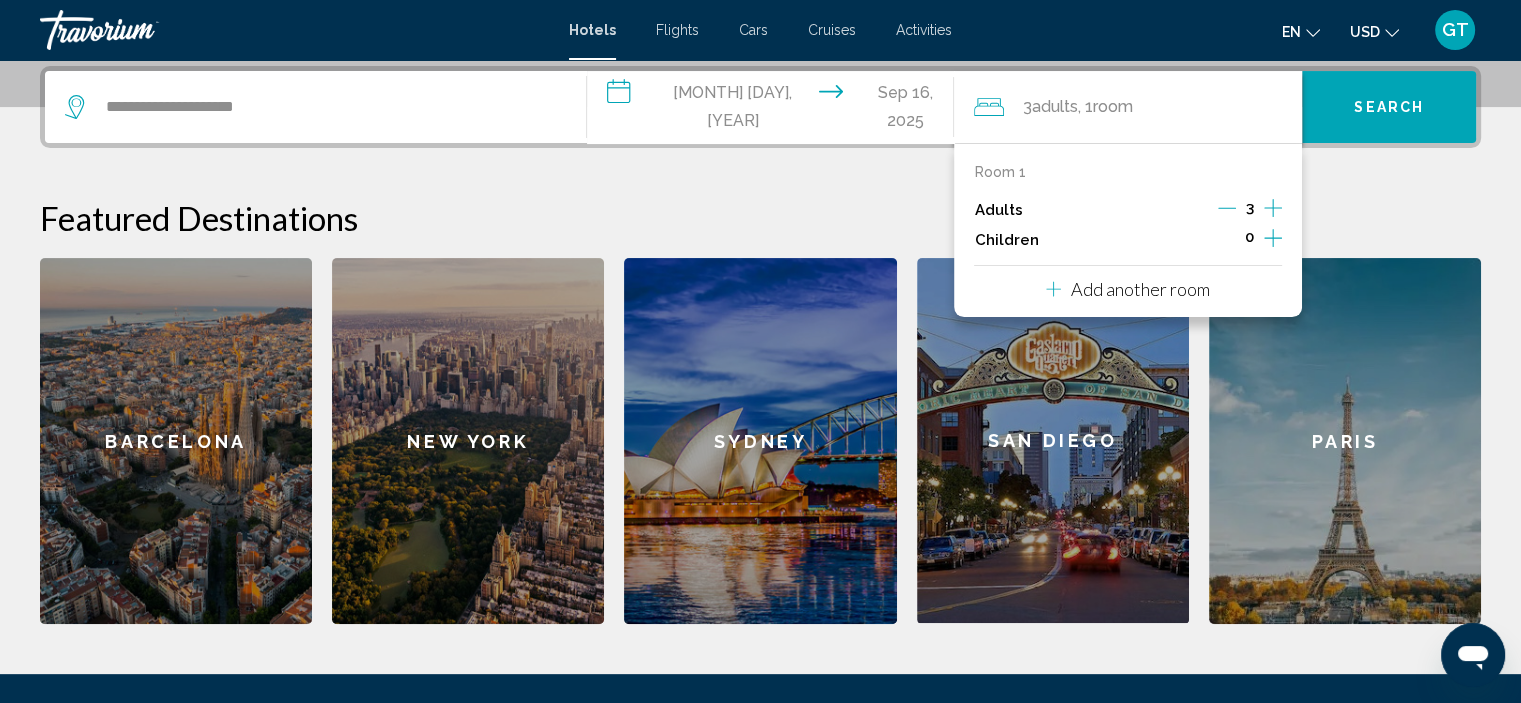 click 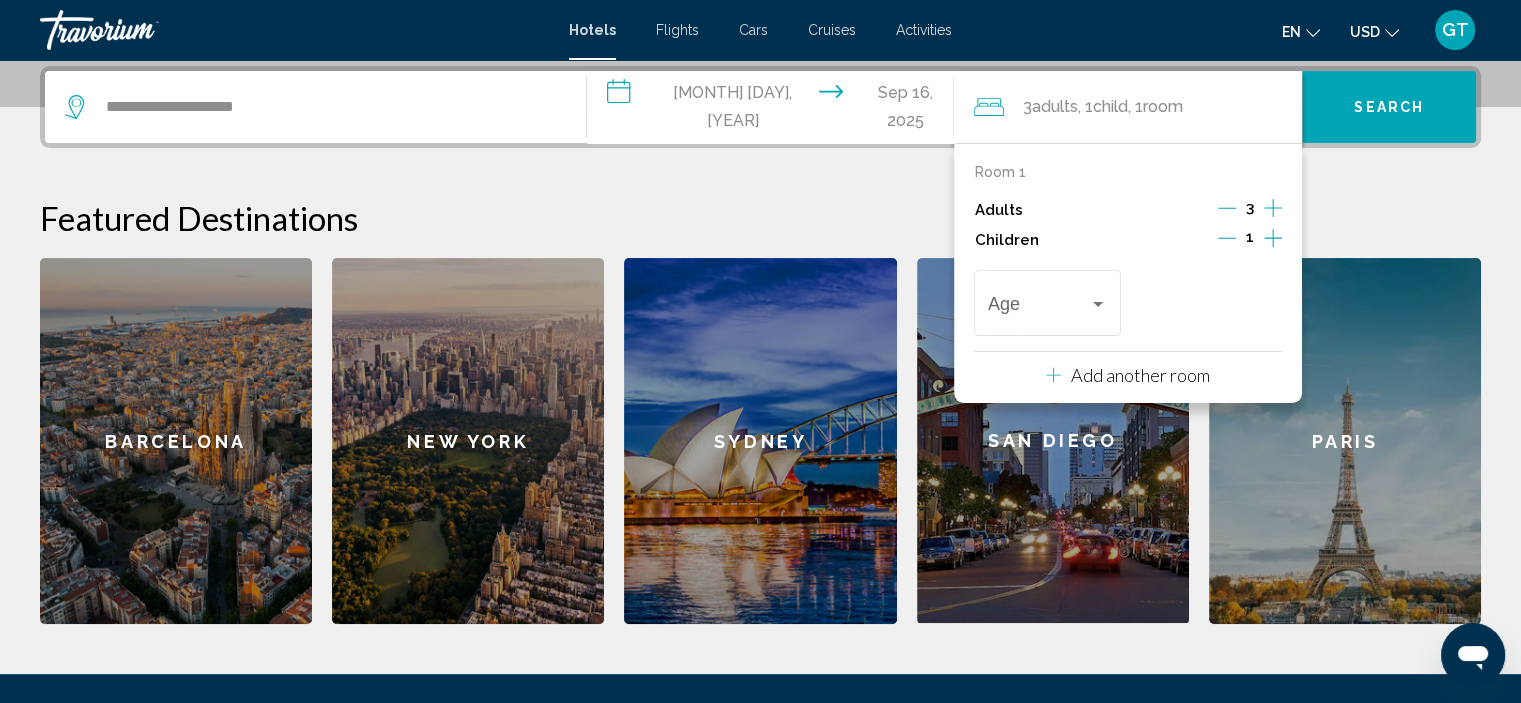 click 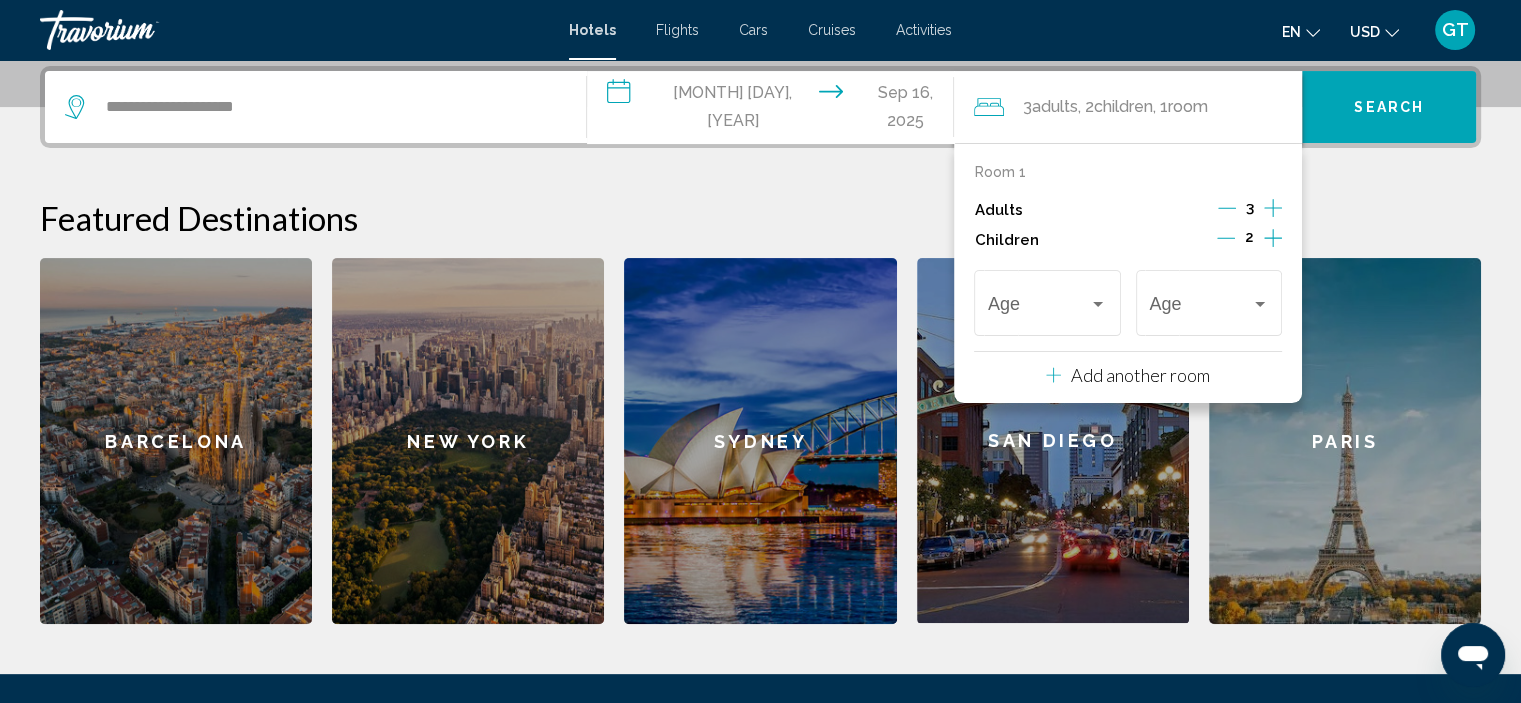 click 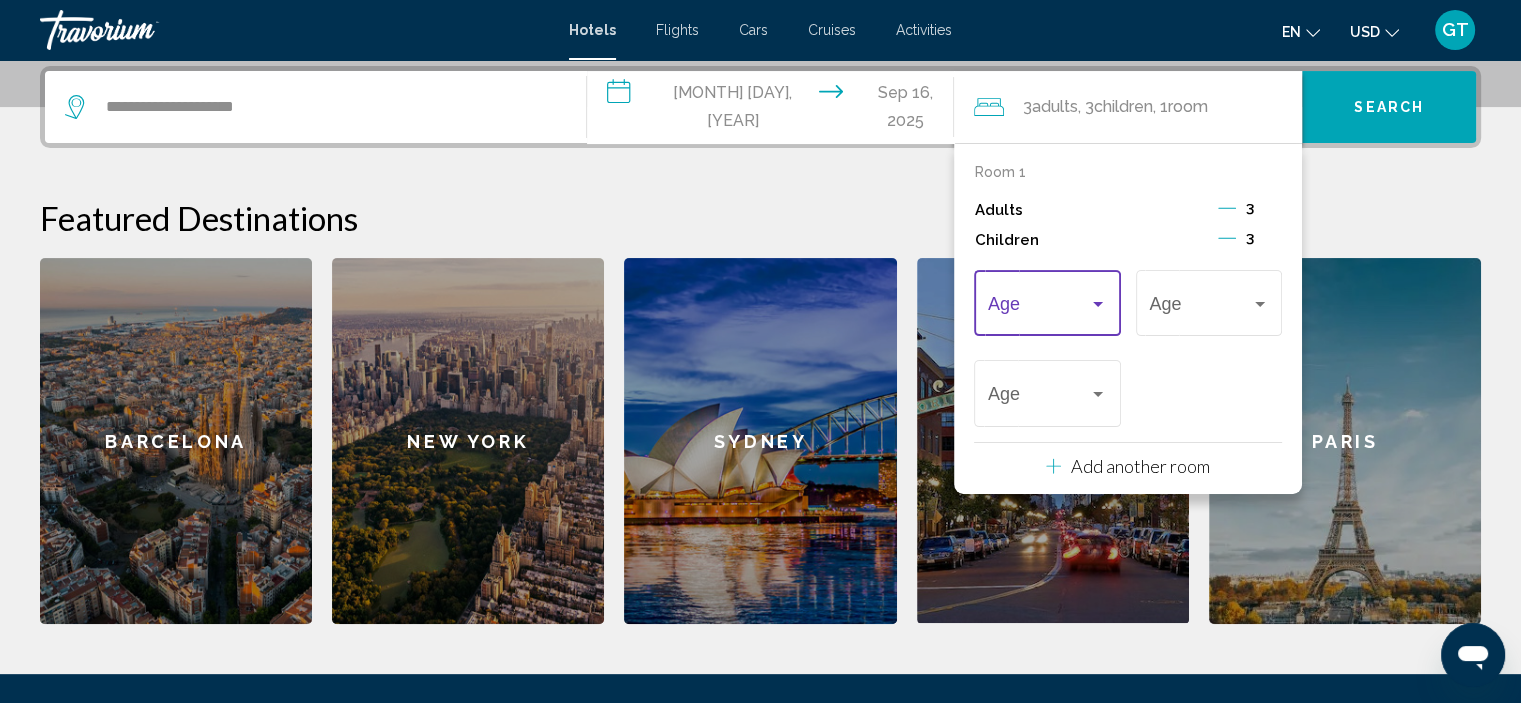 click at bounding box center (1098, 304) 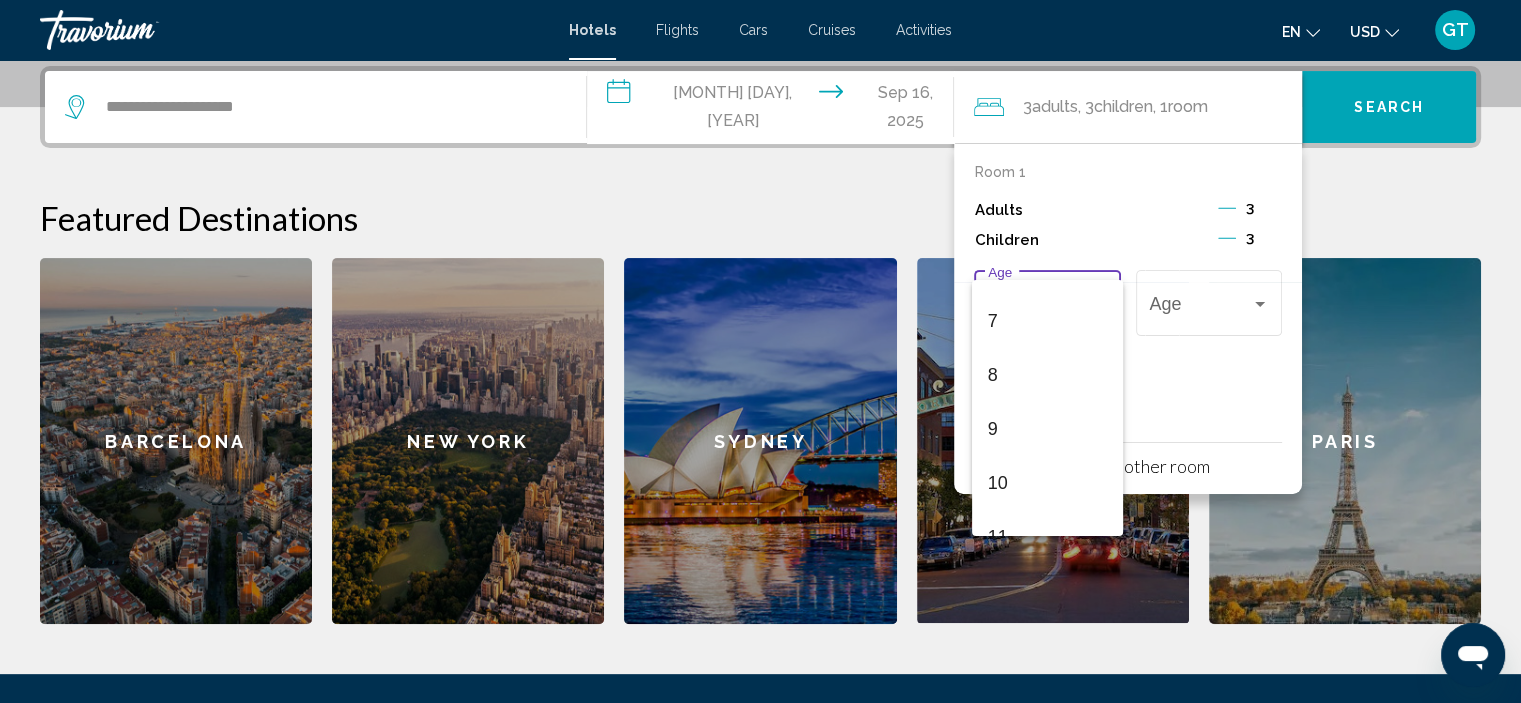 scroll, scrollTop: 400, scrollLeft: 0, axis: vertical 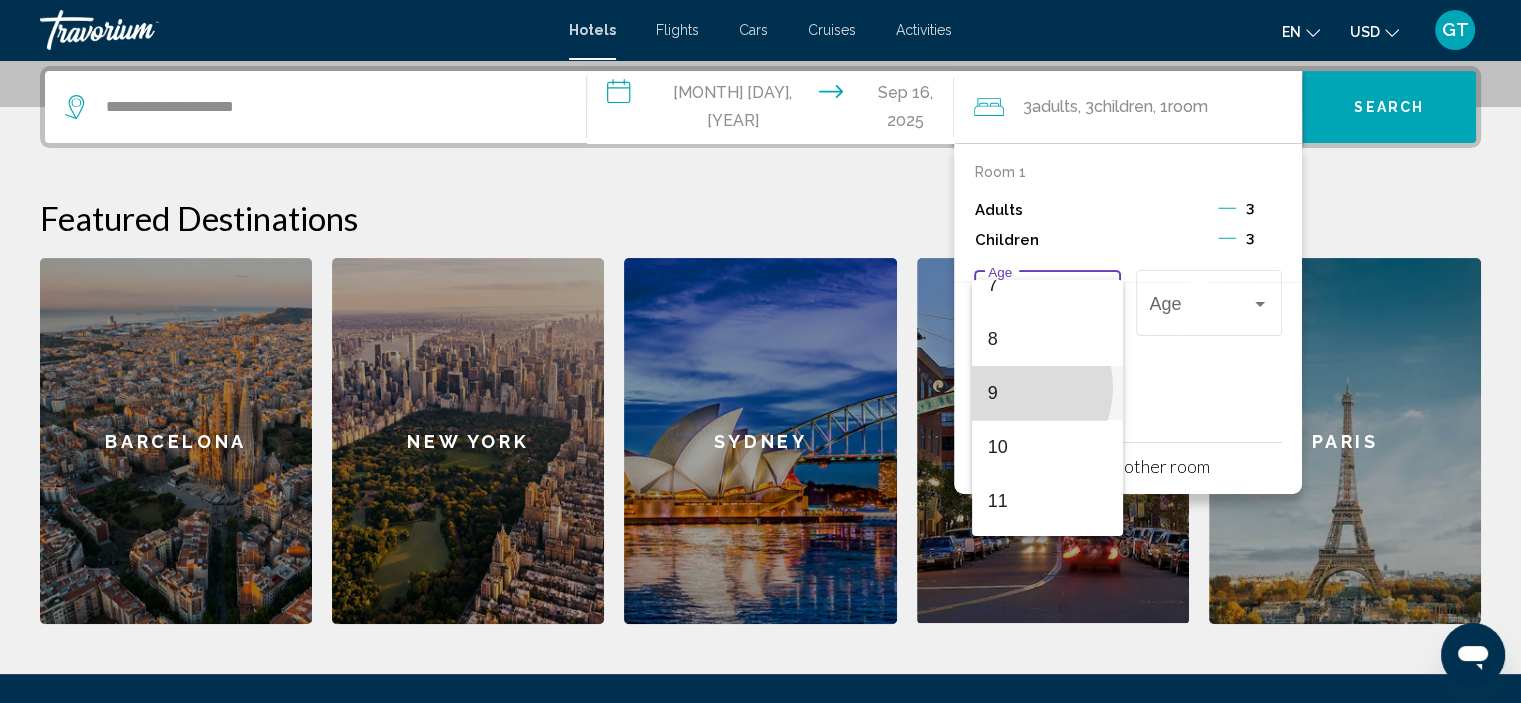 click on "9" at bounding box center [1047, 393] 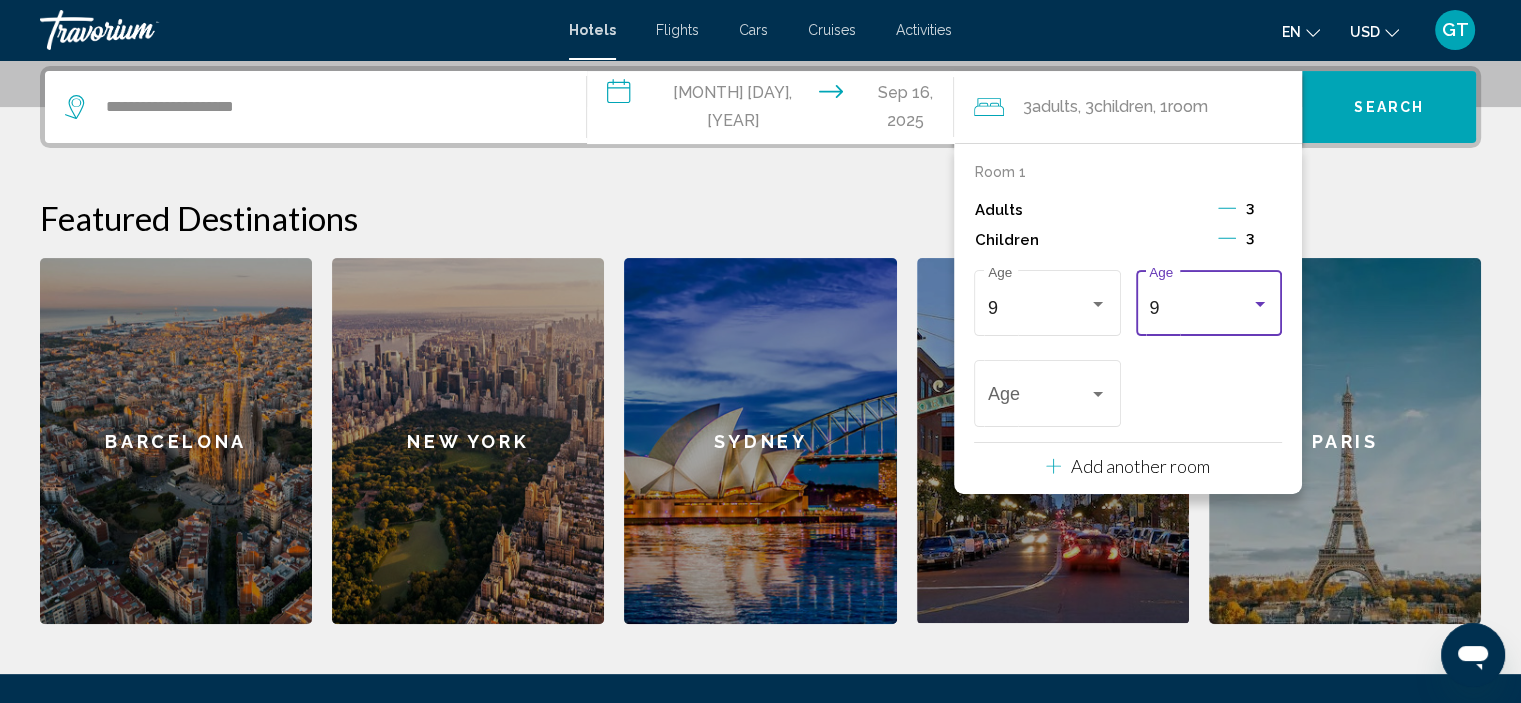 click at bounding box center [1260, 304] 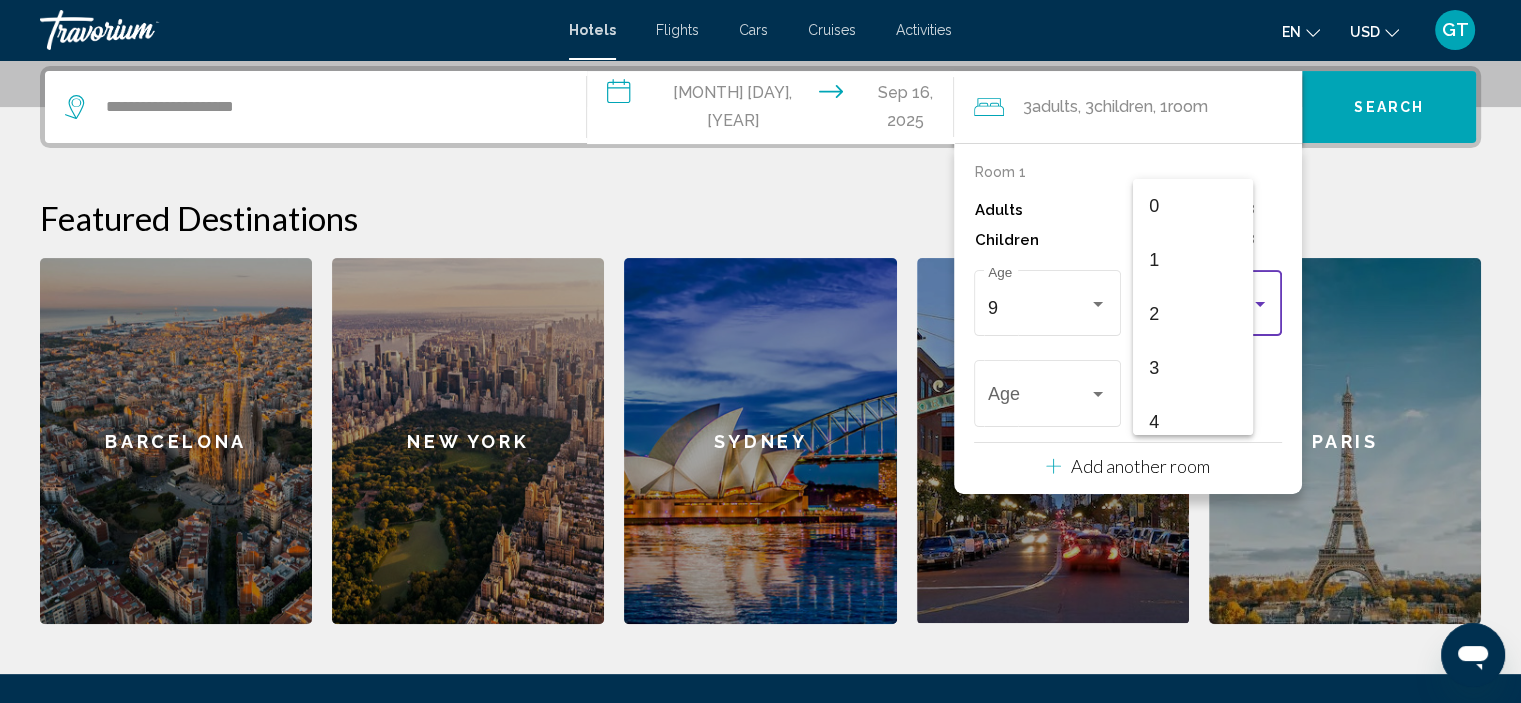 scroll, scrollTop: 384, scrollLeft: 0, axis: vertical 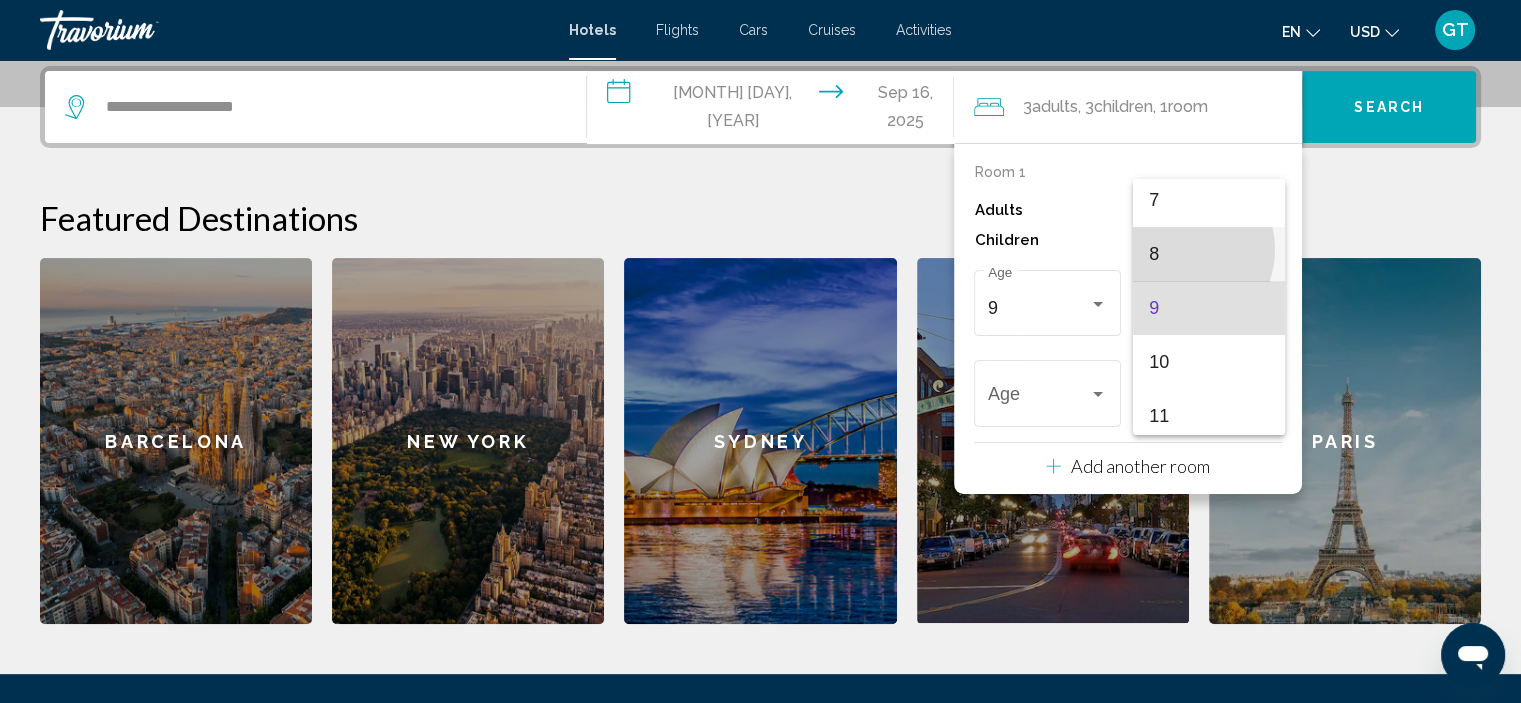 click on "8" at bounding box center (1208, 254) 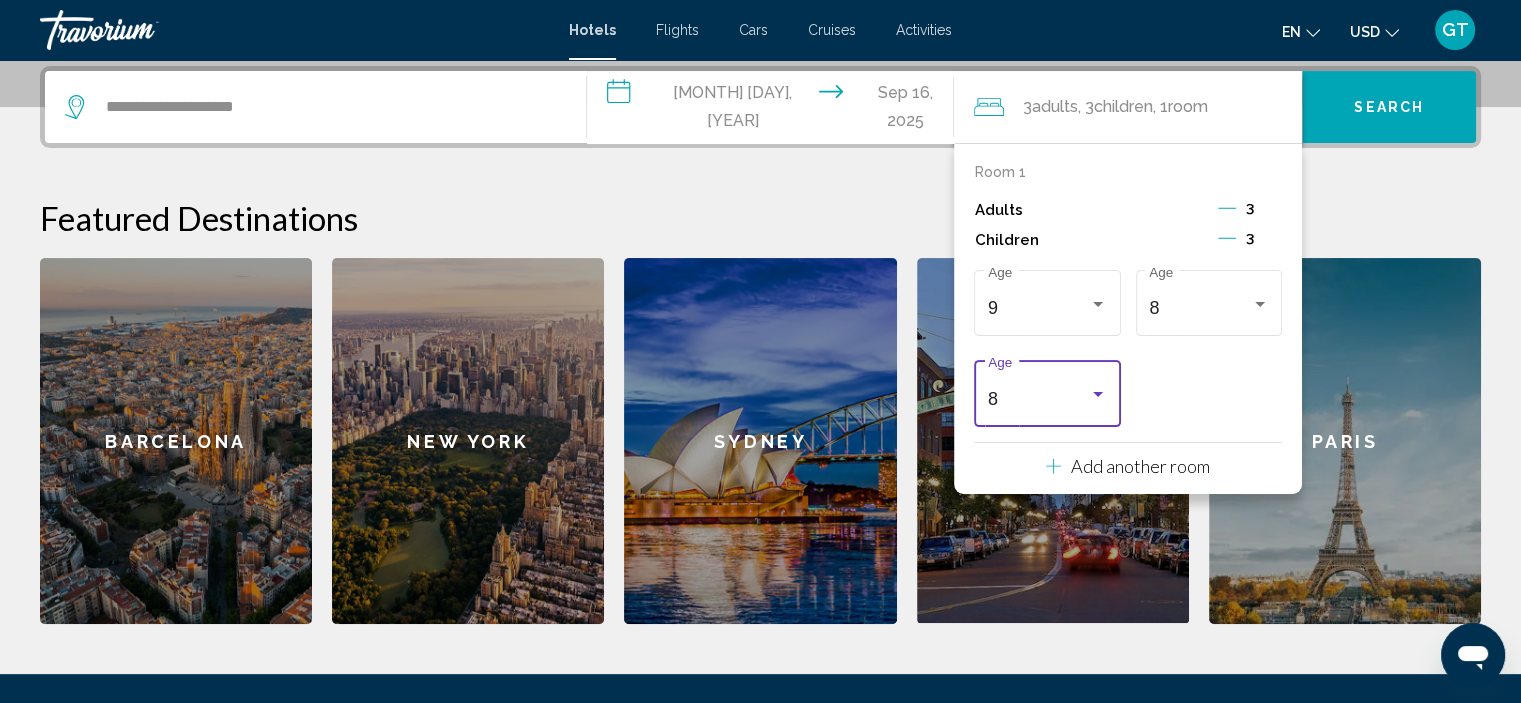 click at bounding box center (1098, 395) 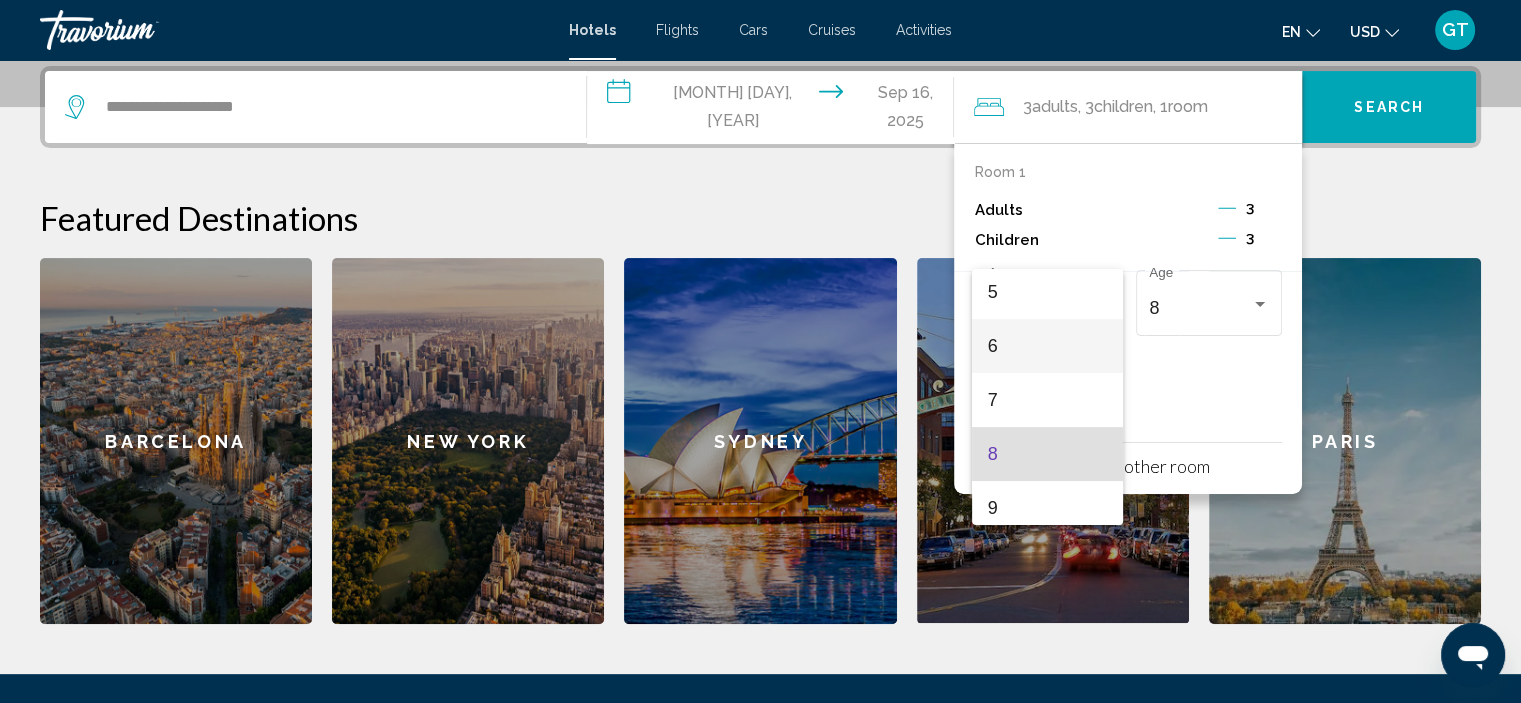 scroll, scrollTop: 131, scrollLeft: 0, axis: vertical 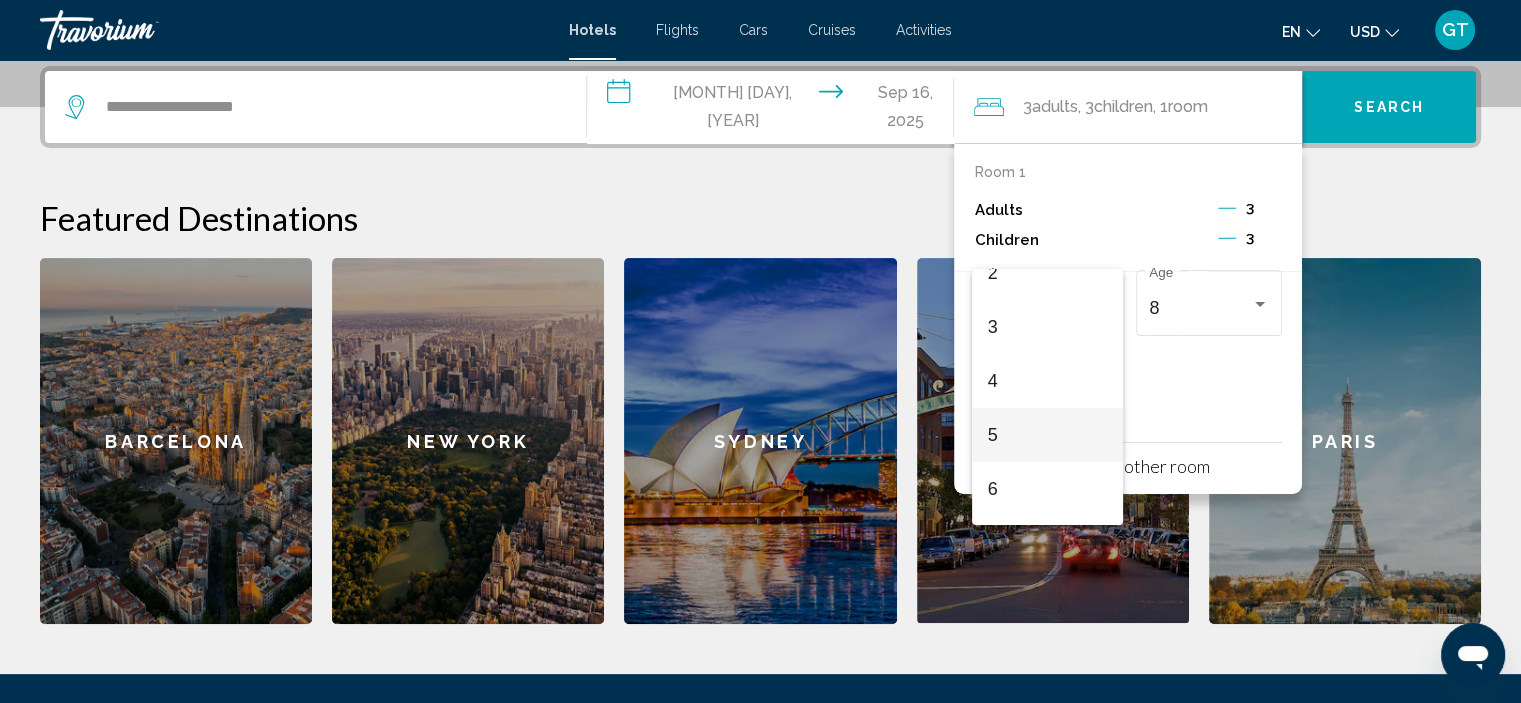 click on "5" at bounding box center [1047, 435] 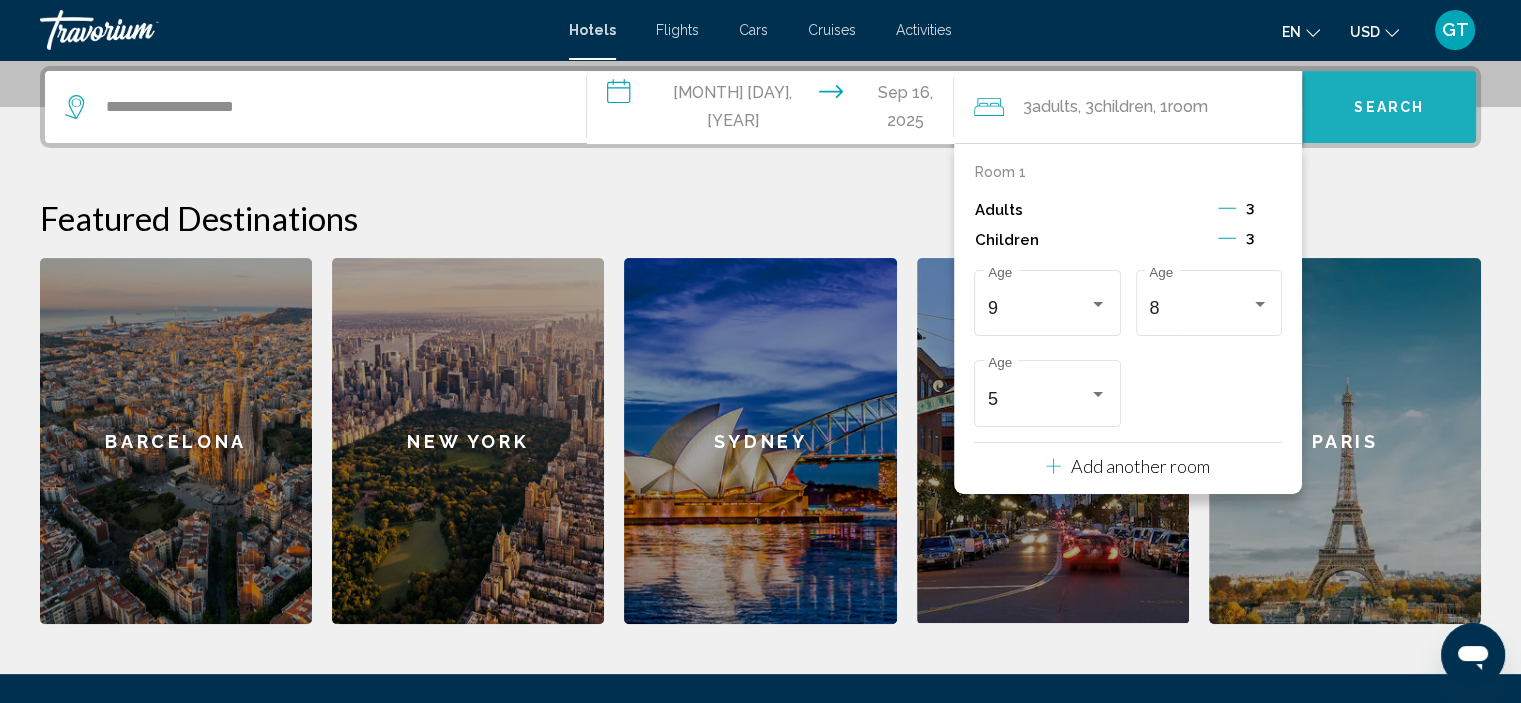 click on "Search" at bounding box center (1389, 108) 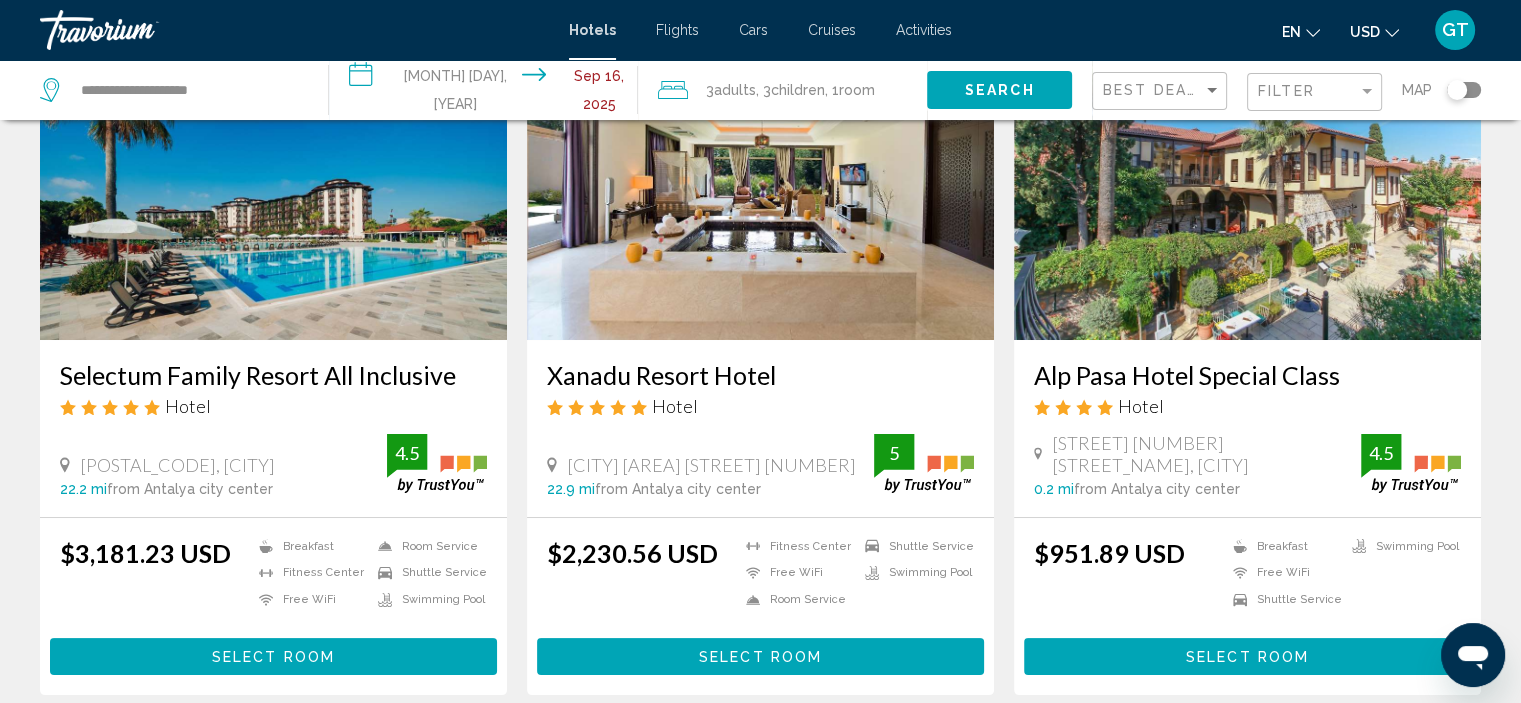scroll, scrollTop: 200, scrollLeft: 0, axis: vertical 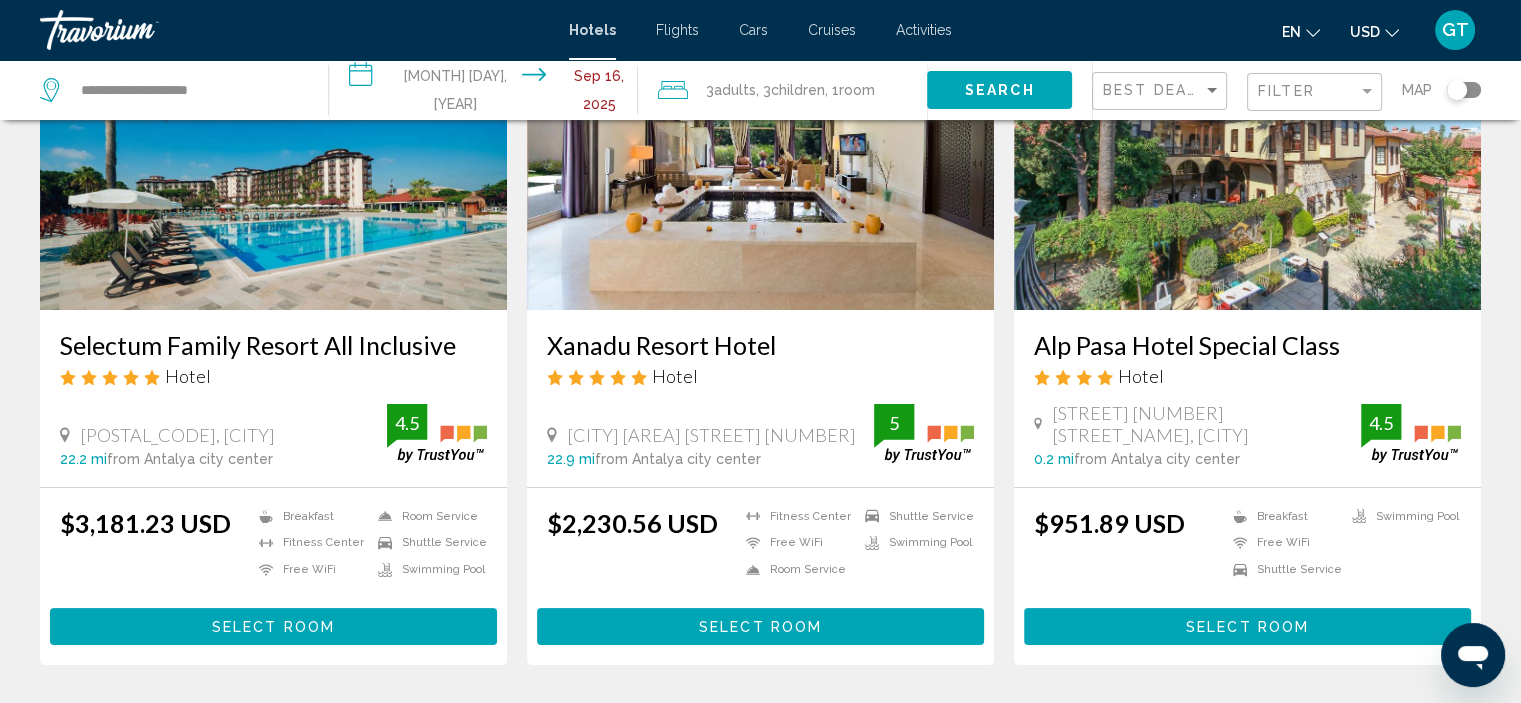 click at bounding box center (1247, 150) 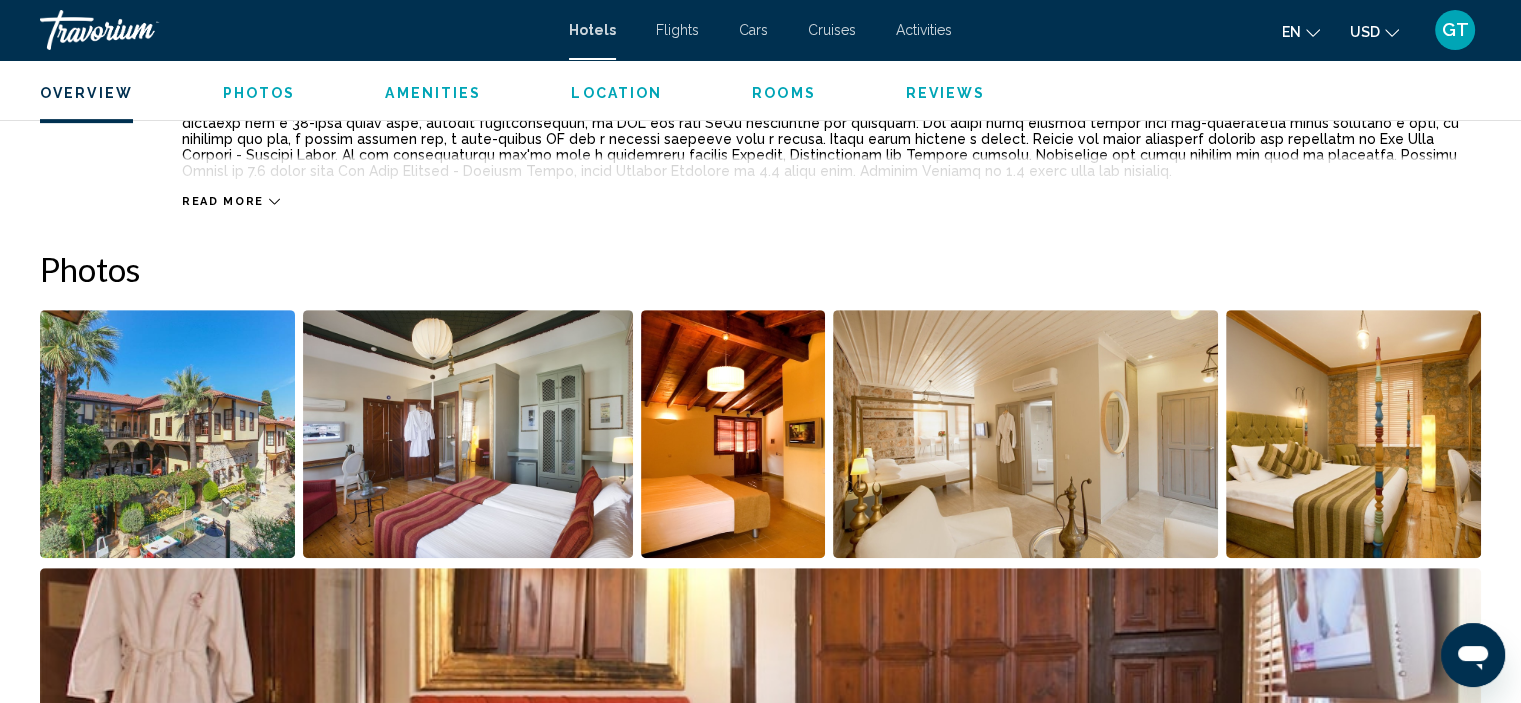 scroll, scrollTop: 808, scrollLeft: 0, axis: vertical 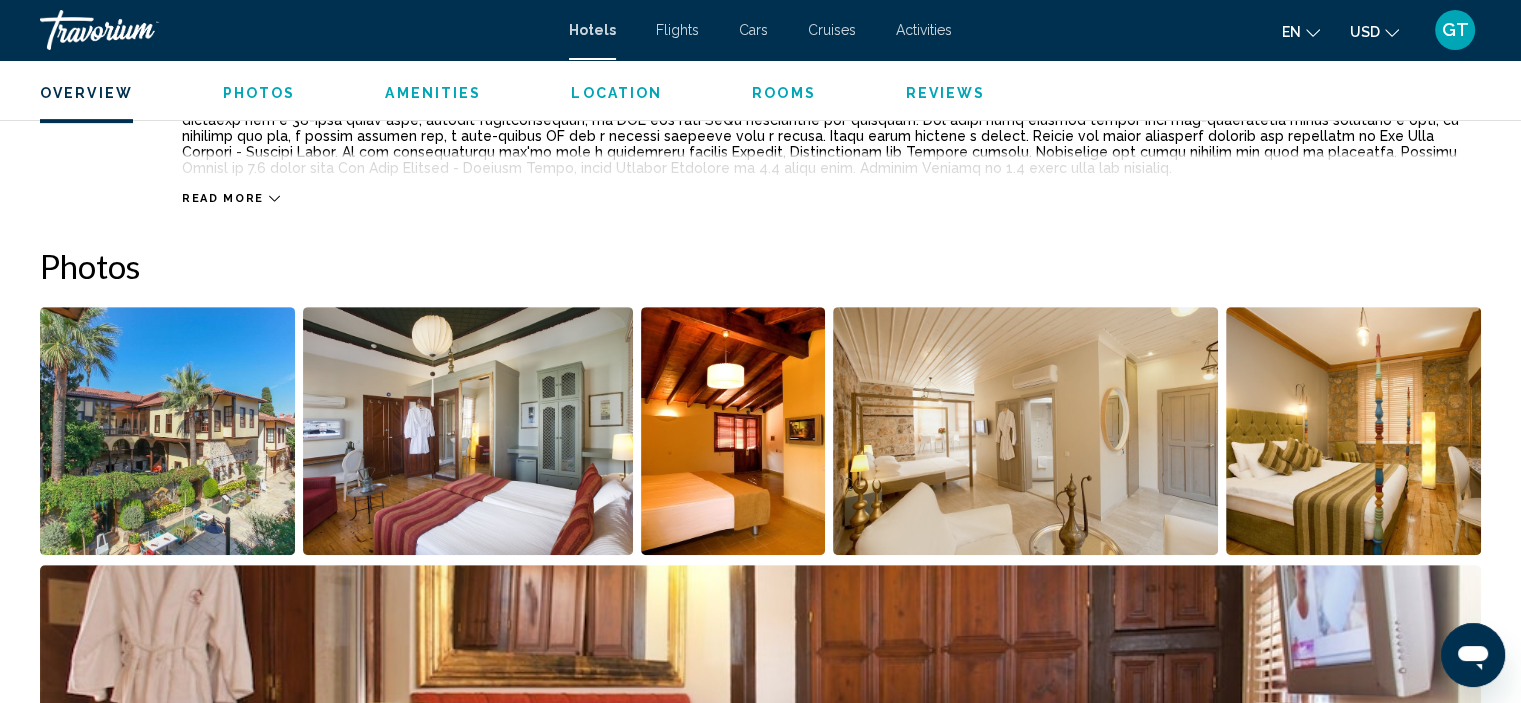 click 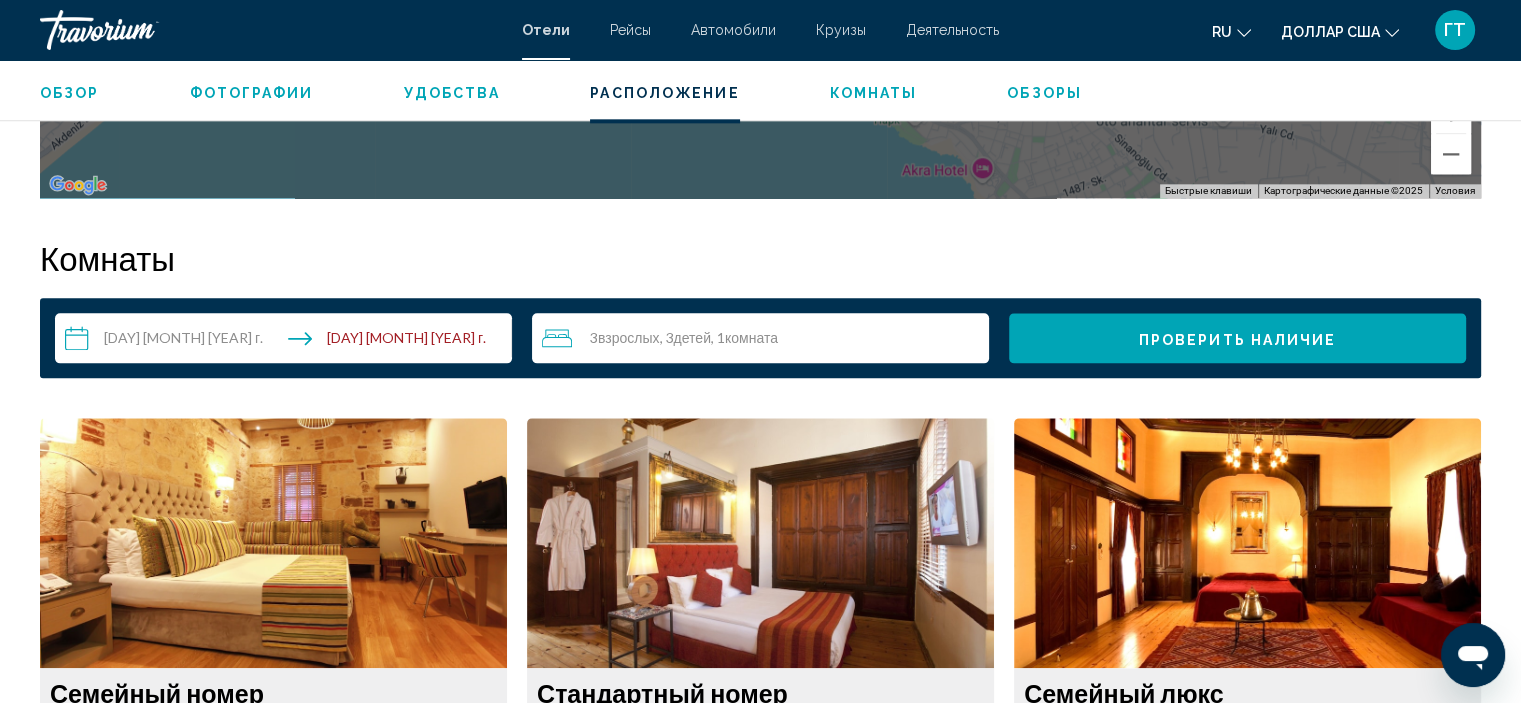scroll, scrollTop: 2708, scrollLeft: 0, axis: vertical 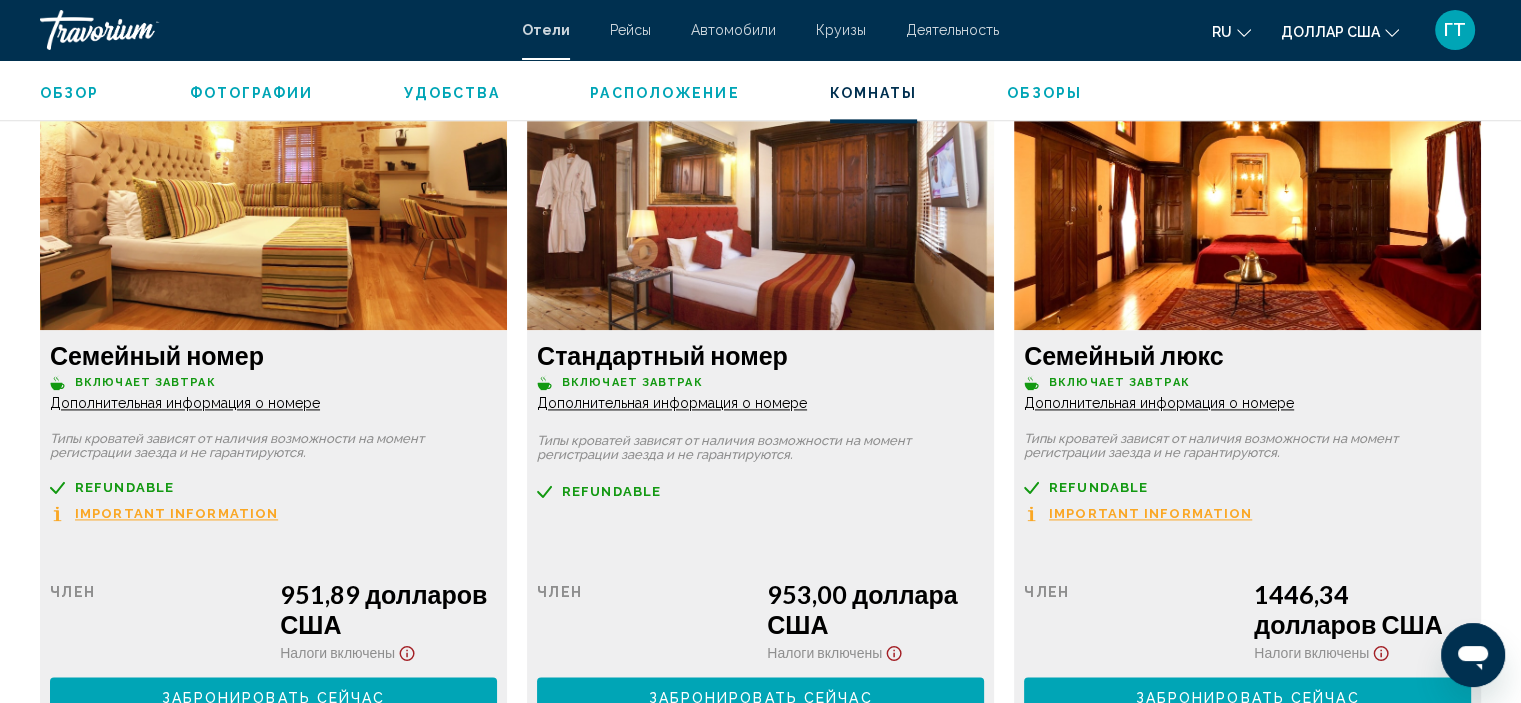 click on "Дополнительная информация о номере" at bounding box center (185, 403) 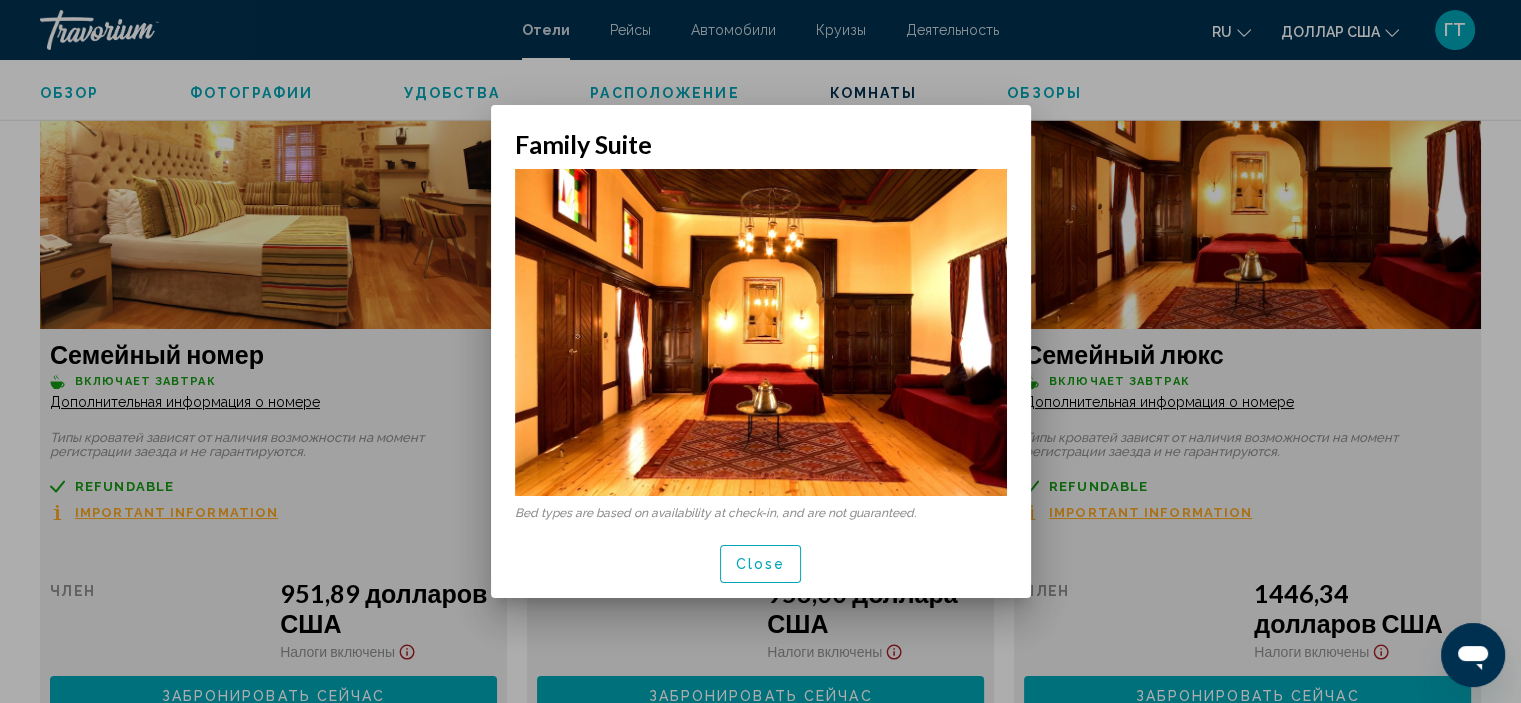 scroll, scrollTop: 0, scrollLeft: 0, axis: both 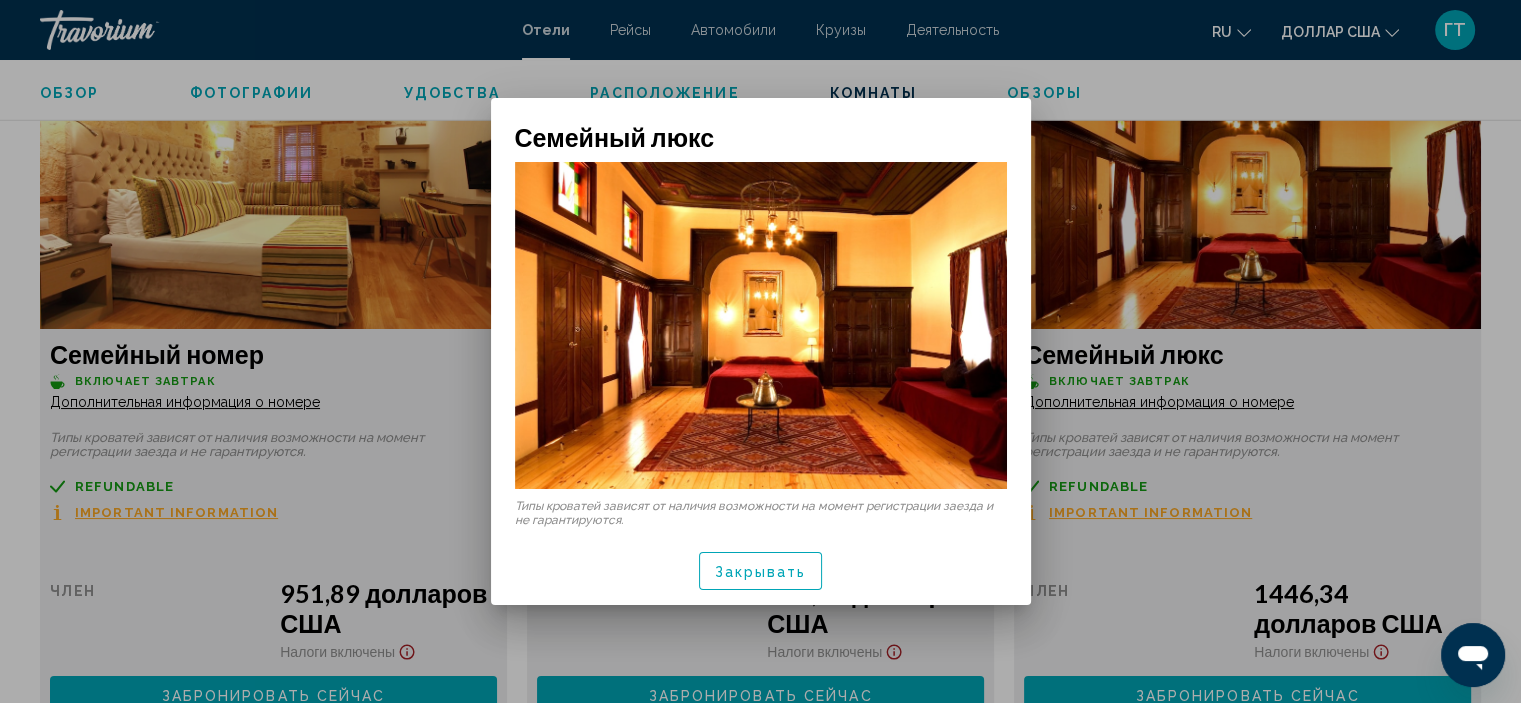 click at bounding box center (760, 351) 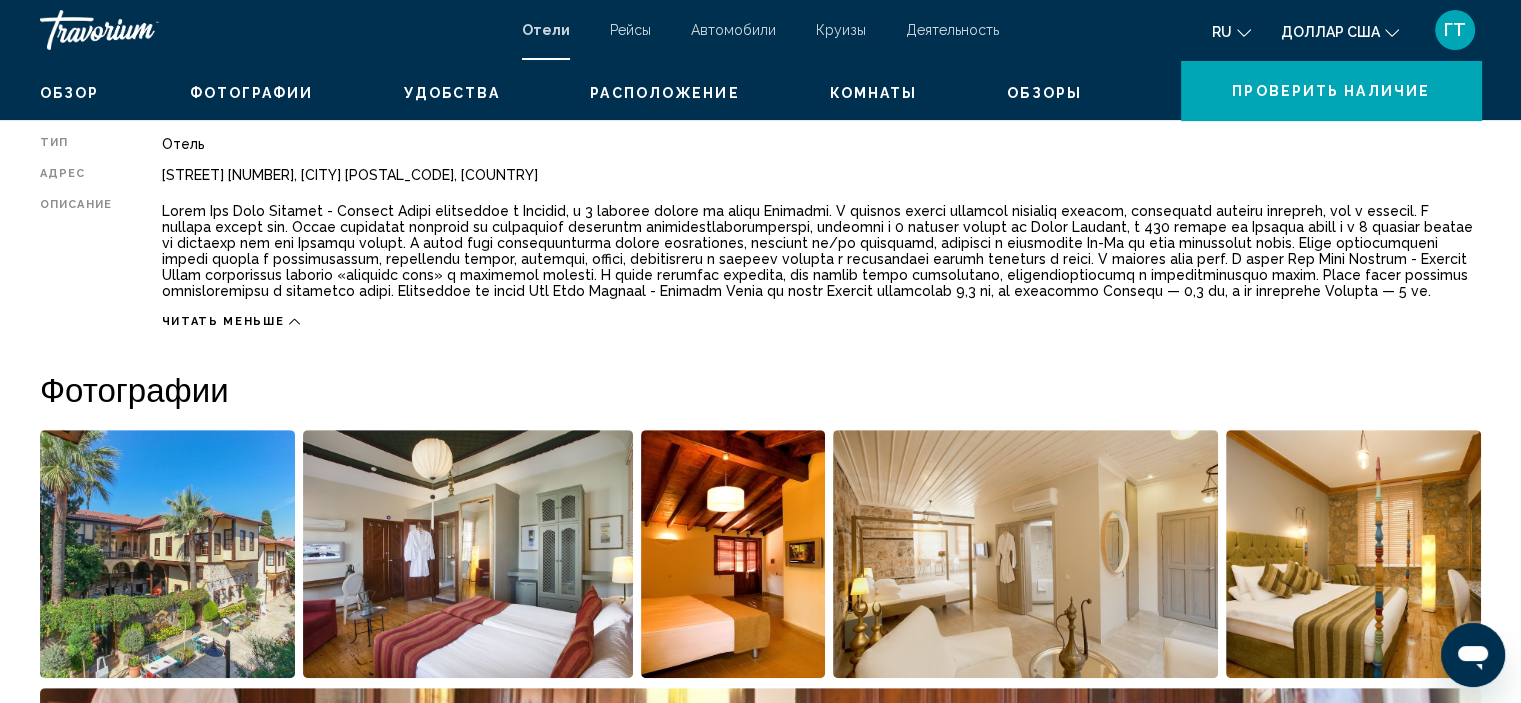 scroll, scrollTop: 408, scrollLeft: 0, axis: vertical 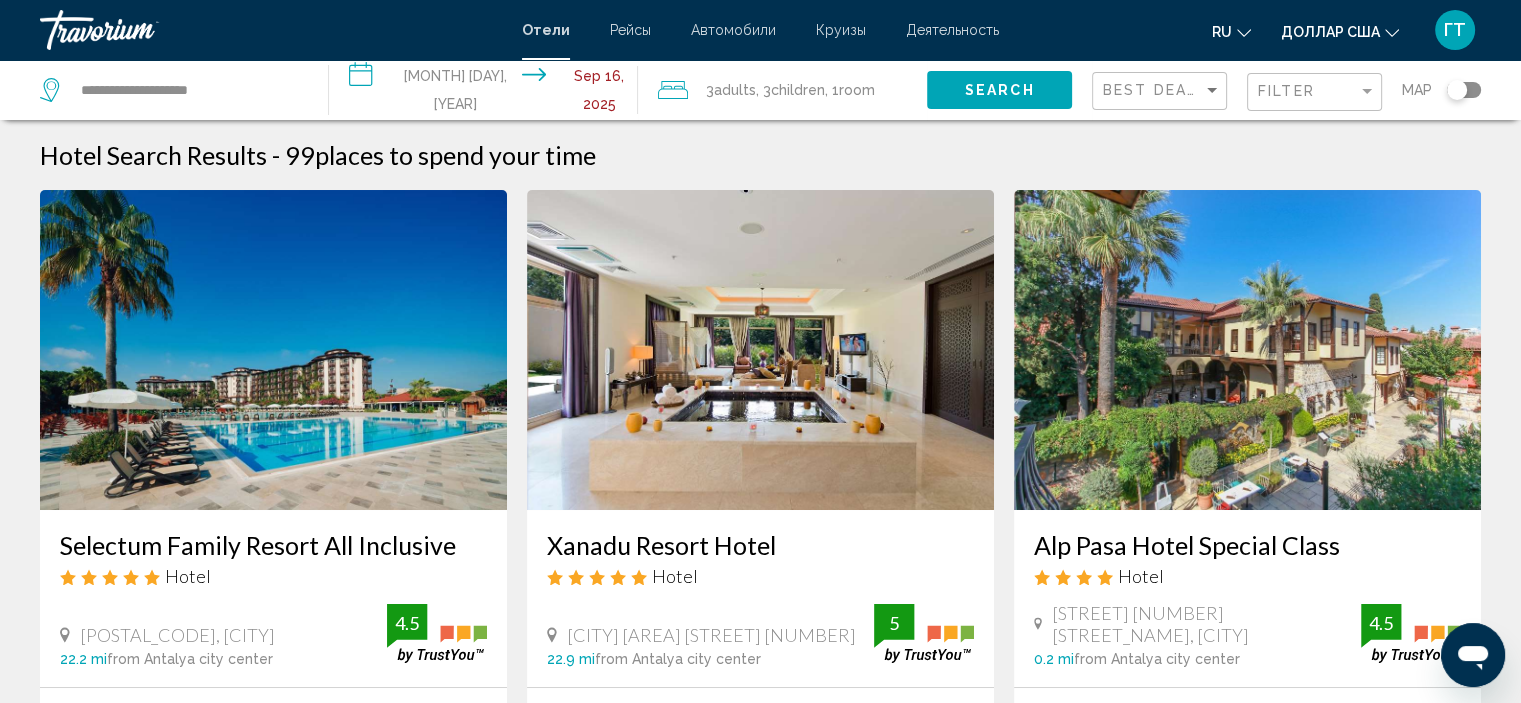 click on "Room" 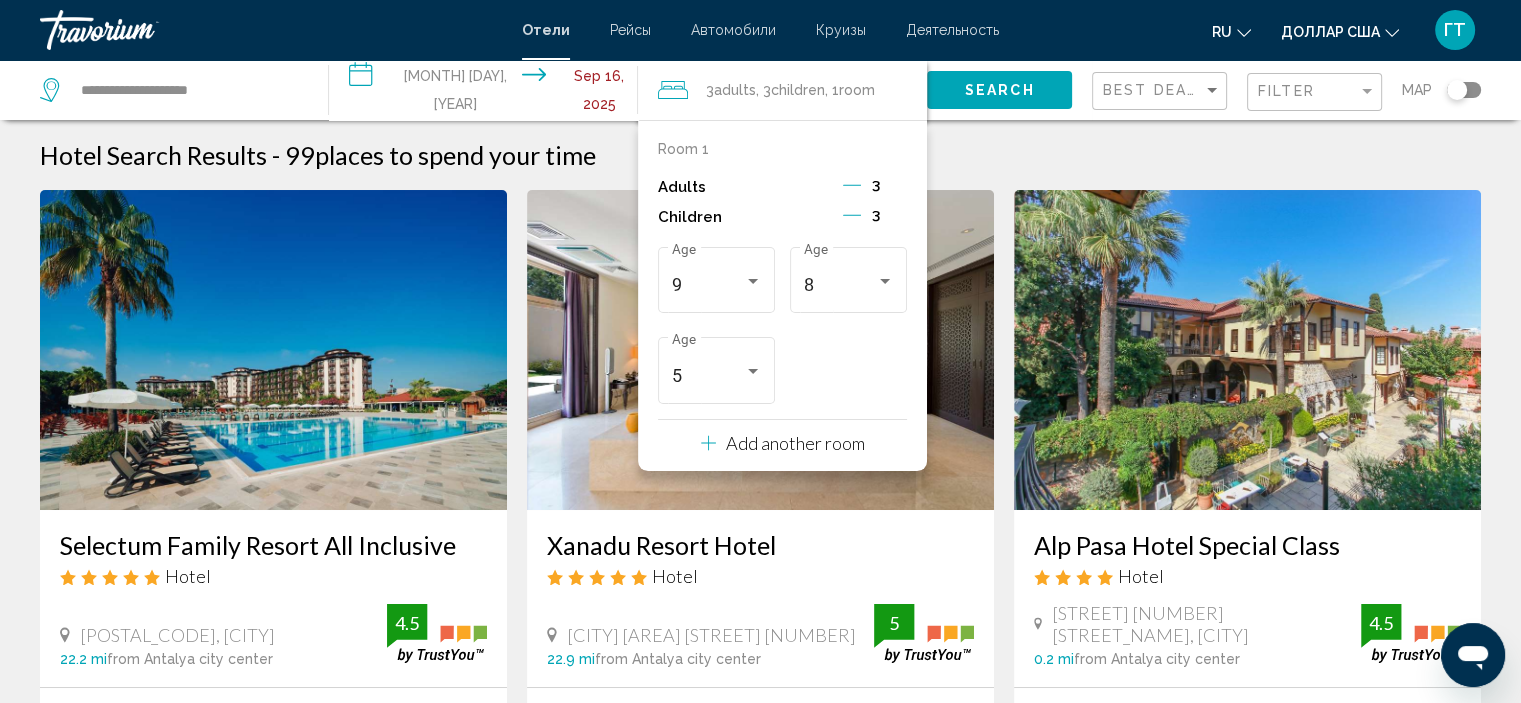 click on "Add another room" at bounding box center [795, 443] 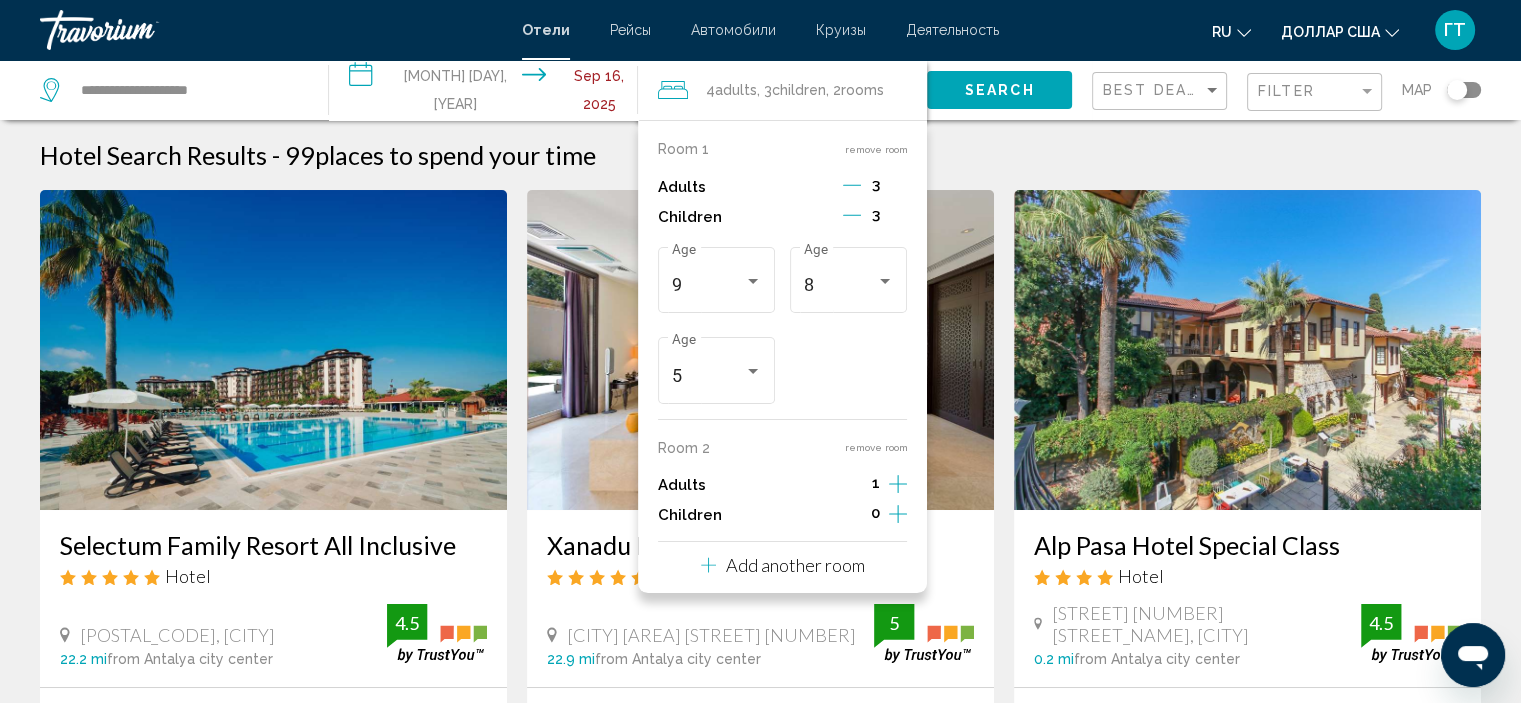 click on "**********" at bounding box center [760, 1565] 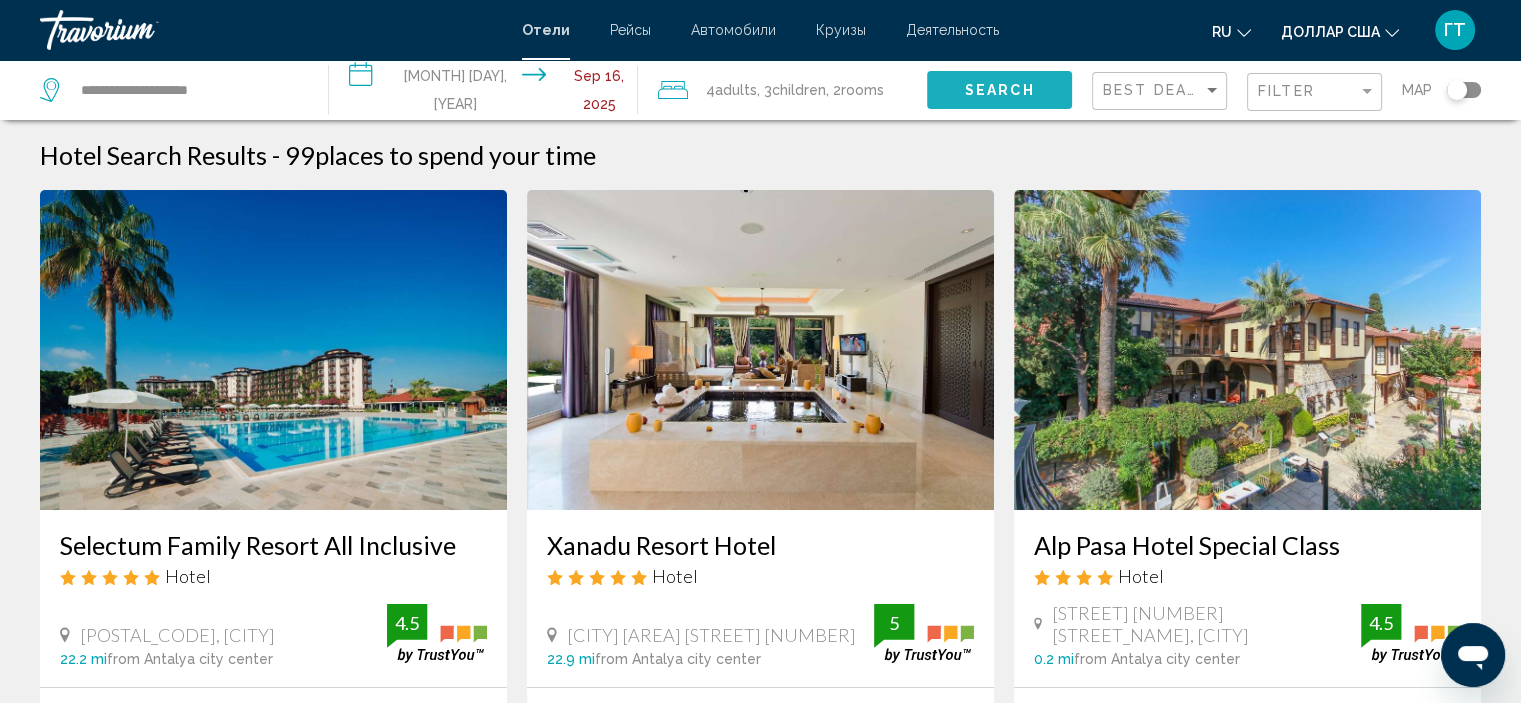 click on "Search" 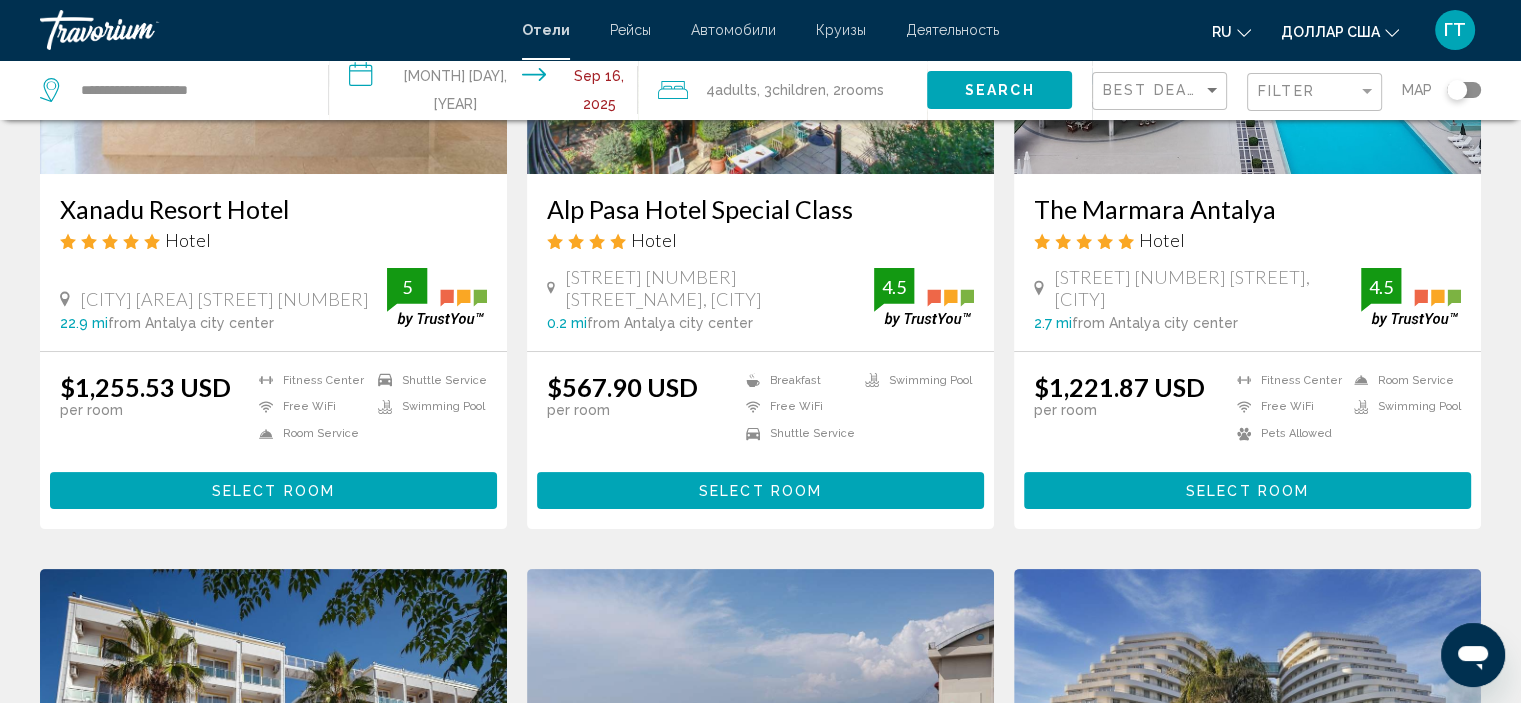 scroll, scrollTop: 300, scrollLeft: 0, axis: vertical 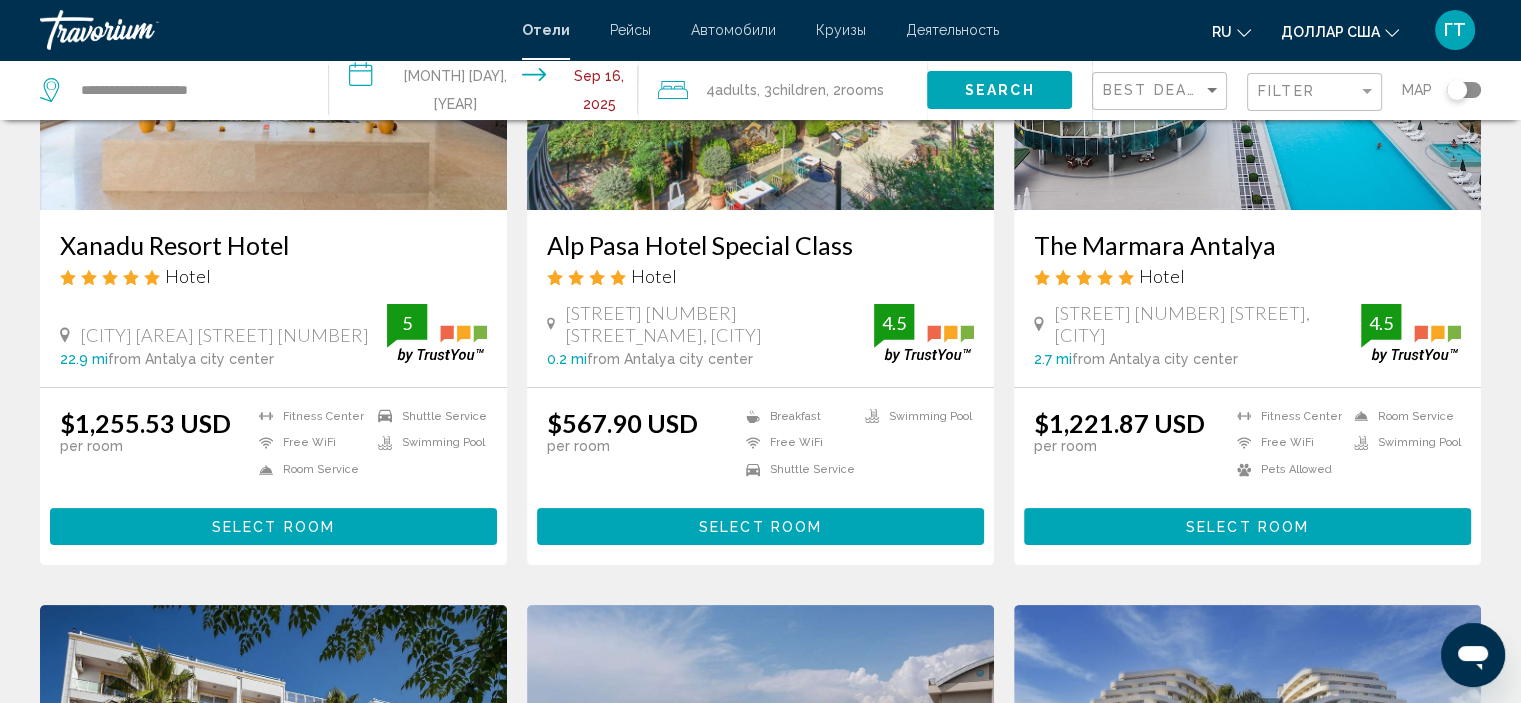 click at bounding box center (1247, 50) 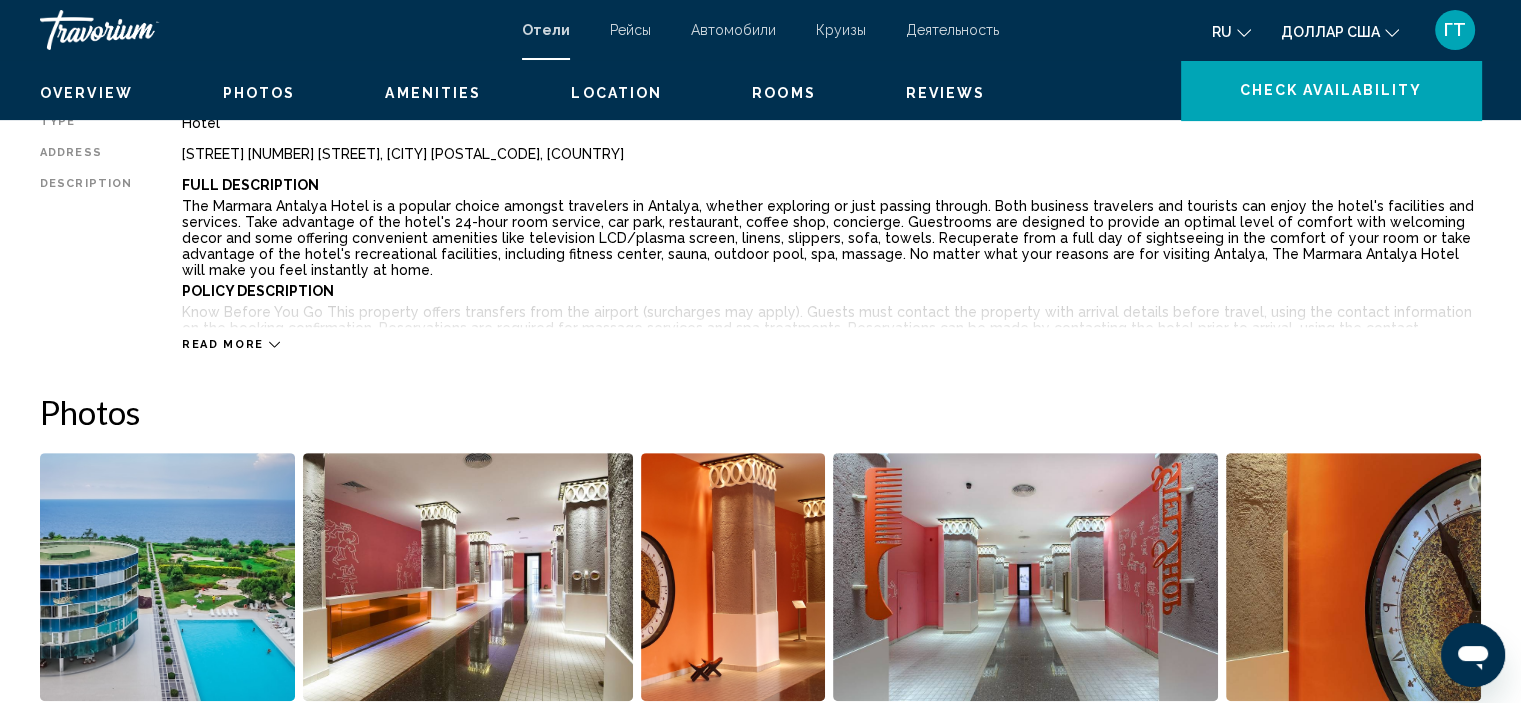 scroll, scrollTop: 708, scrollLeft: 0, axis: vertical 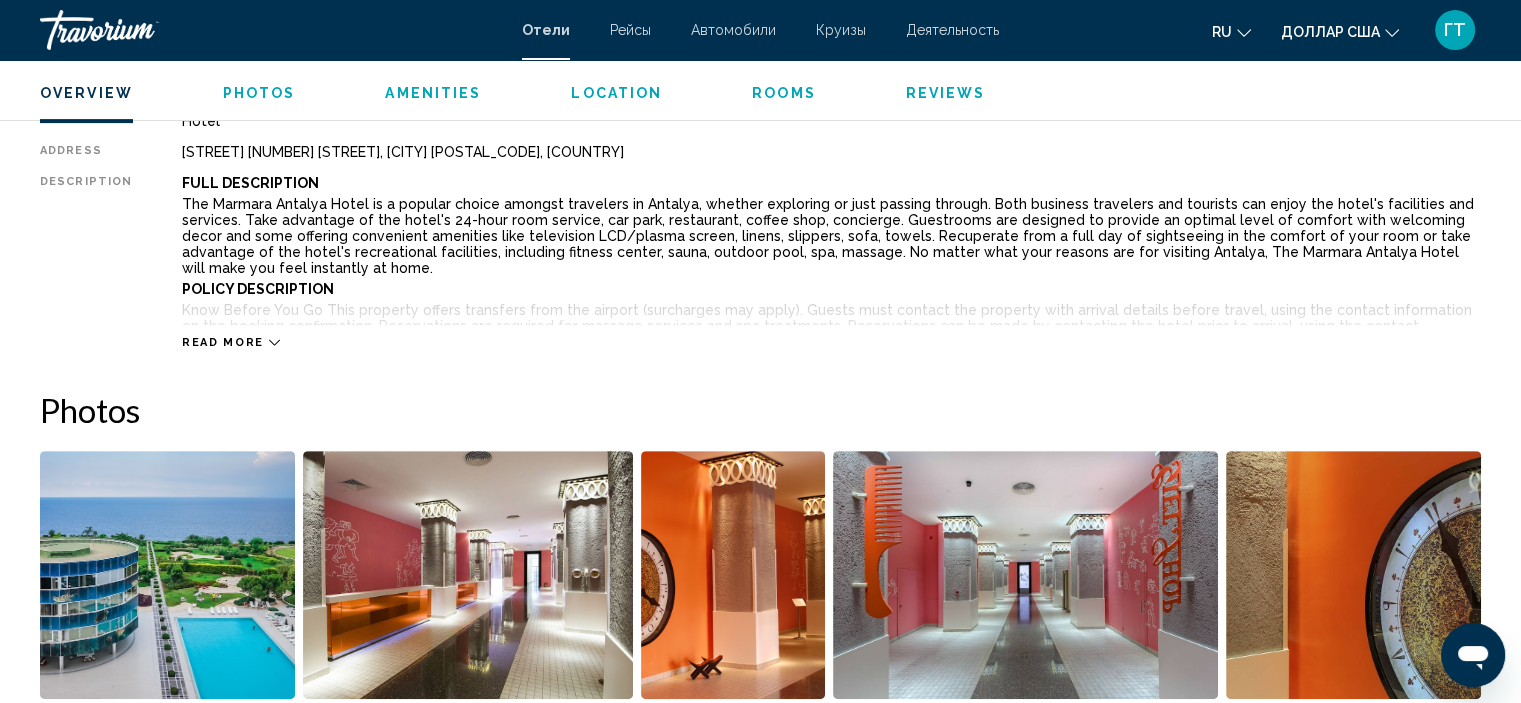 click on "Overview Type Hotel Address [STREET] [NUMBER] [STREET_NAME] [CITY] [POSTAL_CODE], [COUNTRY] Description Full Description The Marmara Antalya Hotel is a popular choice amongst travelers in Antalya, whether exploring or just passing through. Both business travelers and tourists can enjoy the hotel's facilities and services. Take advantage of the hotel's 24-hour room service, car park, restaurant, coffee shop, concierge. Guestrooms are designed to provide an optimal level of comfort with welcoming decor and some offering convenient amenities like television LCD/plasma screen, linens, slippers, sofa, towels. Recuperate from a full day of sightseeing in the comfort of your room or take advantage of the hotel's recreational facilities, including fitness center, sauna, outdoor pool, spa, massage. No matter what your reasons are for visiting Antalya, The Marmara Antalya Hotel will make you feel instantly at home. Policy Description Read more Photos Amenities Fitness Center Free WiFi Pets Allowed Room Service Swimming Pool +" at bounding box center (760, 1953) 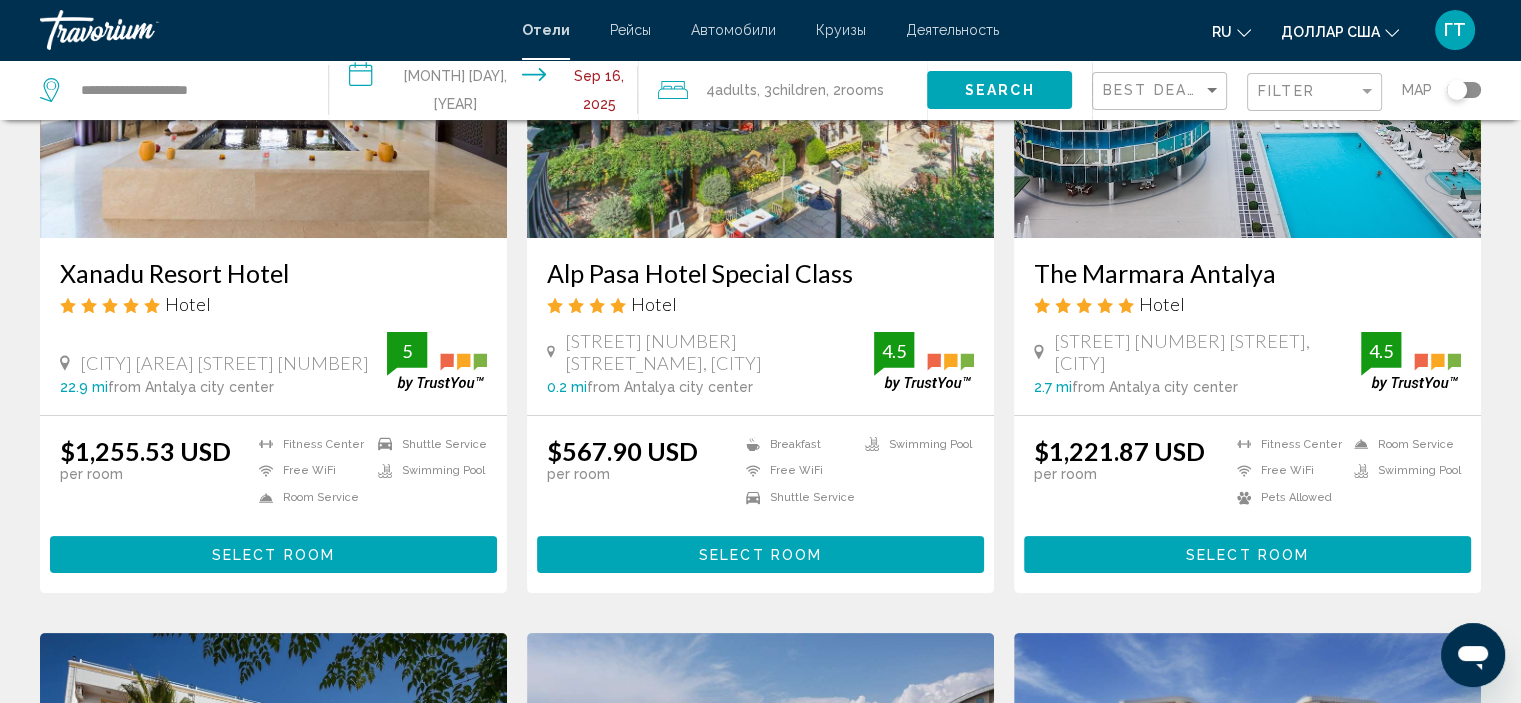 scroll, scrollTop: 300, scrollLeft: 0, axis: vertical 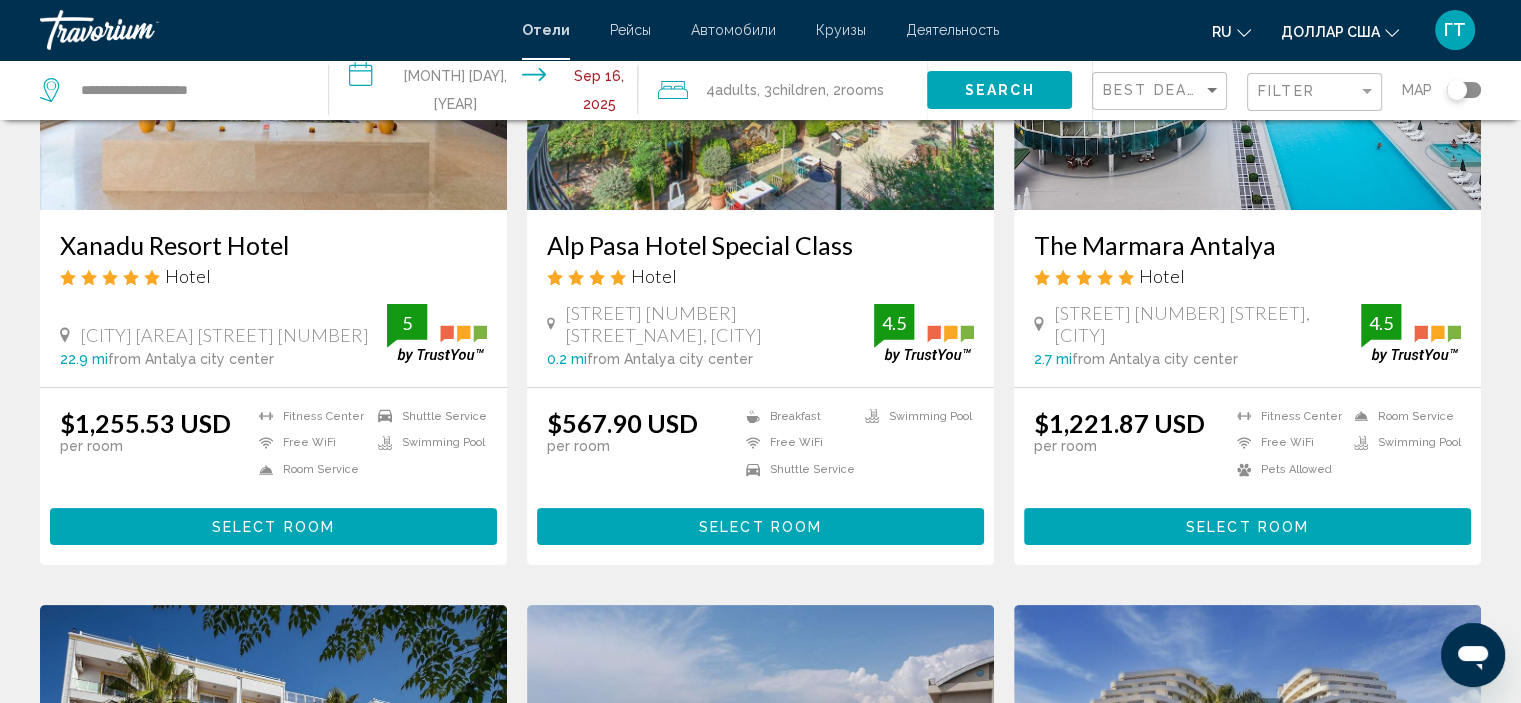 drag, startPoint x: 540, startPoint y: 301, endPoint x: 976, endPoint y: 442, distance: 458.23248 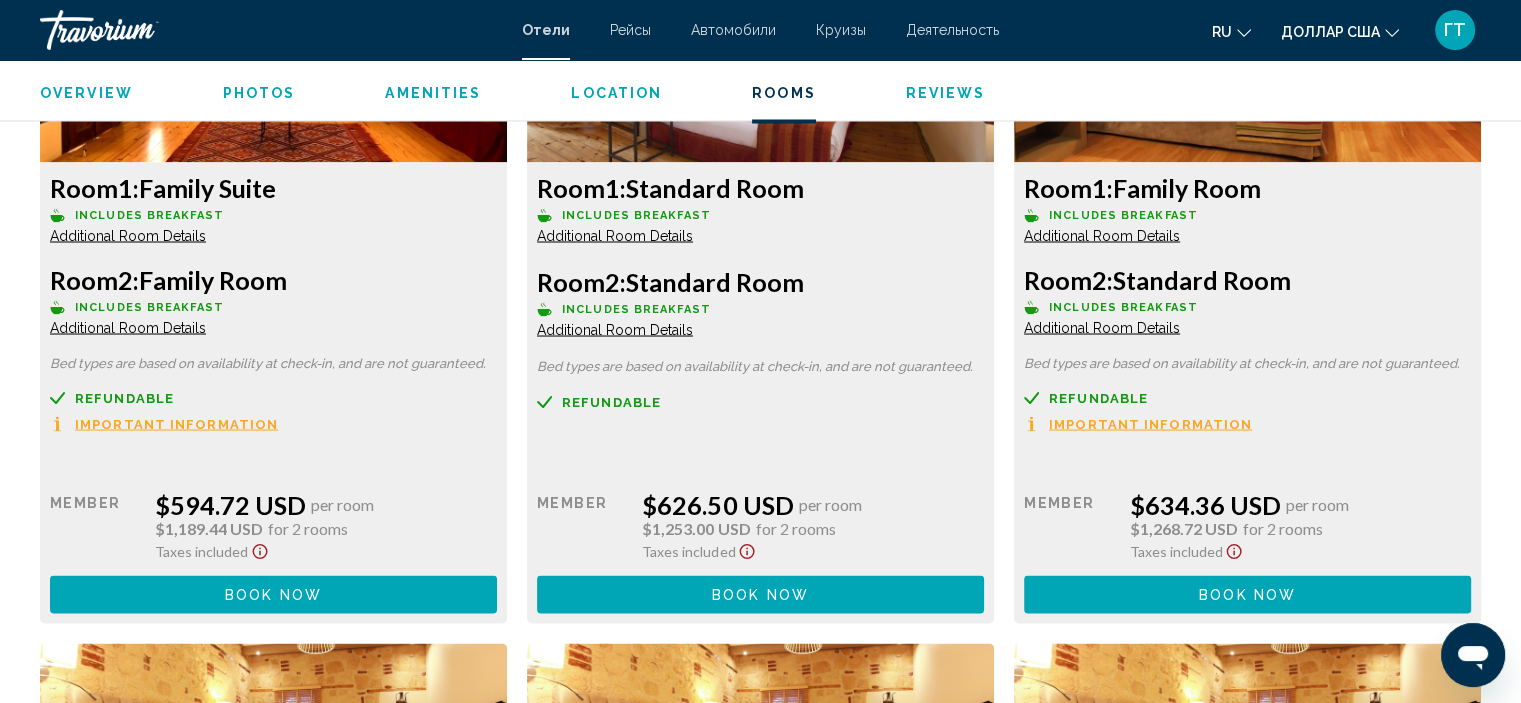 scroll, scrollTop: 3608, scrollLeft: 0, axis: vertical 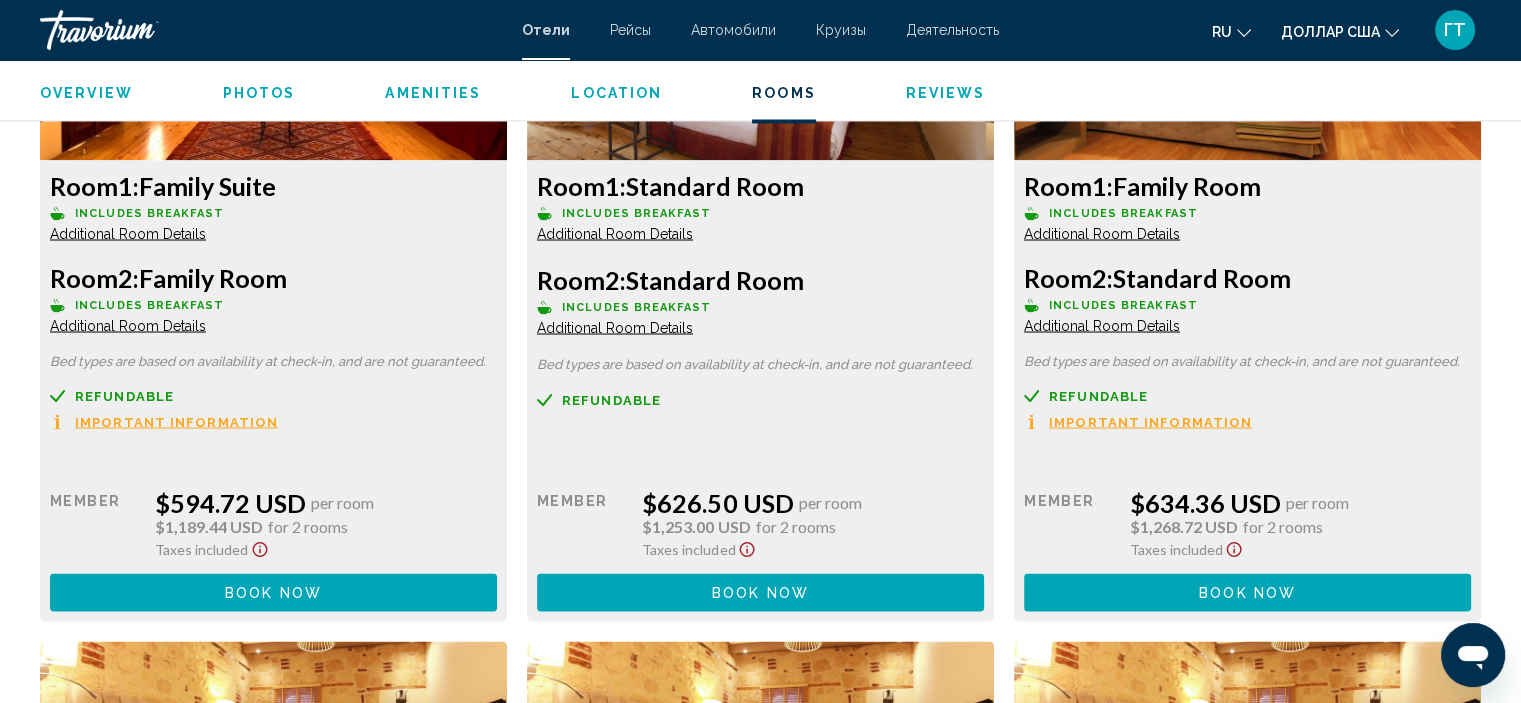 click on "Book now" at bounding box center [273, -138] 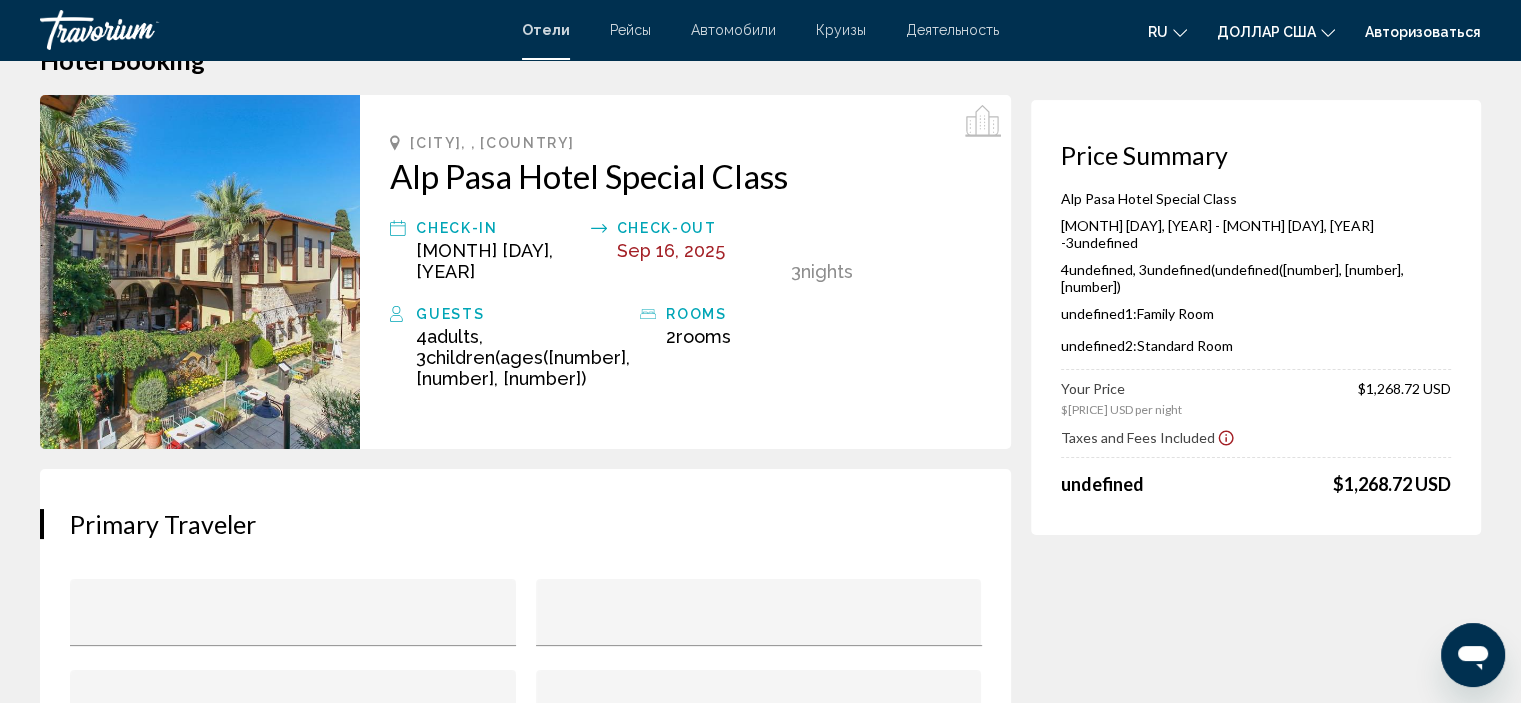 scroll, scrollTop: 0, scrollLeft: 0, axis: both 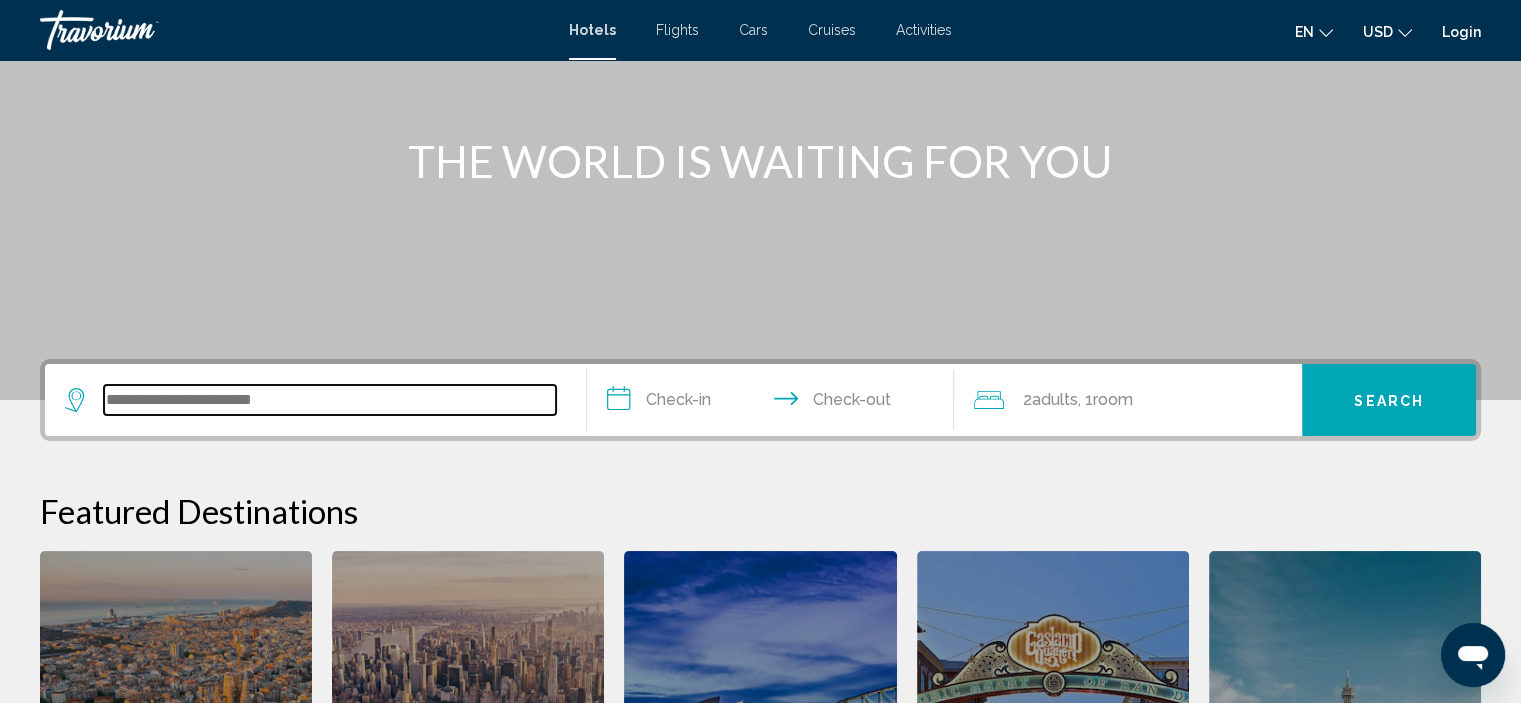 click at bounding box center (330, 400) 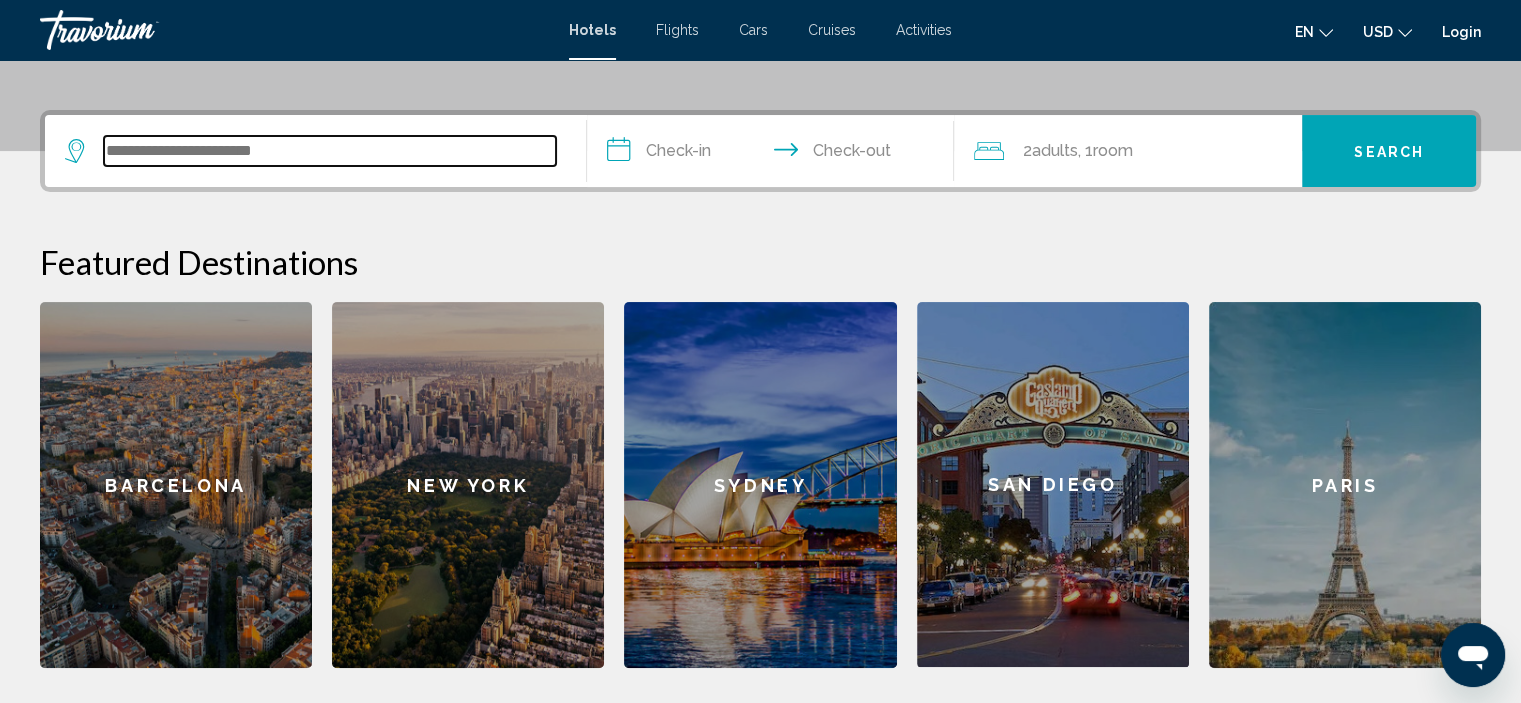 scroll, scrollTop: 493, scrollLeft: 0, axis: vertical 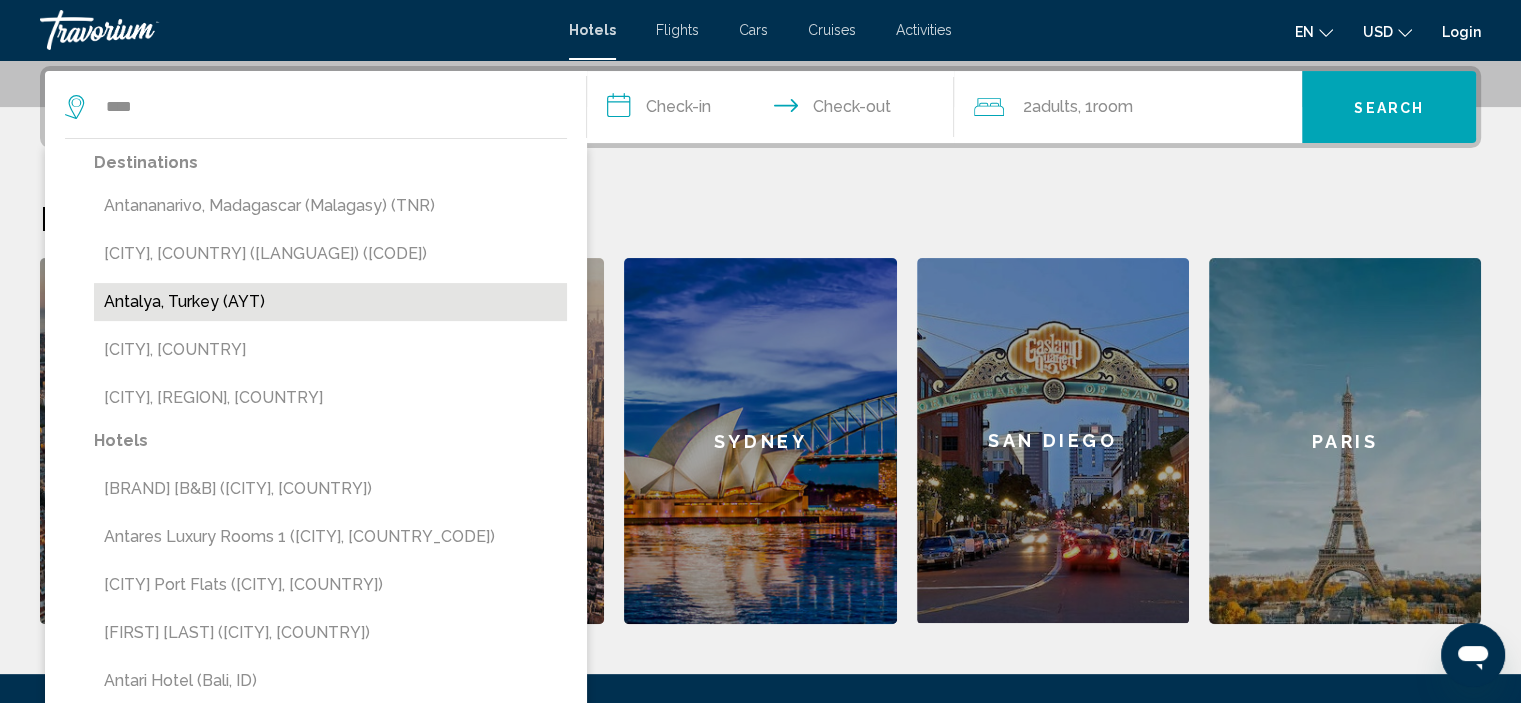 click on "Antalya, Turkey (AYT)" at bounding box center (330, 302) 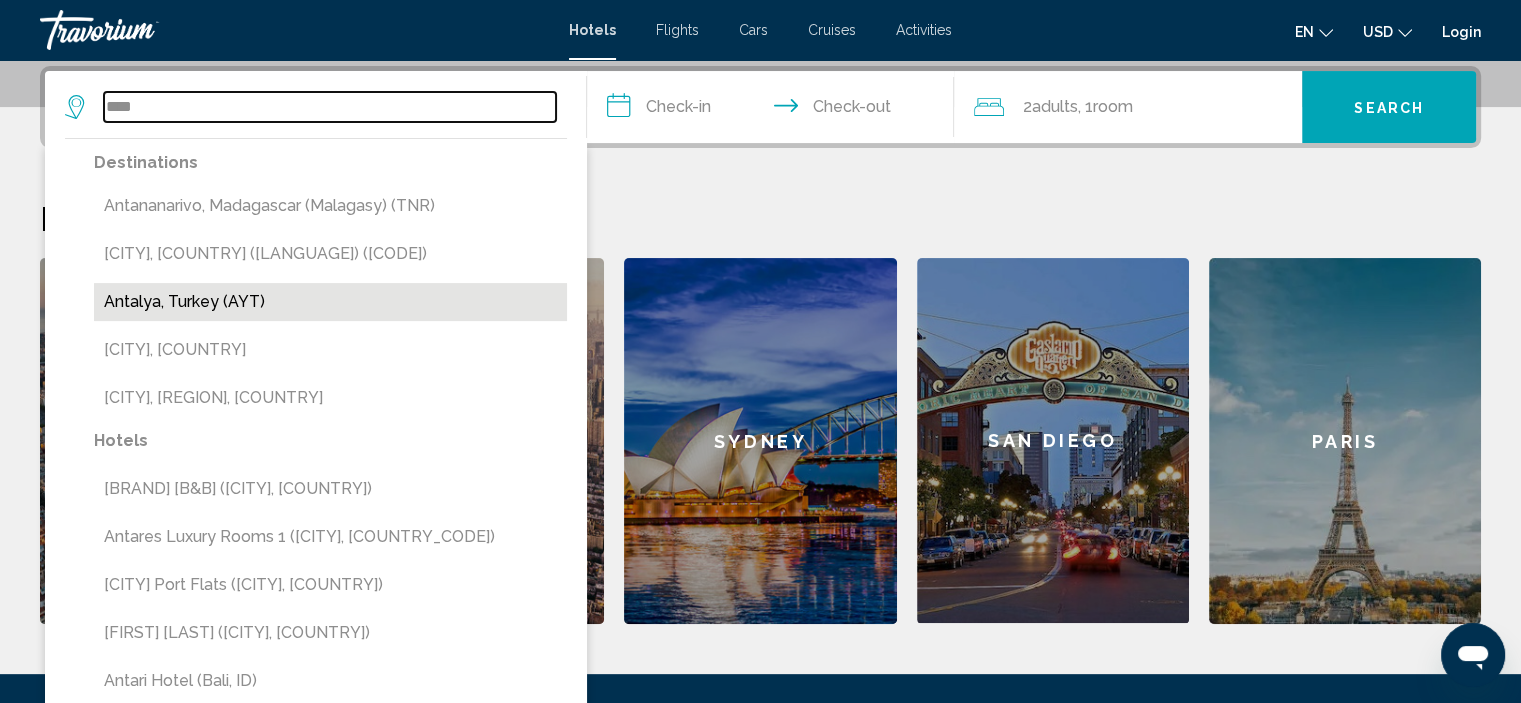 type on "**********" 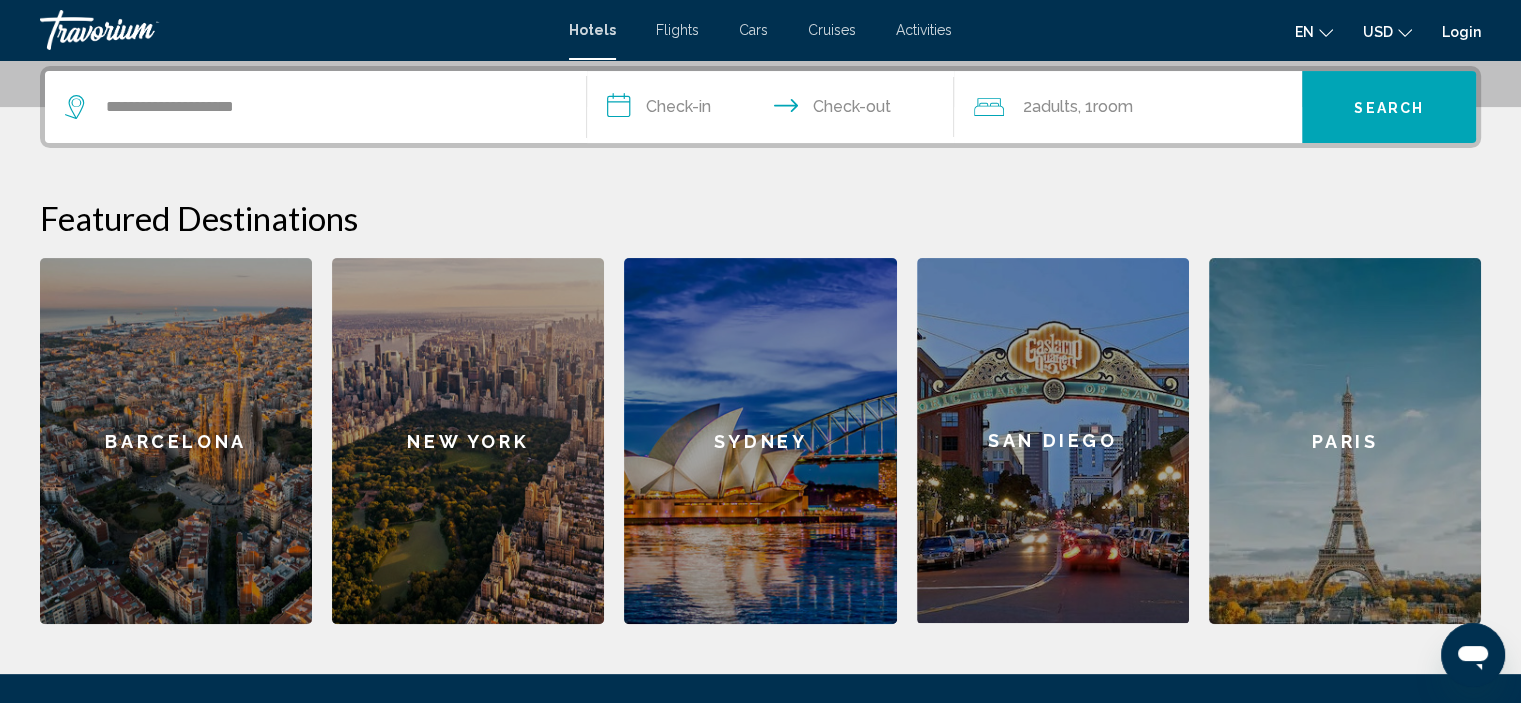 click on "**********" at bounding box center (775, 110) 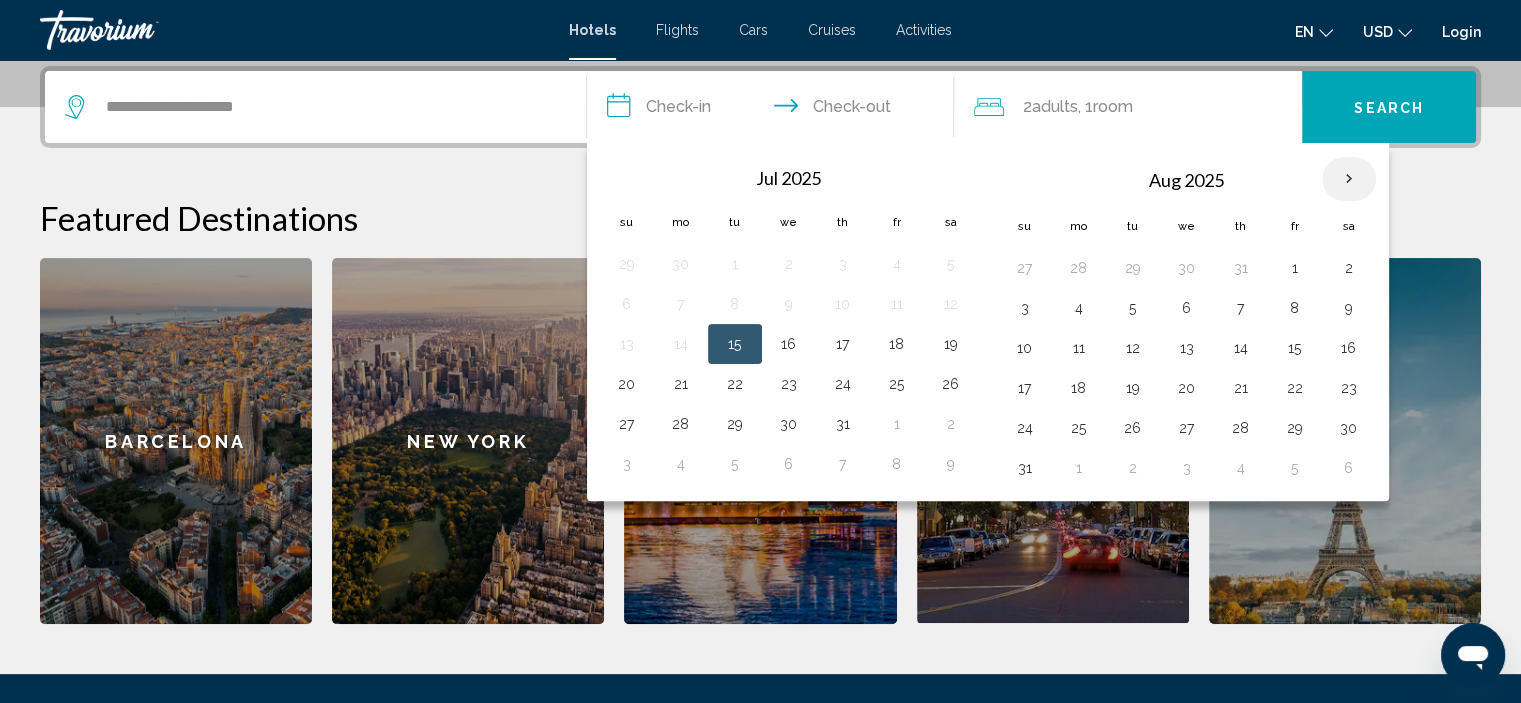 click at bounding box center [1349, 179] 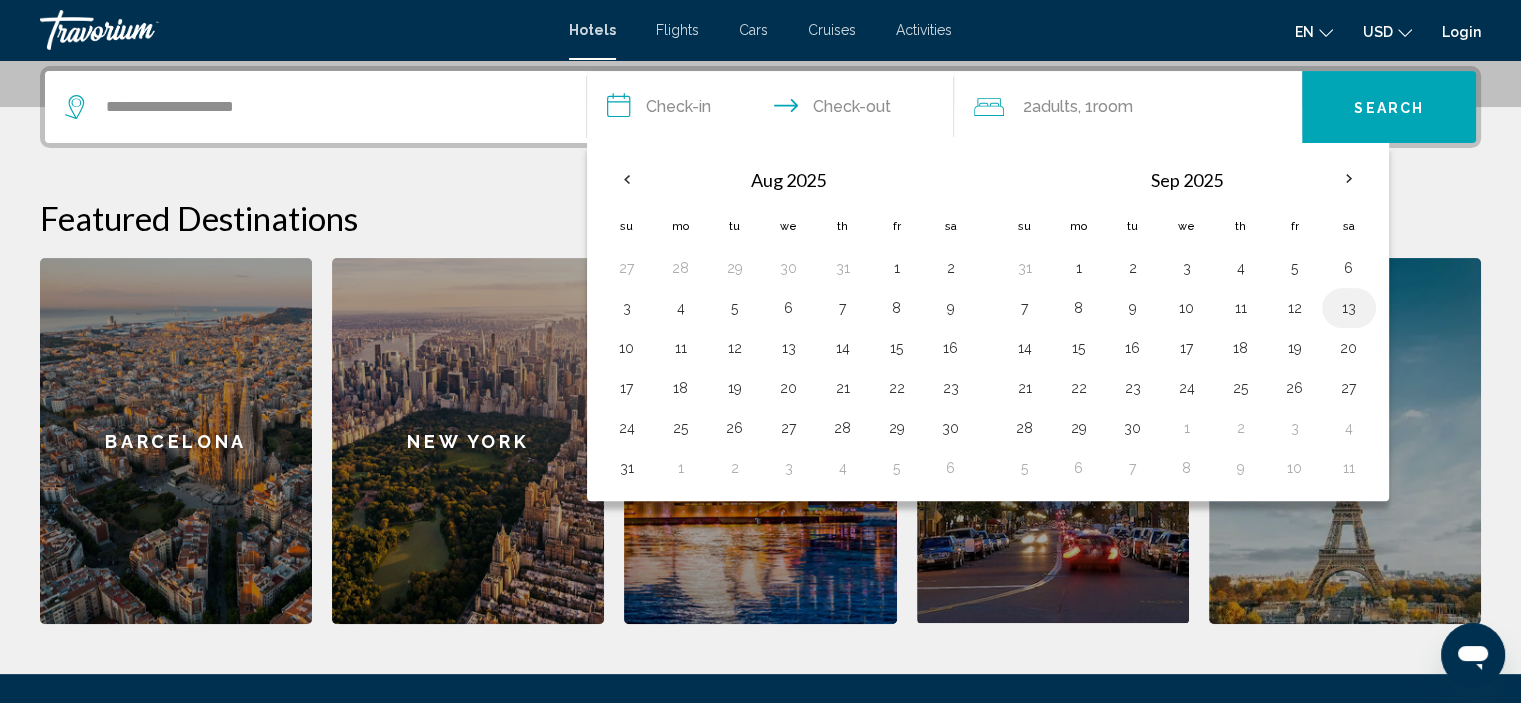 click on "13" at bounding box center (1349, 308) 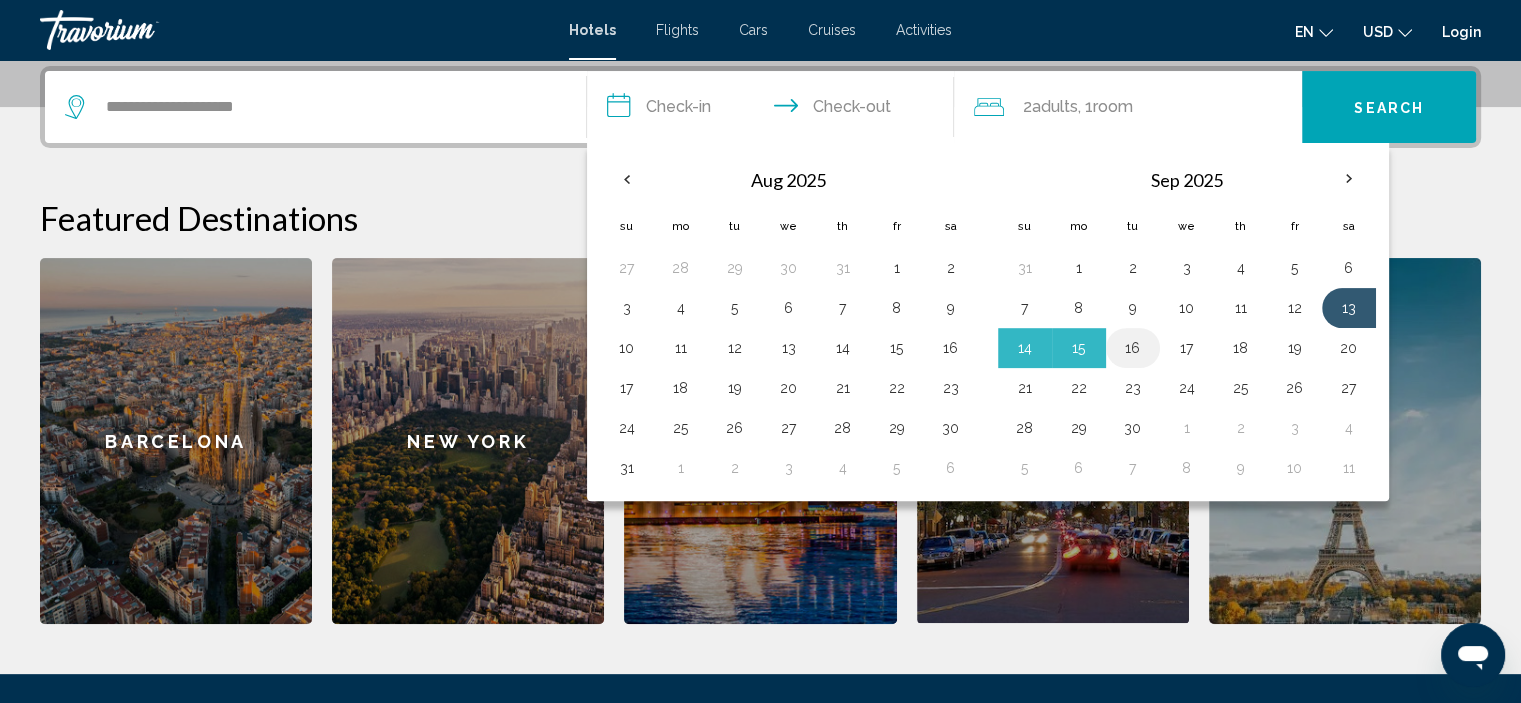 click on "16" at bounding box center (1133, 348) 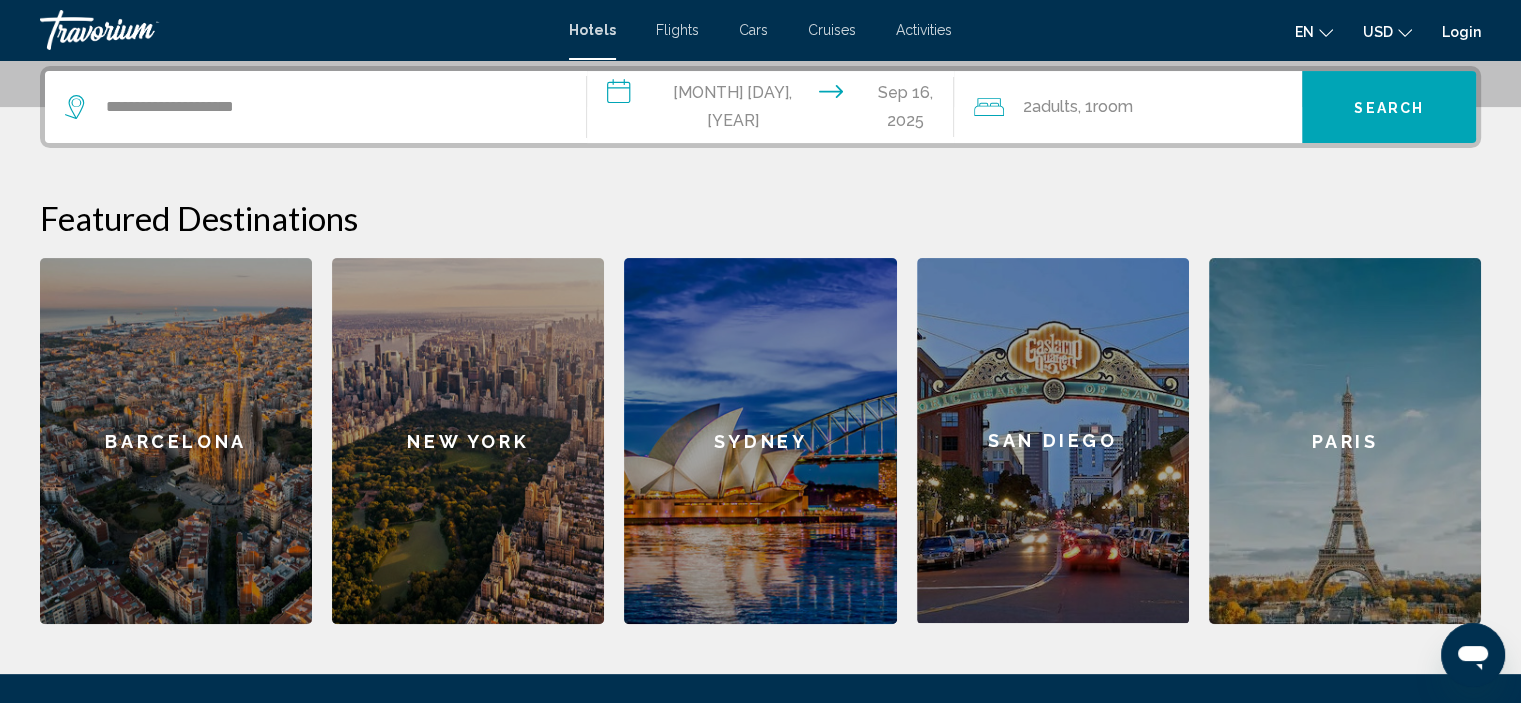 click on "Adults" 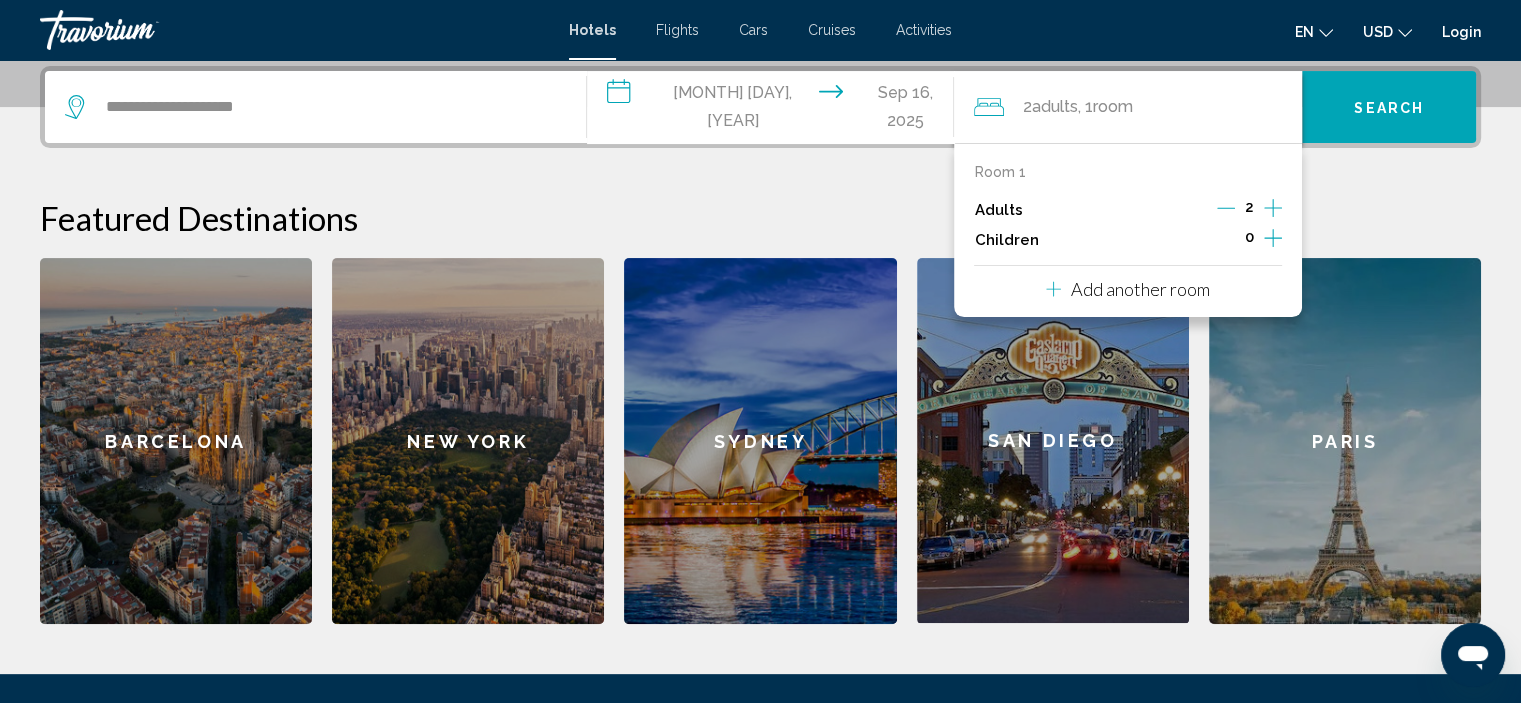 click 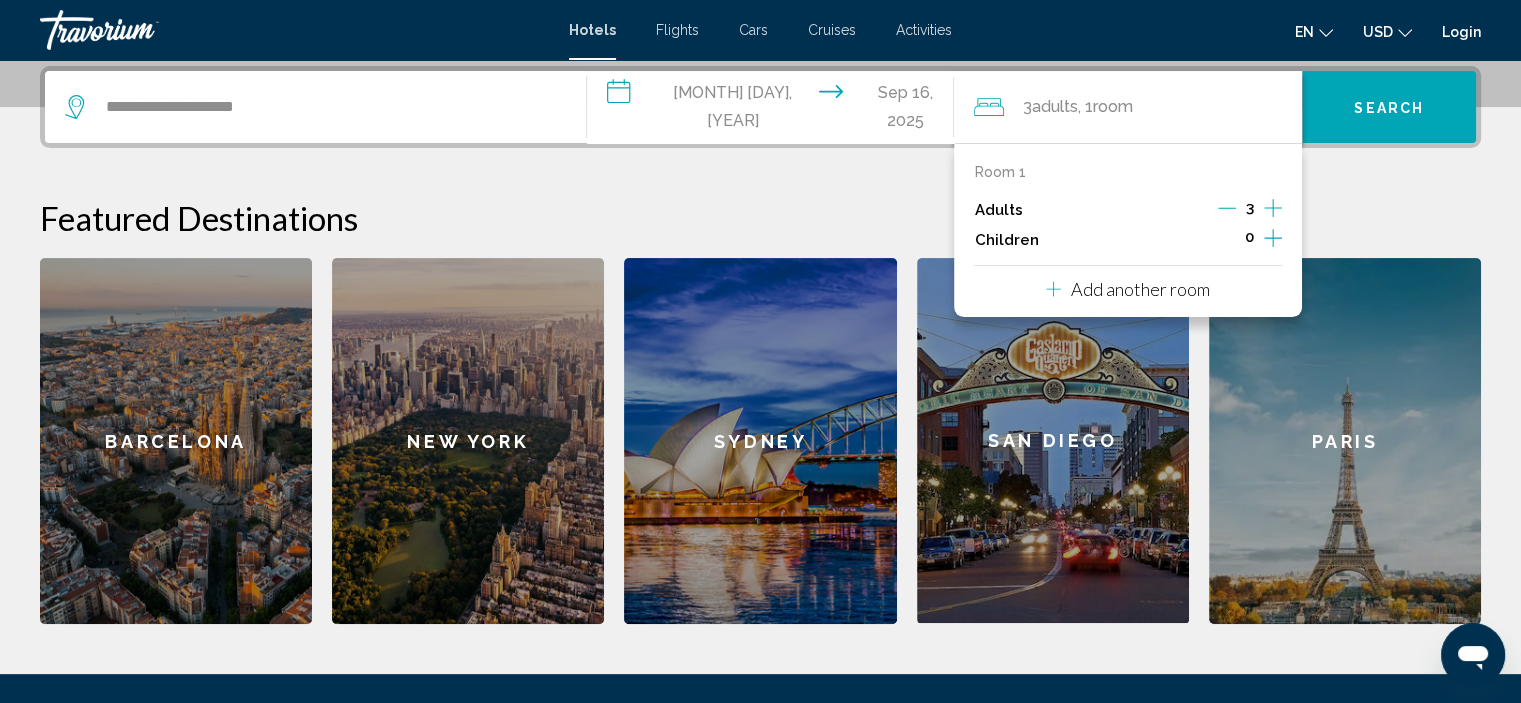 click 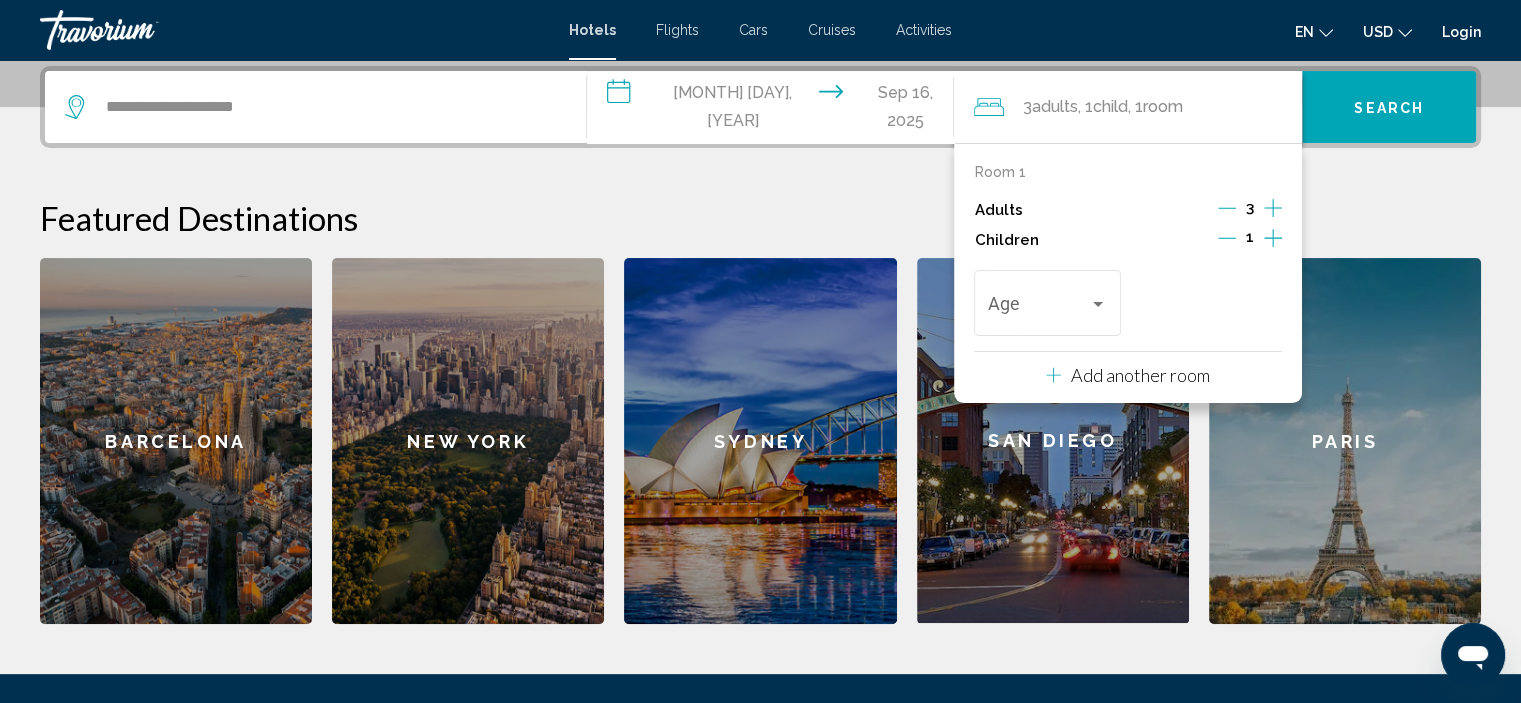 click 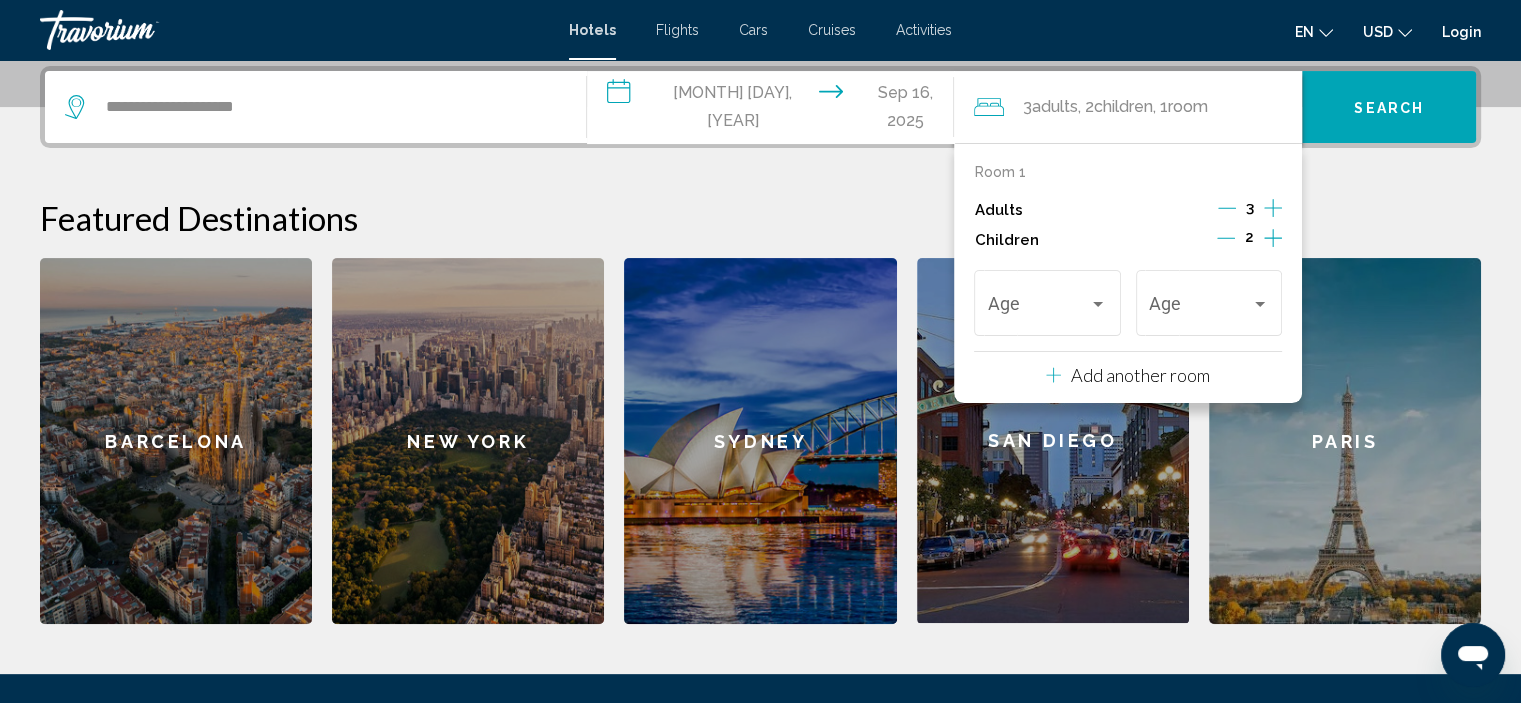 click 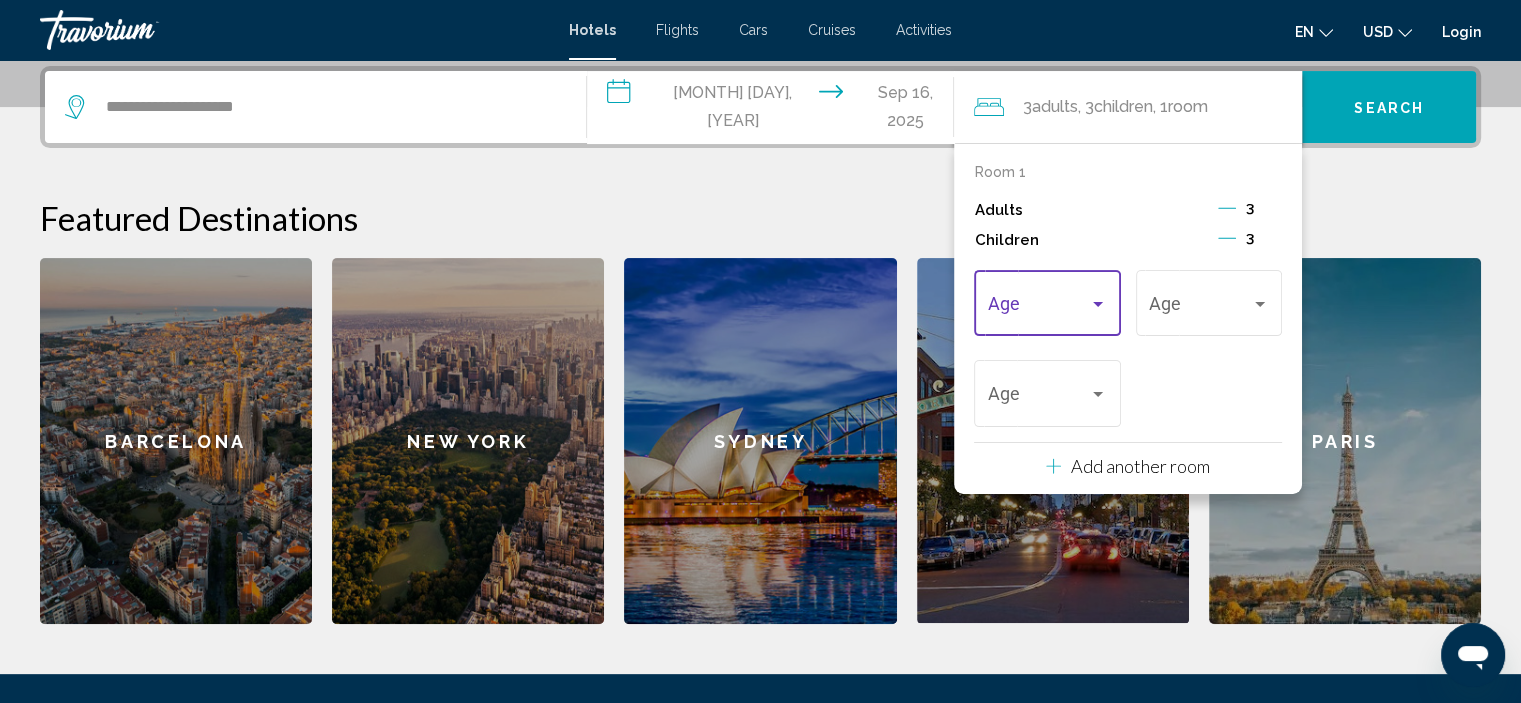 click at bounding box center [1098, 304] 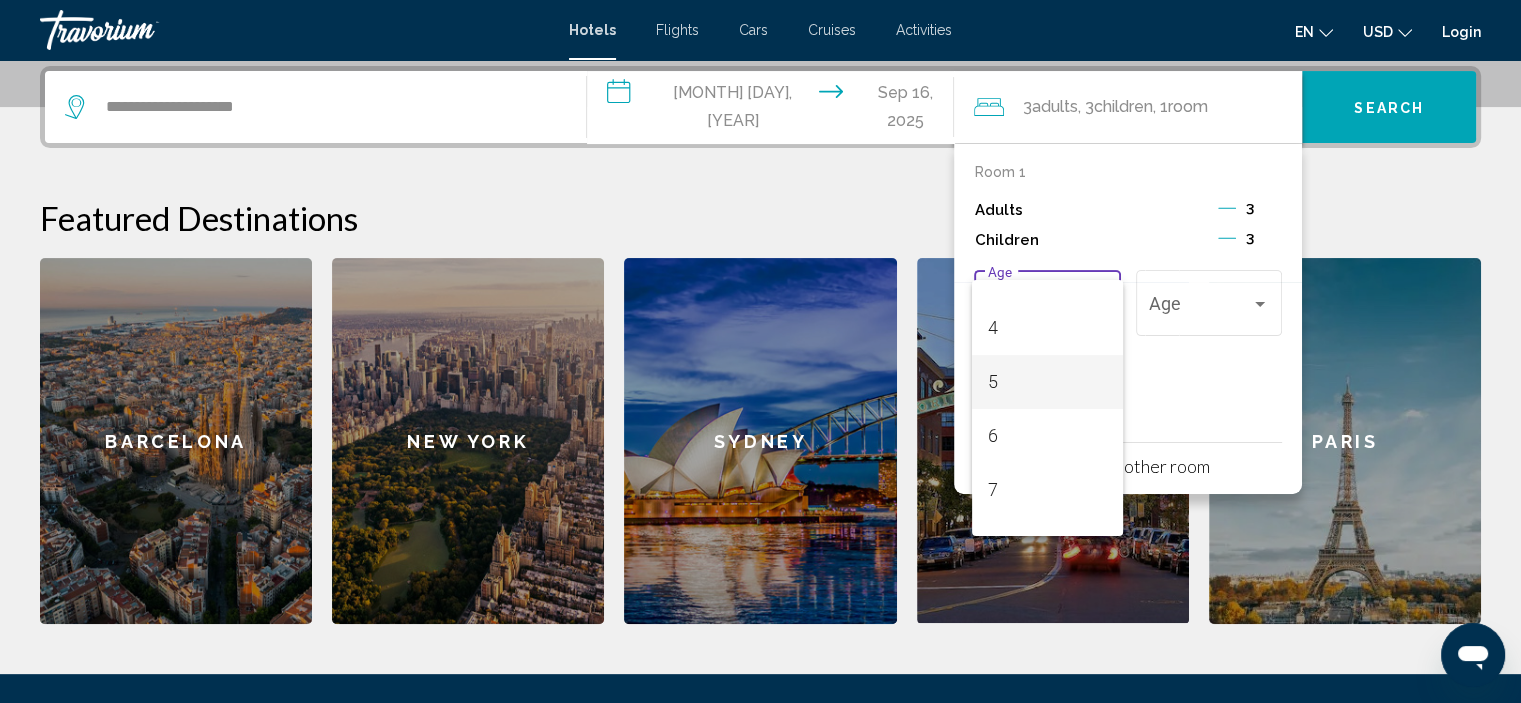 scroll, scrollTop: 200, scrollLeft: 0, axis: vertical 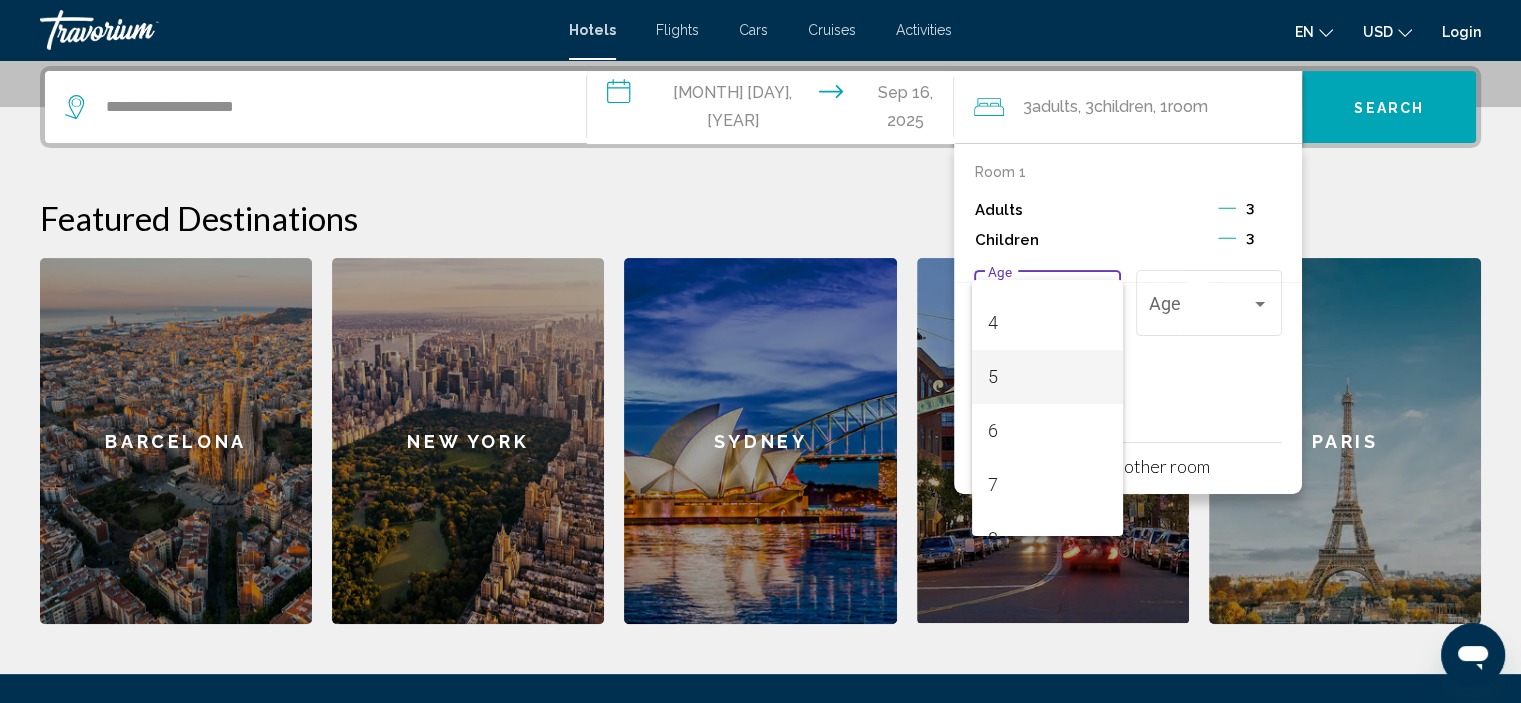click on "5" at bounding box center (1047, 377) 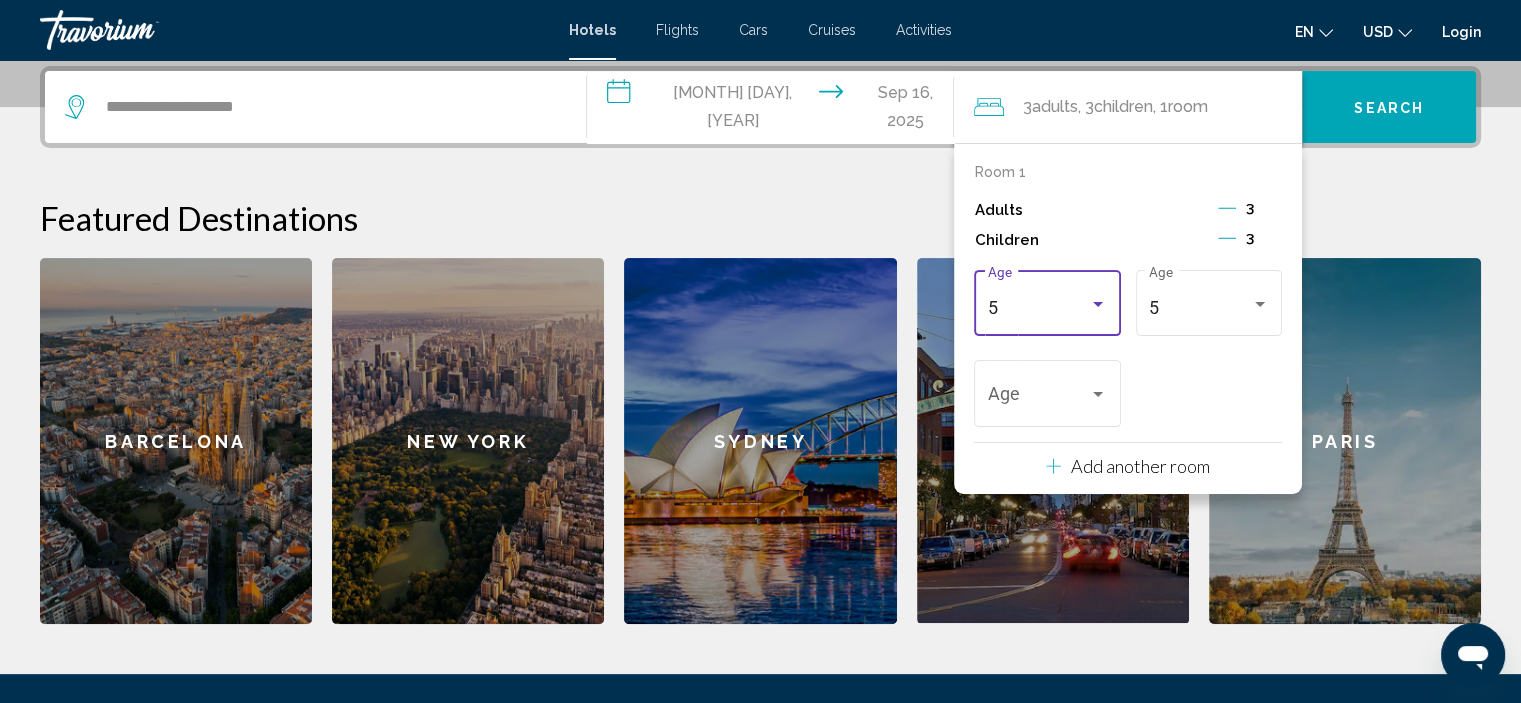 click at bounding box center (1098, 304) 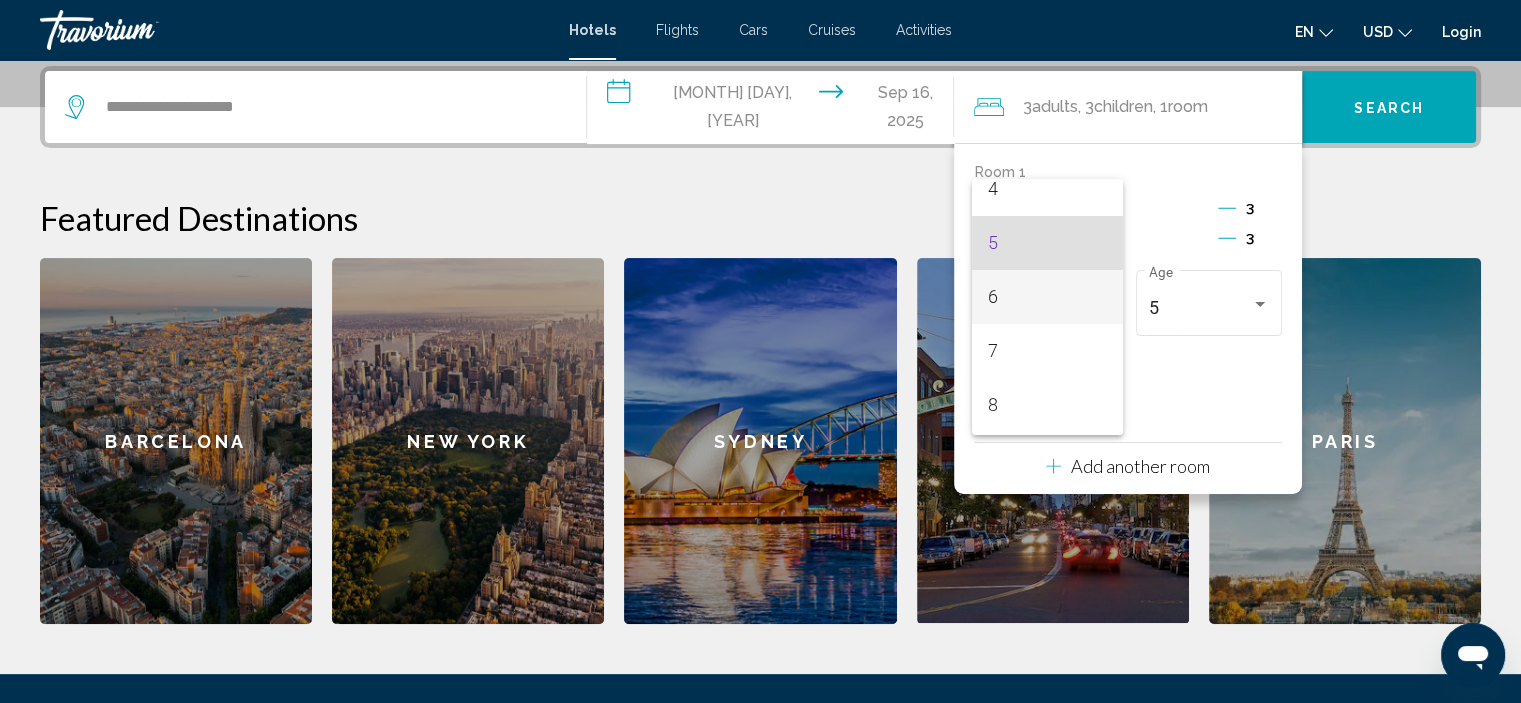 scroll, scrollTop: 268, scrollLeft: 0, axis: vertical 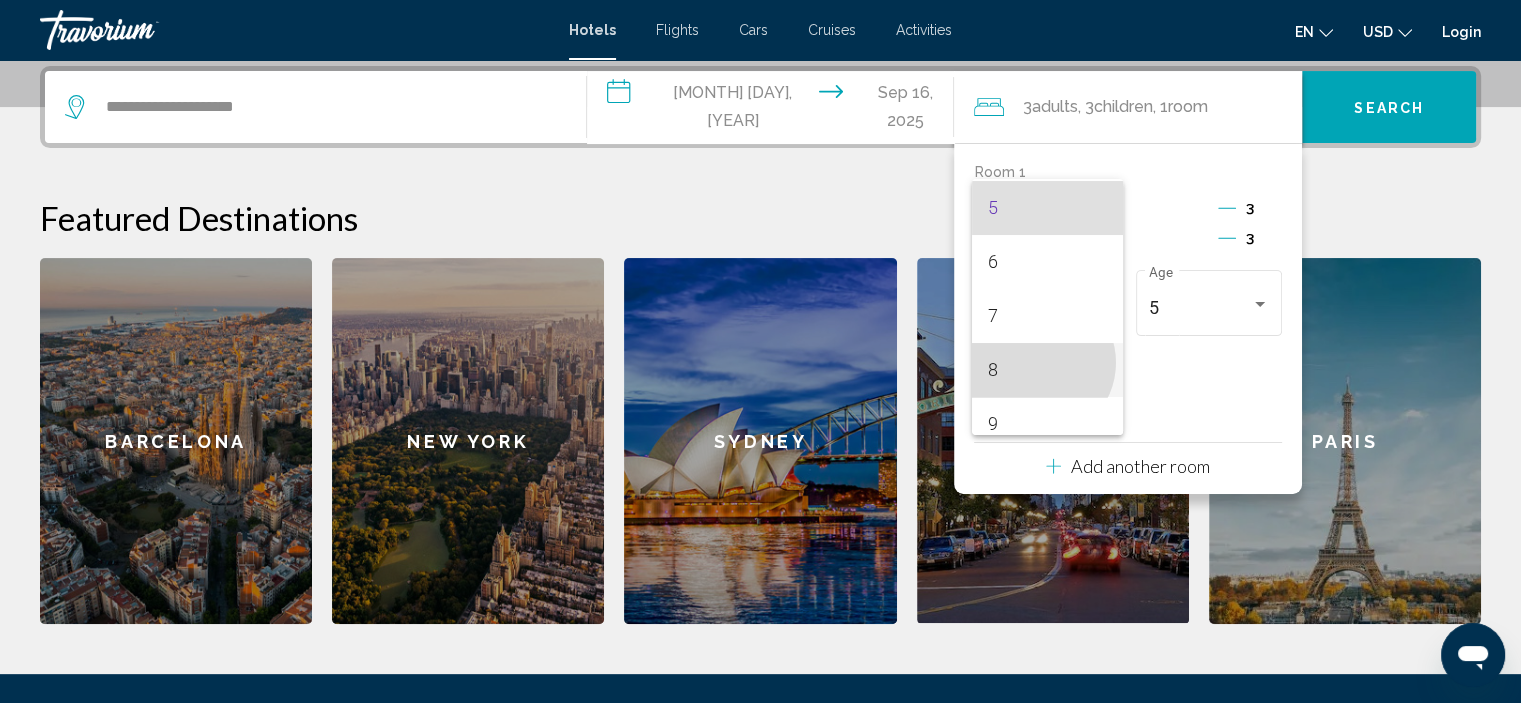 click on "8" at bounding box center [1047, 370] 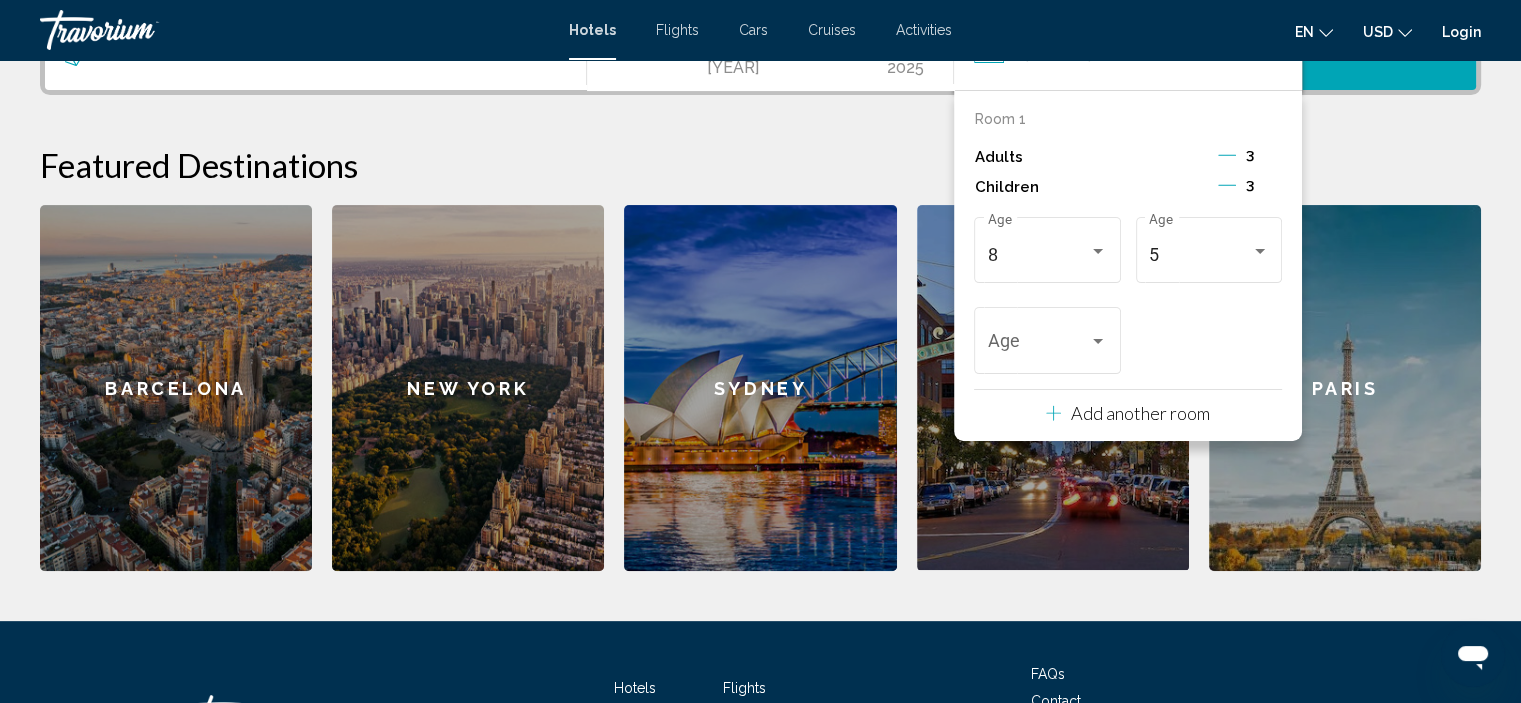 scroll, scrollTop: 593, scrollLeft: 0, axis: vertical 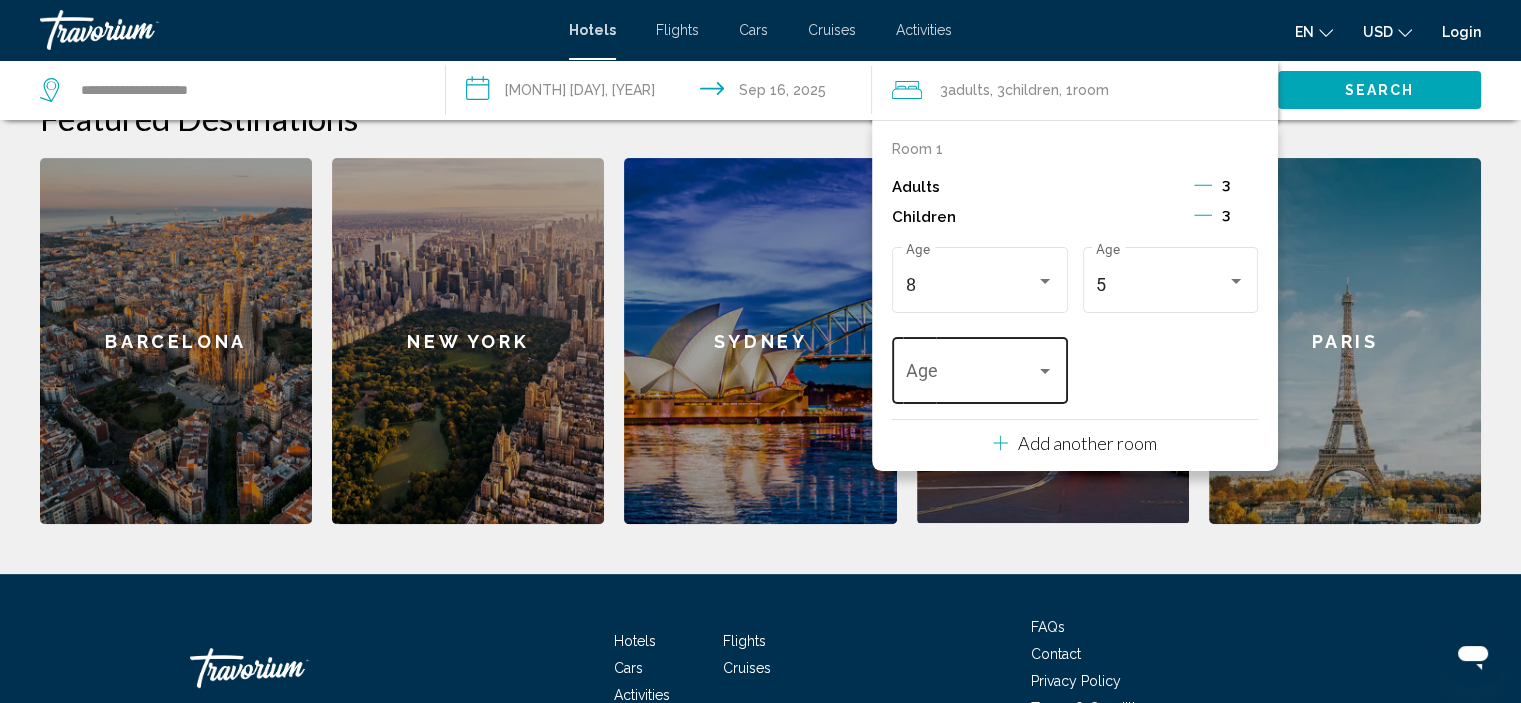 click at bounding box center (1045, 371) 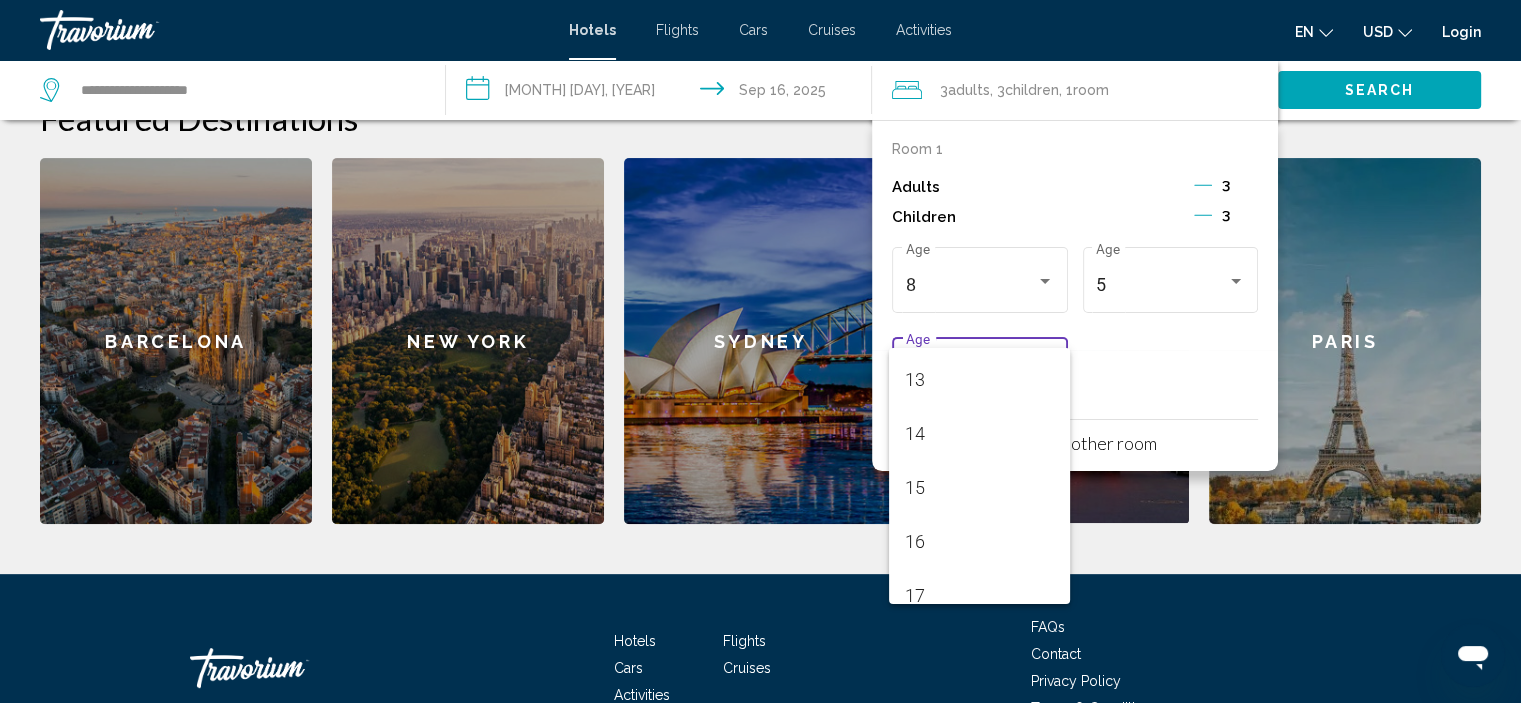 scroll, scrollTop: 716, scrollLeft: 0, axis: vertical 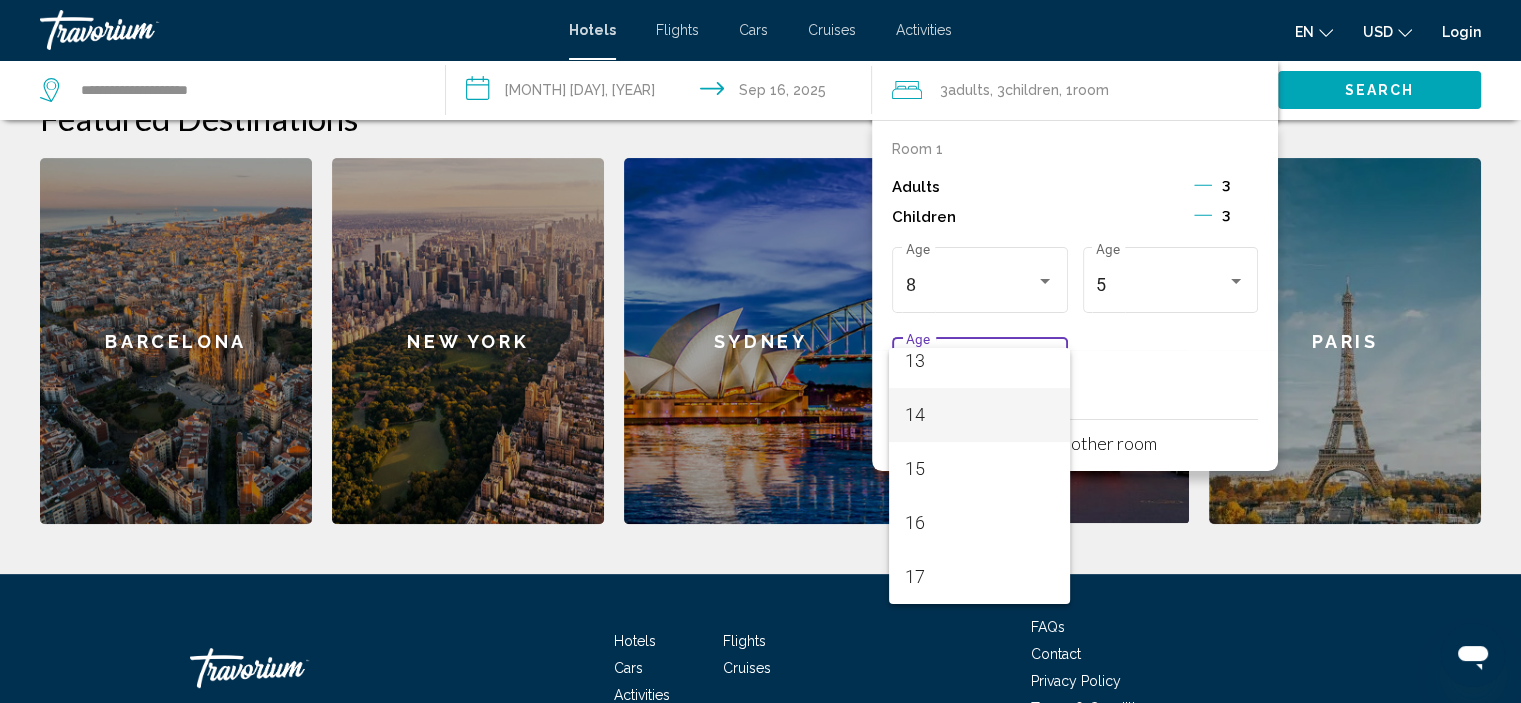 click on "14" at bounding box center (979, 415) 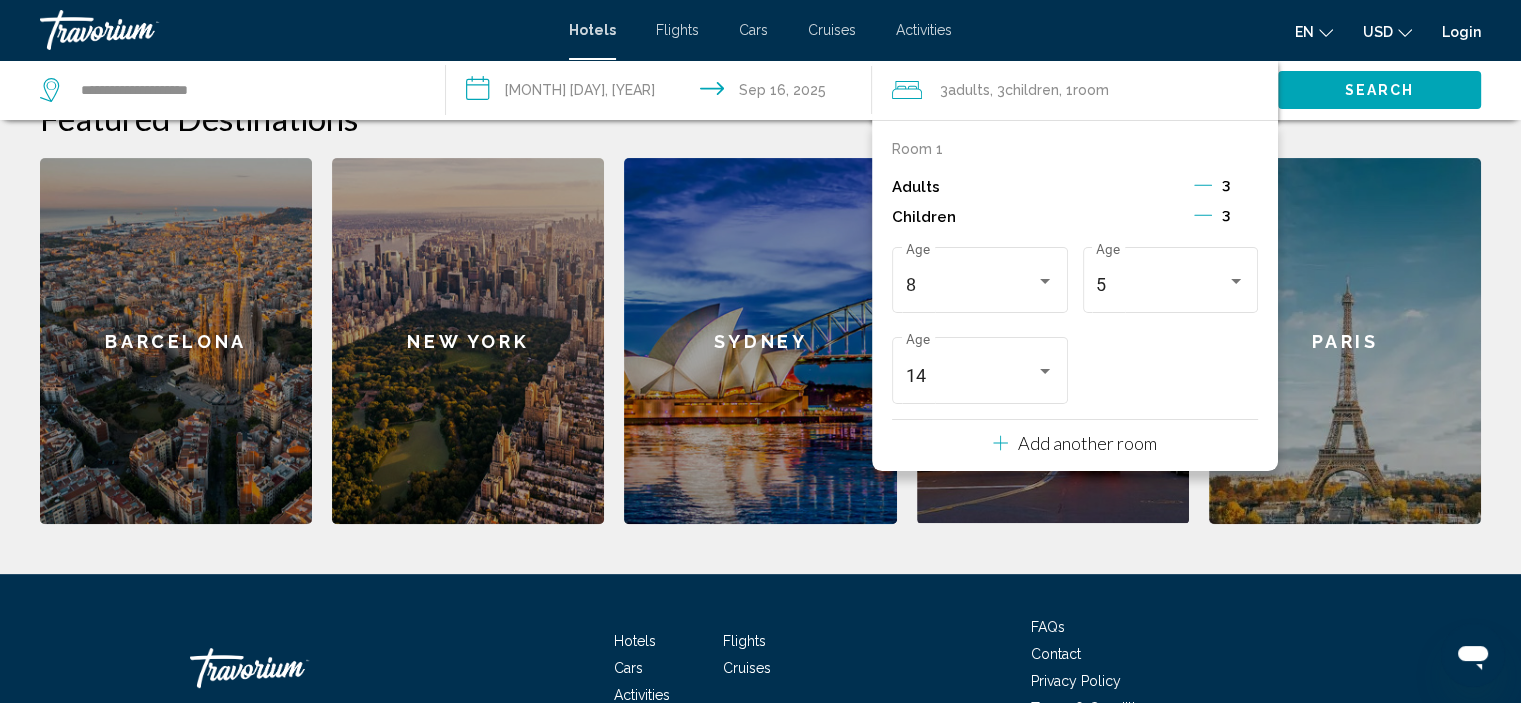 click on "Add another room" at bounding box center (1087, 443) 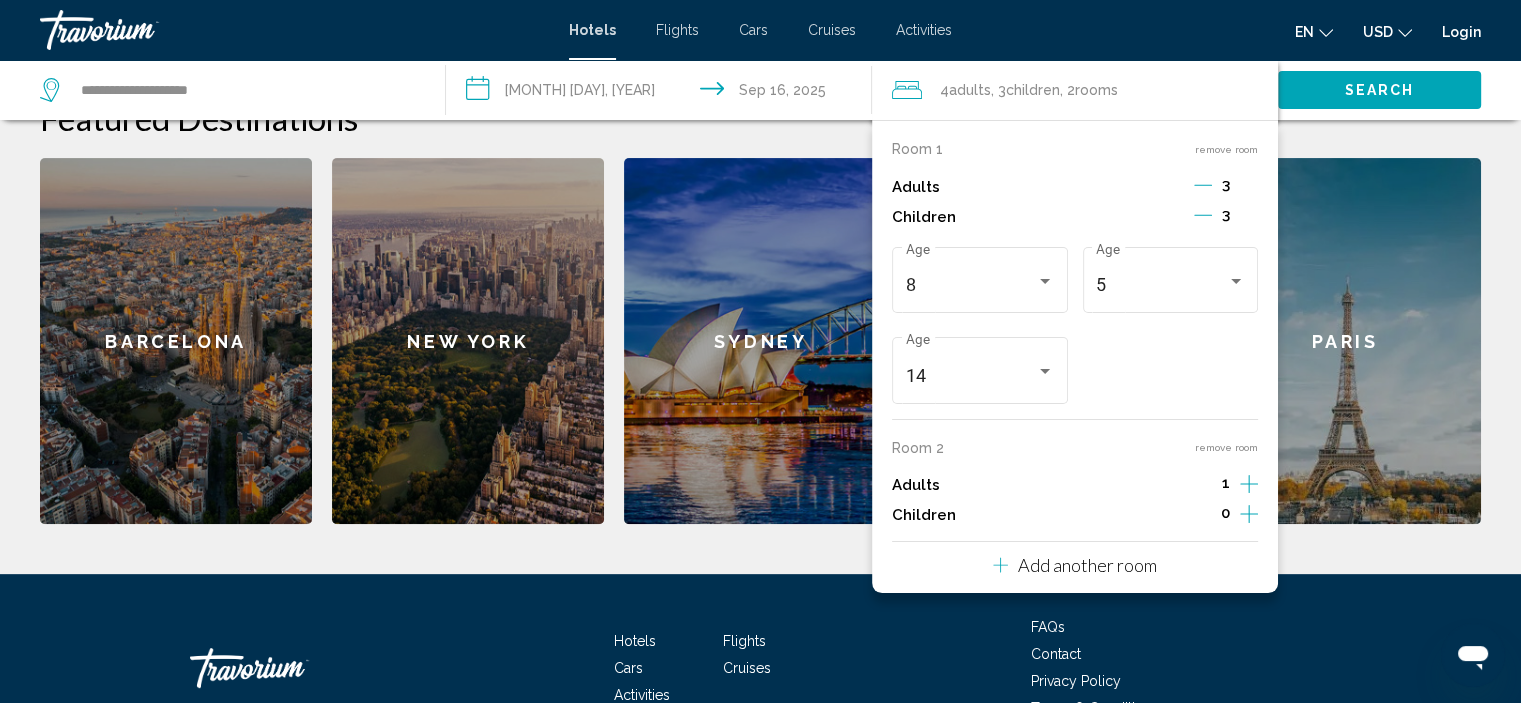 click on "Paris" at bounding box center (1345, 341) 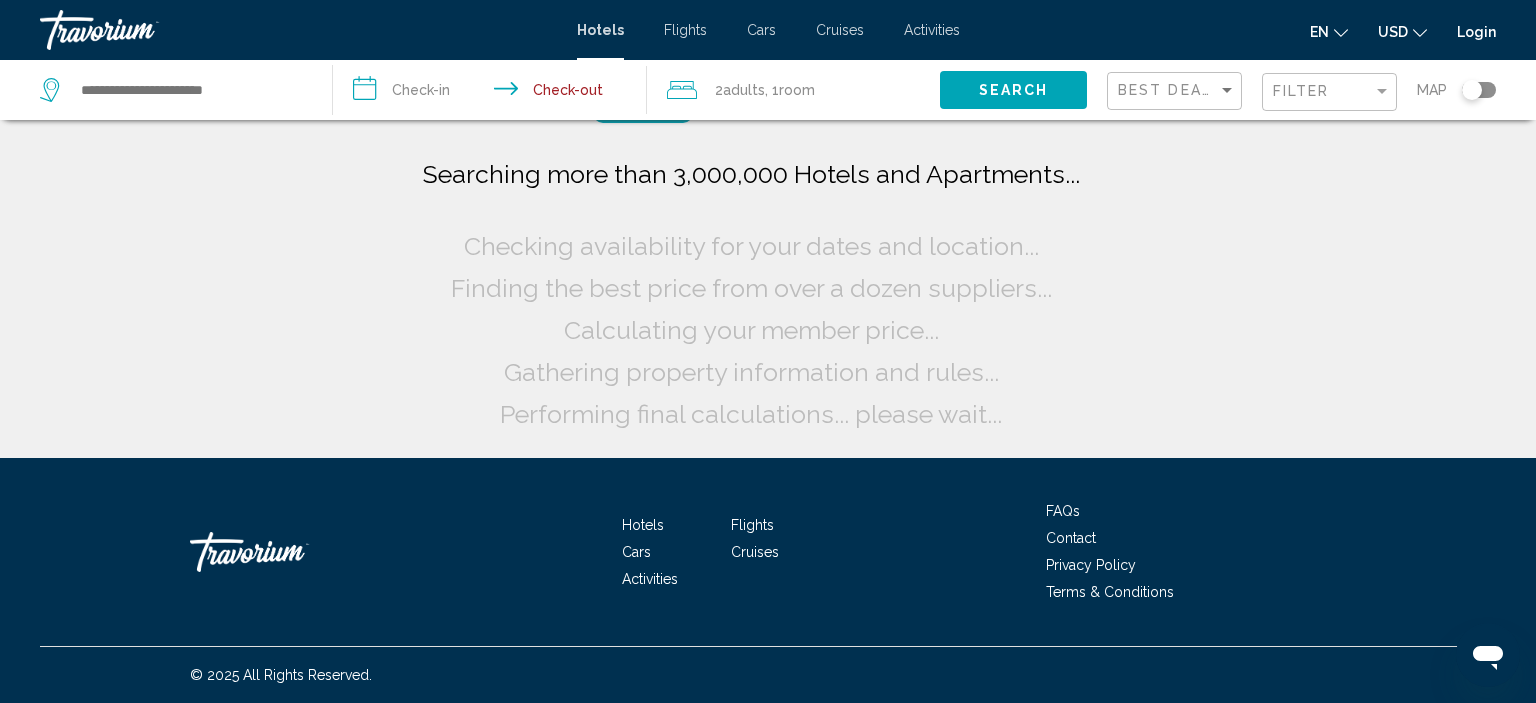 click on "Room" 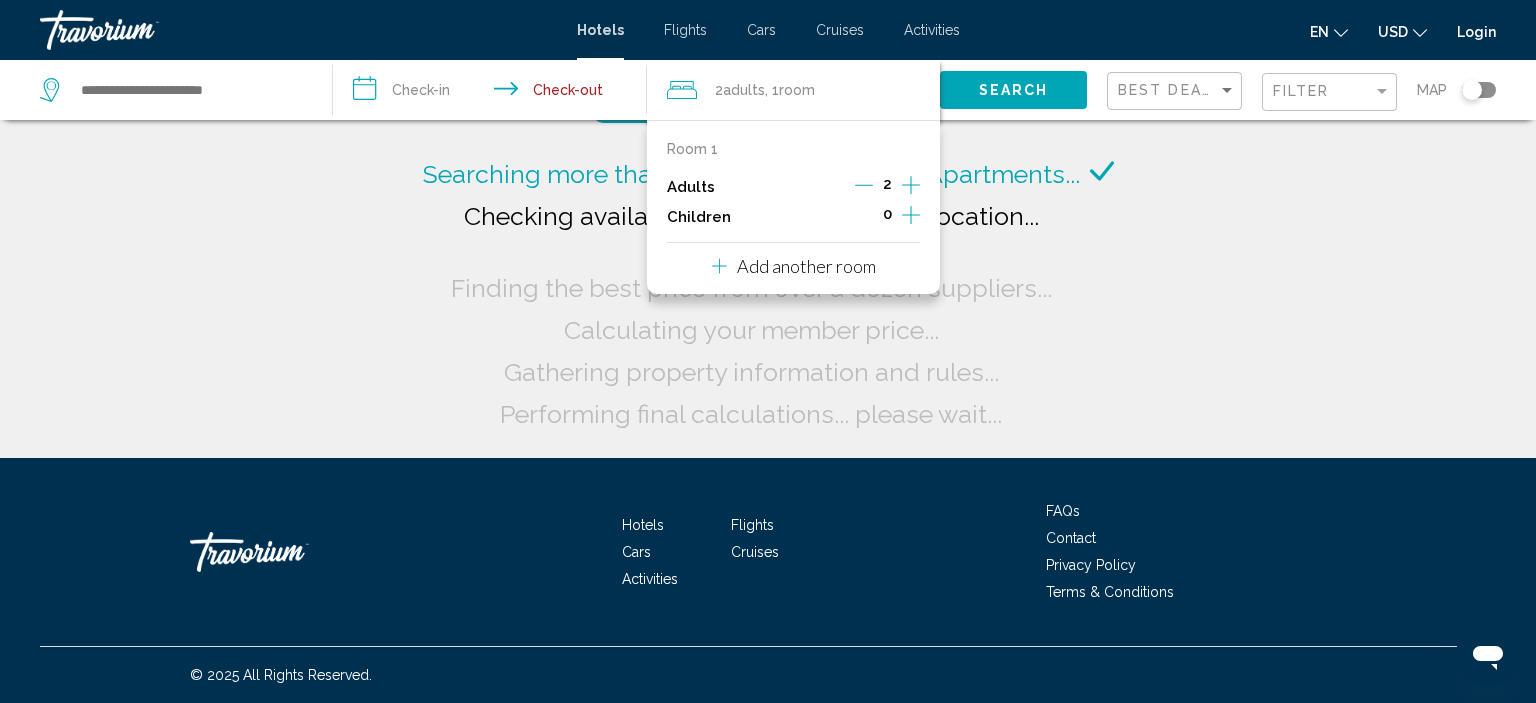 click on "Add another room" at bounding box center [806, 266] 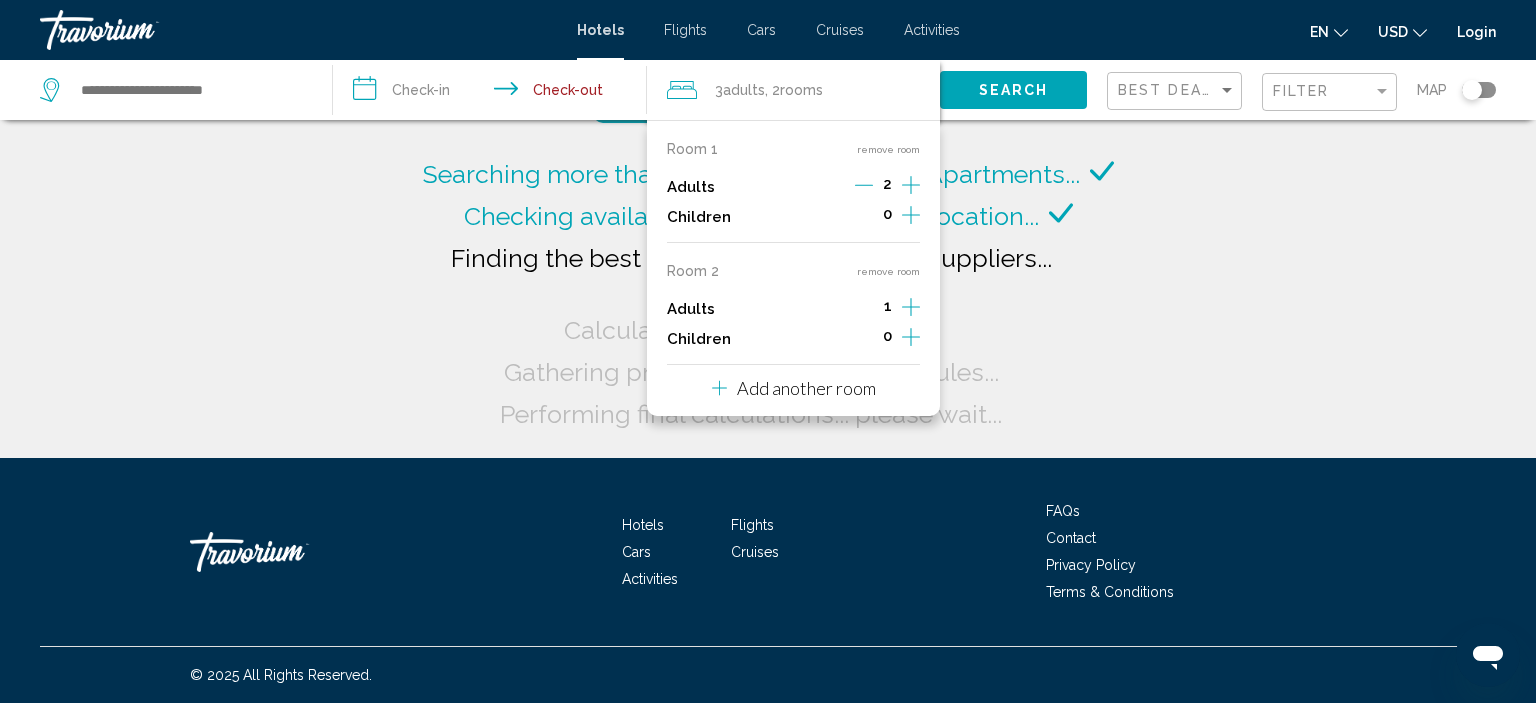 click on "Add another room" at bounding box center (806, 388) 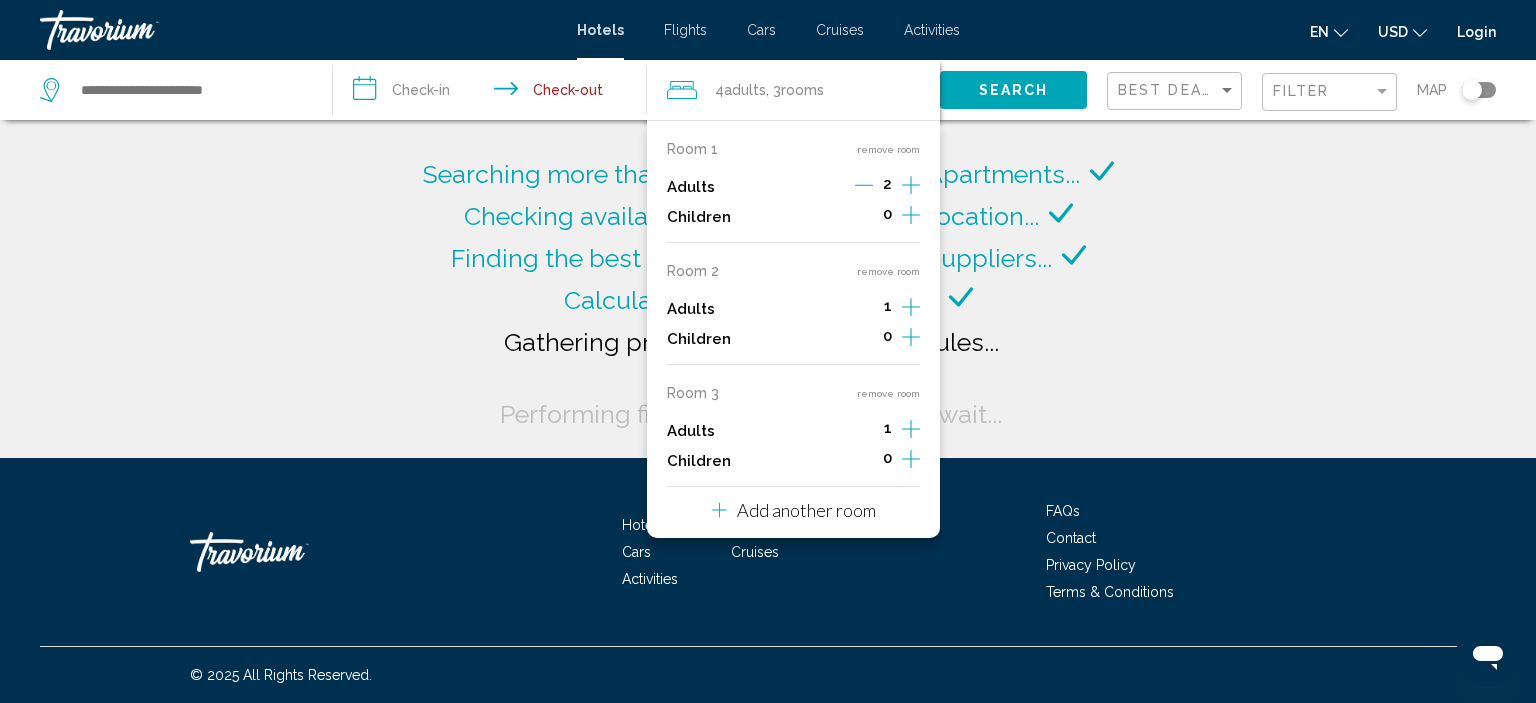 click 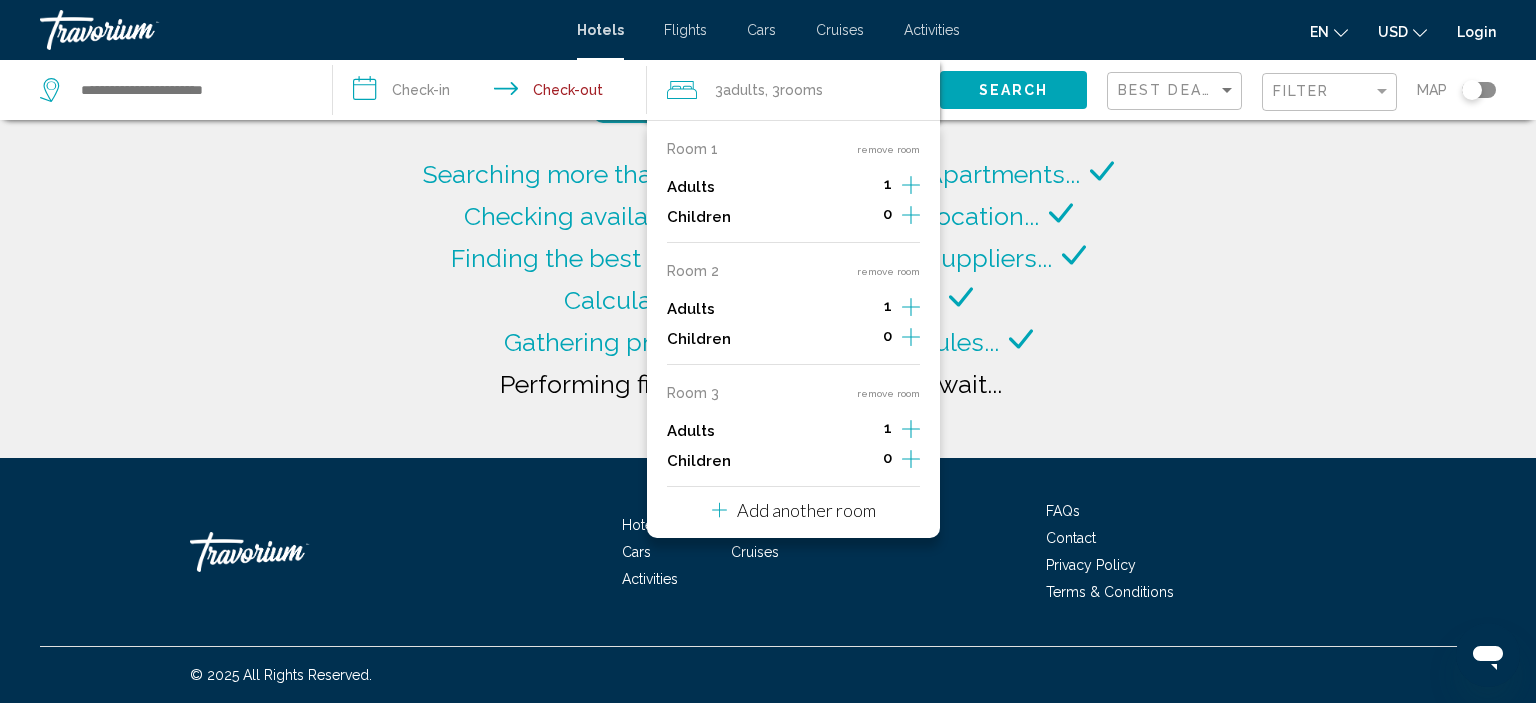 click on "Searching more than 3,000,000 Hotels and Apartments...
Checking availability for your dates and location..." 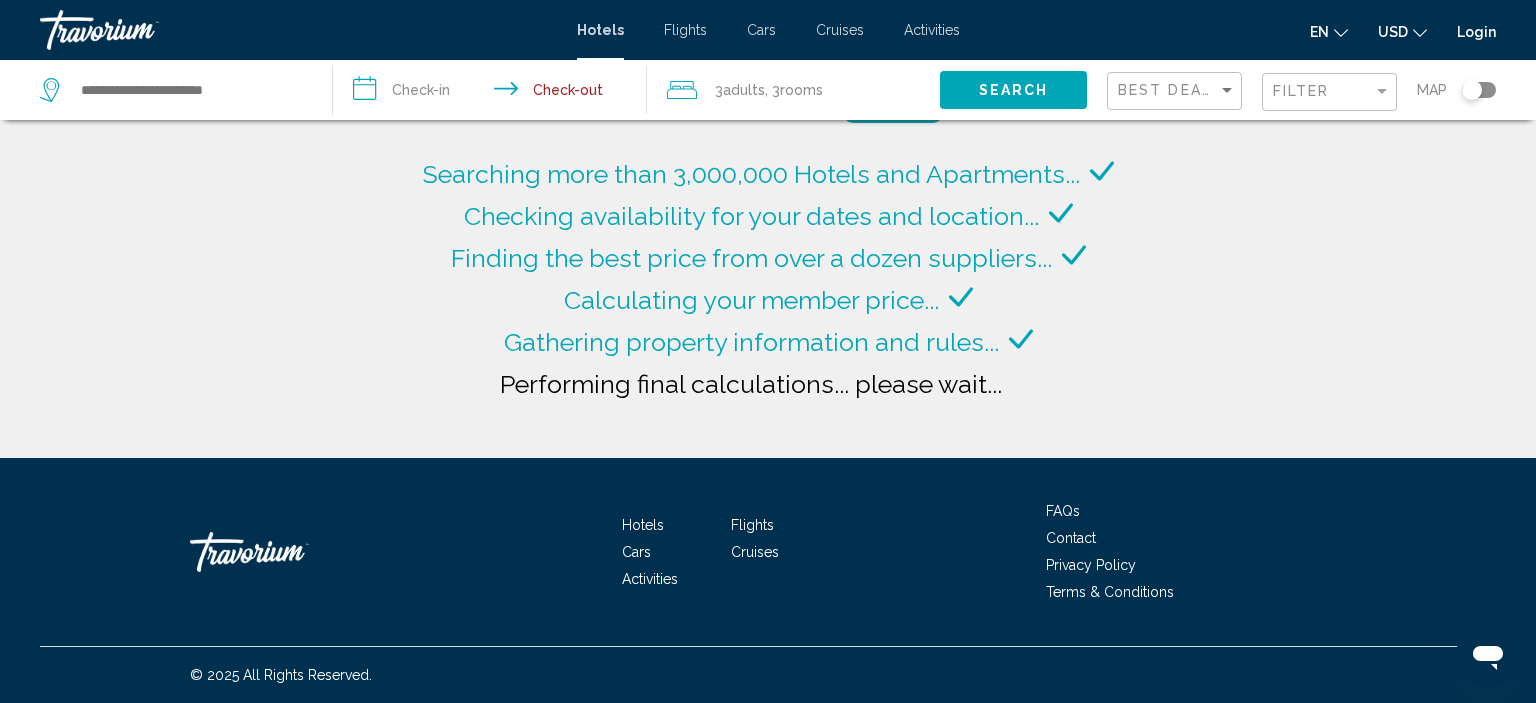 click on "rooms" 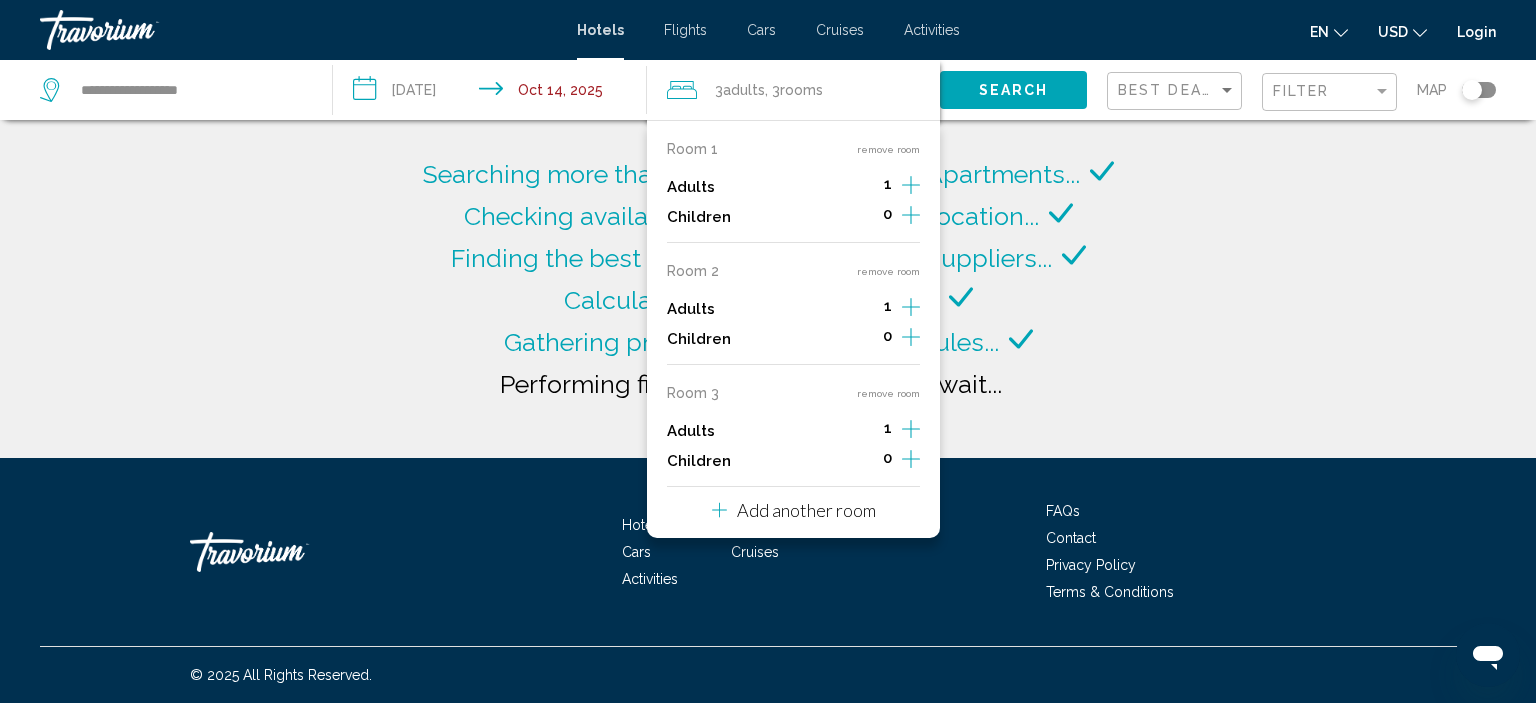 click on "Searching more than 3,000,000 Hotels and Apartments...
Checking availability for your dates and location..." 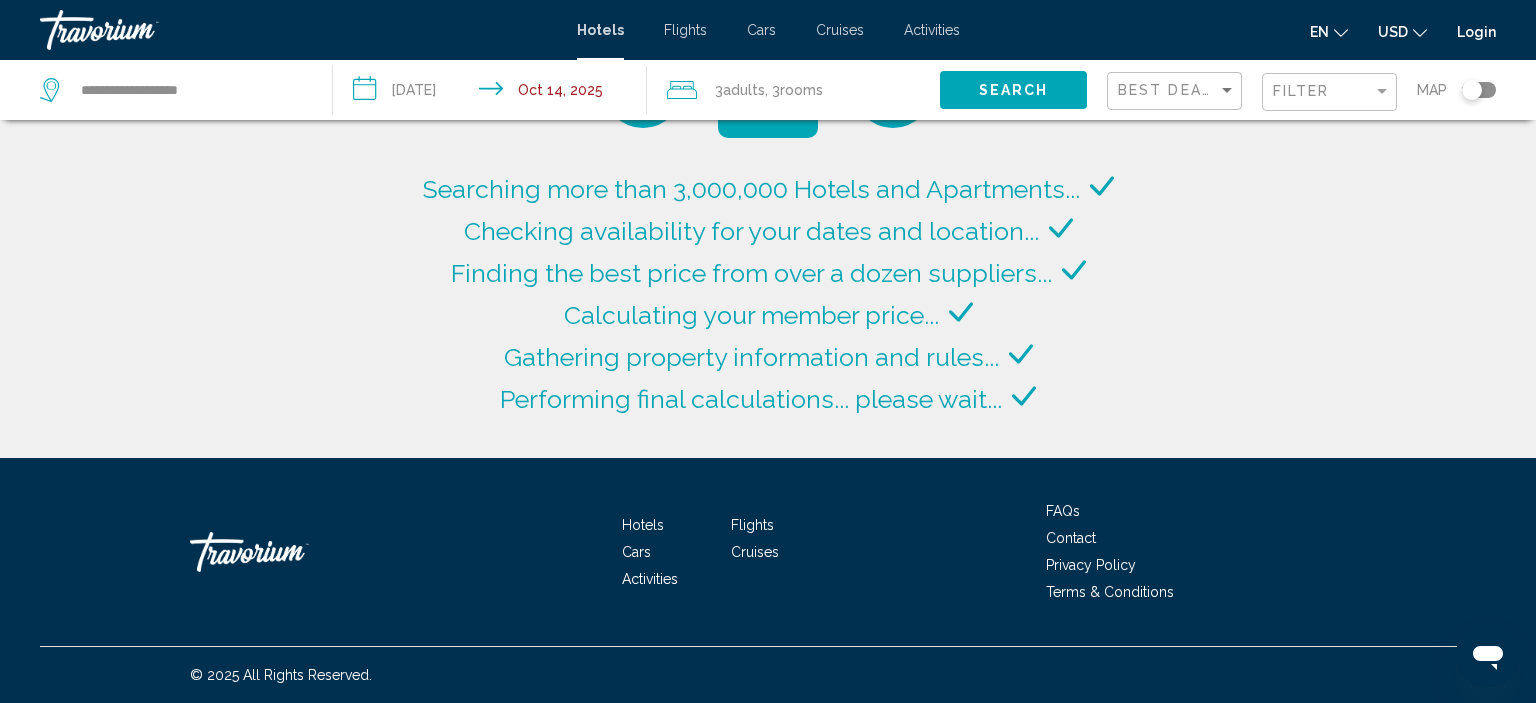 click on "3  Adult Adults , 3  Room rooms" 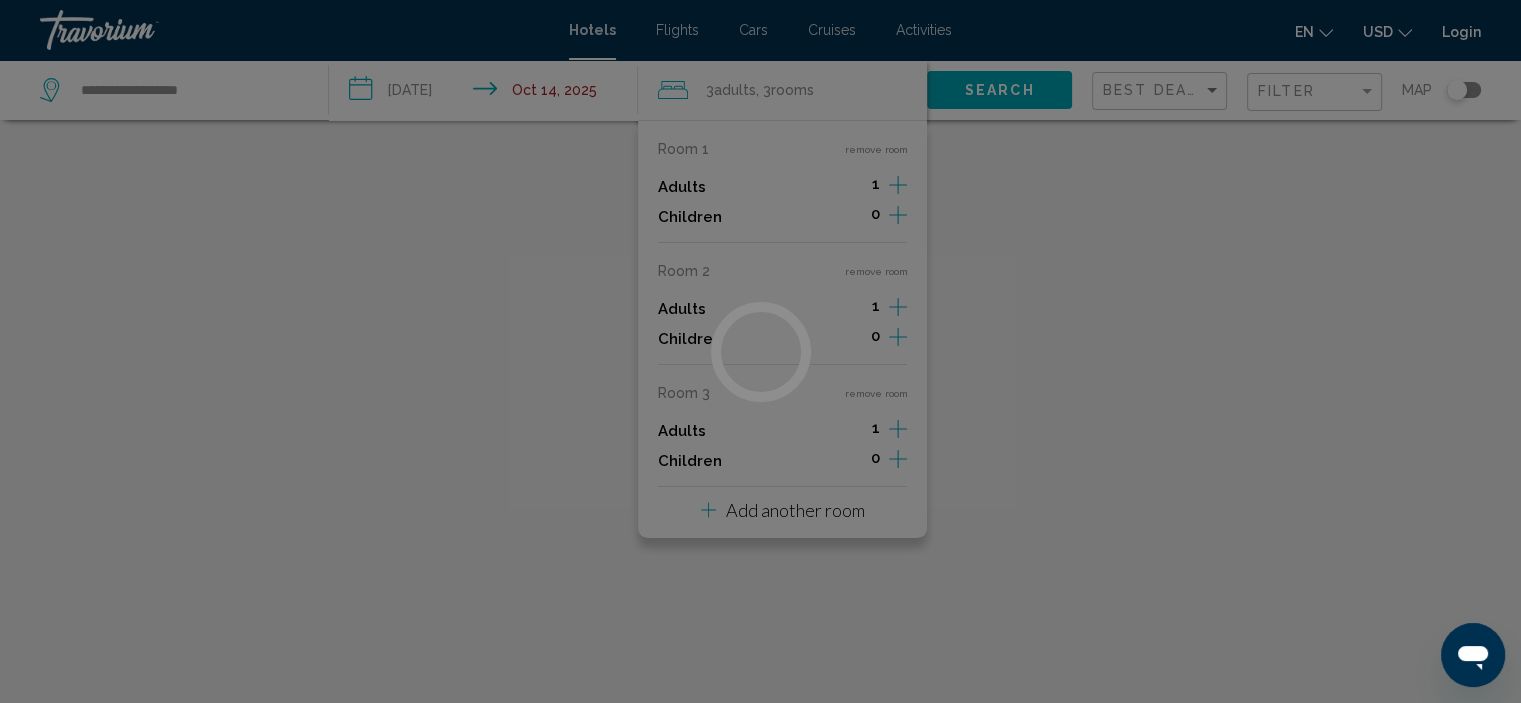 click at bounding box center [760, 351] 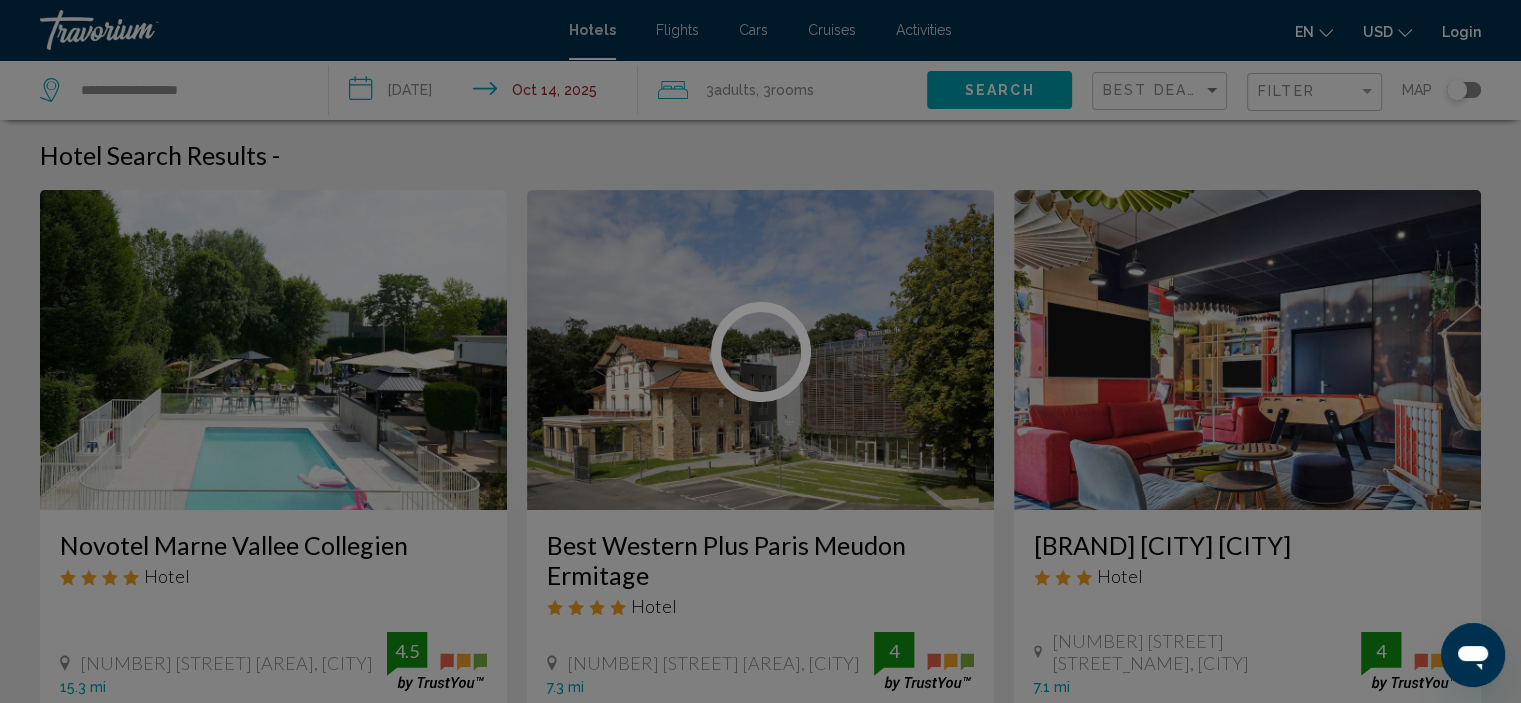 click on "**********" at bounding box center [760, 351] 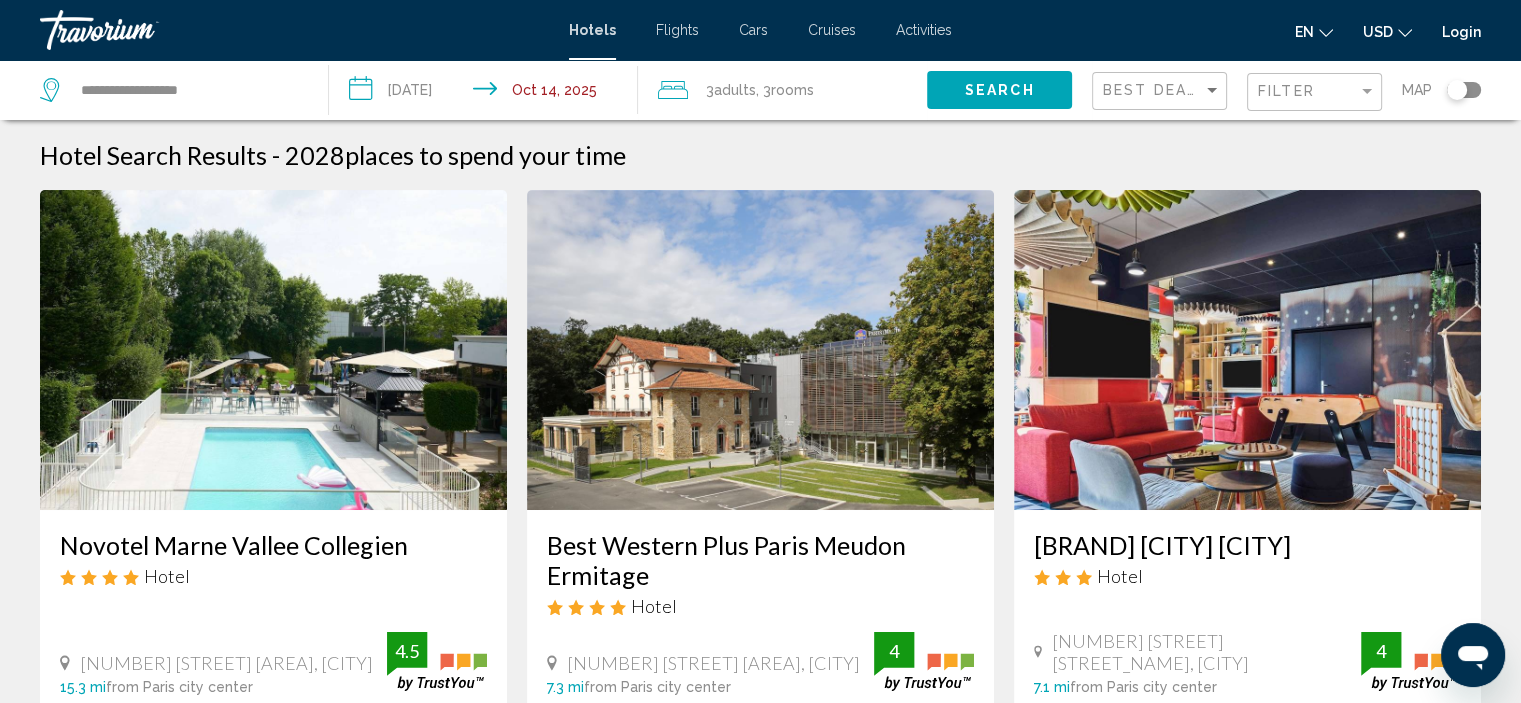 click on "3  Adult Adults , 3  Room rooms" 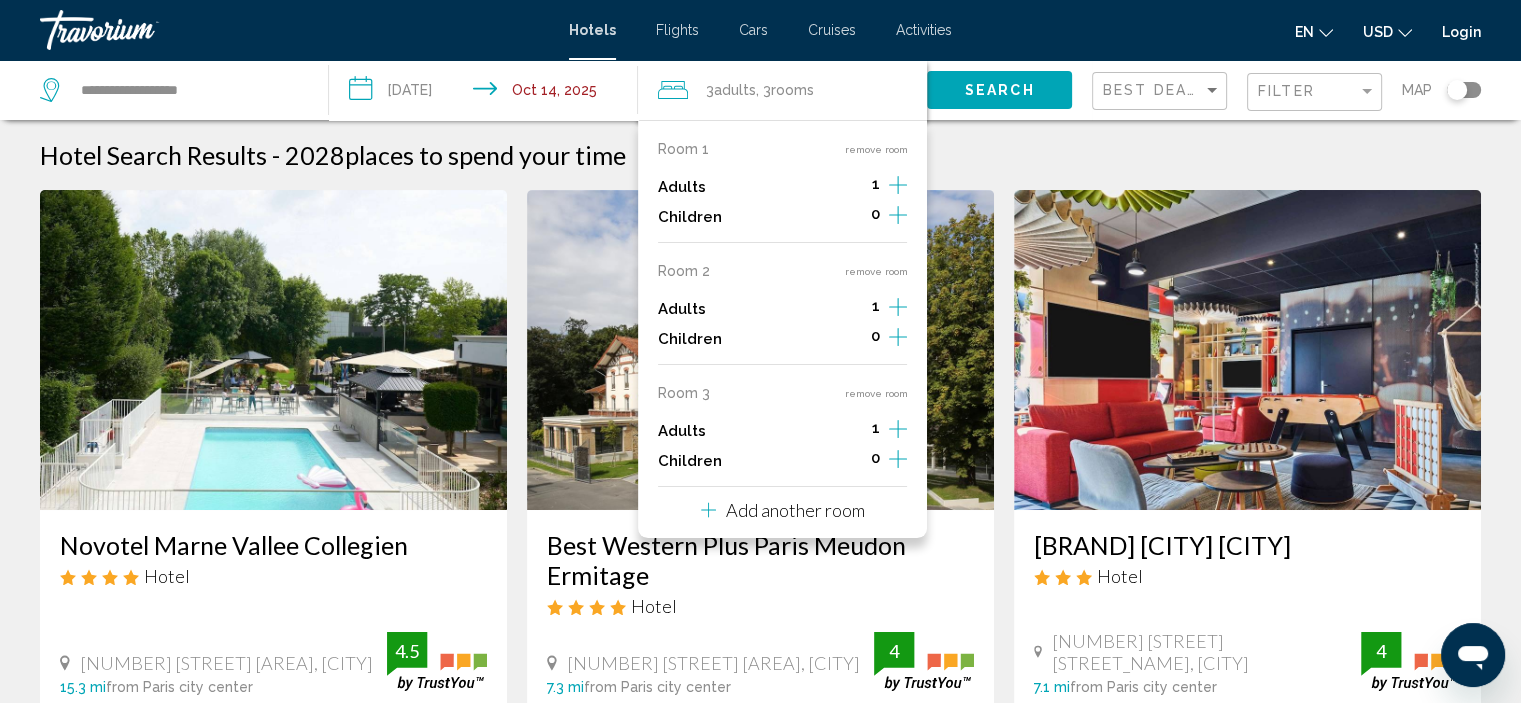 click on "1" at bounding box center [875, 187] 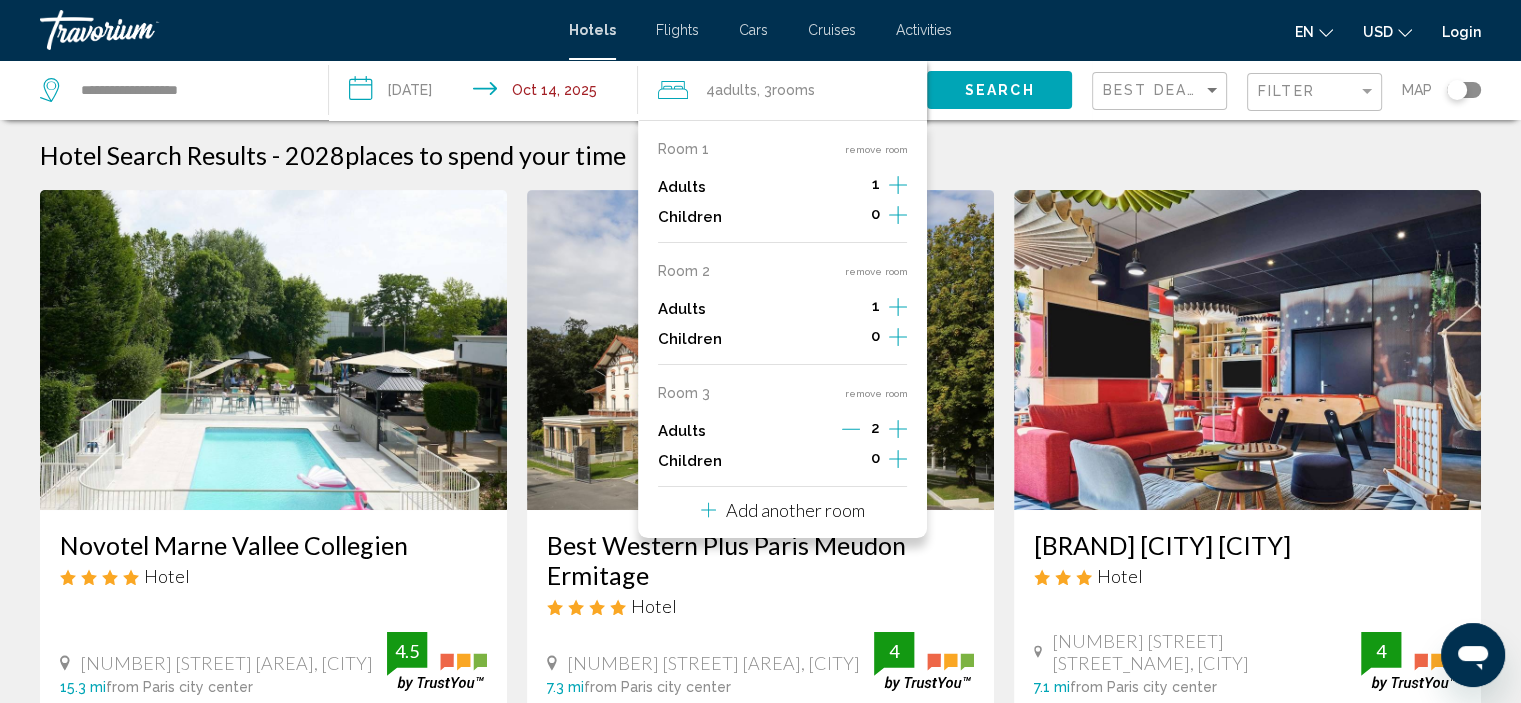 click 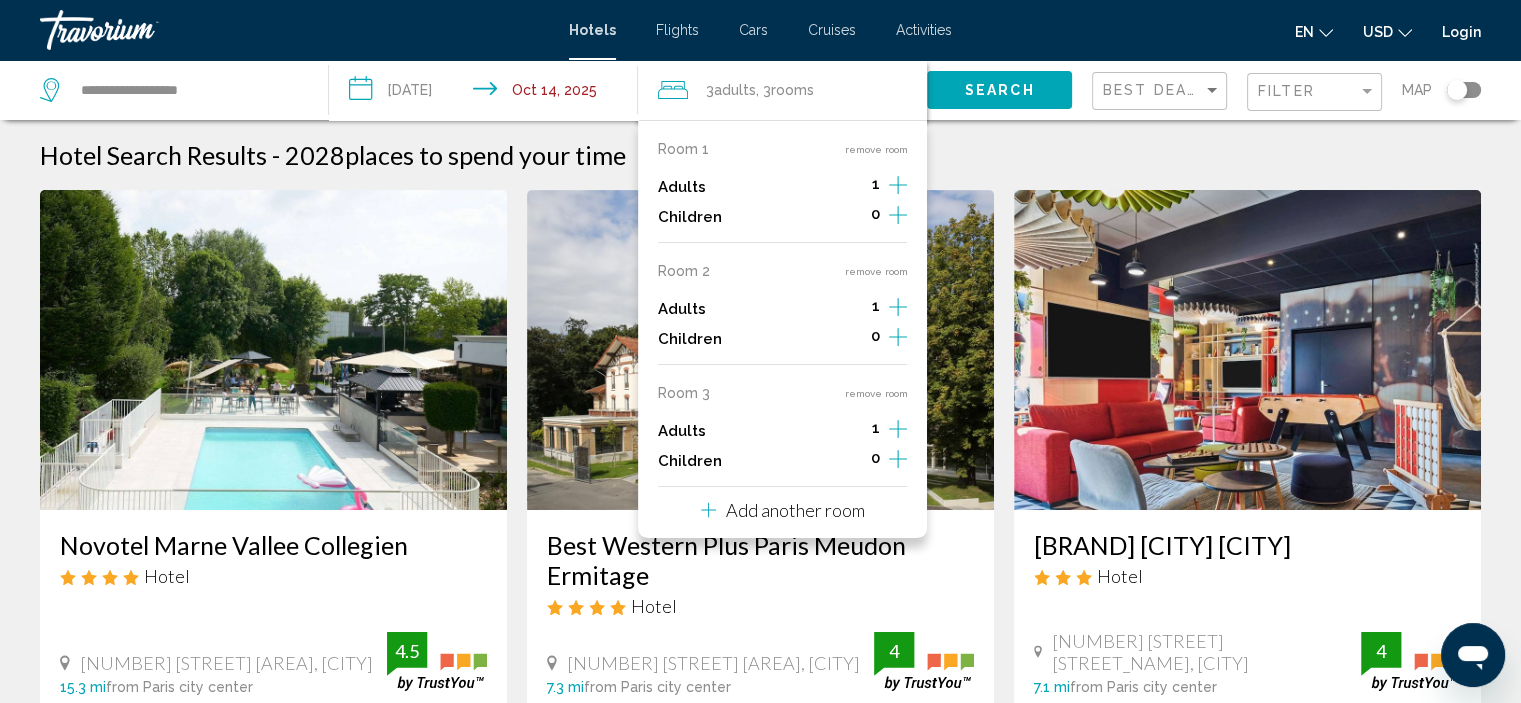 click on "[FIRST] [LAST] Results  -   [NUMBER] places to spend your time" at bounding box center [760, 155] 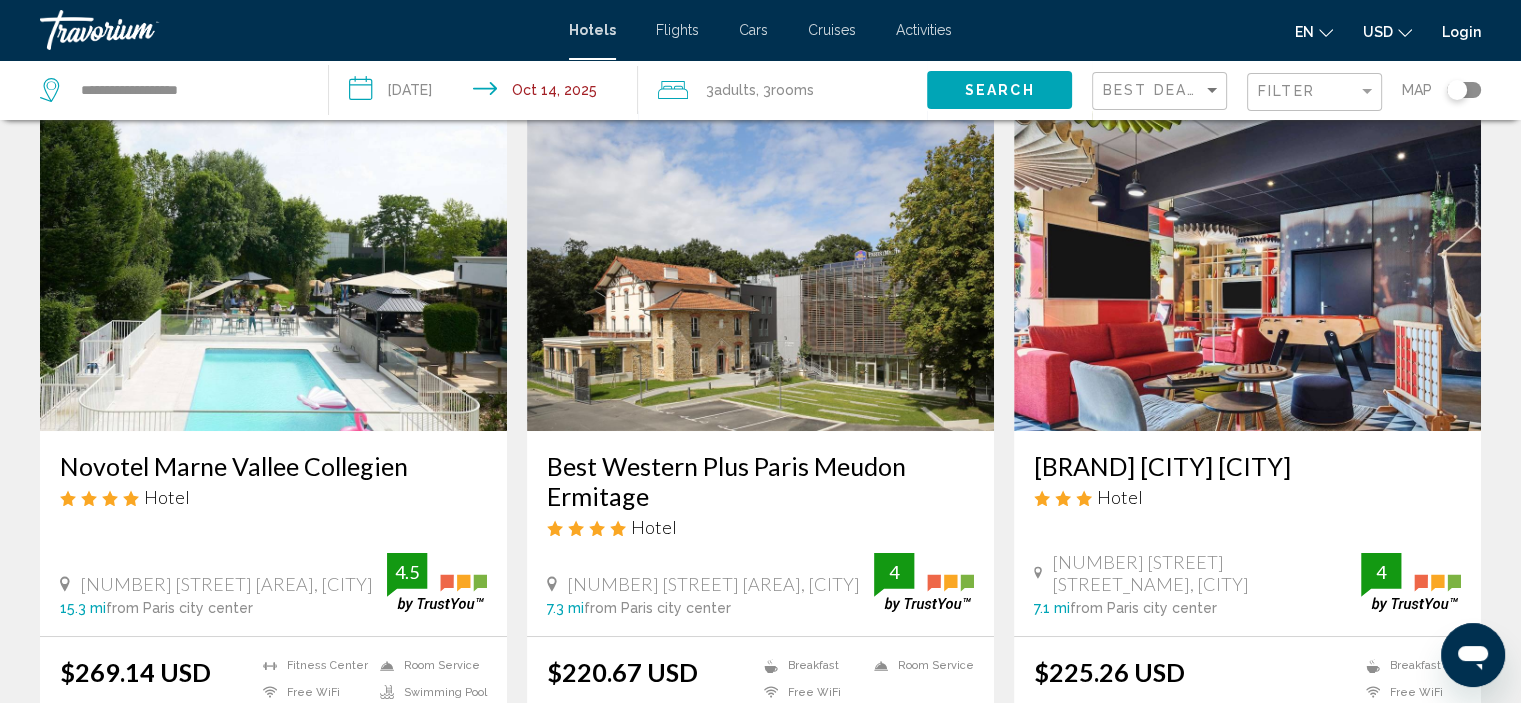 scroll, scrollTop: 200, scrollLeft: 0, axis: vertical 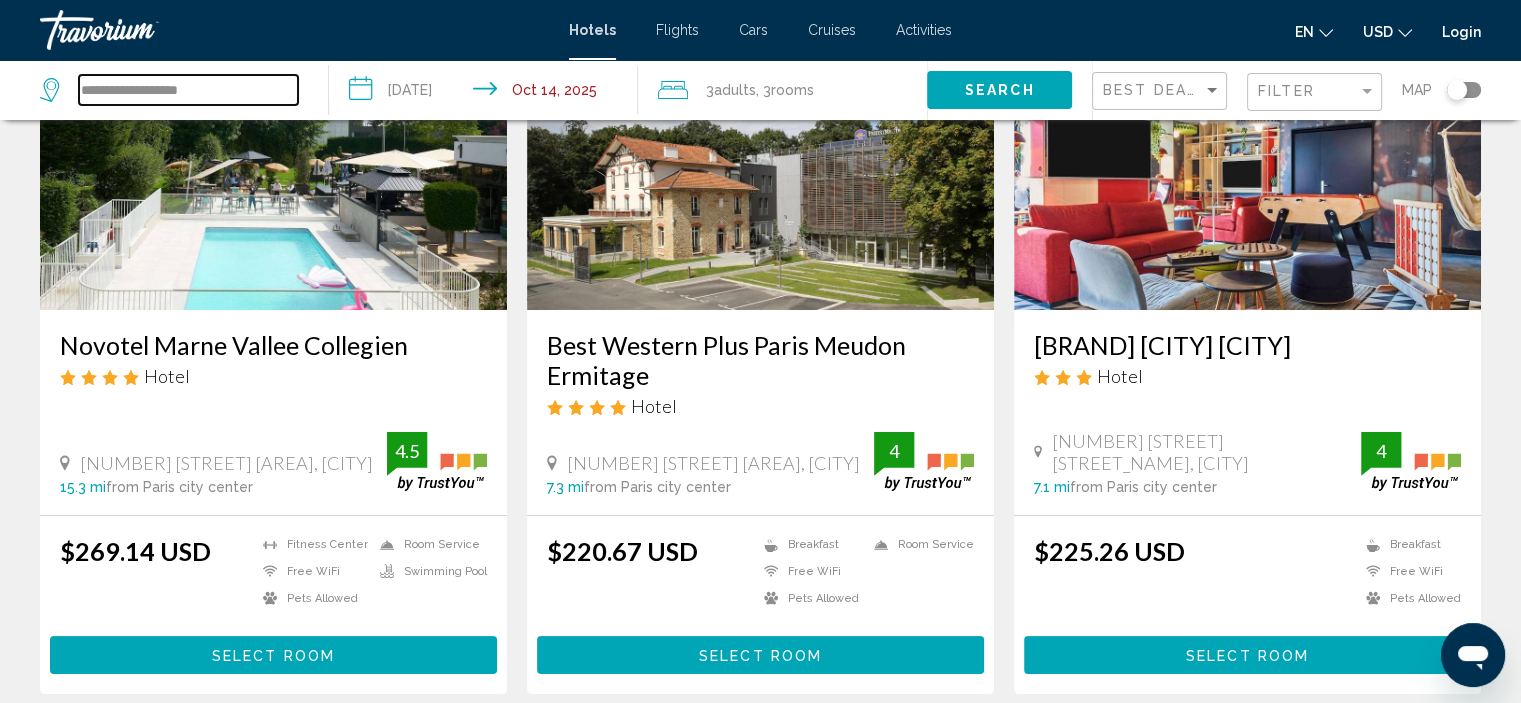 click on "**********" at bounding box center [188, 90] 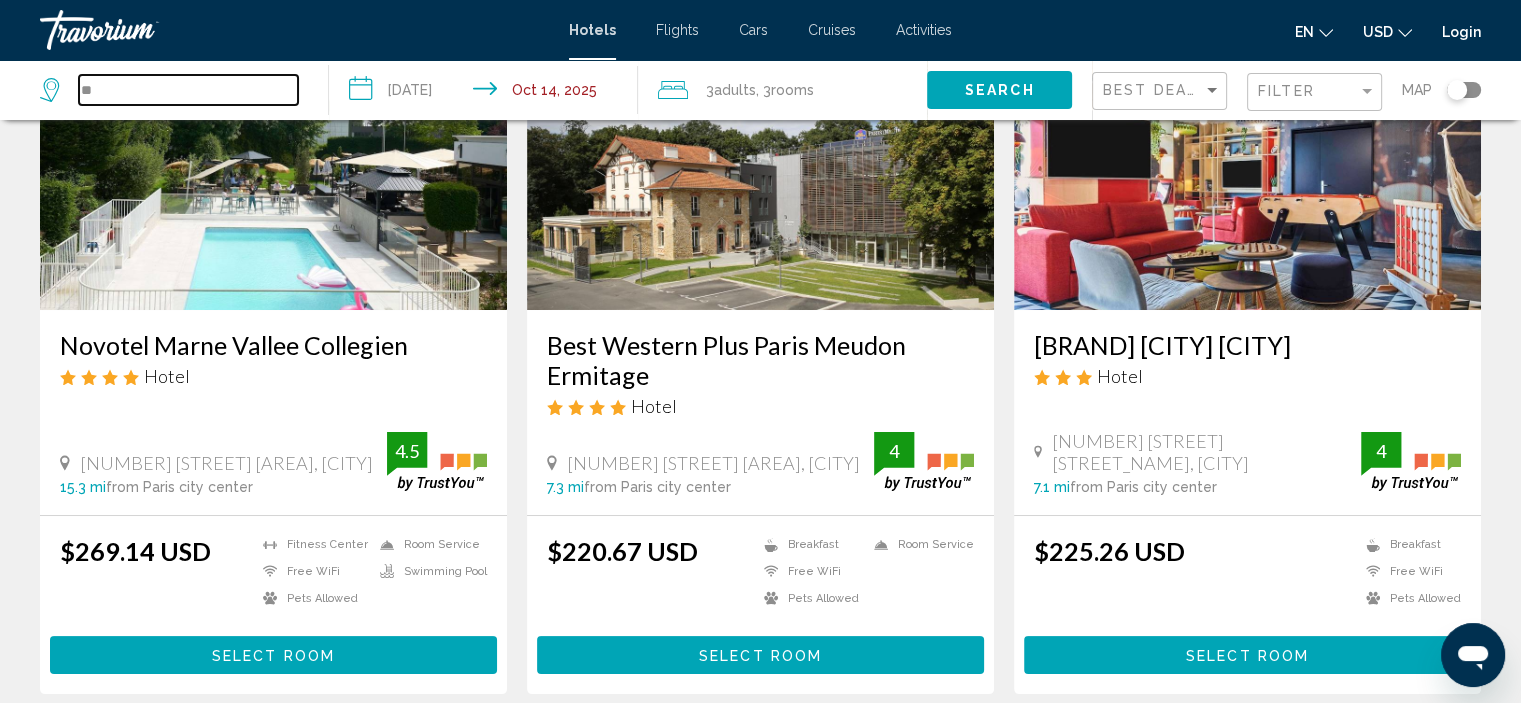 type on "*" 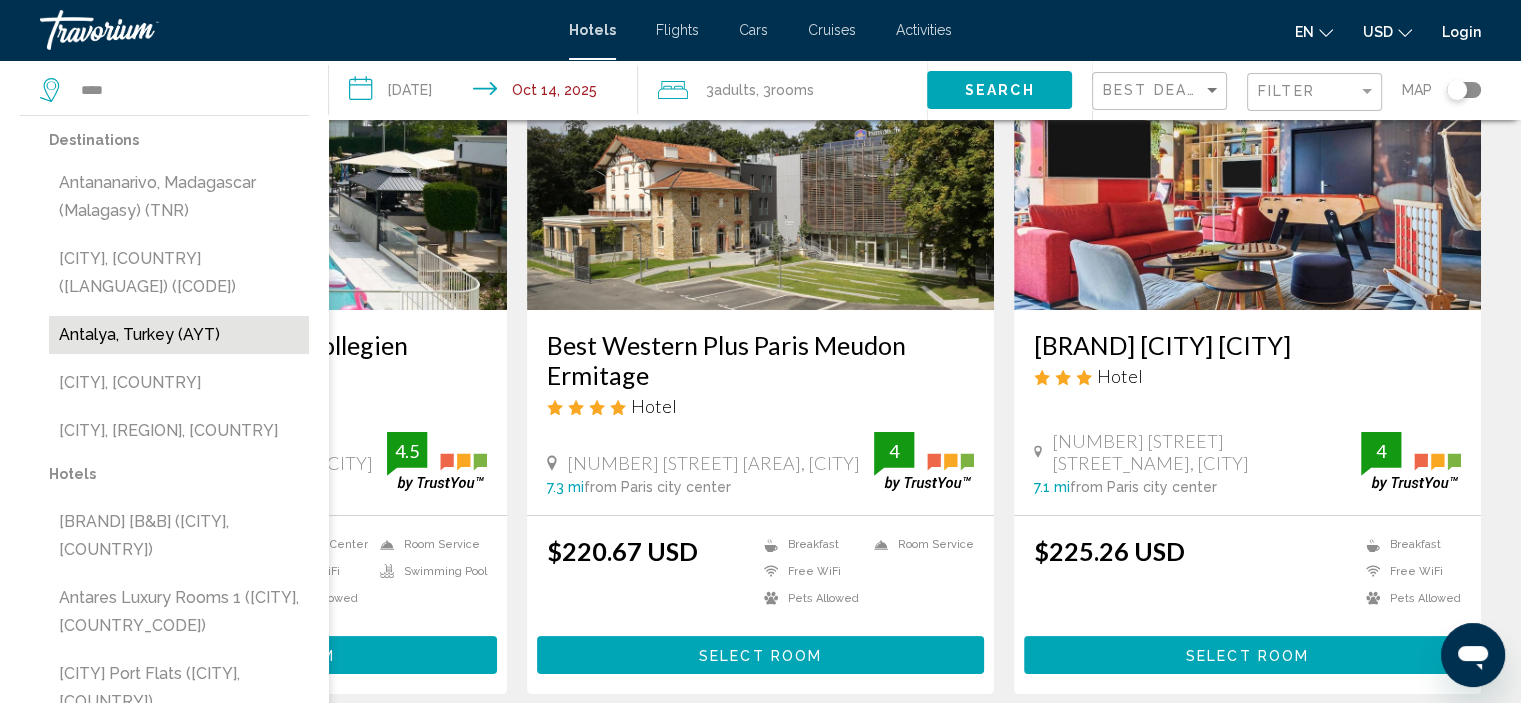 click on "Antalya, Turkey (AYT)" at bounding box center [179, 335] 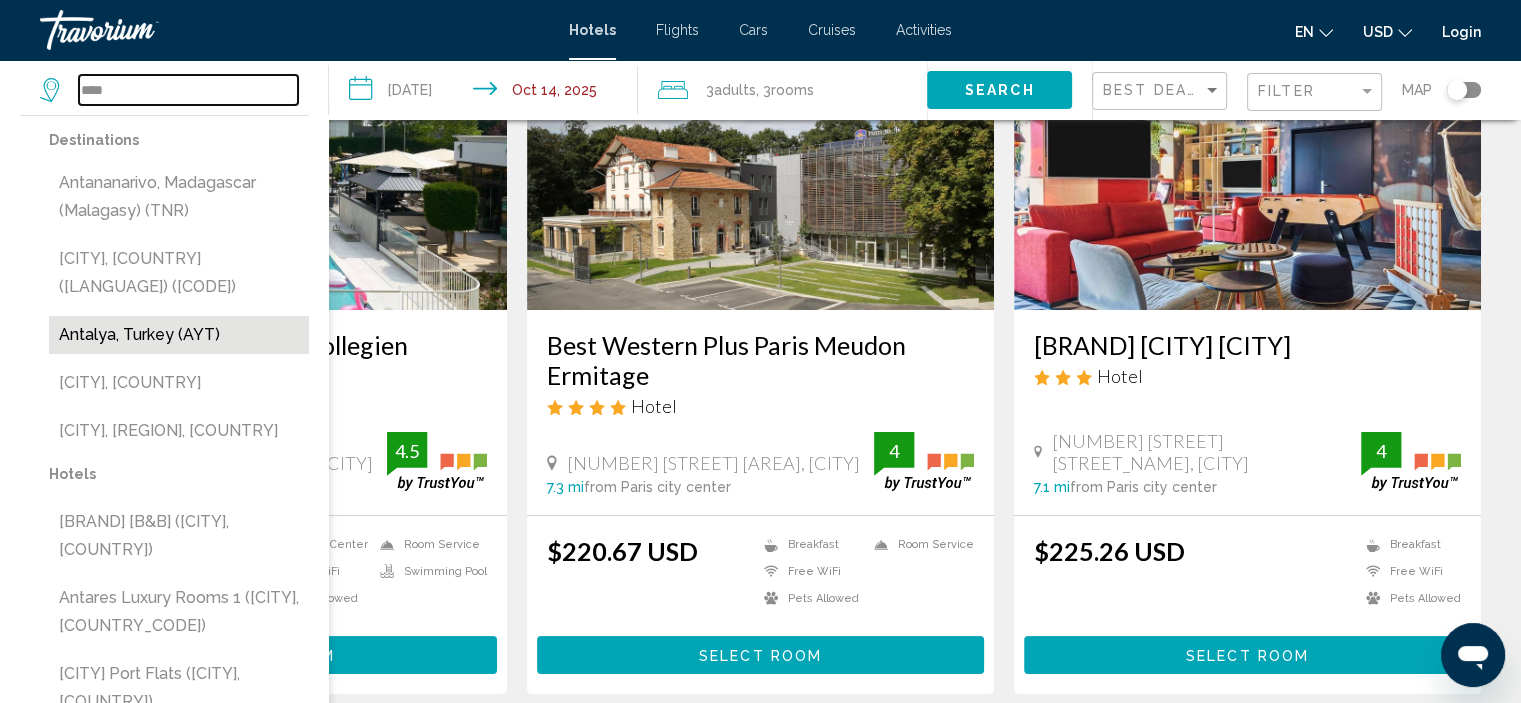 type on "**********" 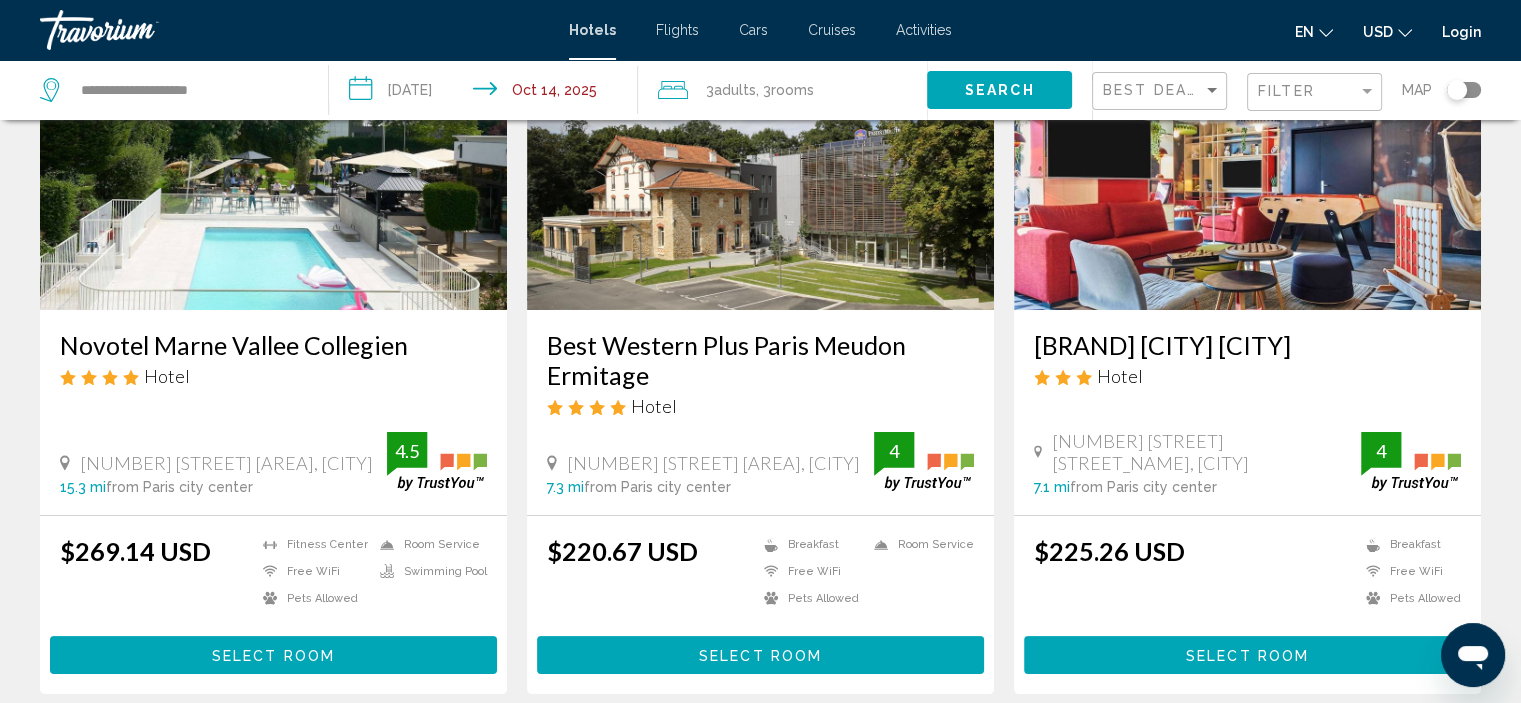 click on "**********" at bounding box center [487, 93] 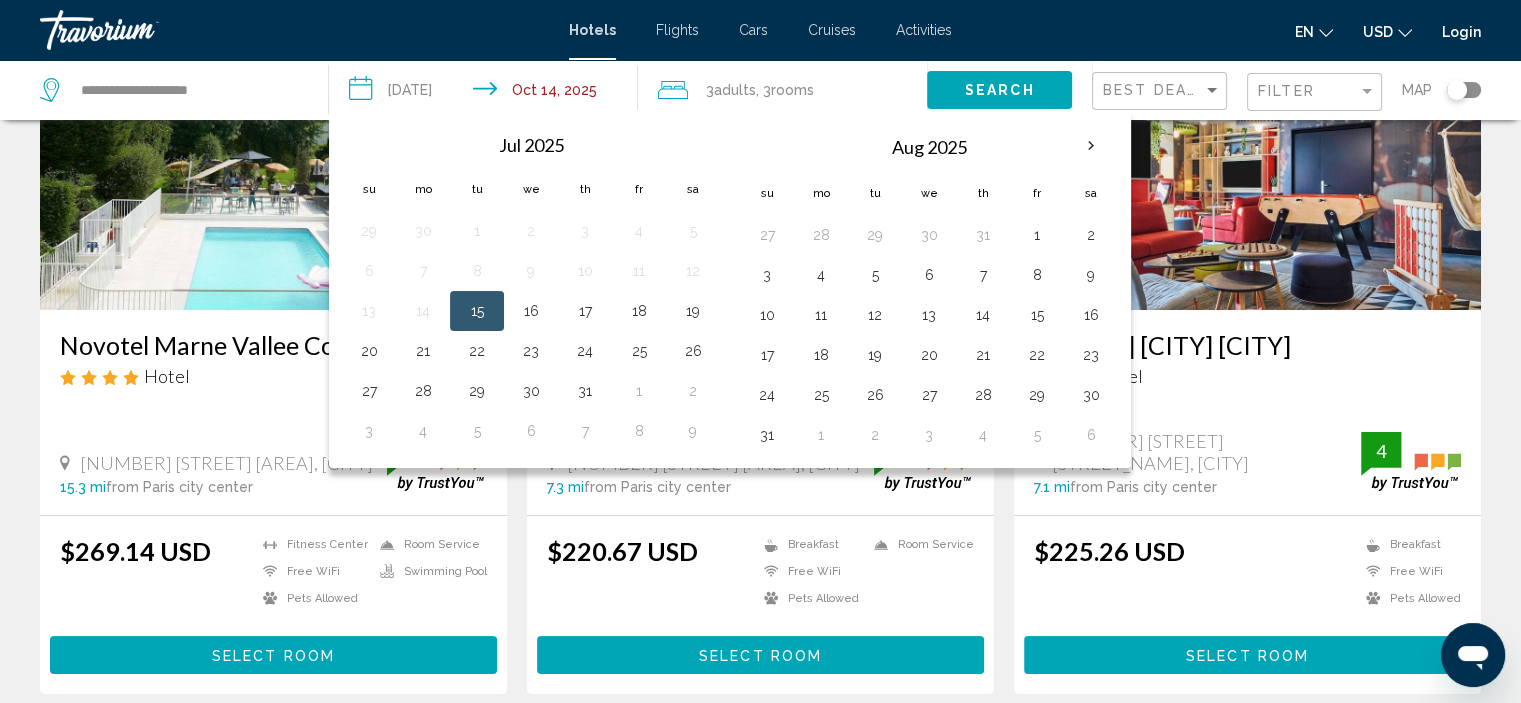 click on "**********" at bounding box center [487, 93] 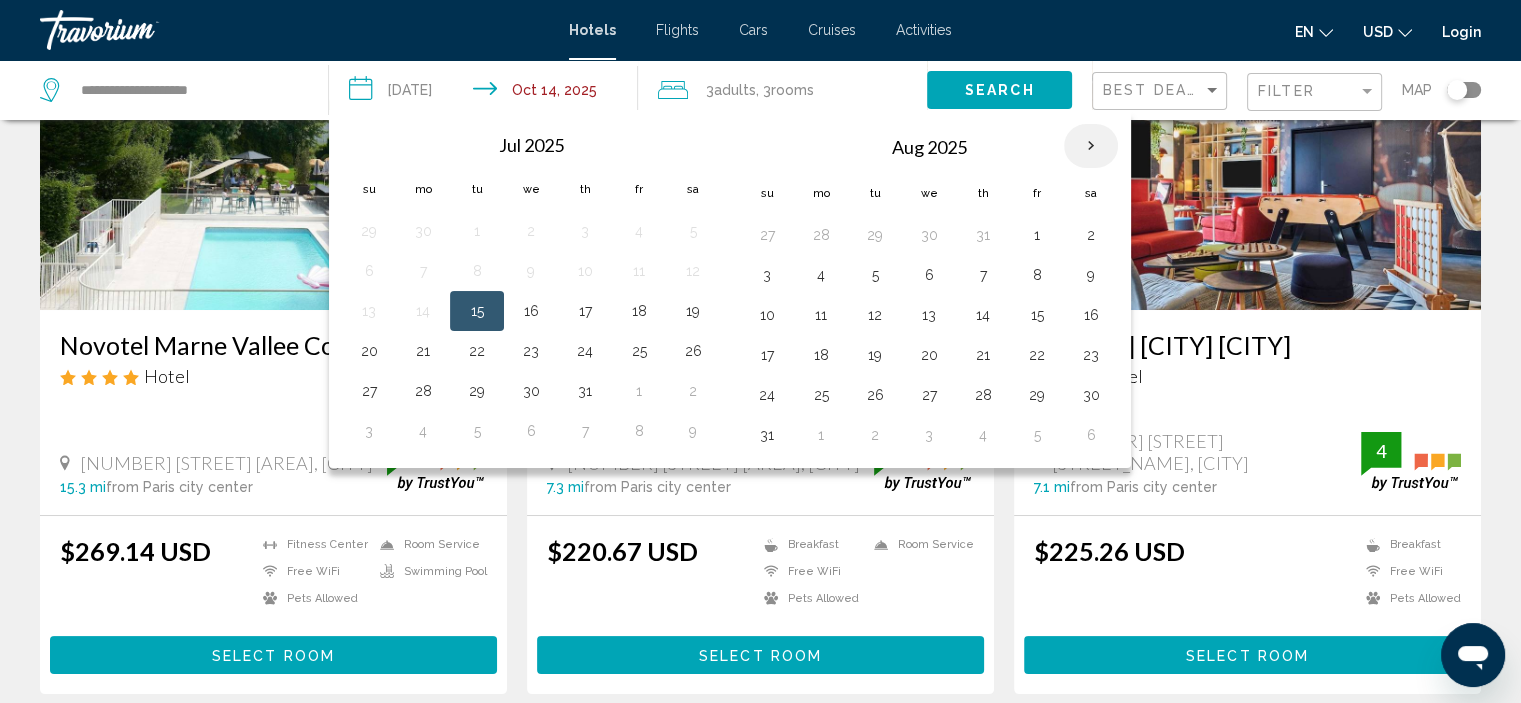 click at bounding box center (1091, 146) 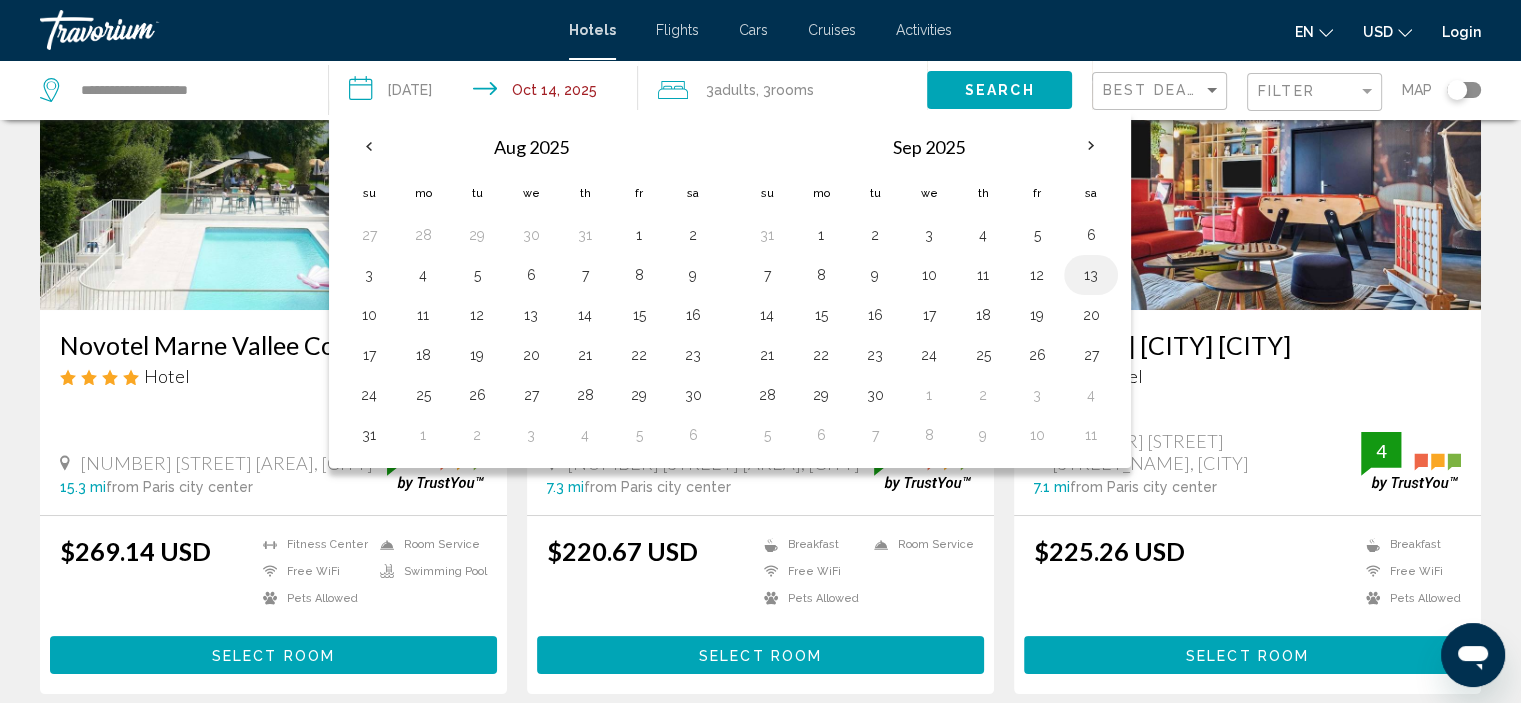 click on "13" at bounding box center (1091, 275) 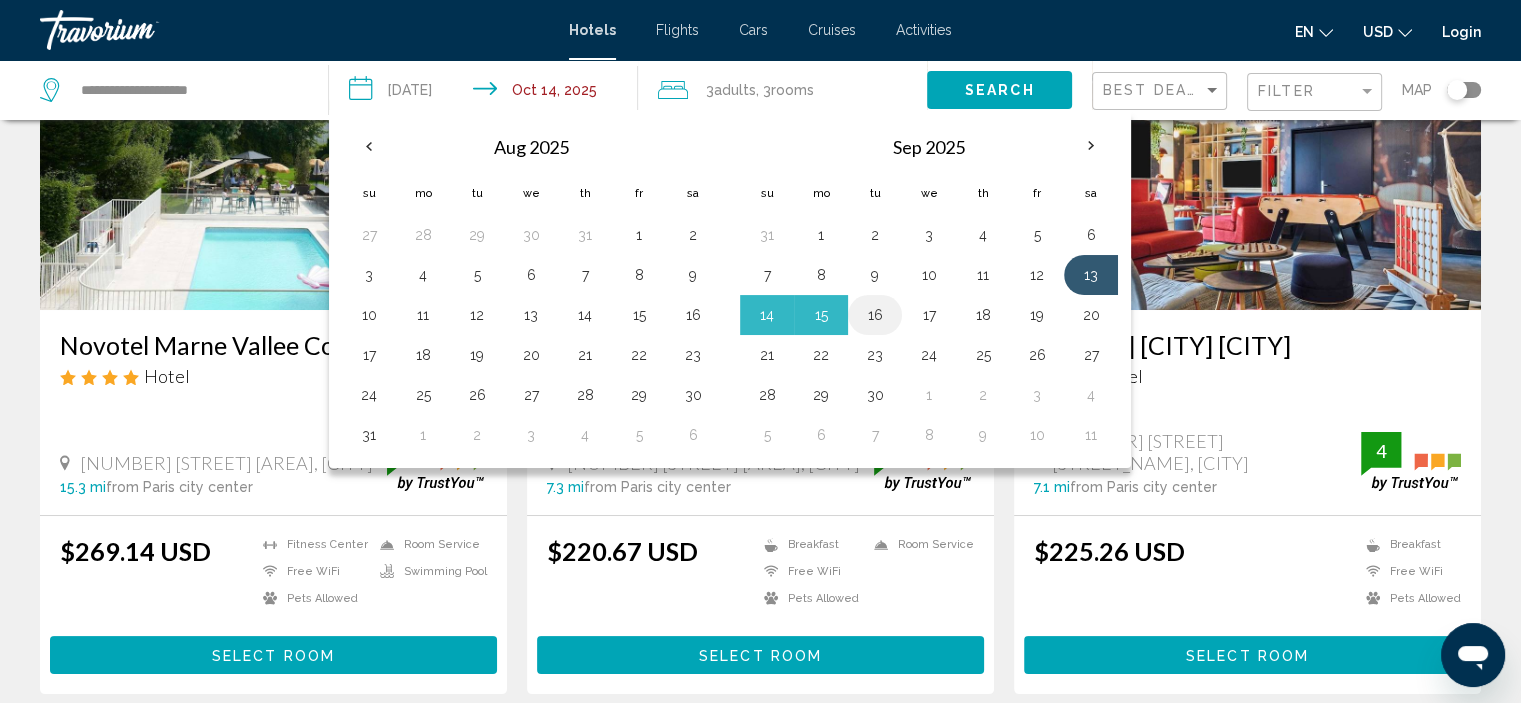 click on "16" at bounding box center [875, 315] 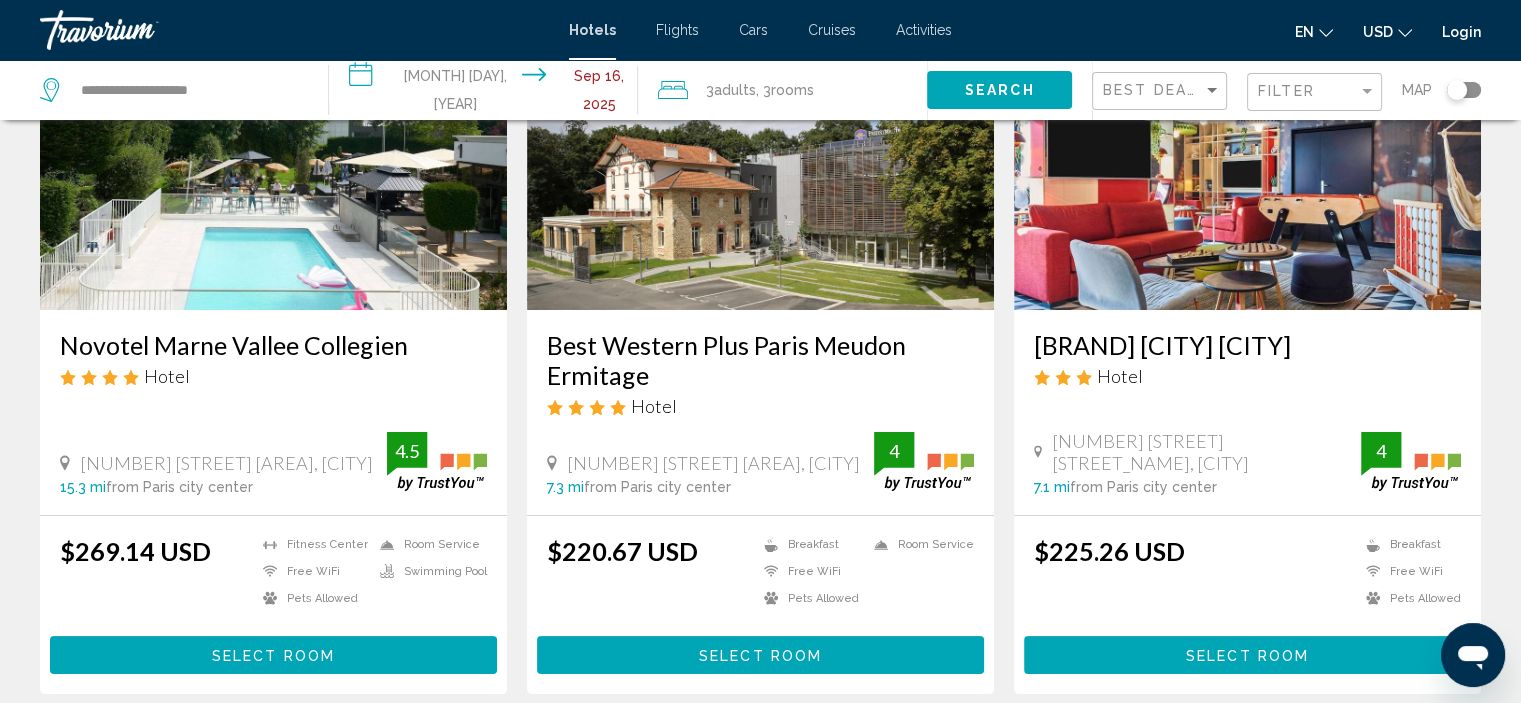 click on "rooms" 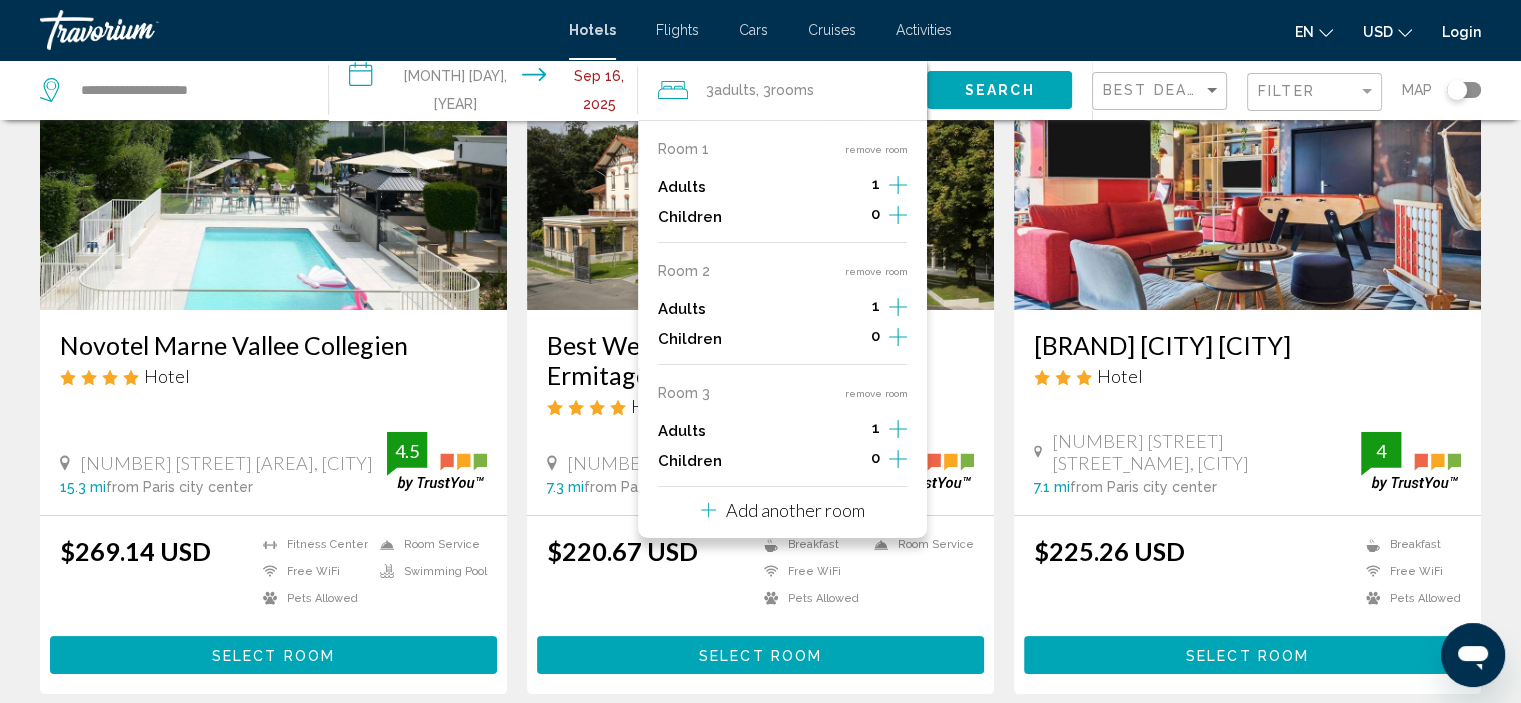click on "1" at bounding box center [875, 187] 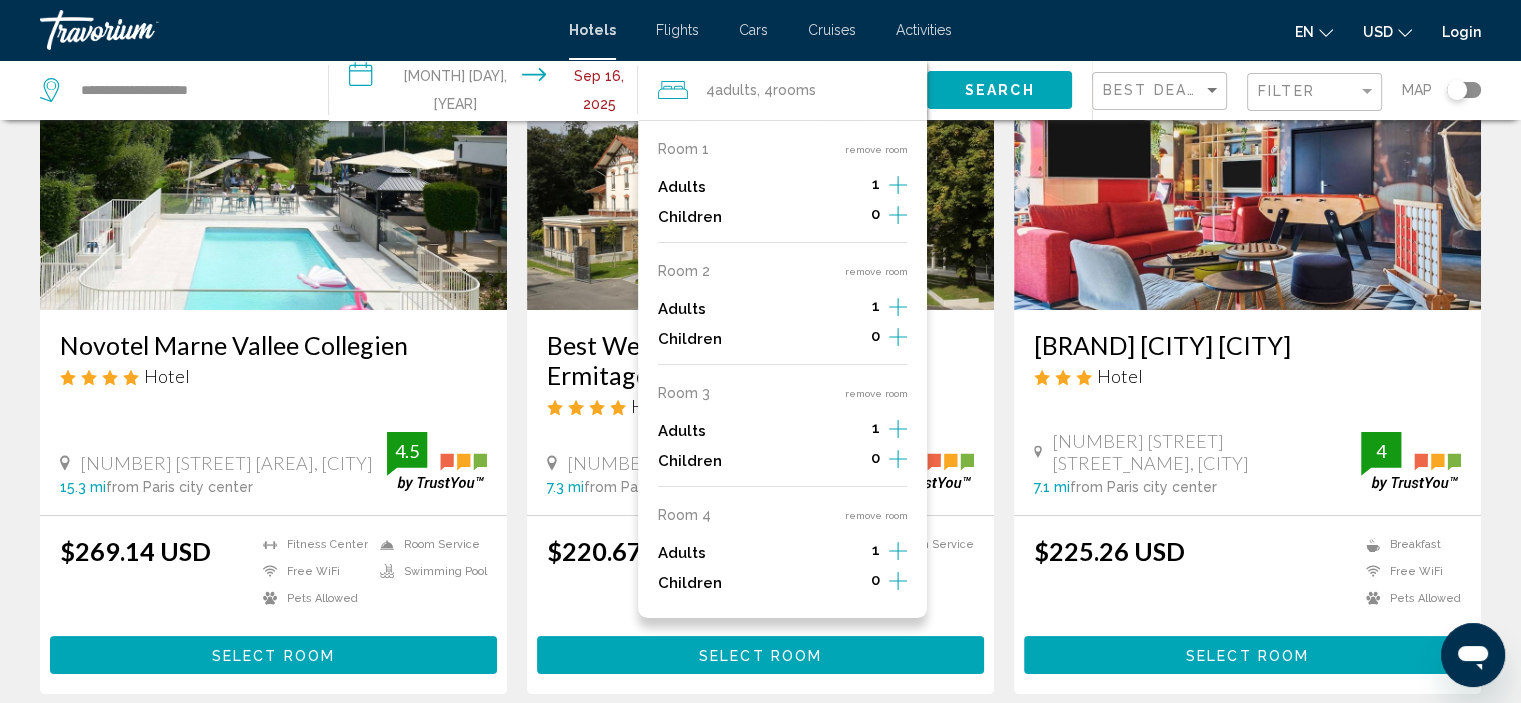 click on "4  Adult Adults , 4  Room rooms" 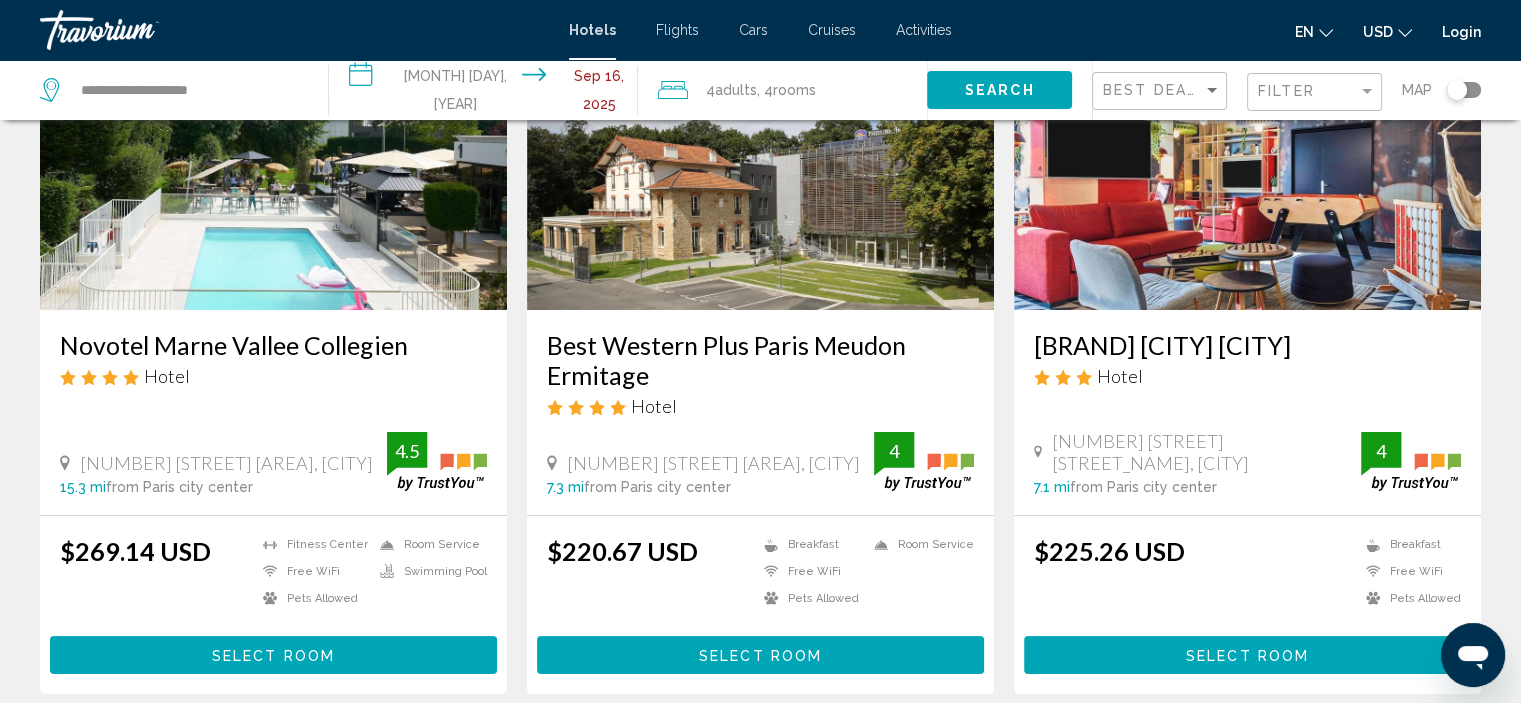 click on "Adults" 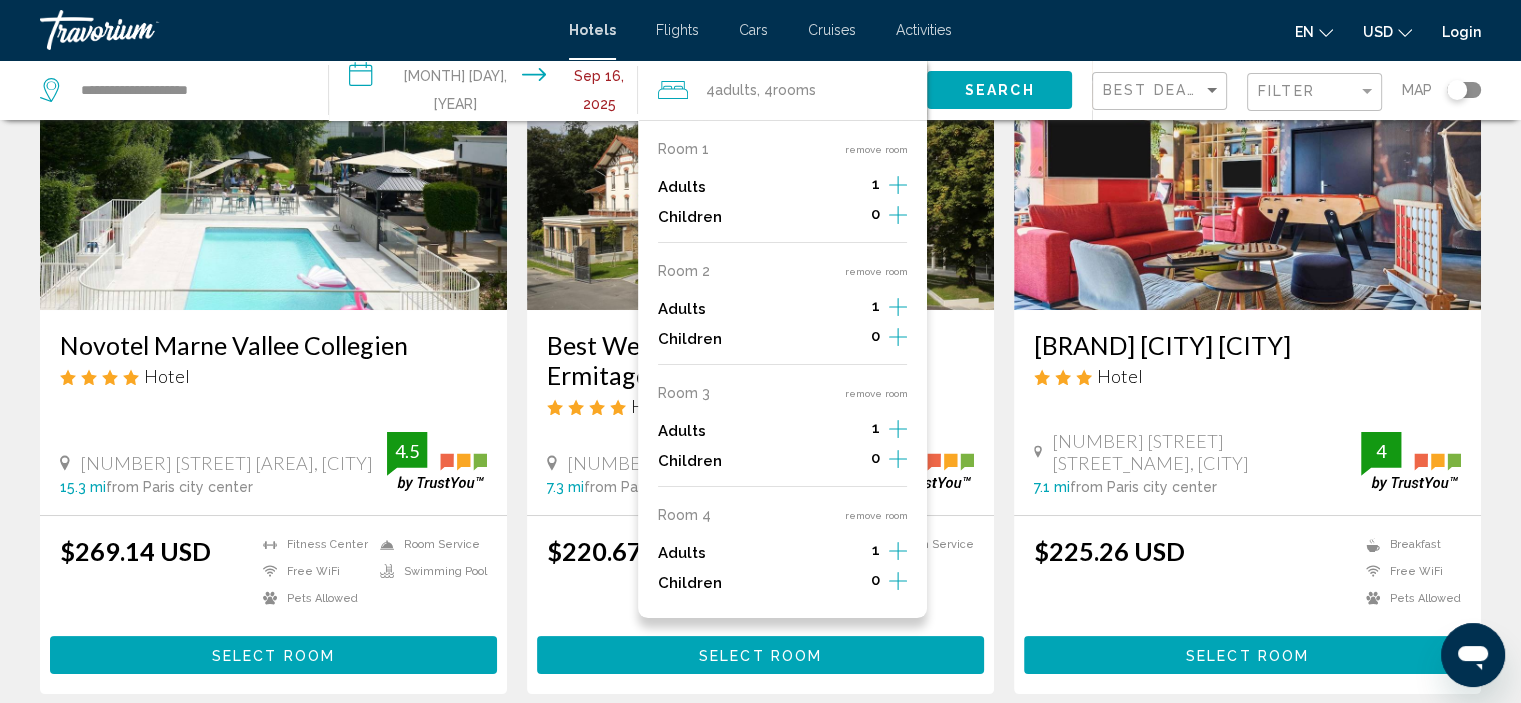 click 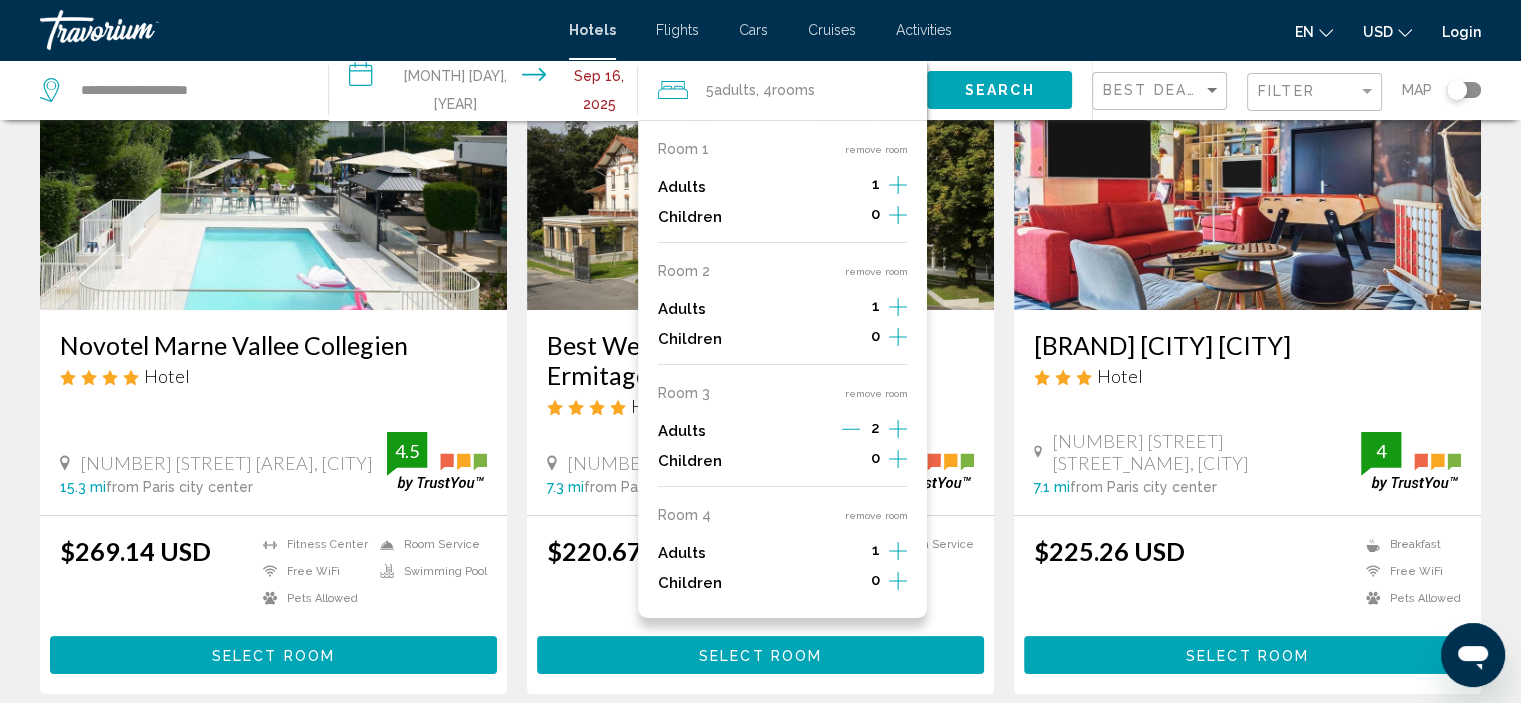 click 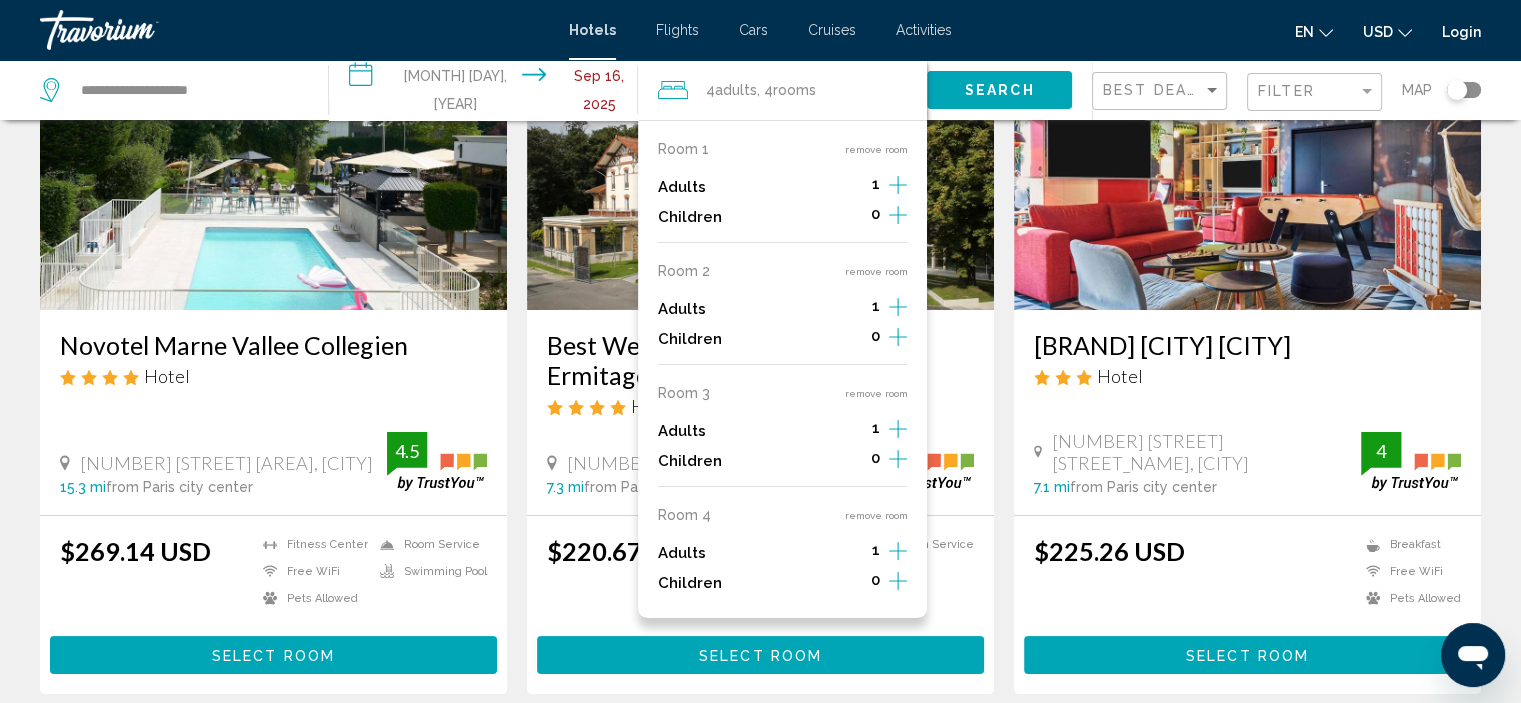drag, startPoint x: 696, startPoint y: 549, endPoint x: 493, endPoint y: 253, distance: 358.922 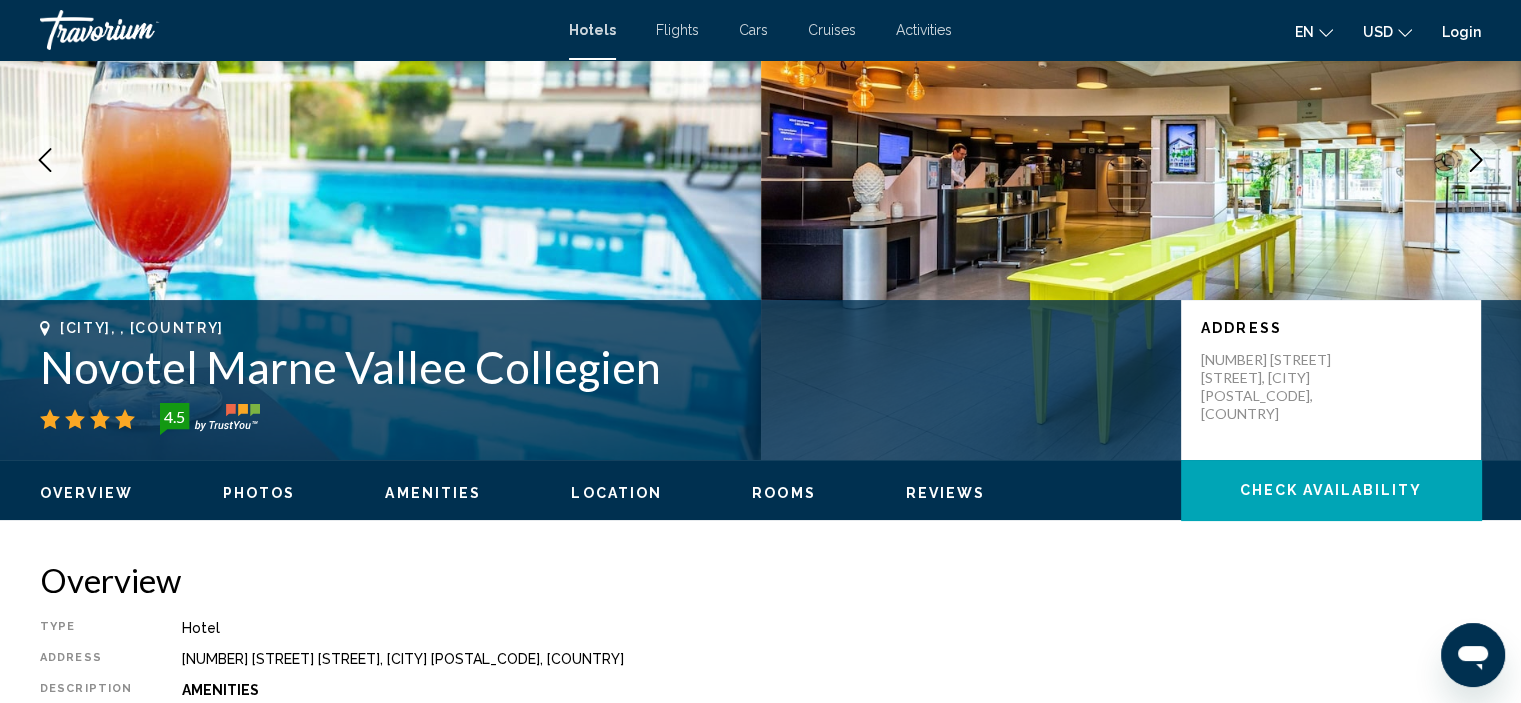 scroll, scrollTop: 8, scrollLeft: 0, axis: vertical 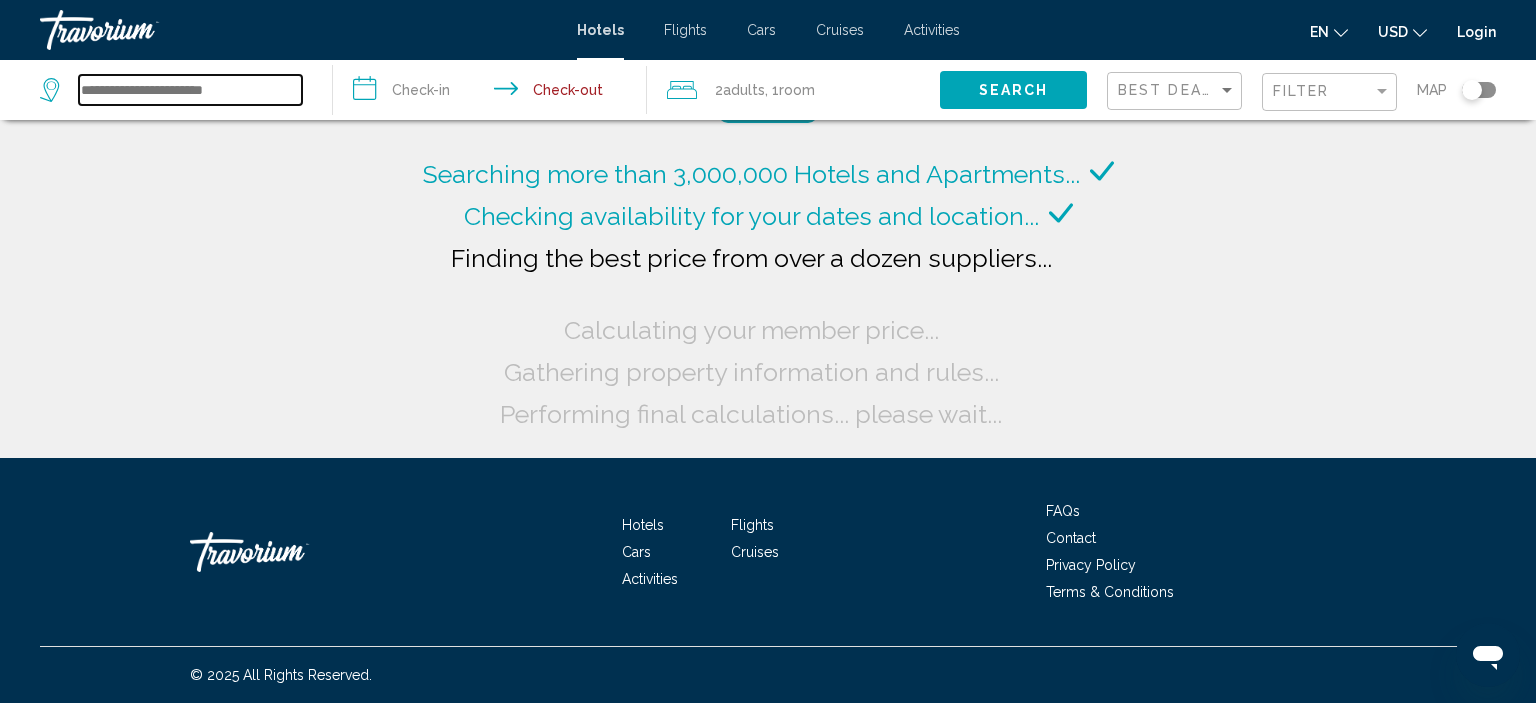 click at bounding box center [190, 90] 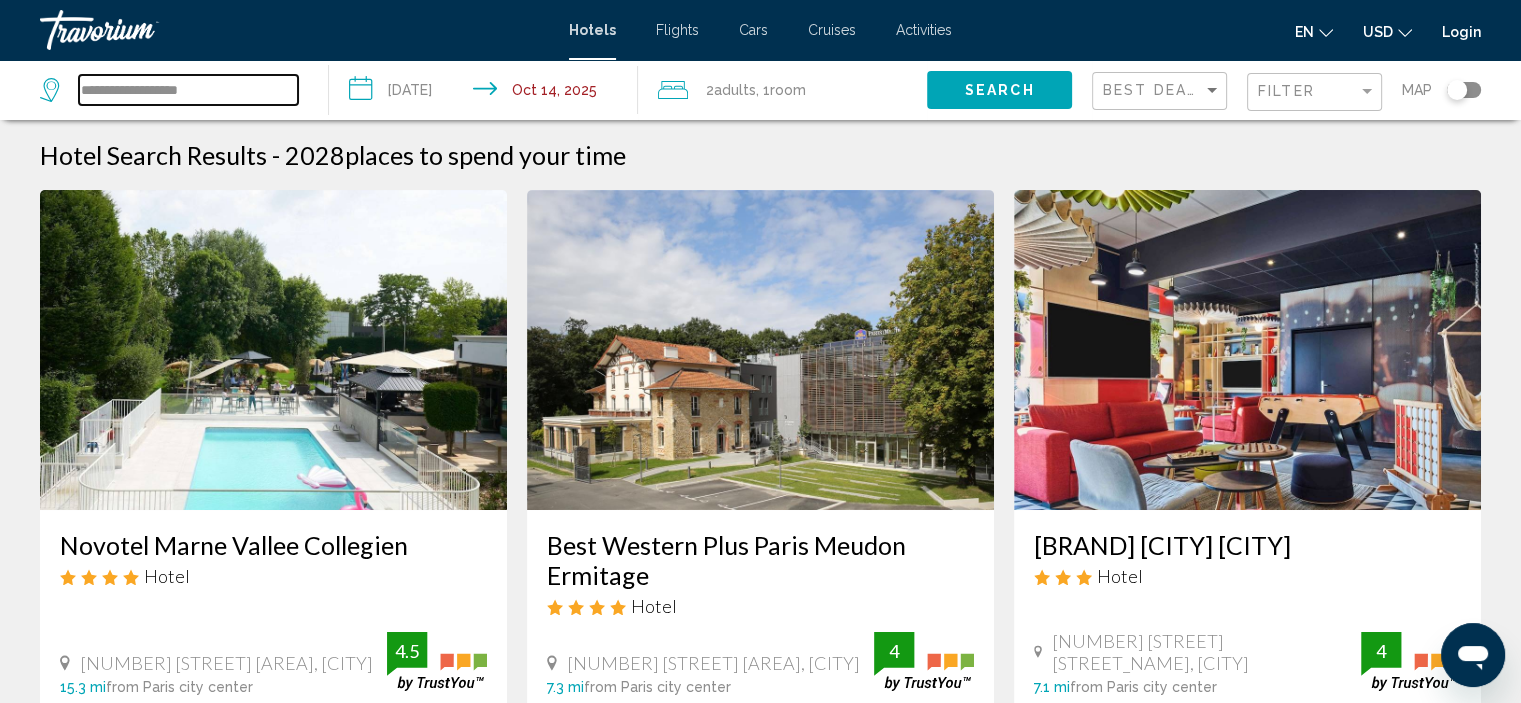 click on "**********" at bounding box center (188, 90) 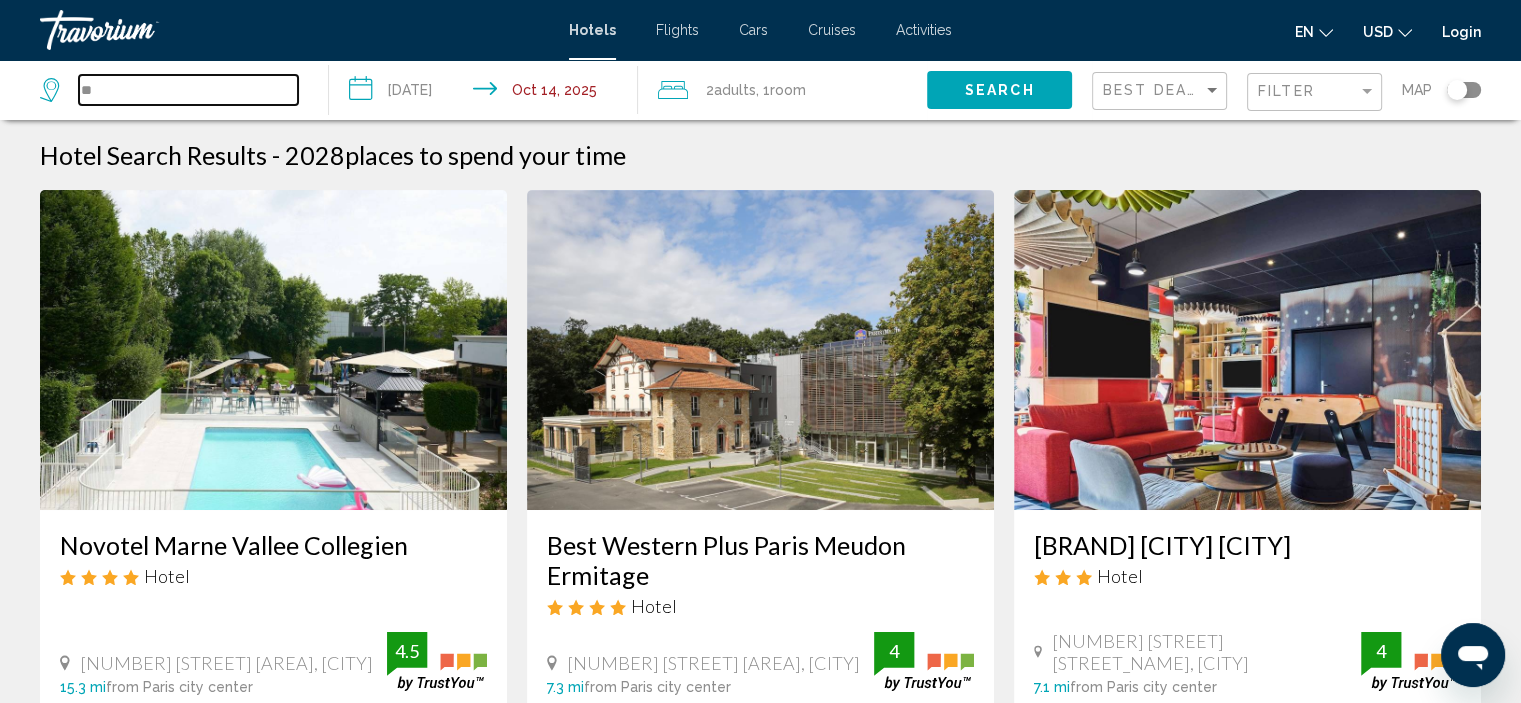 type on "*" 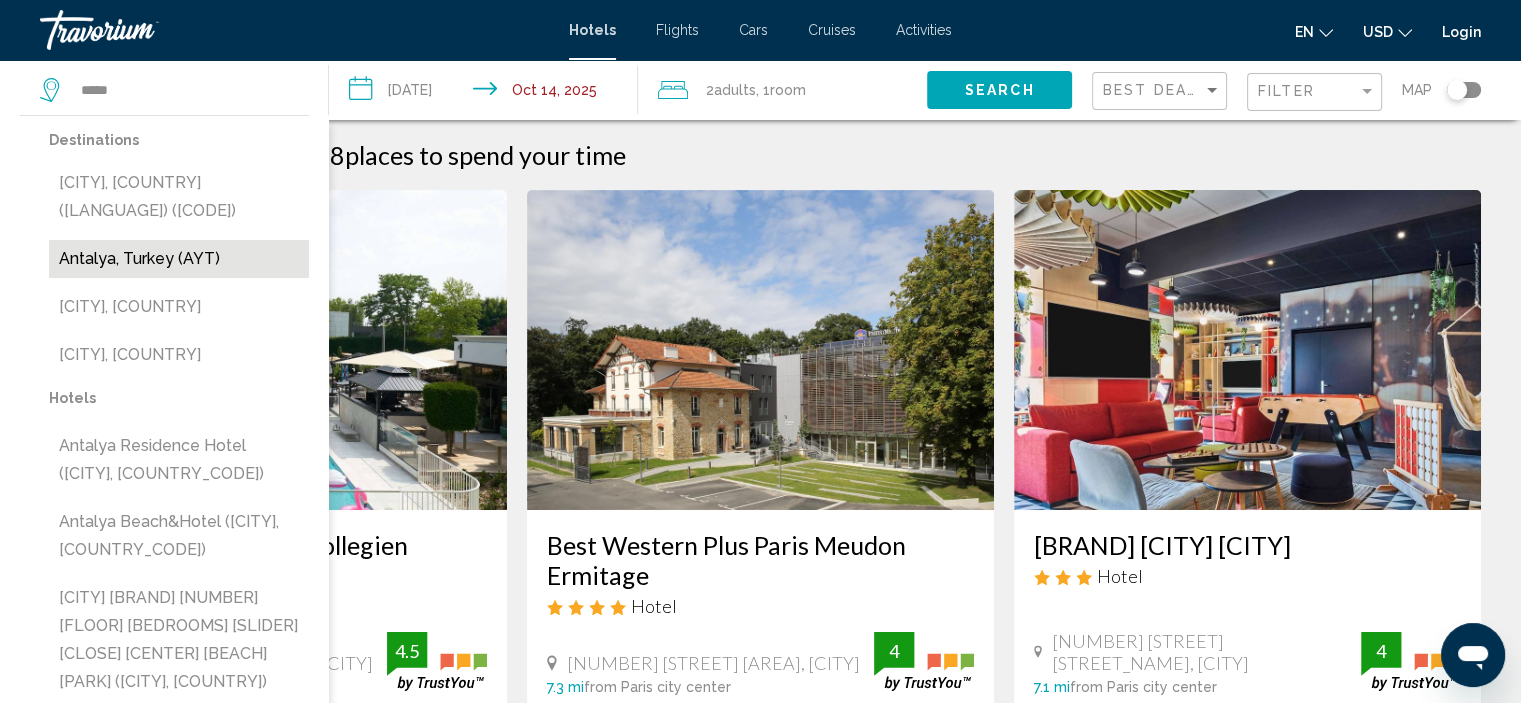 click on "Antalya, Turkey (AYT)" at bounding box center (179, 259) 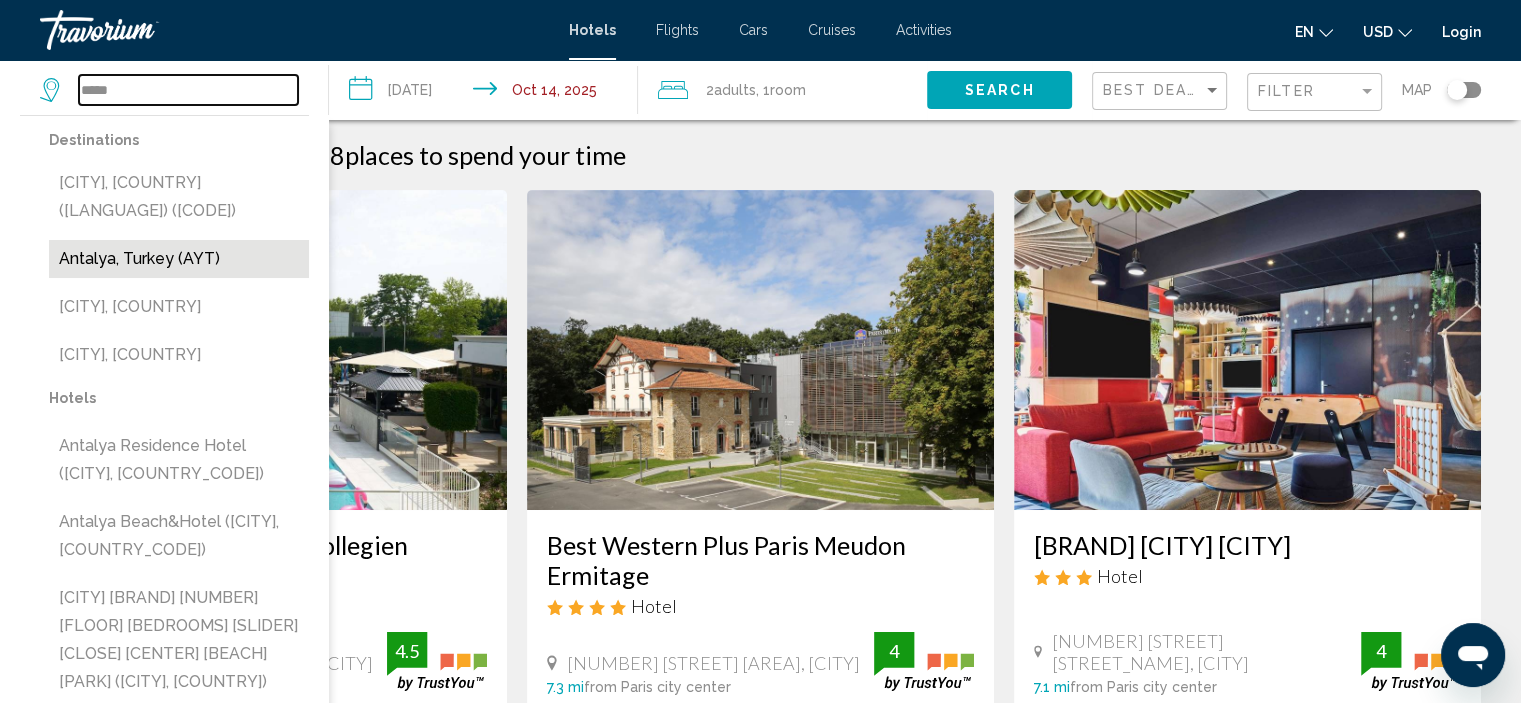 type on "**********" 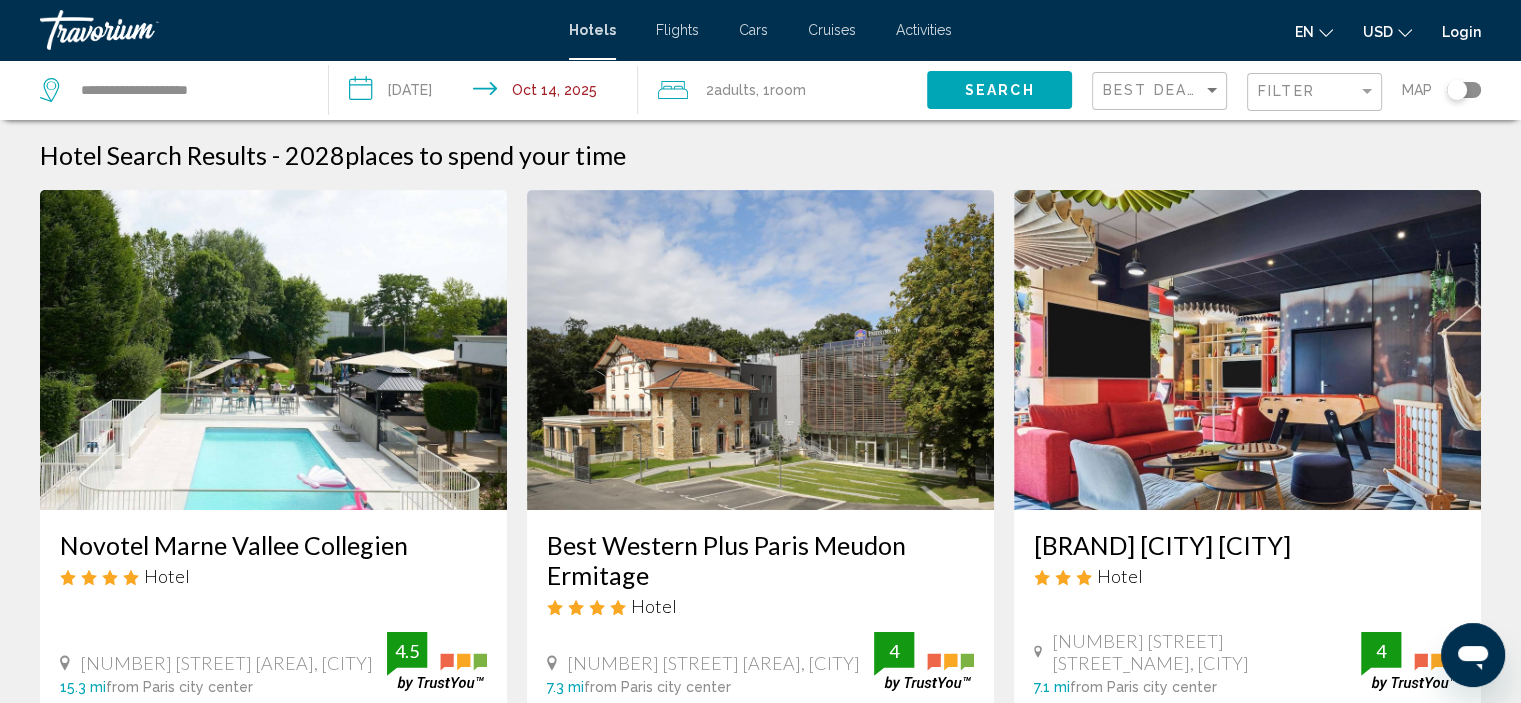 click on "**********" at bounding box center (487, 93) 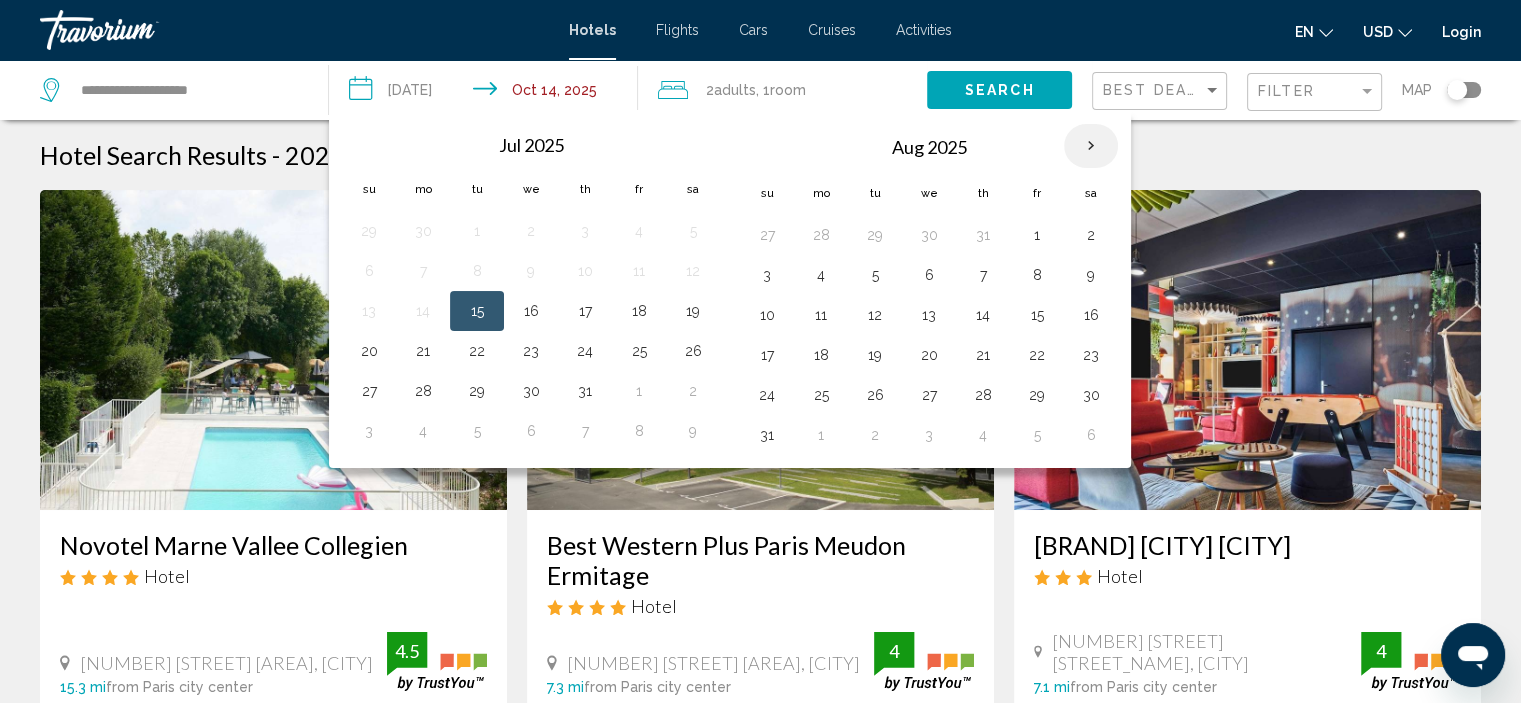 click at bounding box center (1091, 146) 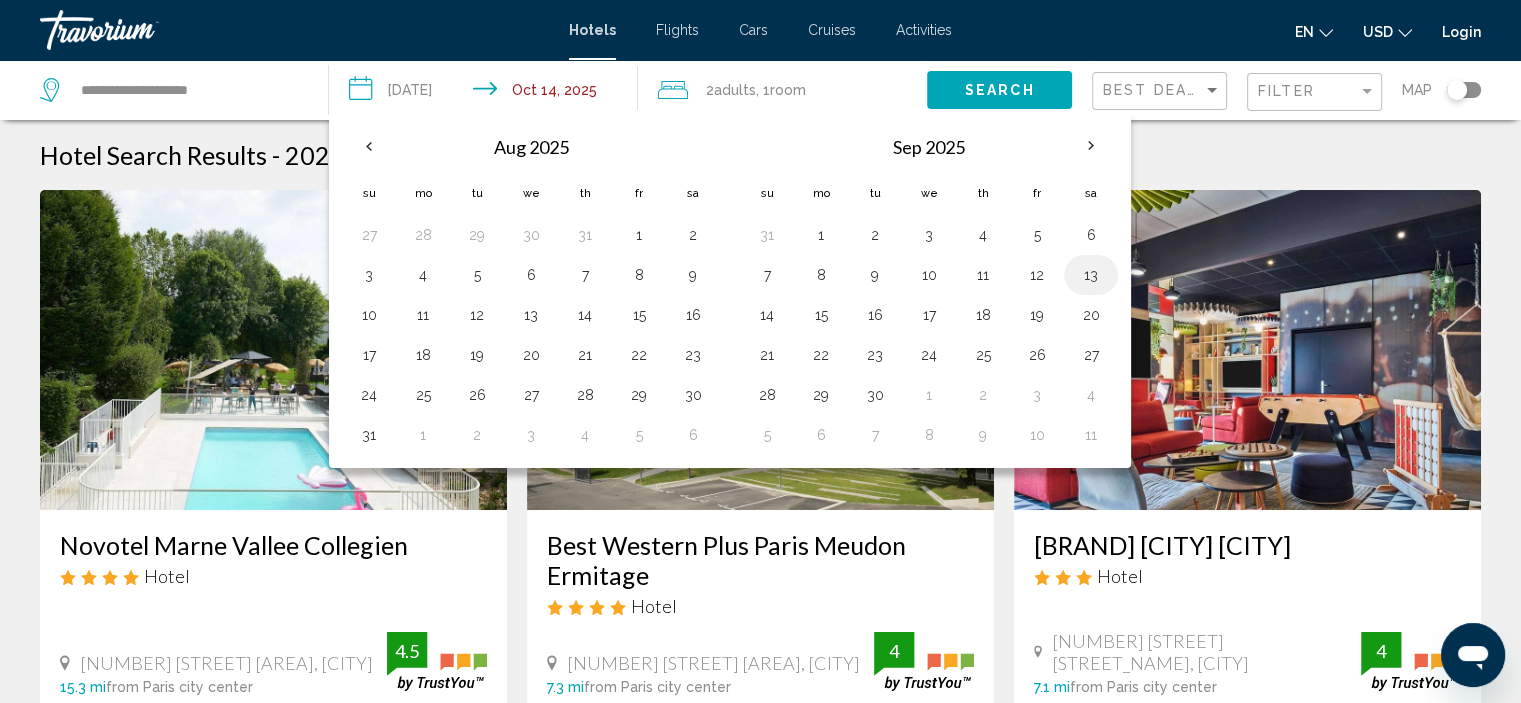 click on "13" at bounding box center [1091, 275] 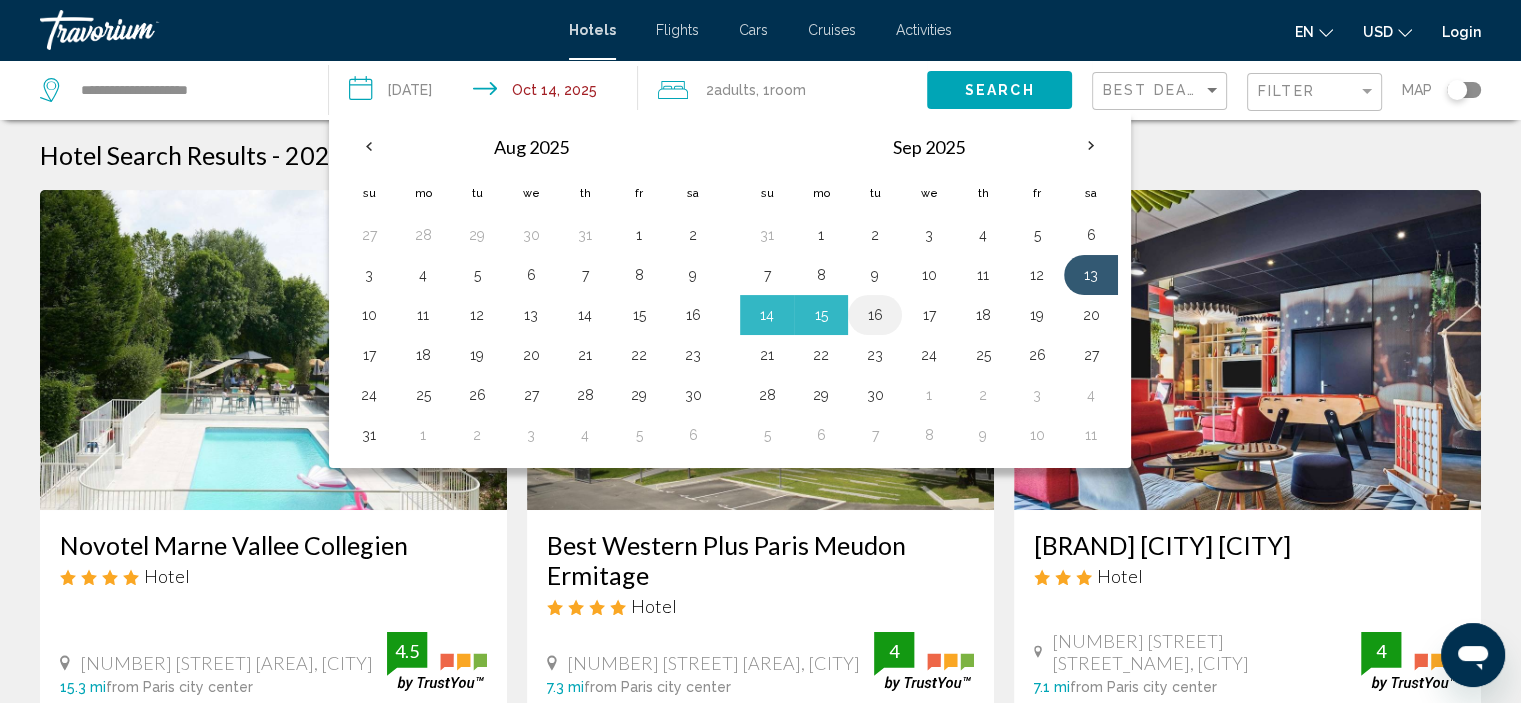 click on "16" at bounding box center [875, 315] 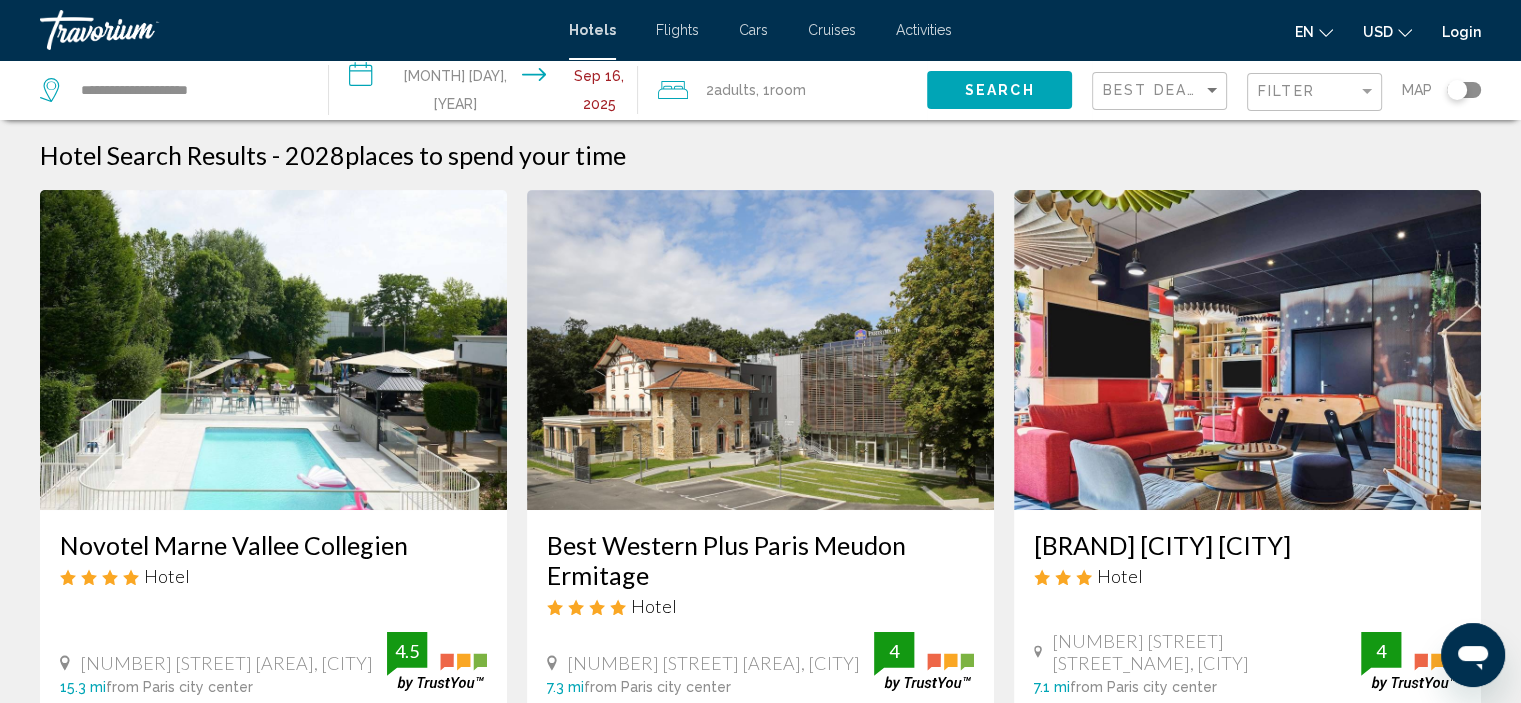 click on ", 1  Room rooms" 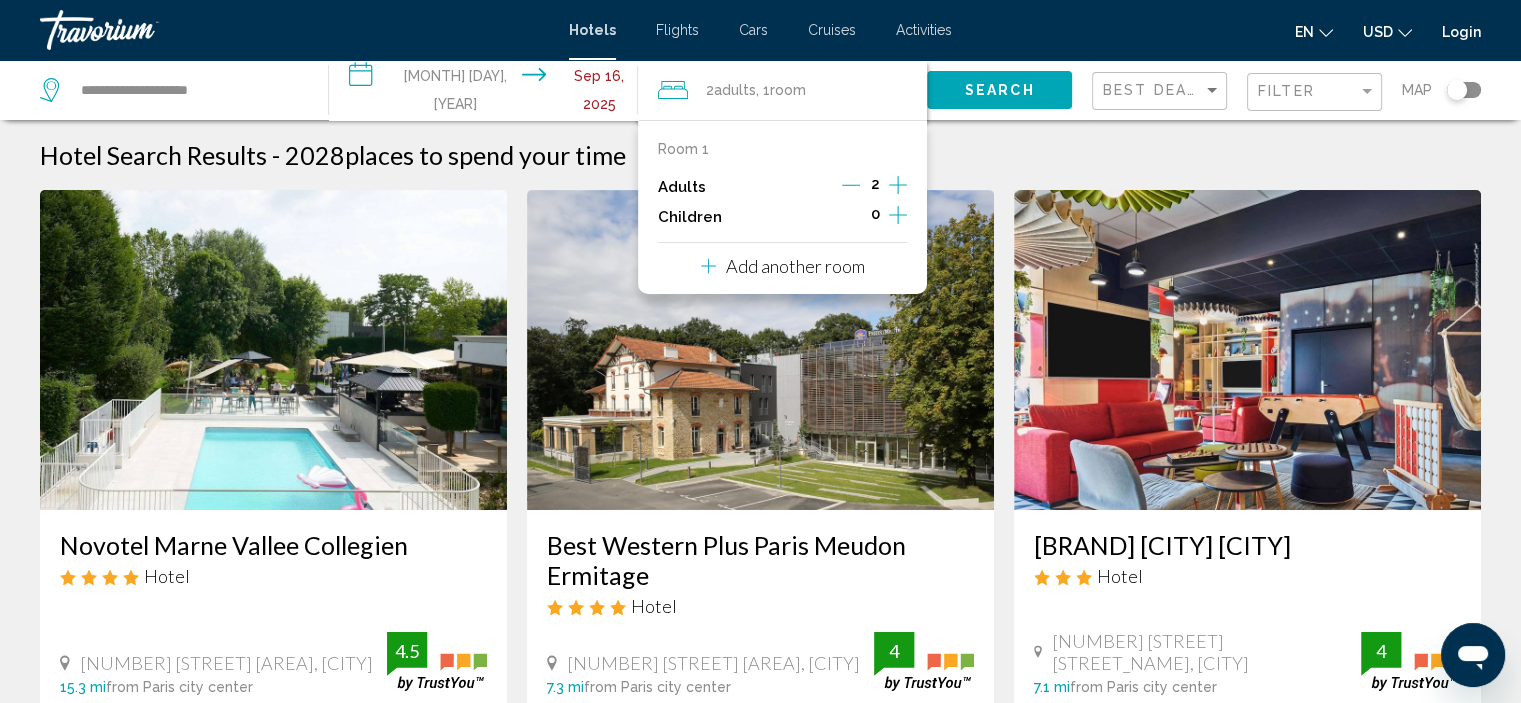 click 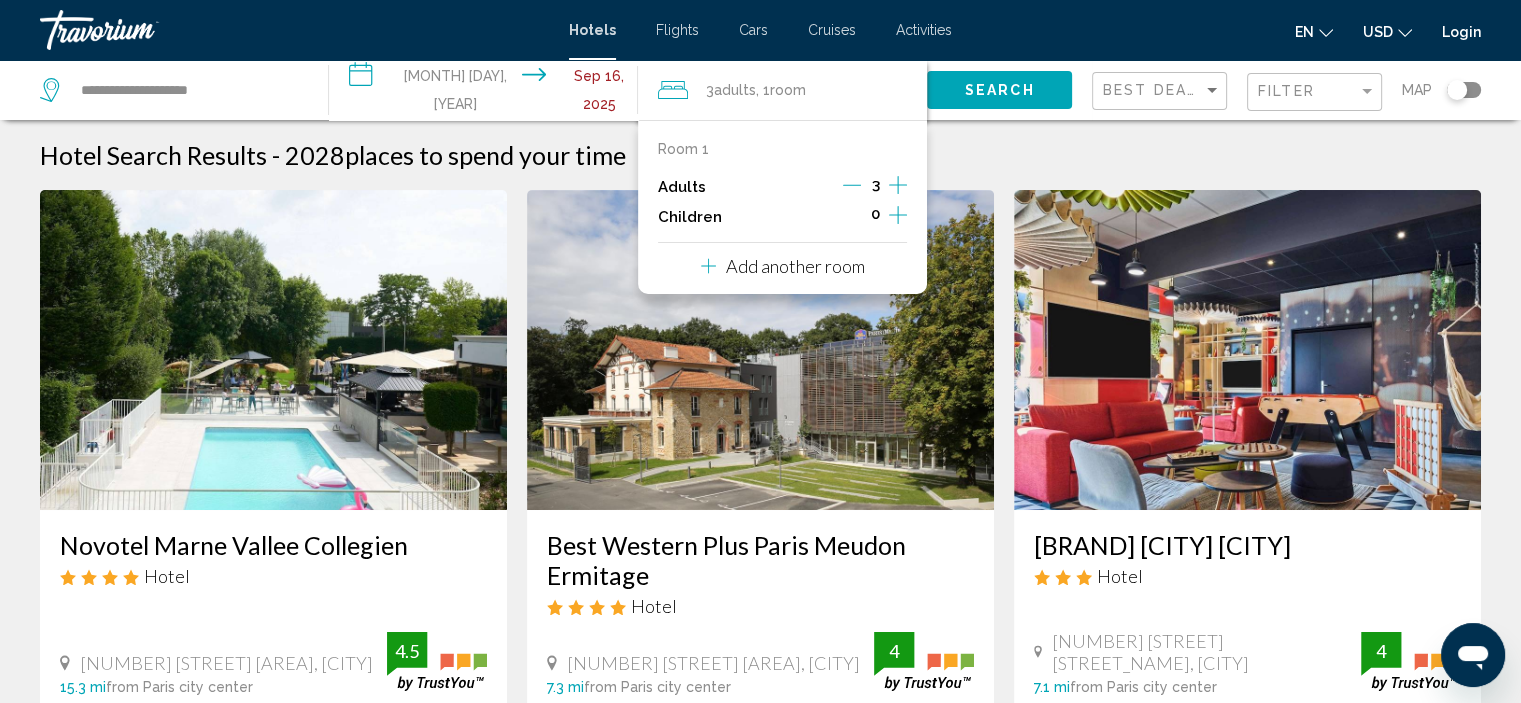 click 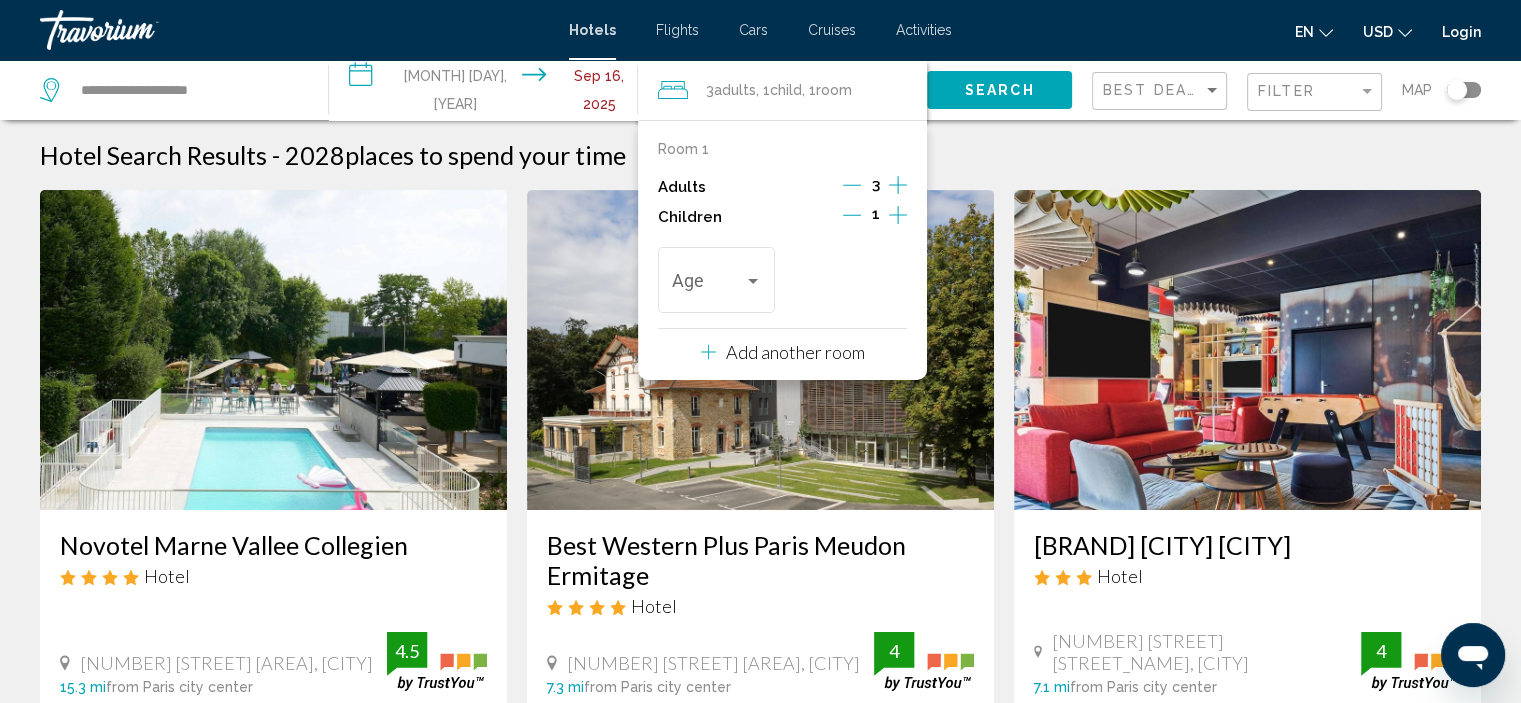 click 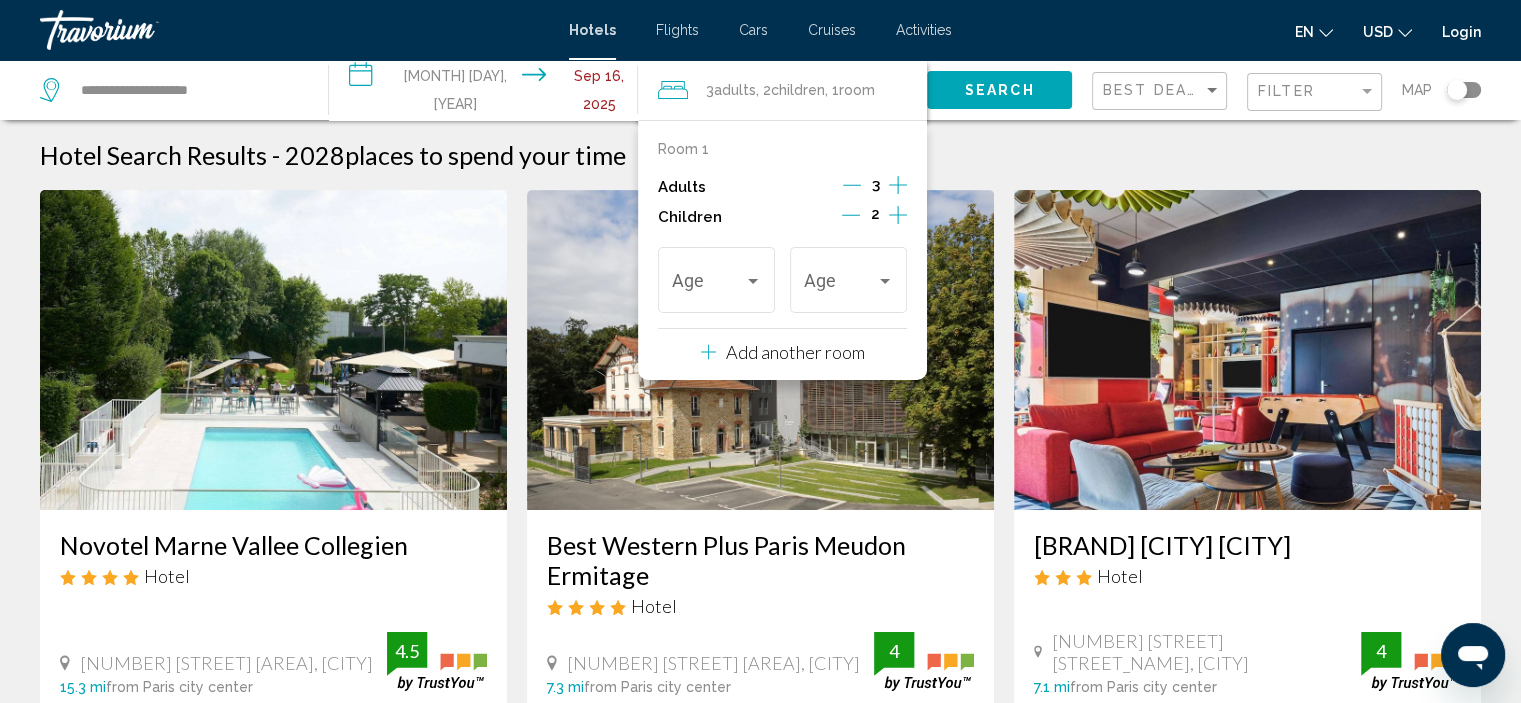 click 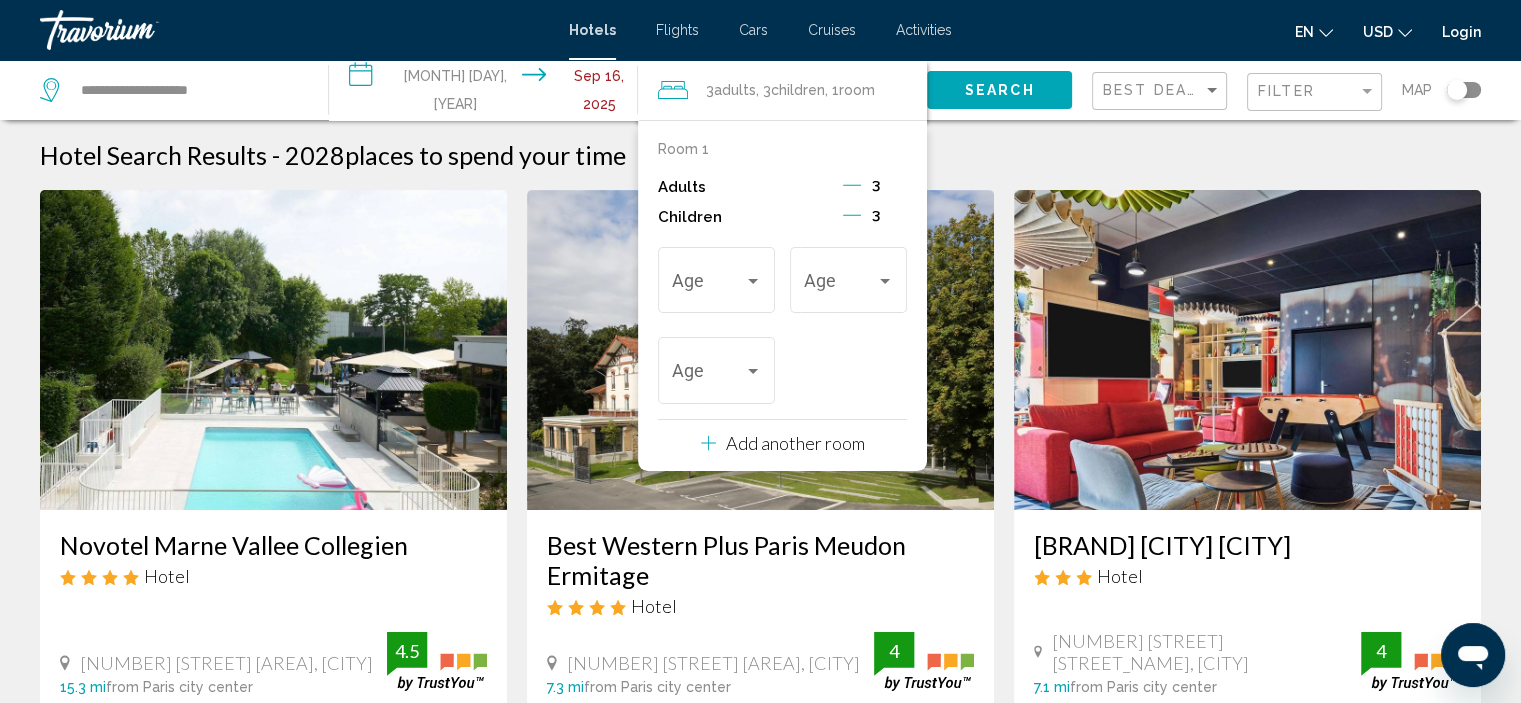 click 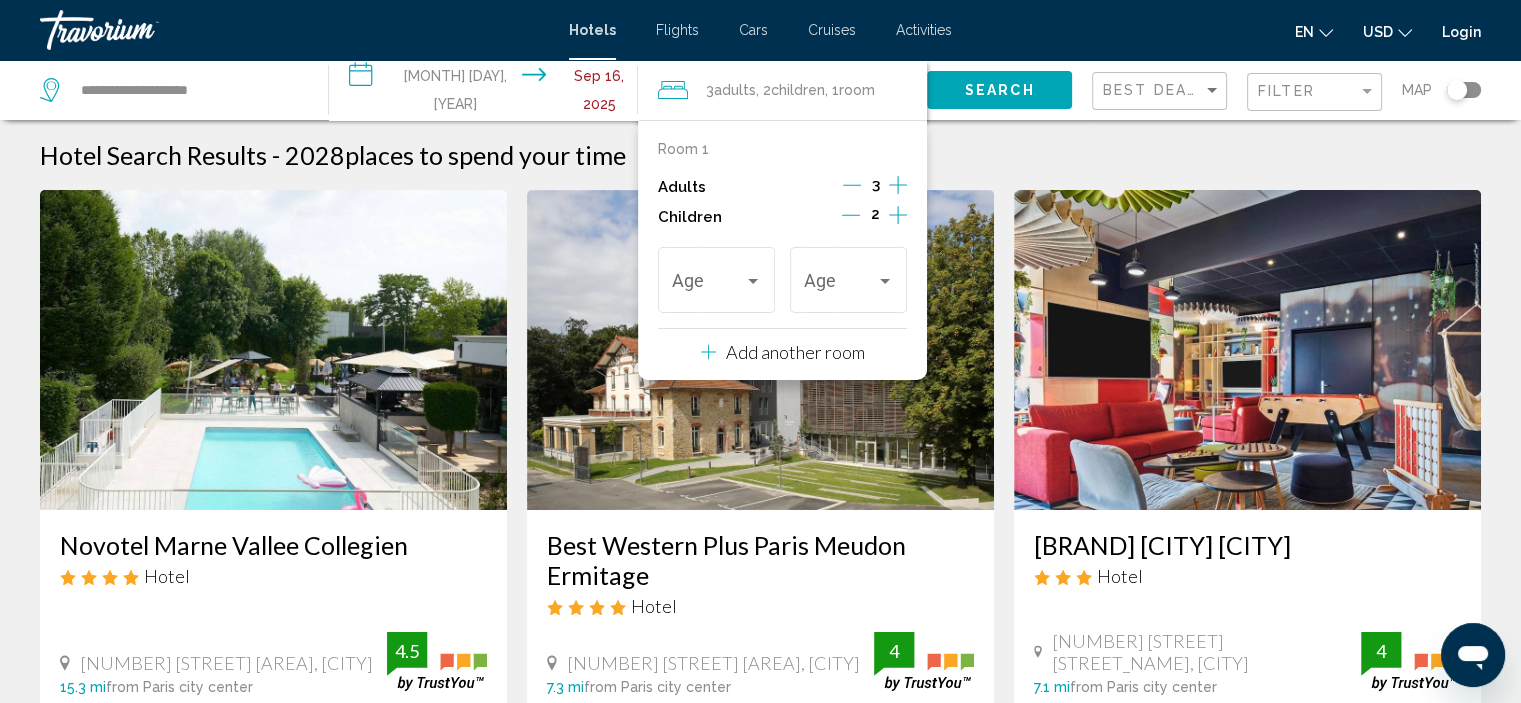 click 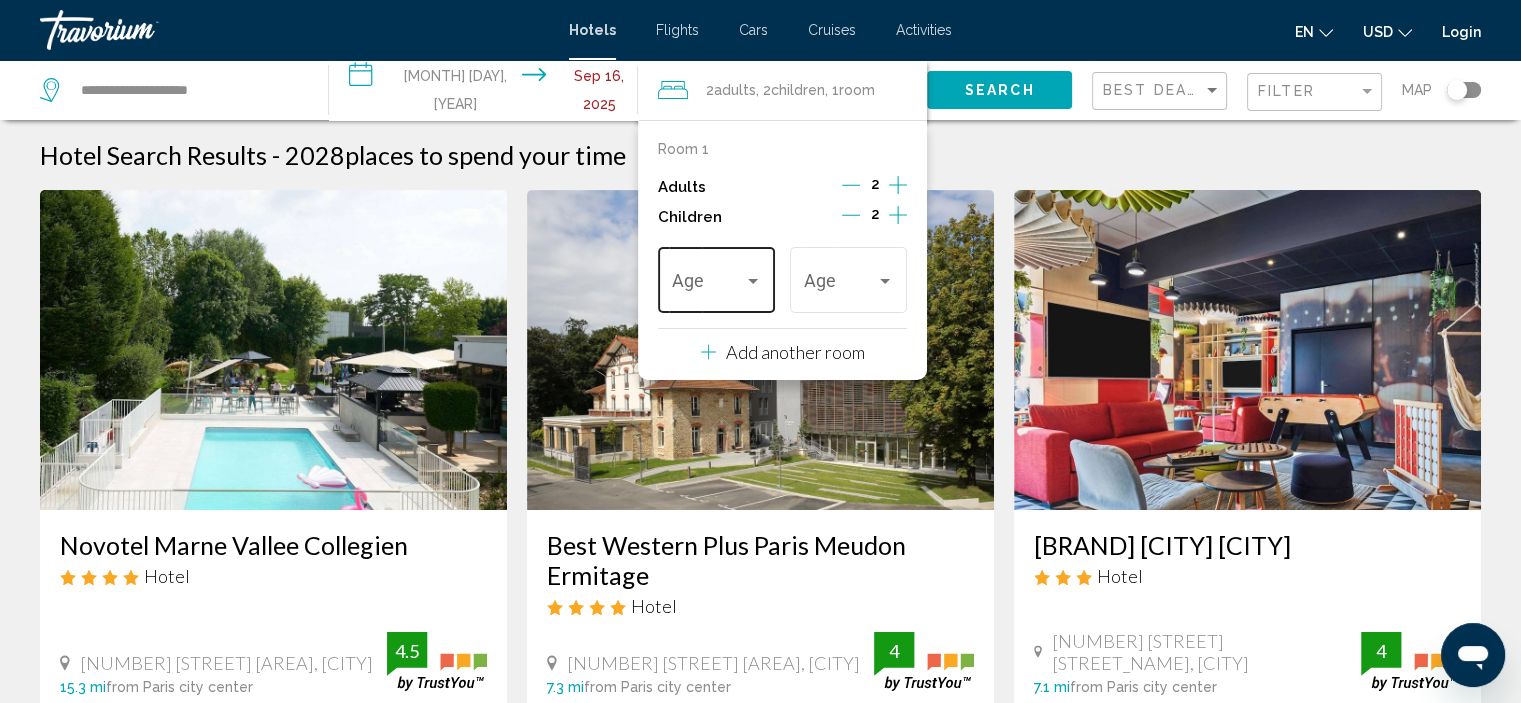 click at bounding box center [753, 281] 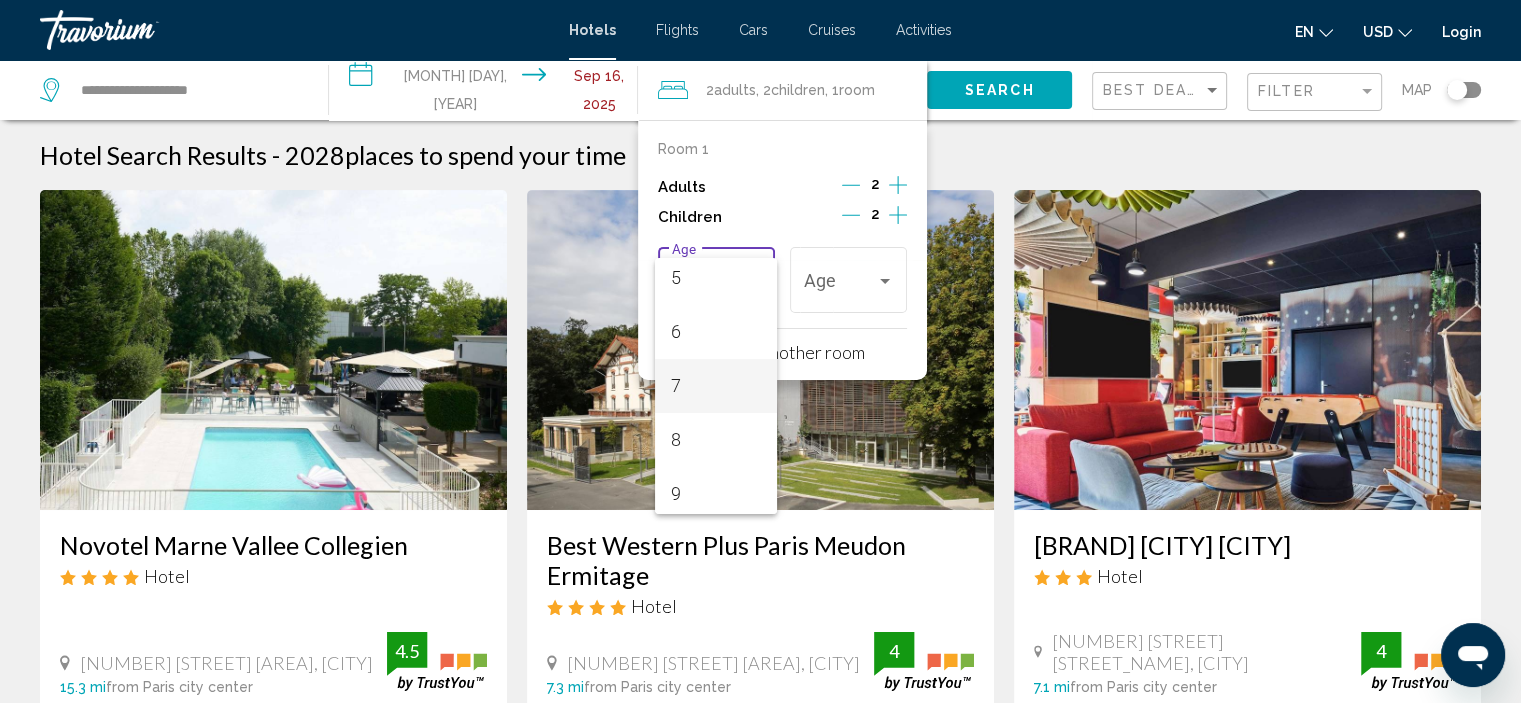 scroll, scrollTop: 300, scrollLeft: 0, axis: vertical 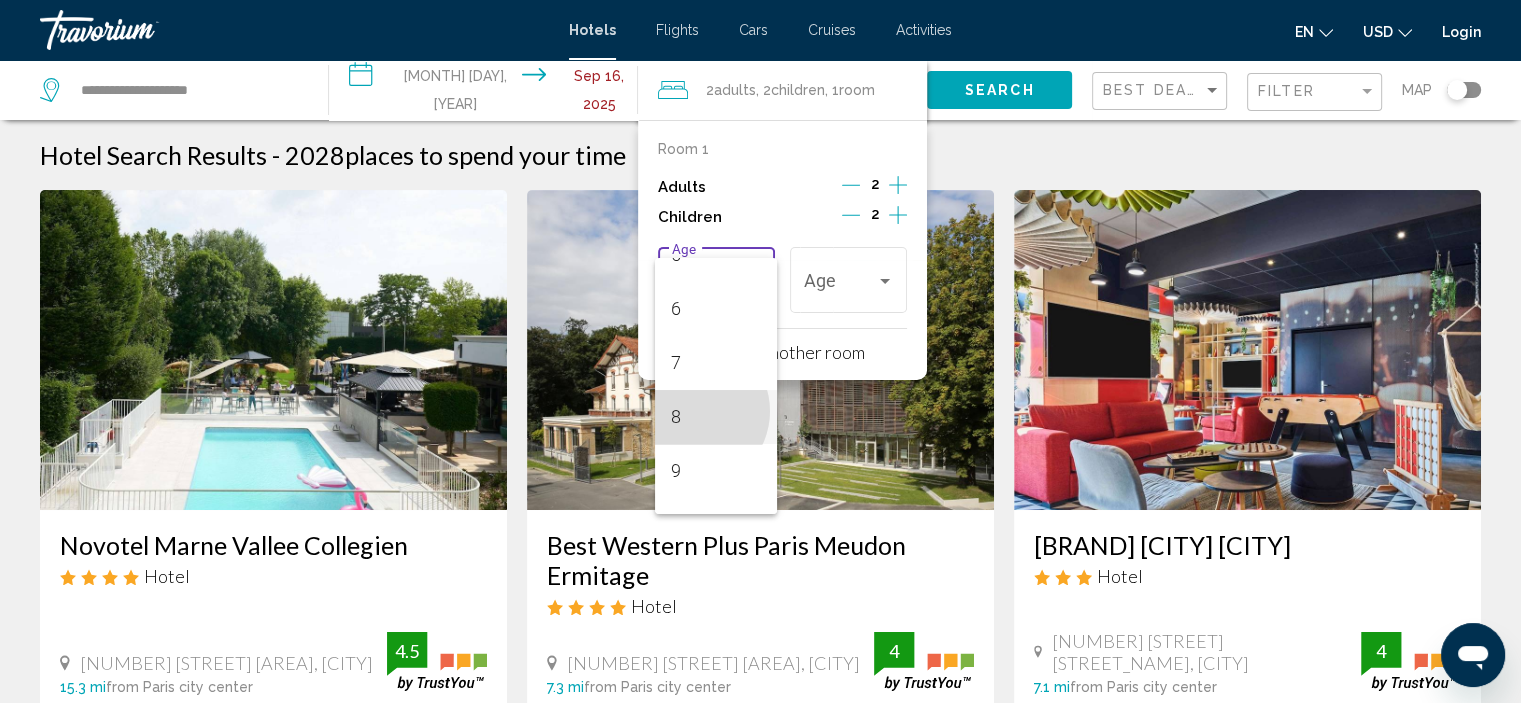 click on "8" at bounding box center (716, 417) 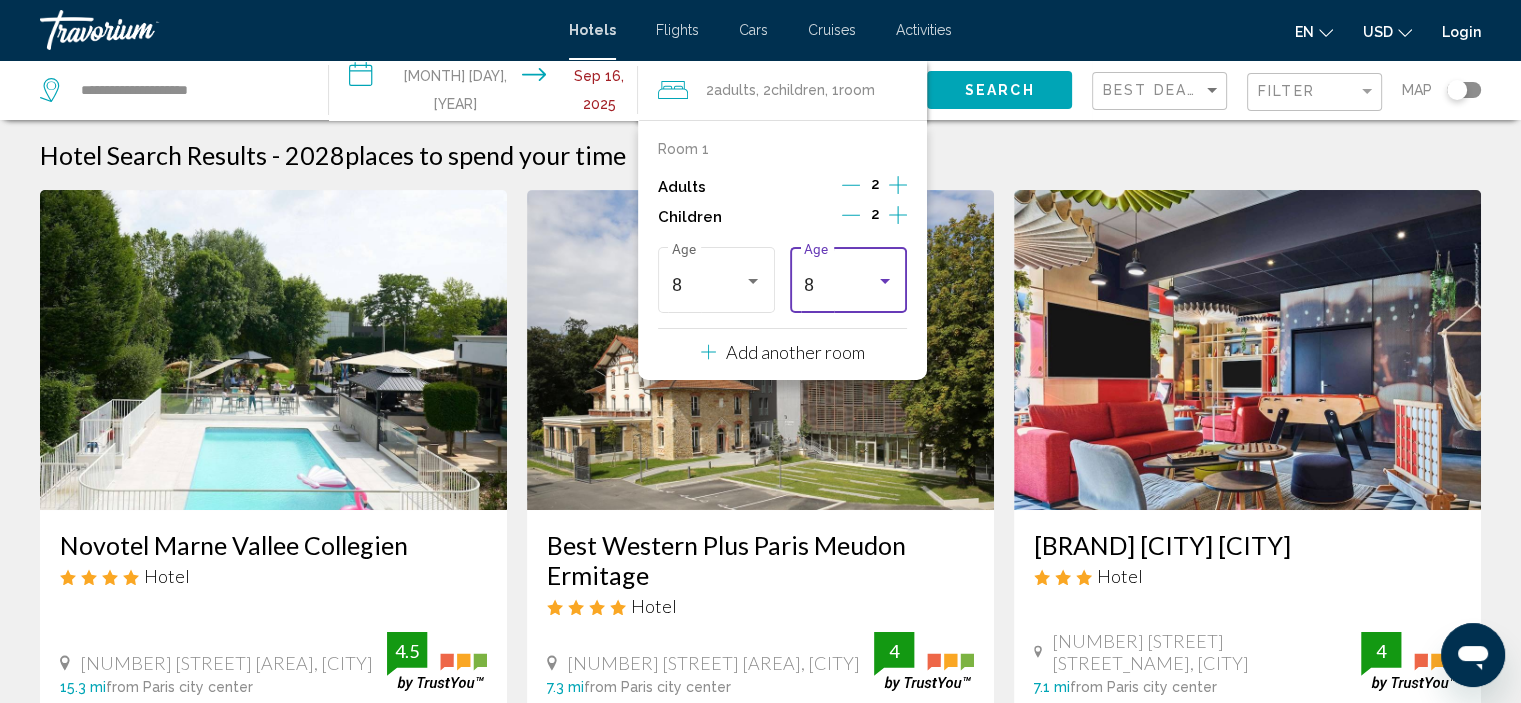 click at bounding box center (885, 281) 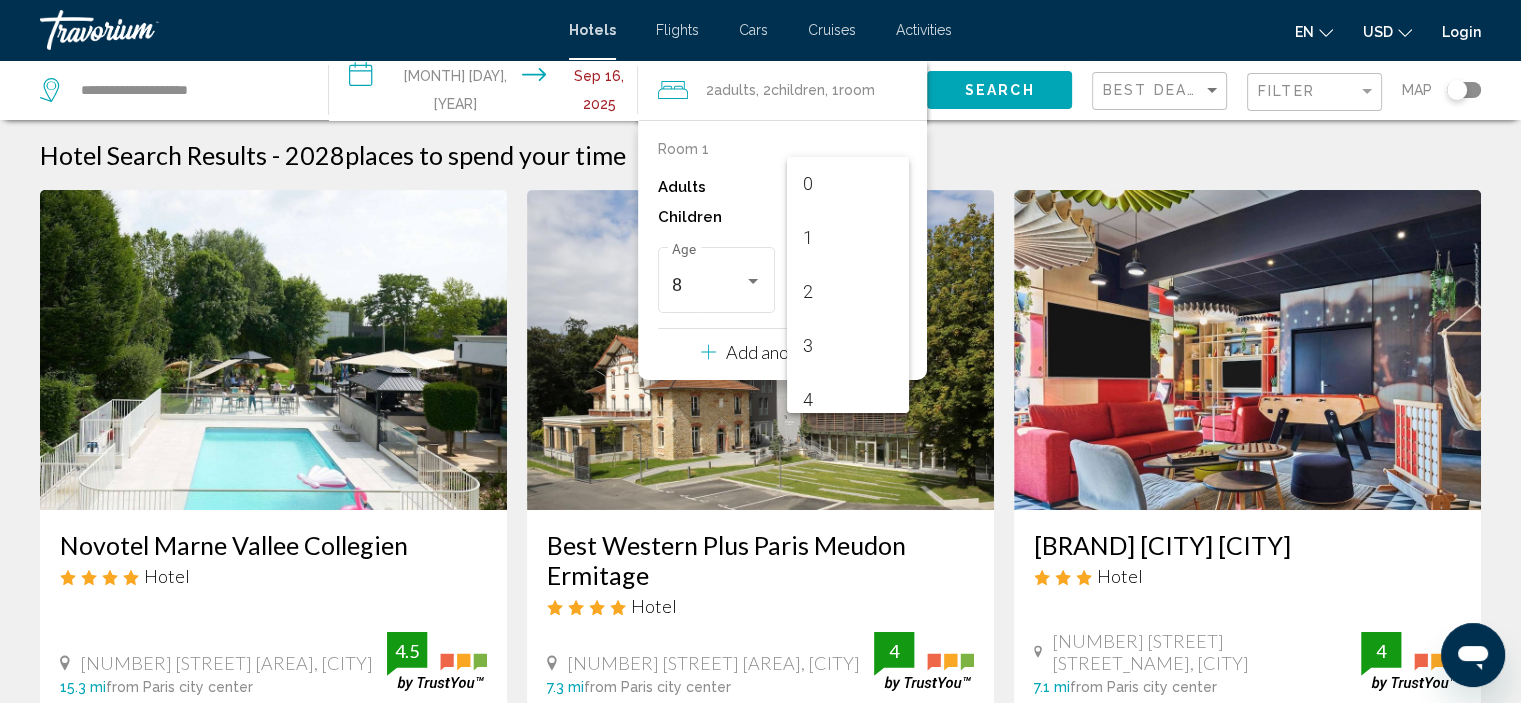 scroll, scrollTop: 331, scrollLeft: 0, axis: vertical 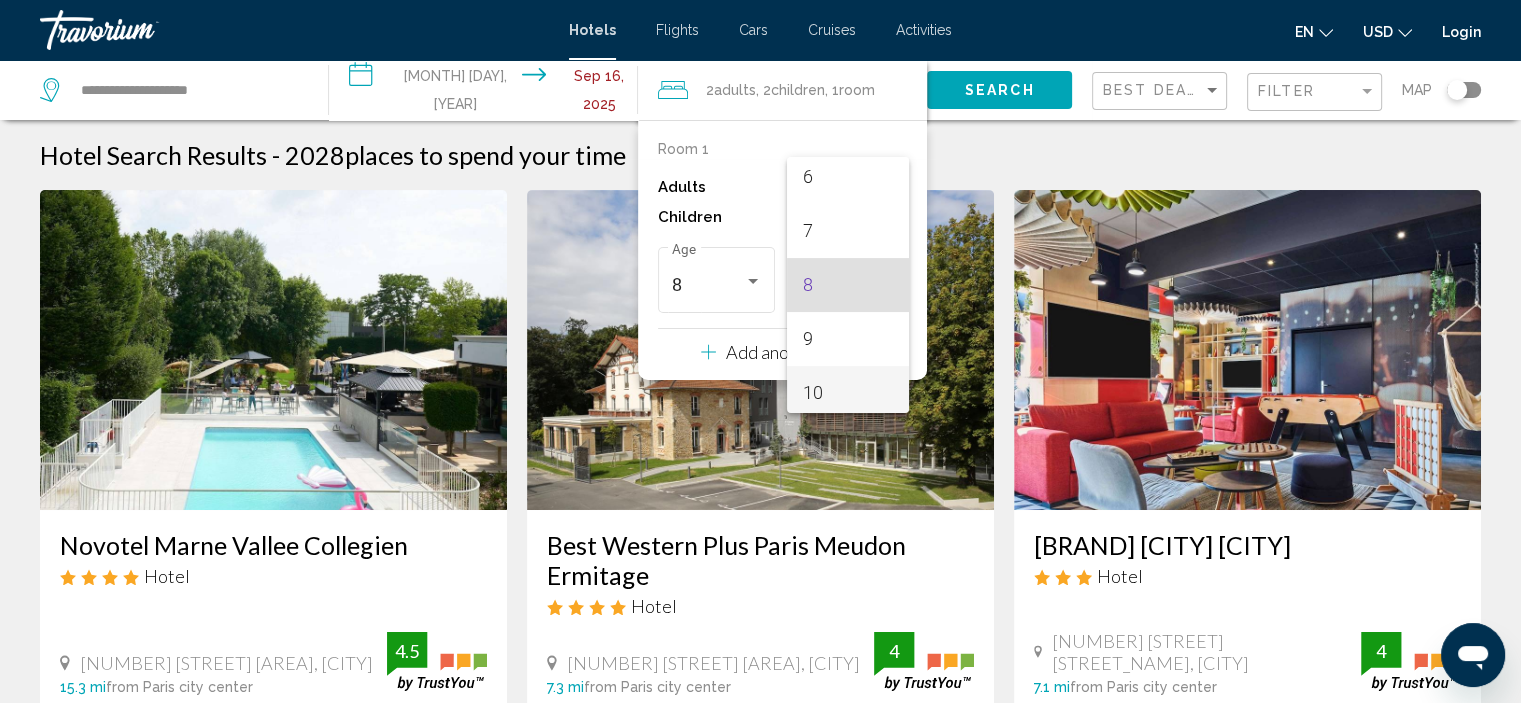 click on "10" at bounding box center (848, 393) 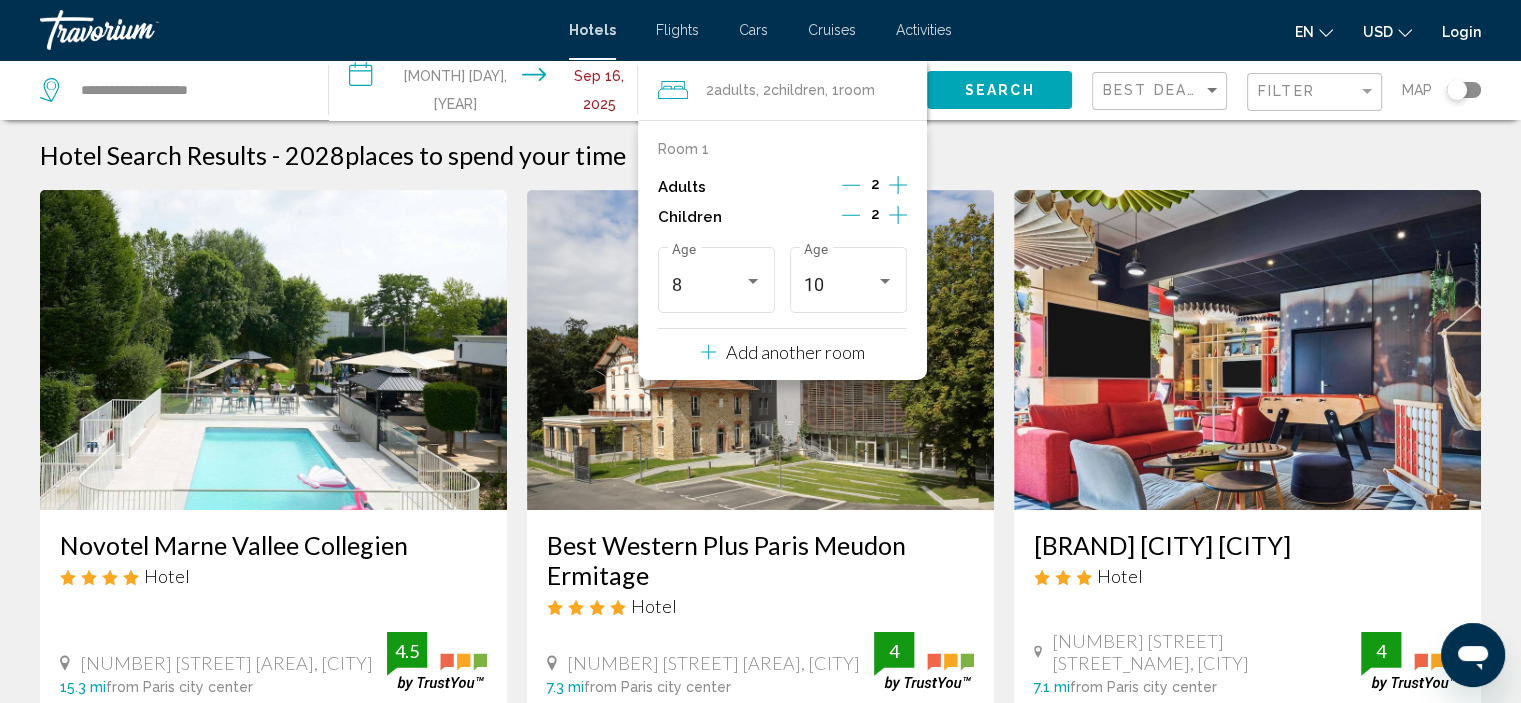 click on "Add another room" at bounding box center (795, 352) 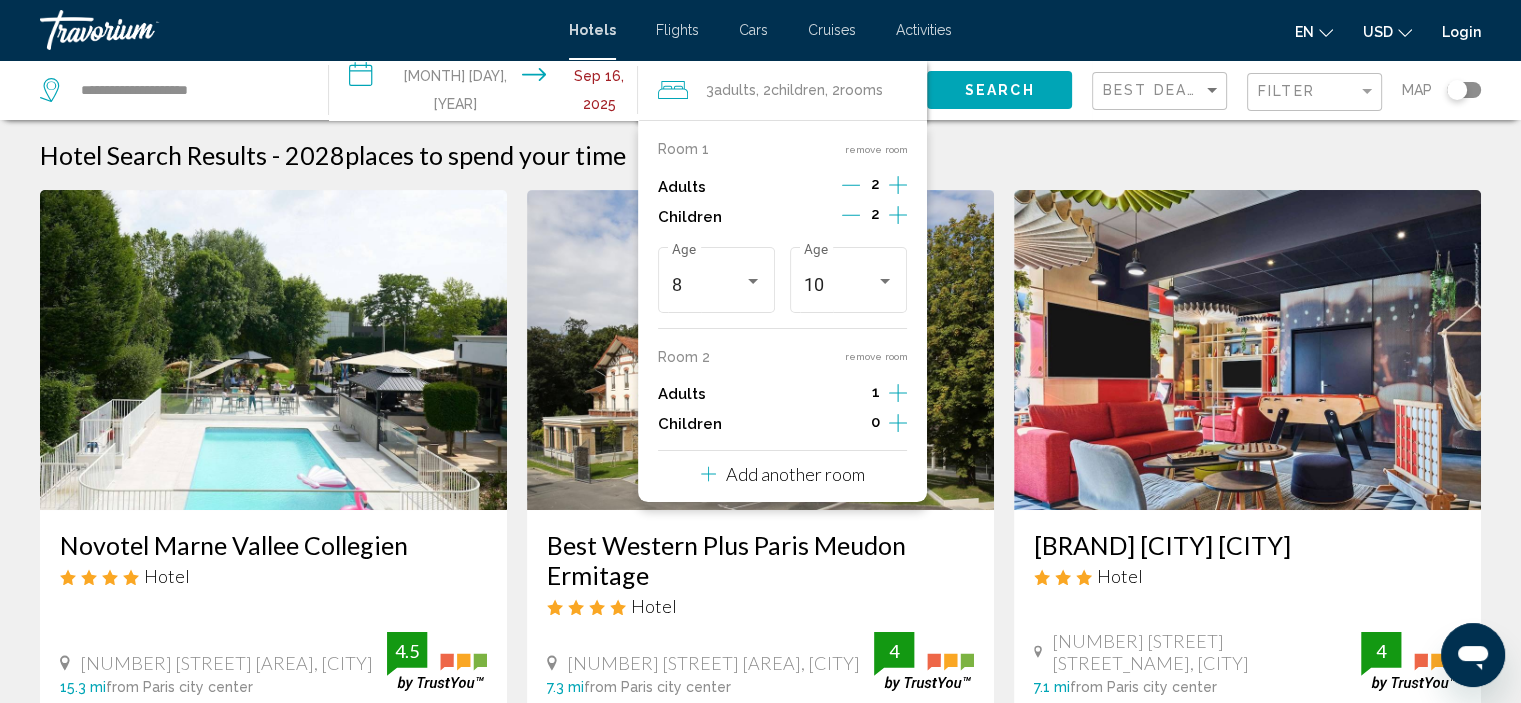 click 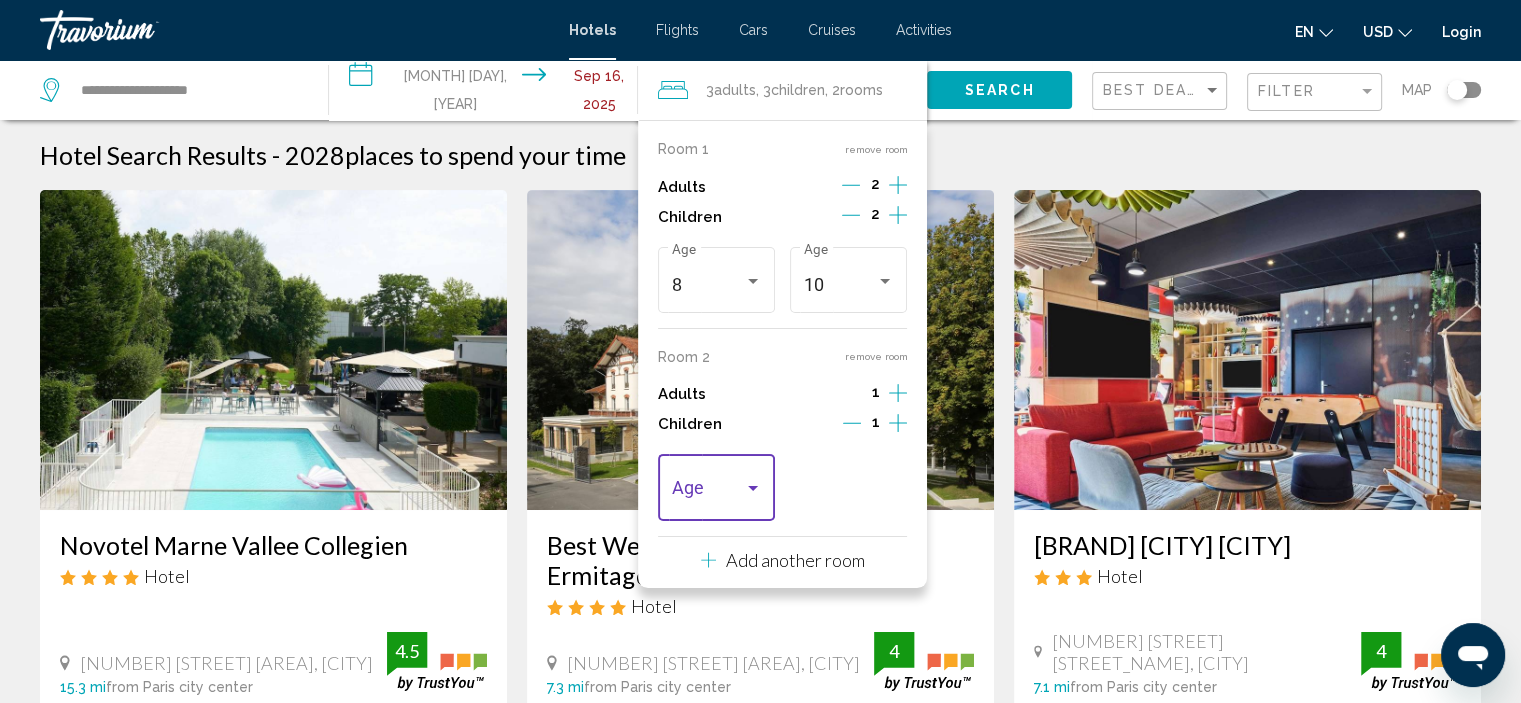 click at bounding box center (753, 489) 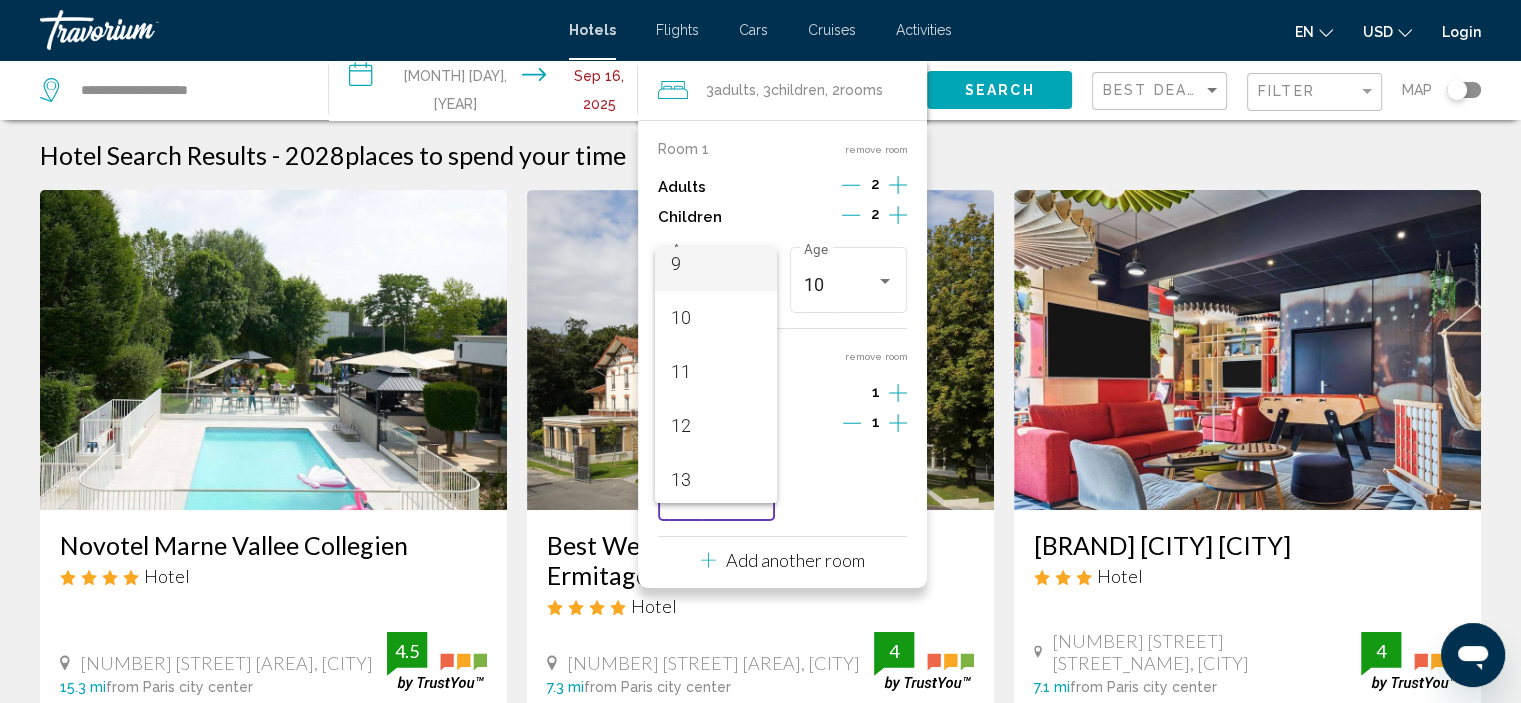 scroll, scrollTop: 500, scrollLeft: 0, axis: vertical 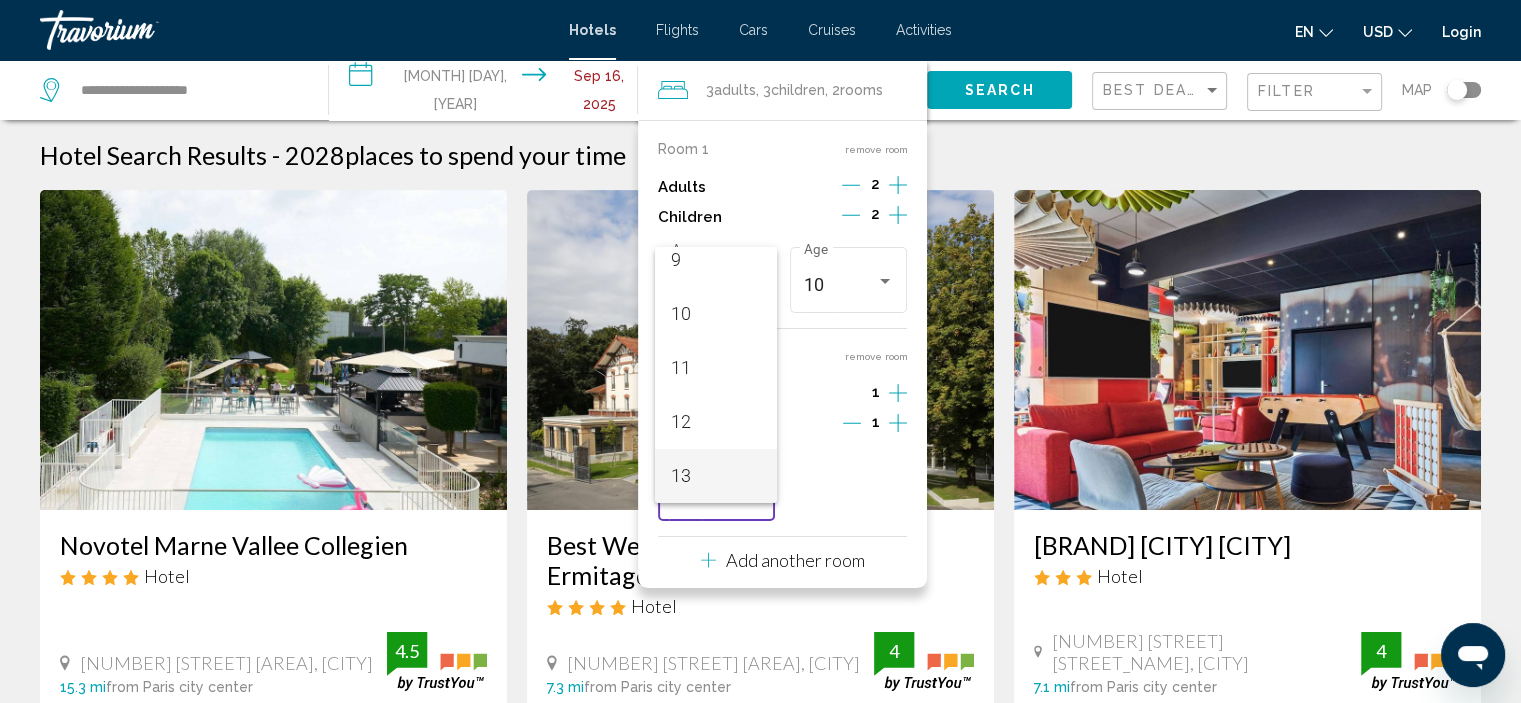 click on "13" at bounding box center (716, 476) 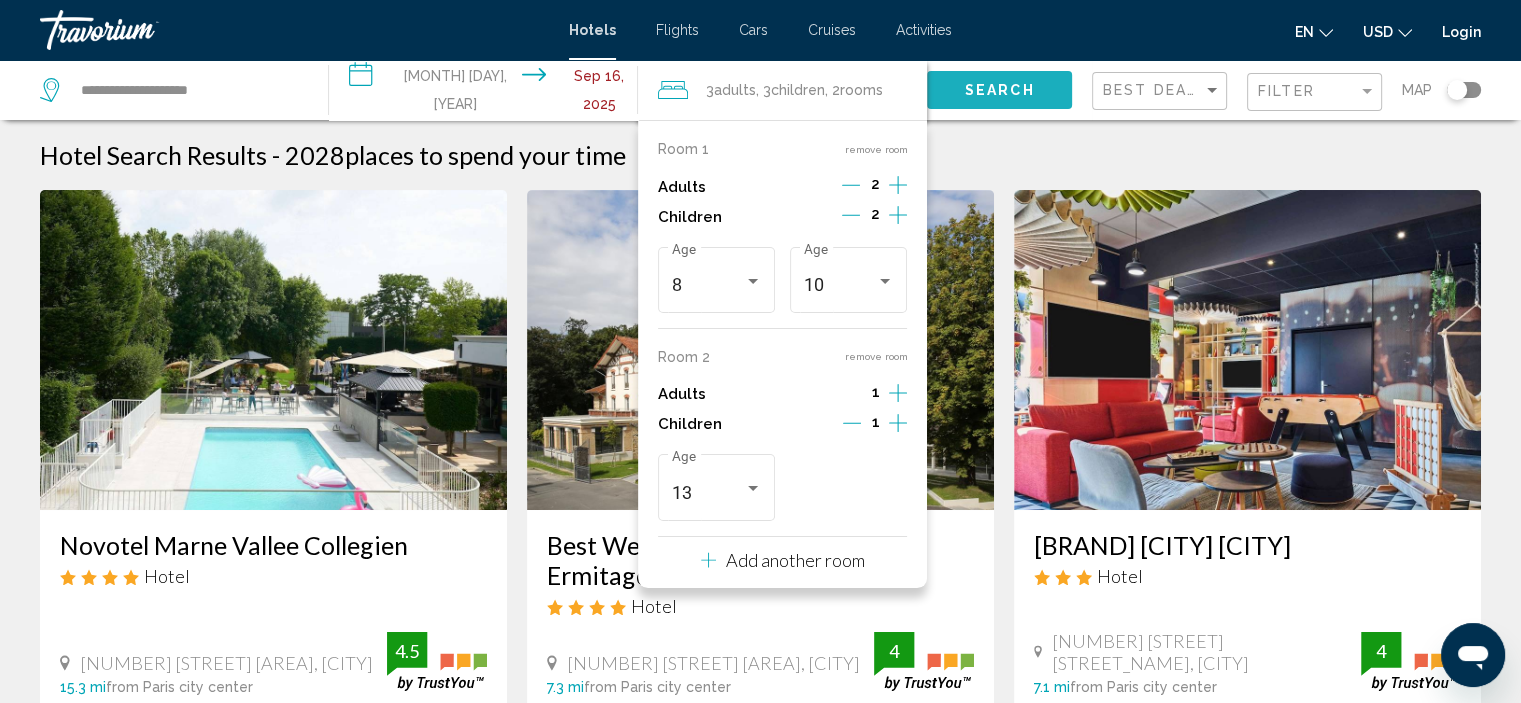 click on "Search" 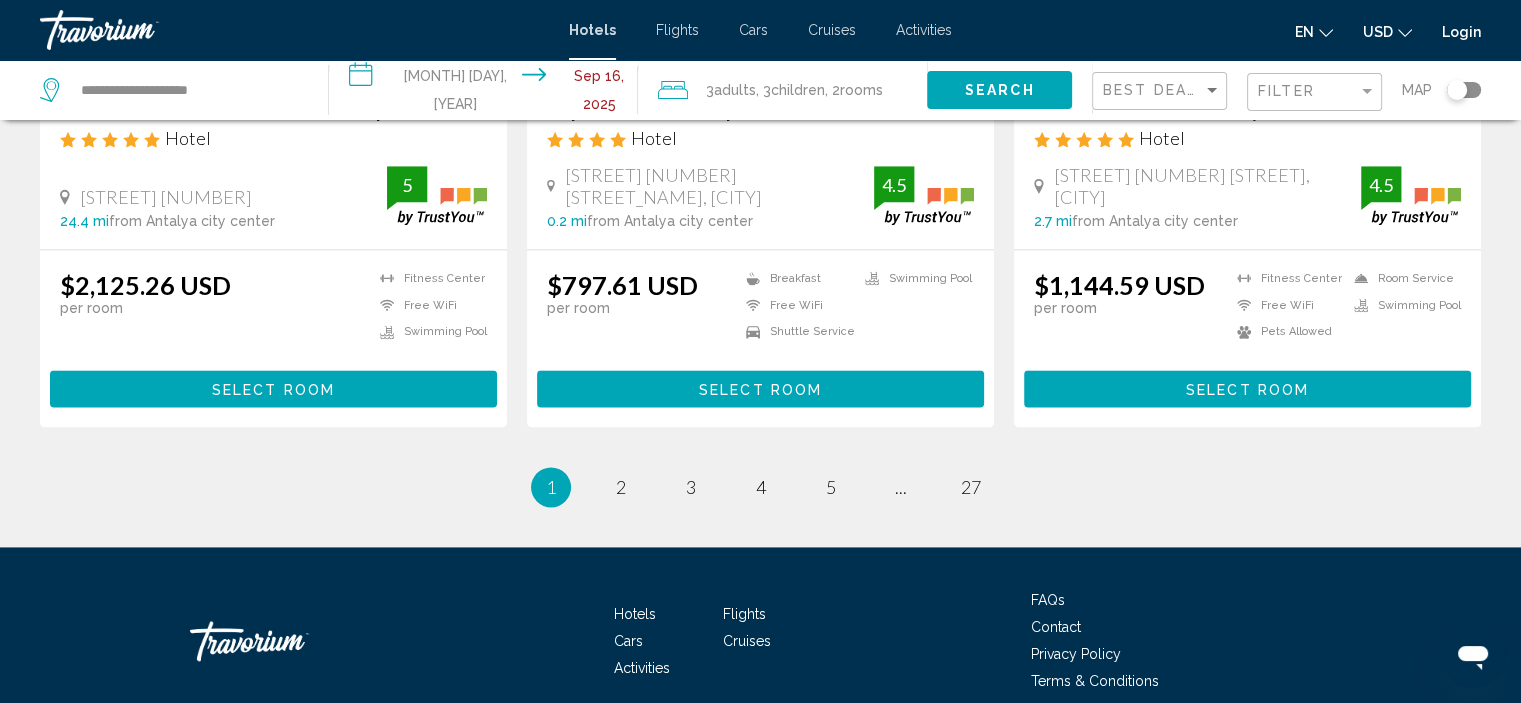 scroll, scrollTop: 2729, scrollLeft: 0, axis: vertical 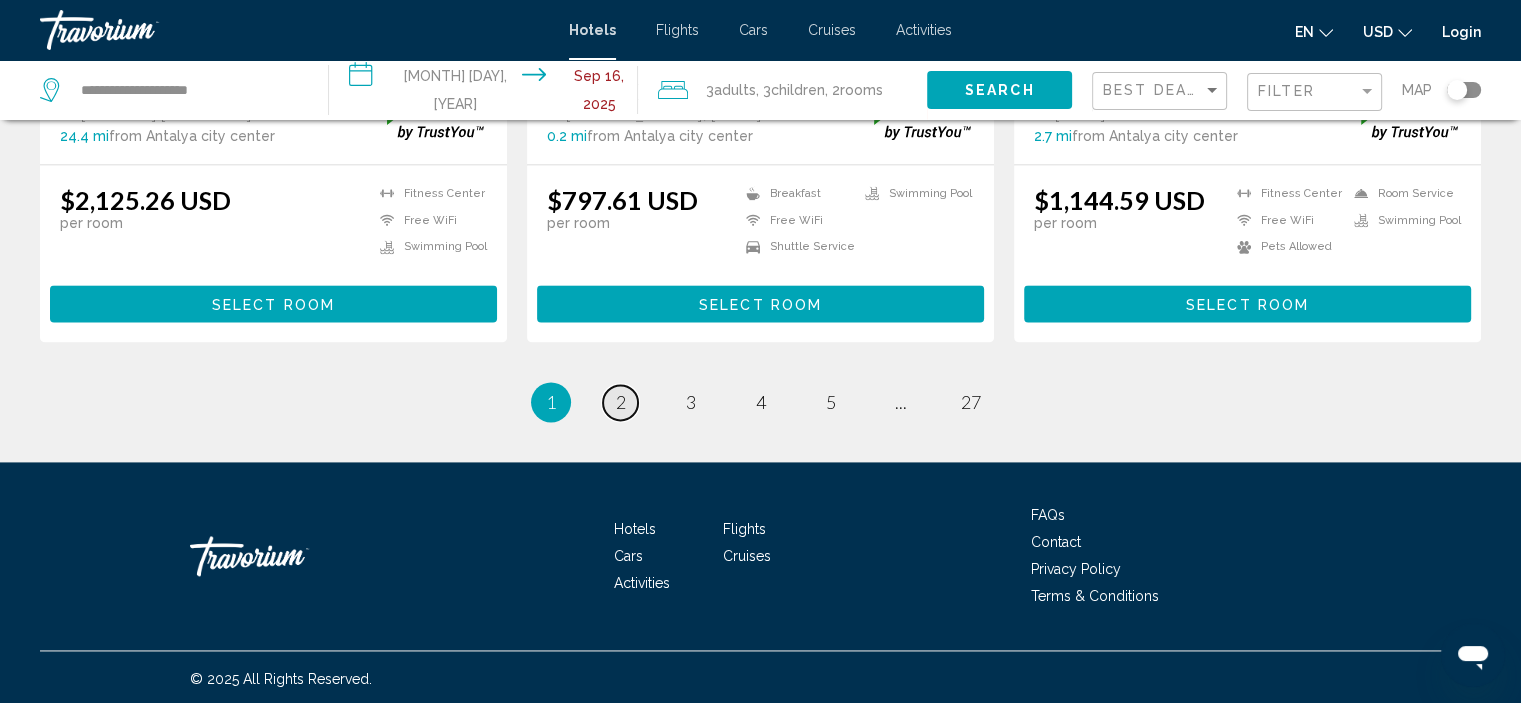 click on "2" at bounding box center (621, 402) 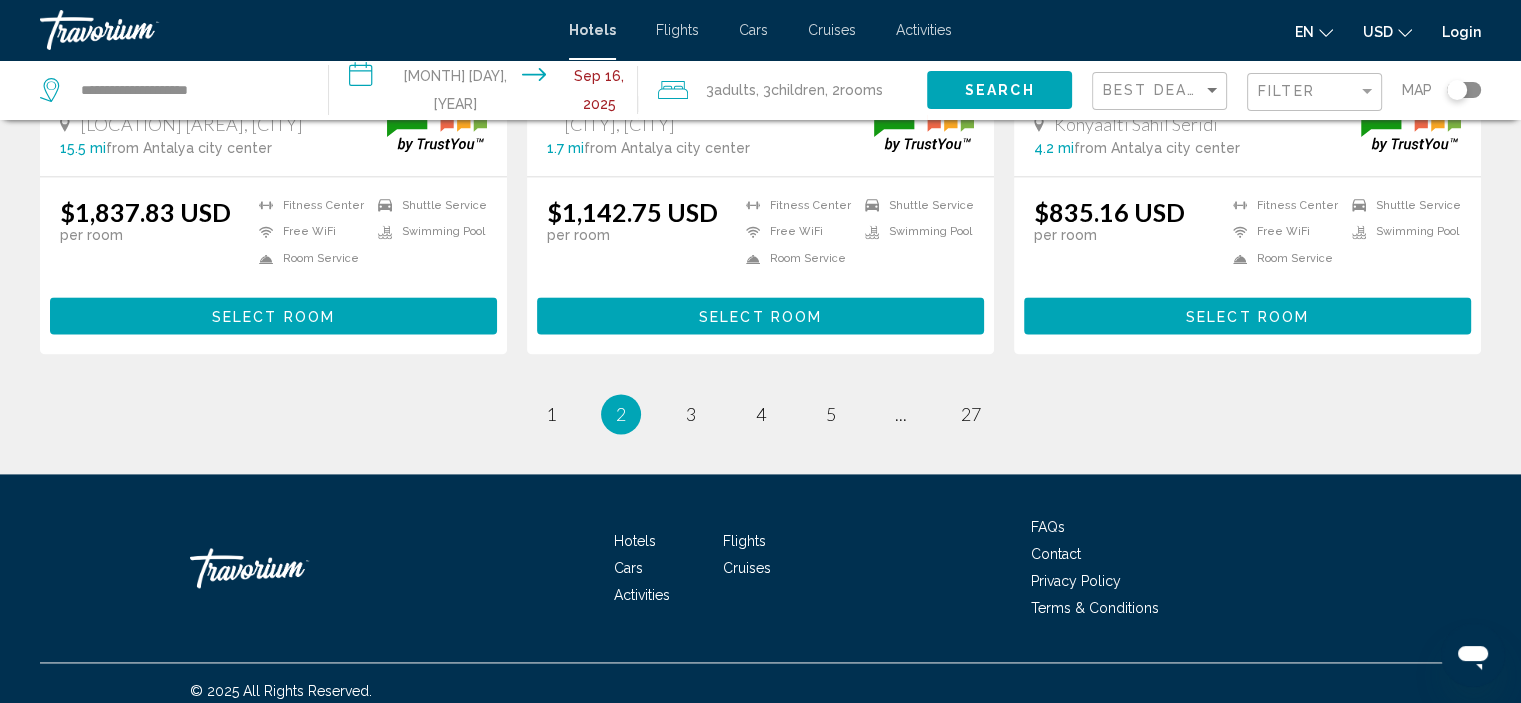 scroll, scrollTop: 2698, scrollLeft: 0, axis: vertical 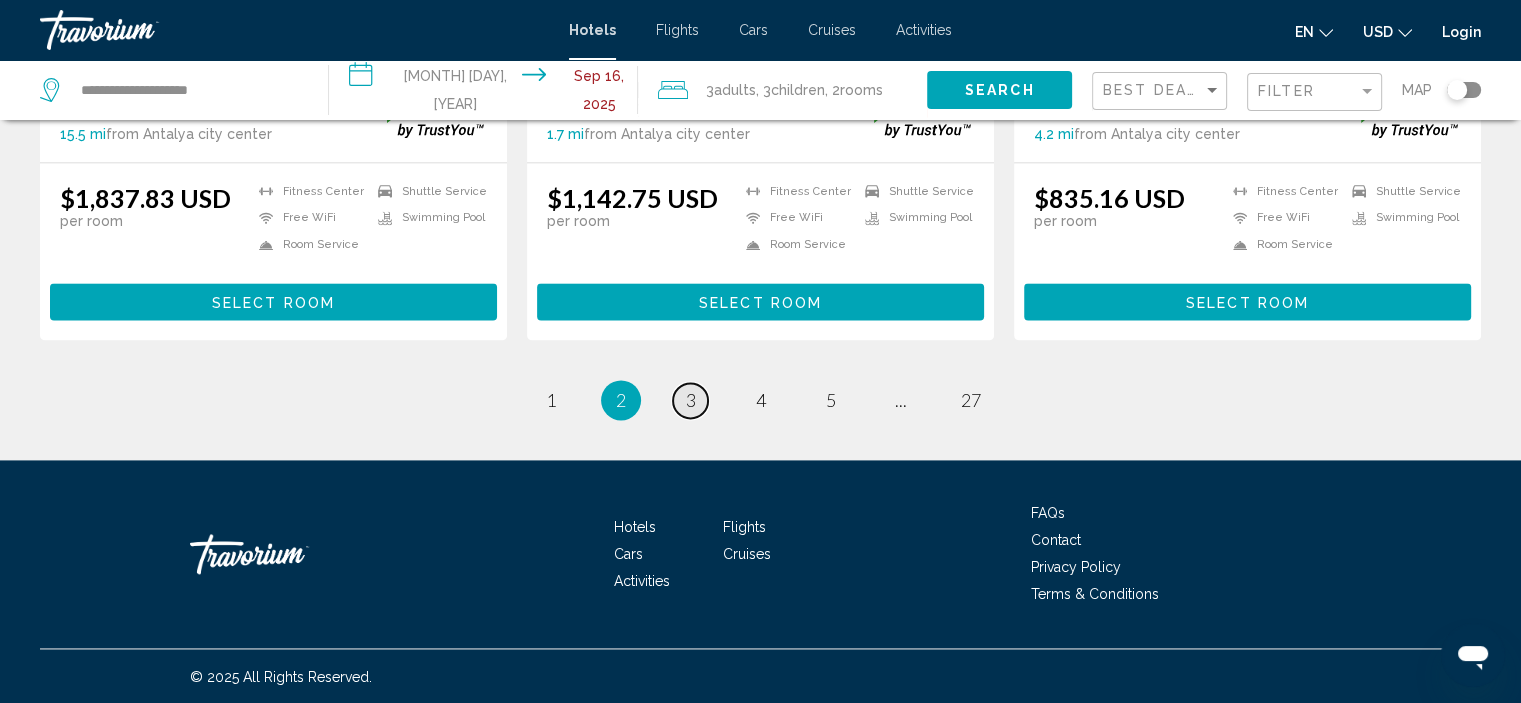 click on "3" at bounding box center (691, 400) 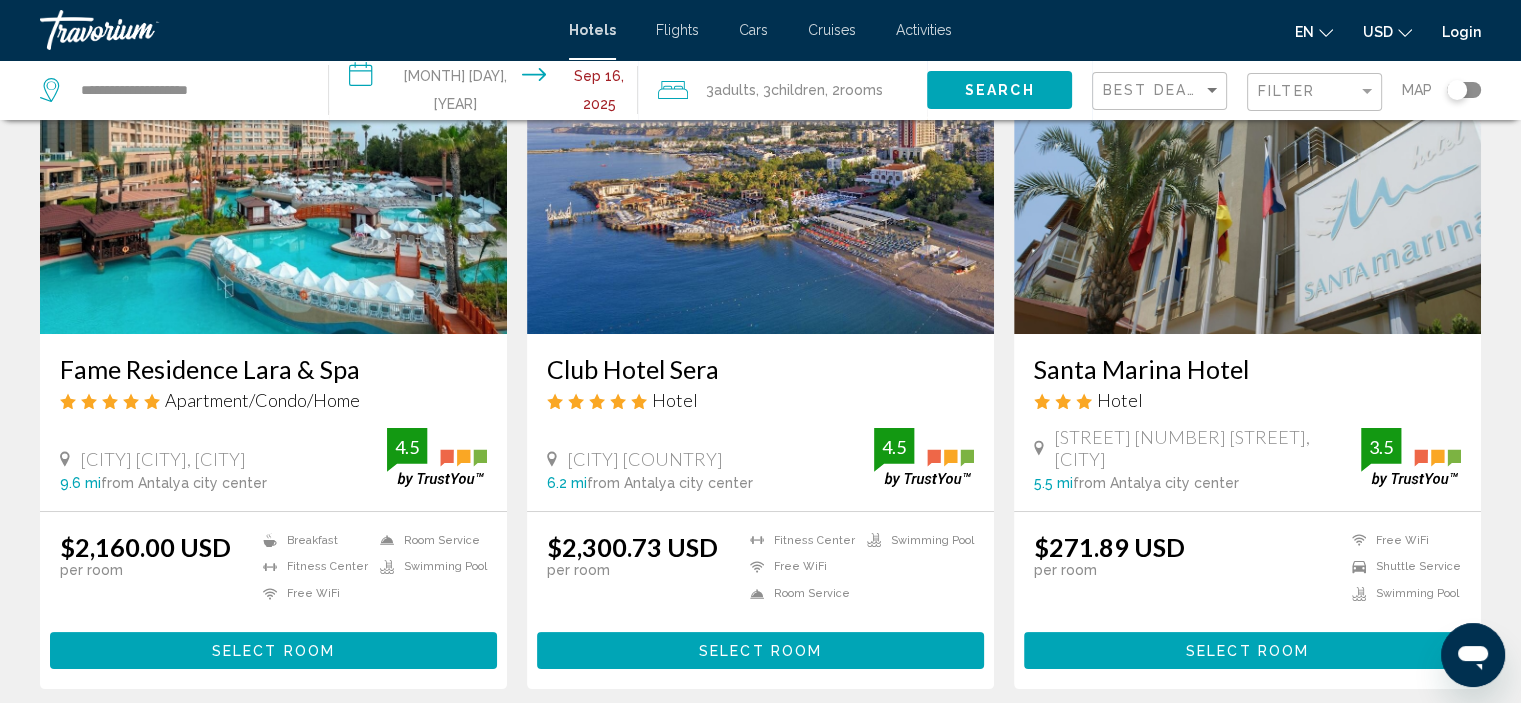 scroll, scrollTop: 0, scrollLeft: 0, axis: both 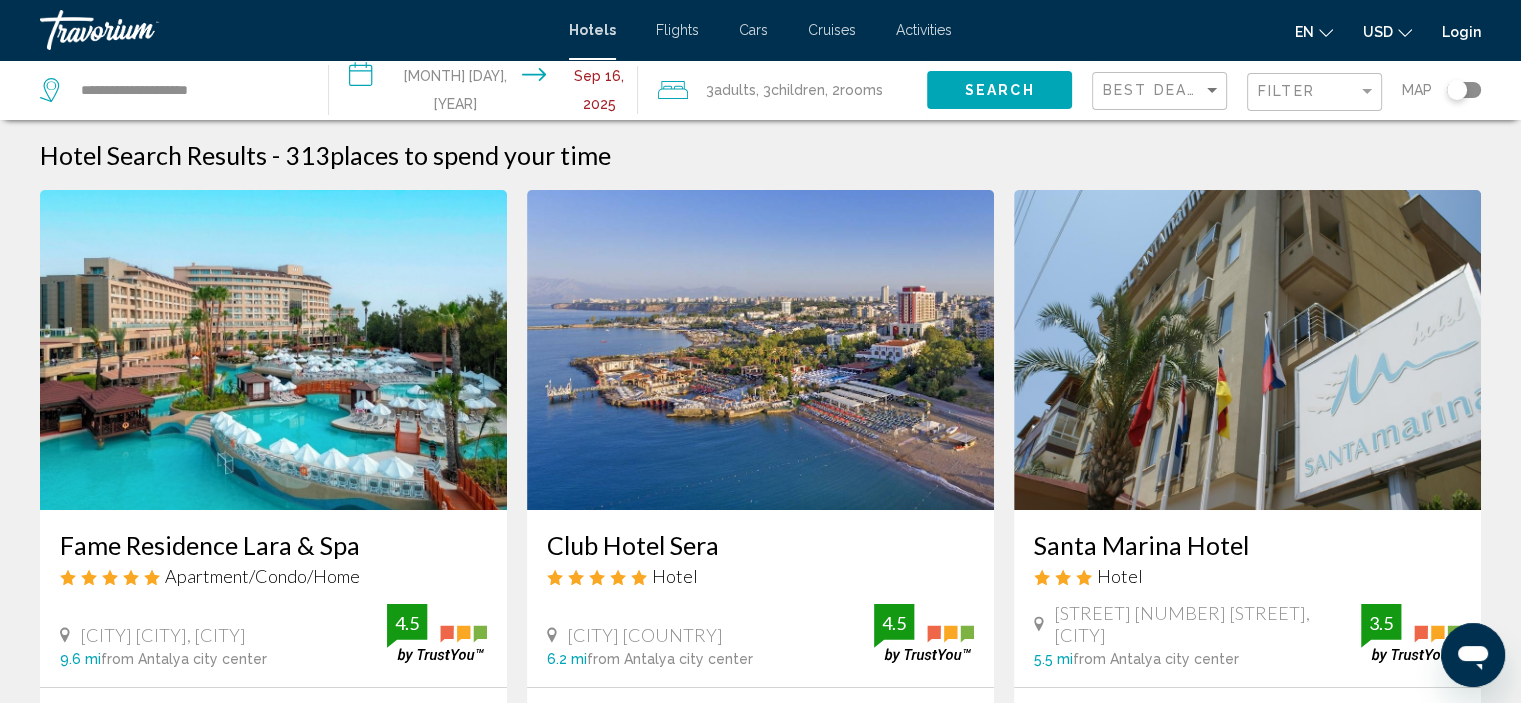 click at bounding box center [273, 350] 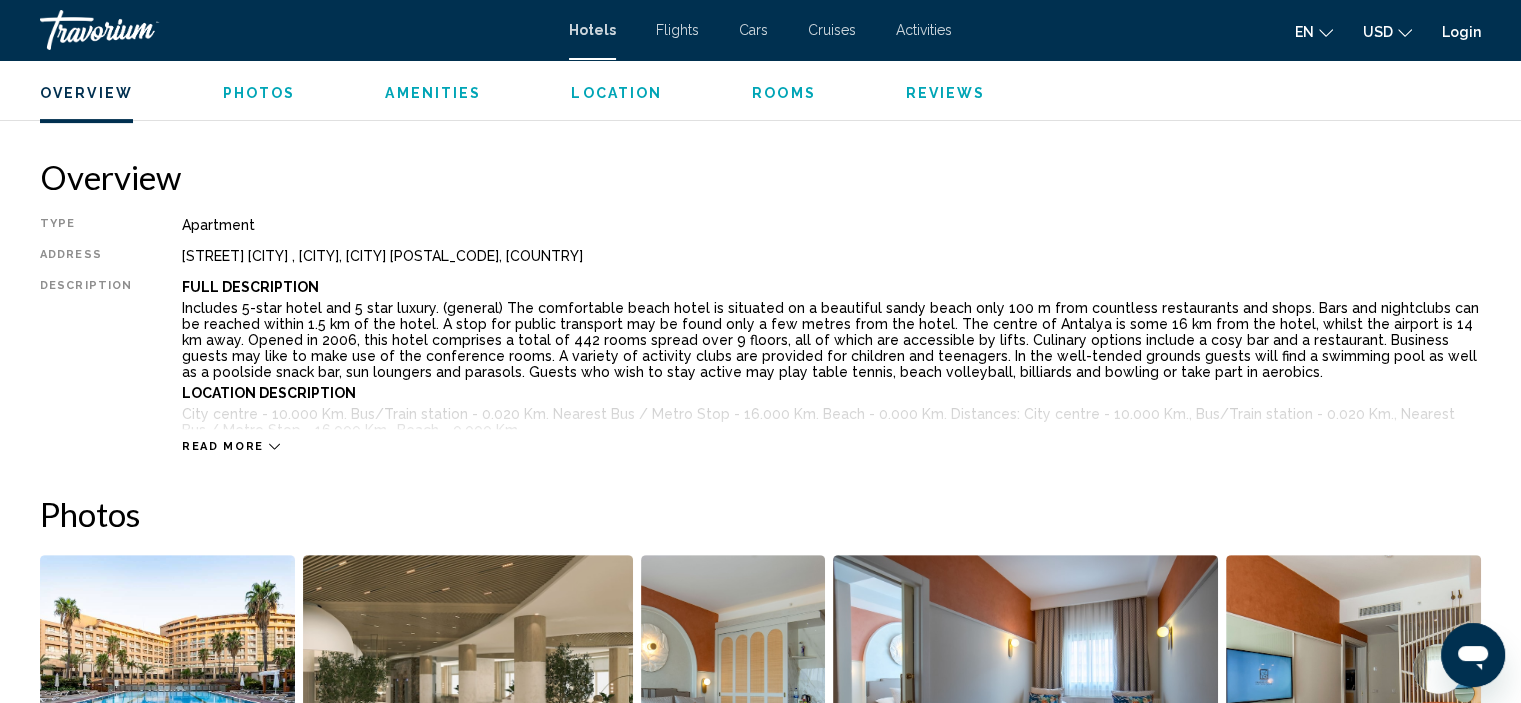 scroll, scrollTop: 608, scrollLeft: 0, axis: vertical 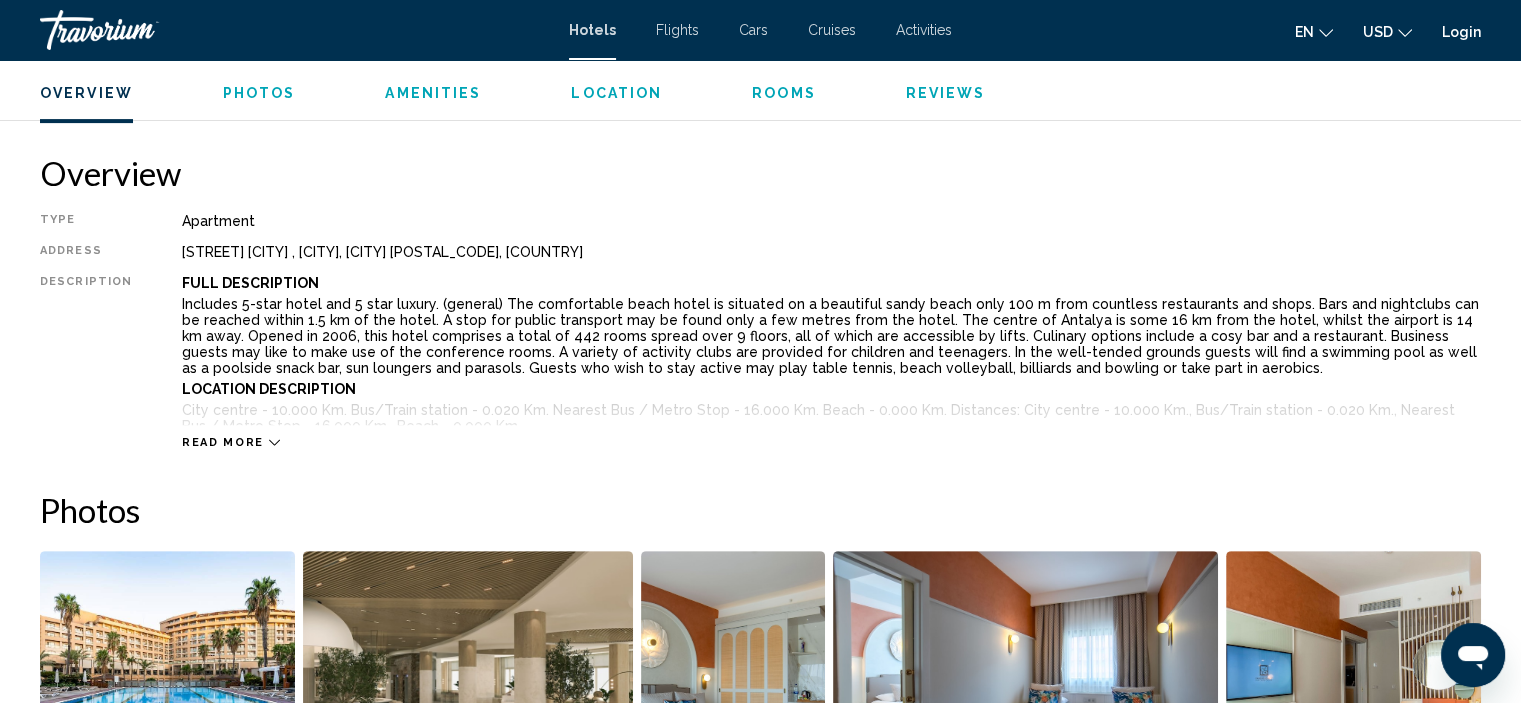 click 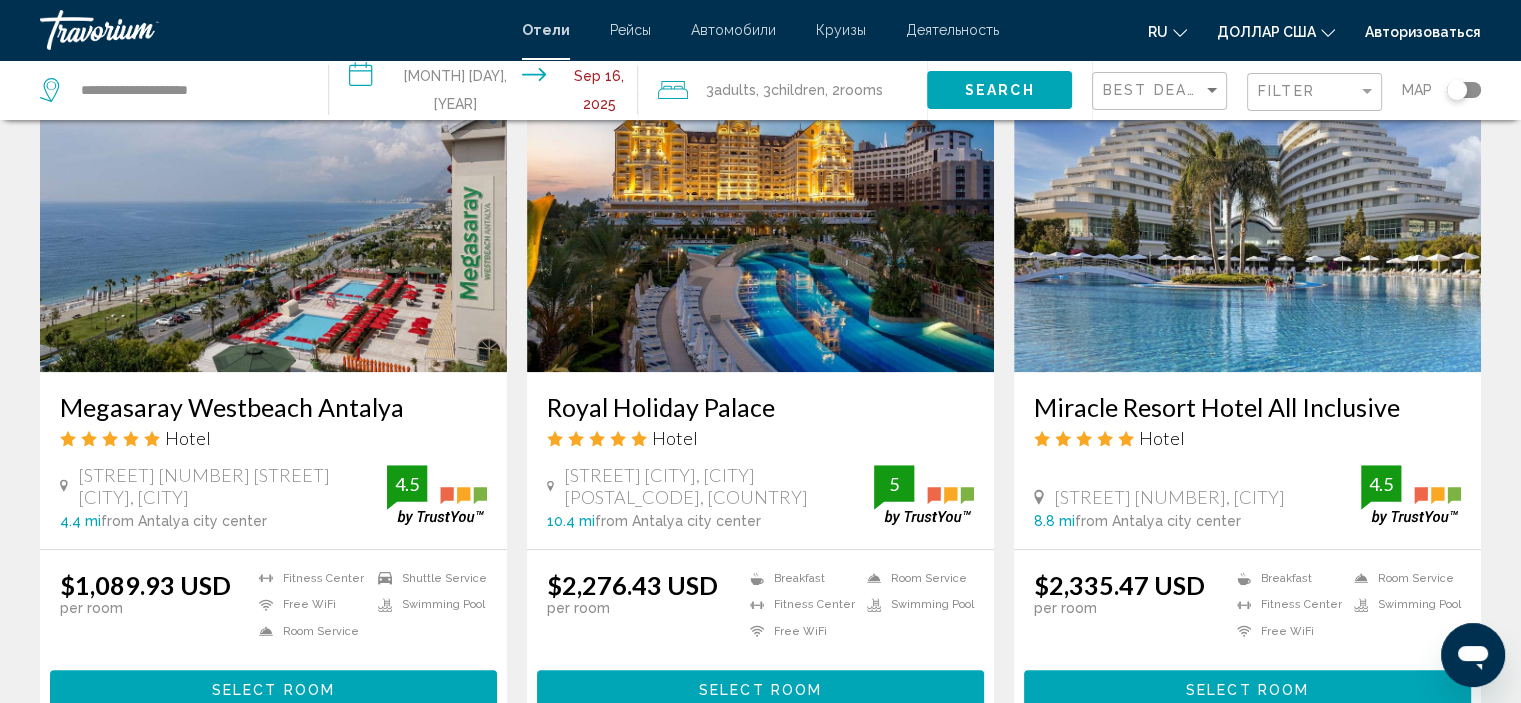 scroll, scrollTop: 1600, scrollLeft: 0, axis: vertical 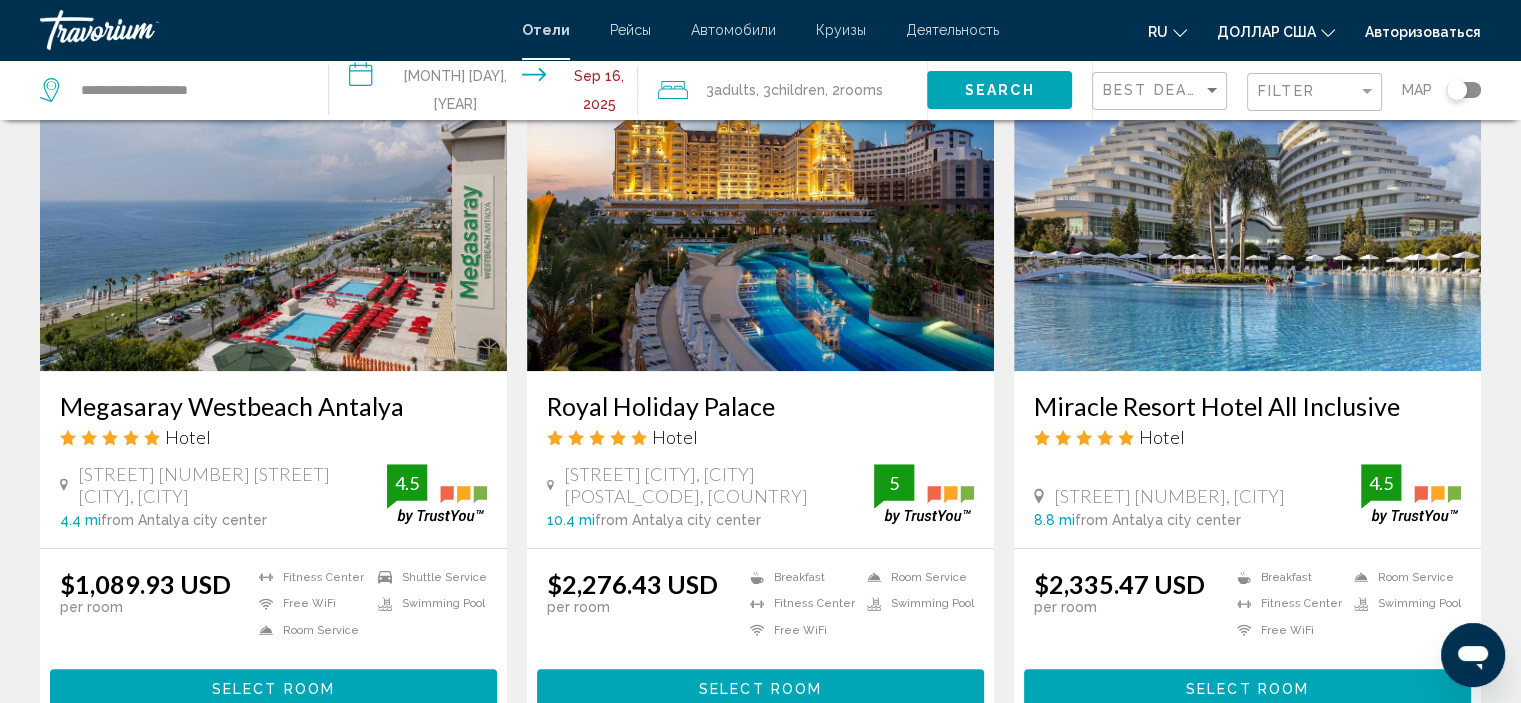 click at bounding box center [273, 211] 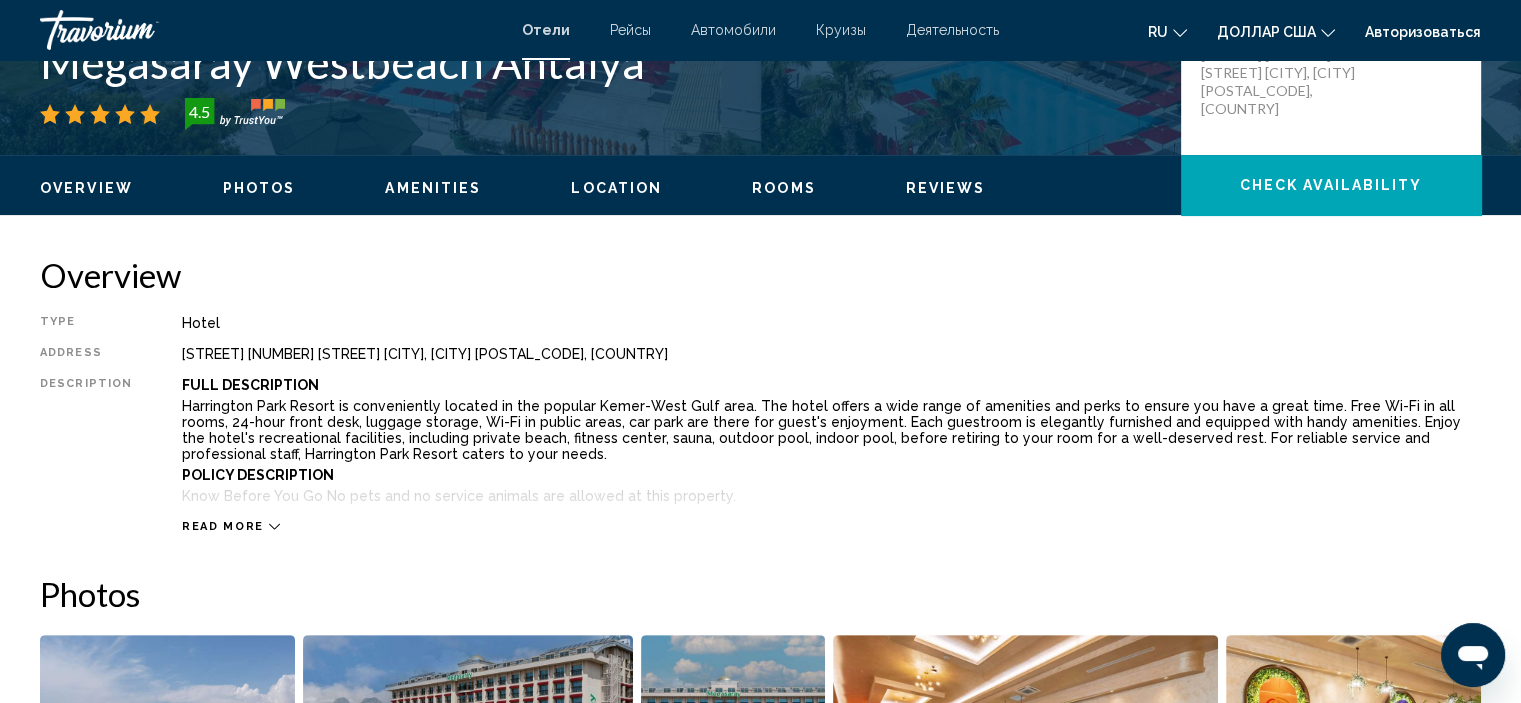 scroll, scrollTop: 508, scrollLeft: 0, axis: vertical 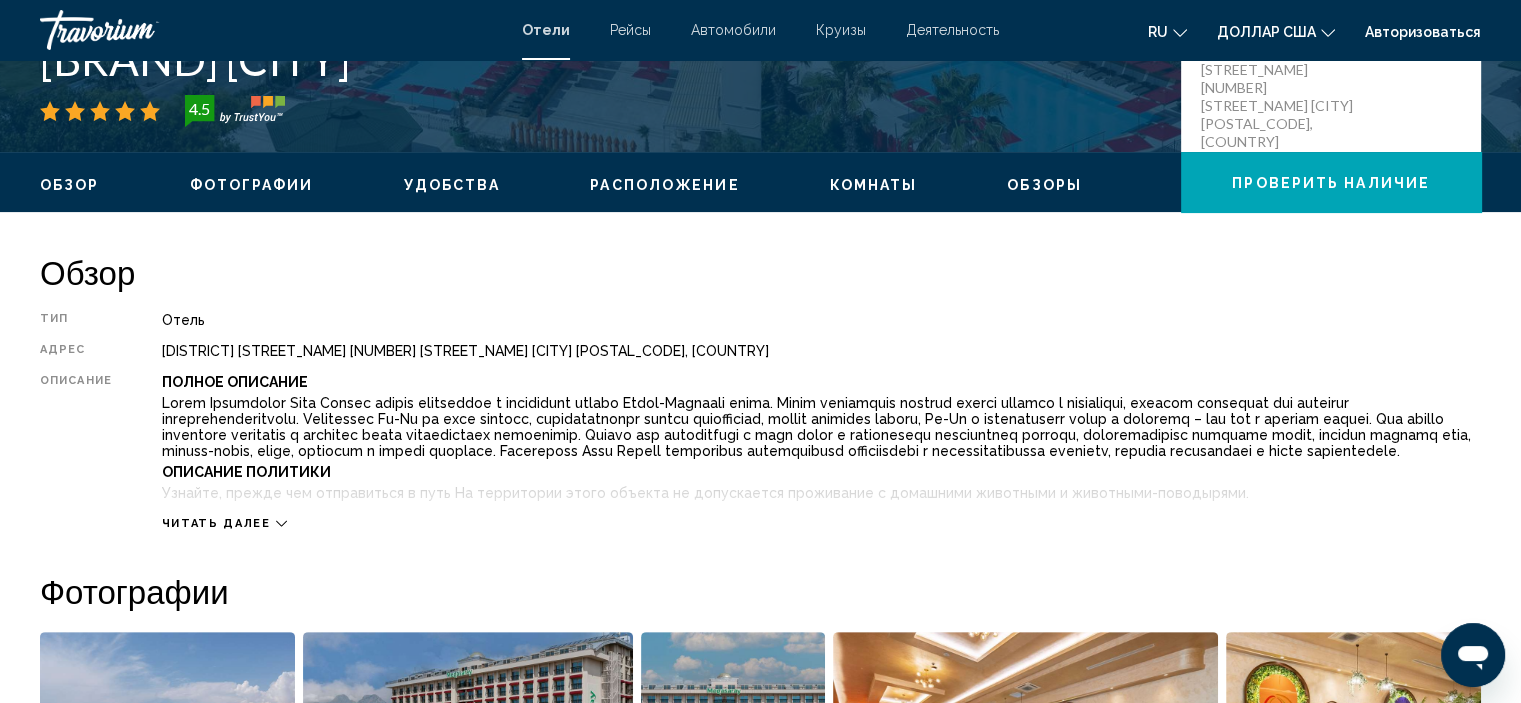 click on "Читать далее" at bounding box center (216, 523) 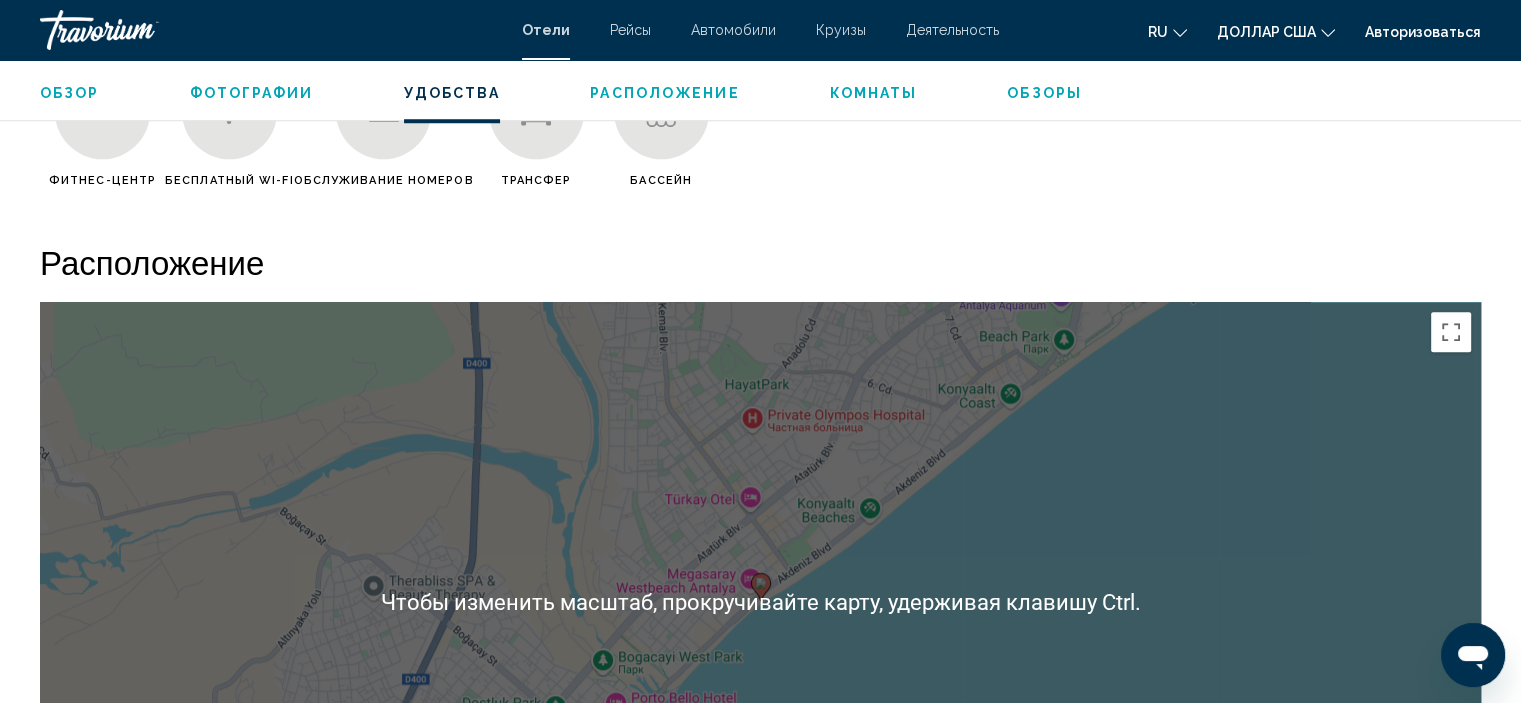 scroll, scrollTop: 1008, scrollLeft: 0, axis: vertical 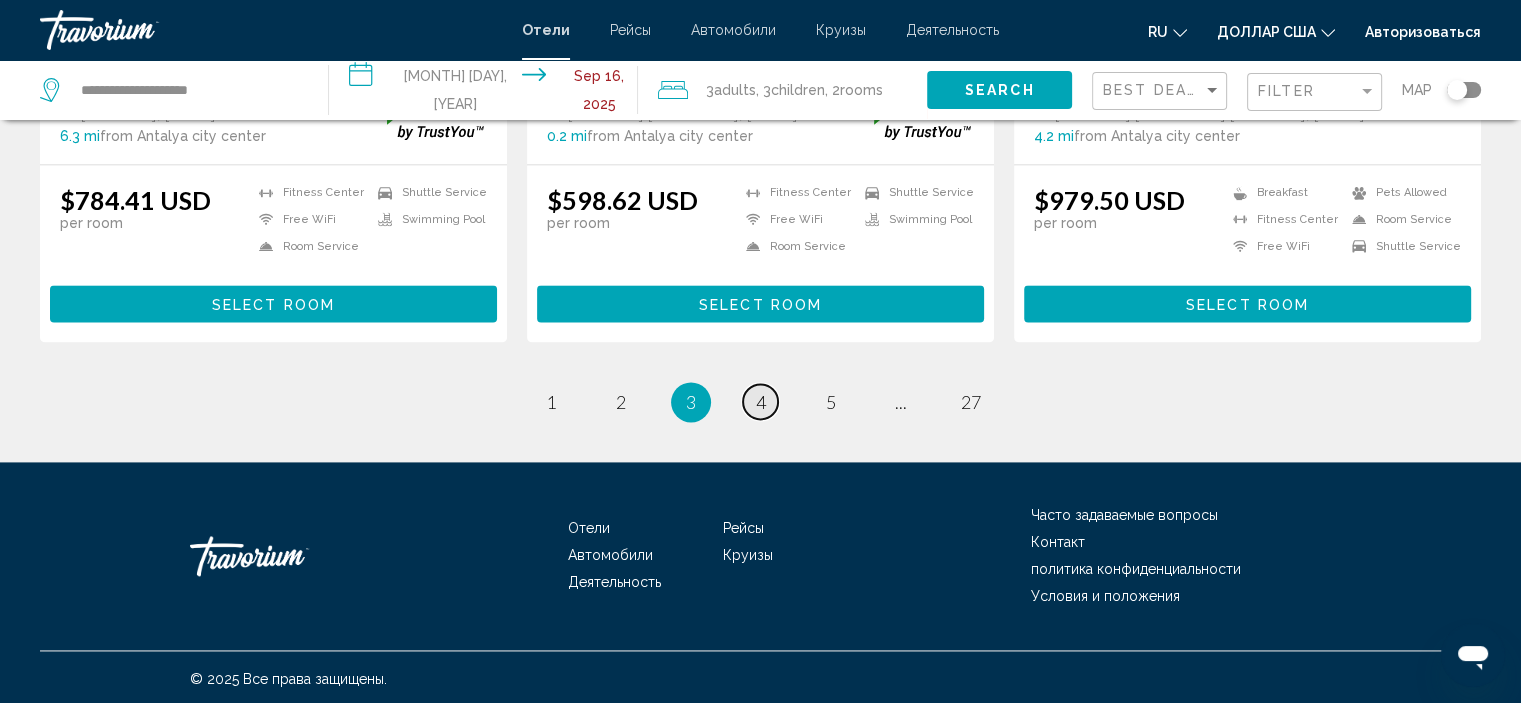 click on "page  4" at bounding box center [760, 401] 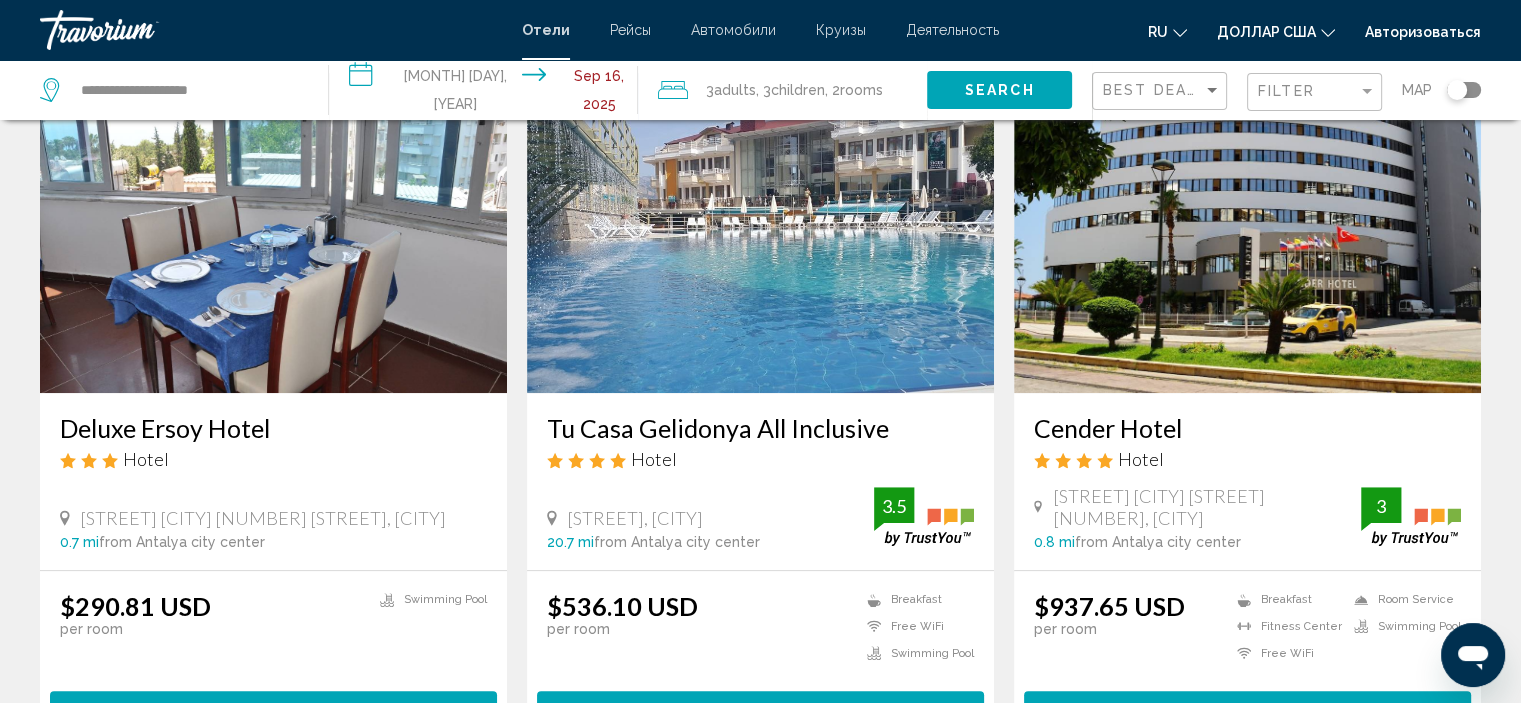 scroll, scrollTop: 900, scrollLeft: 0, axis: vertical 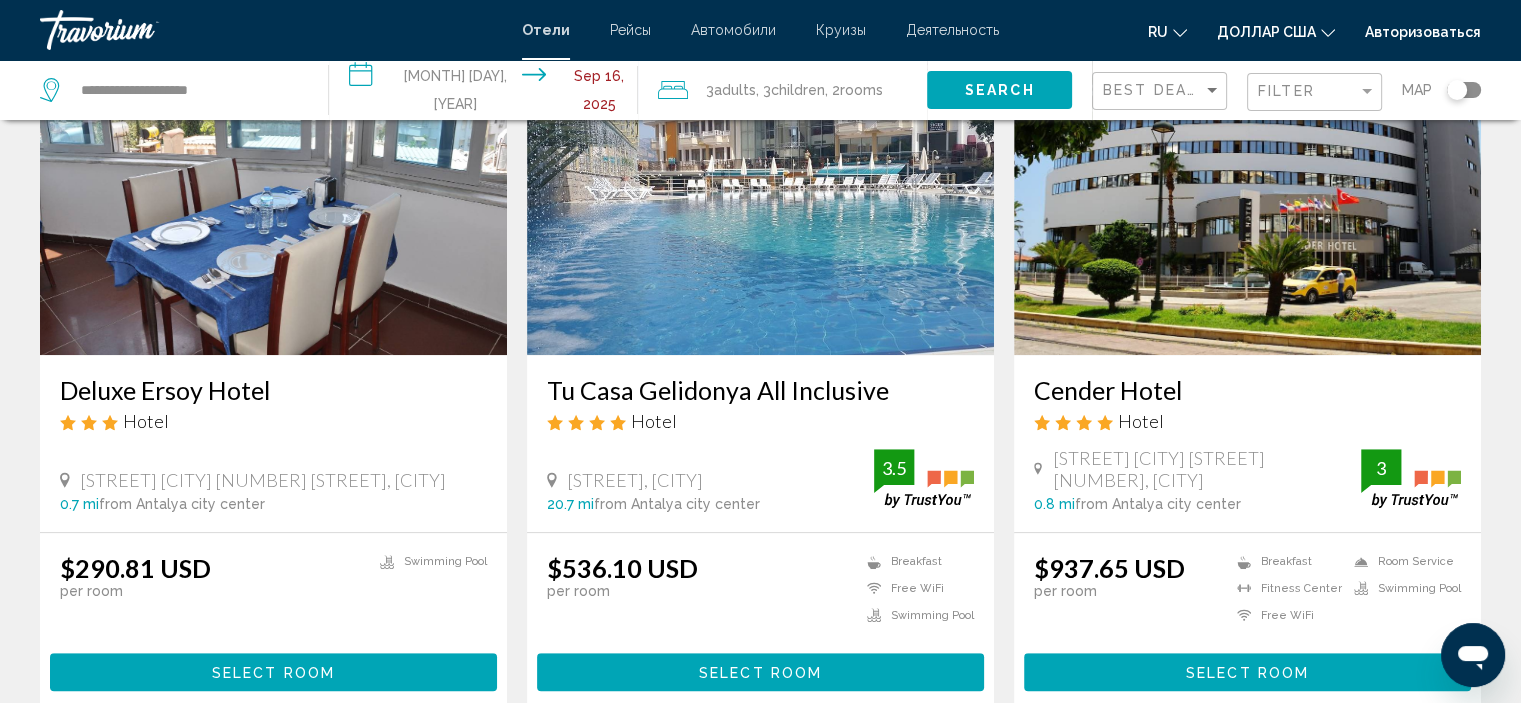 click at bounding box center (760, 195) 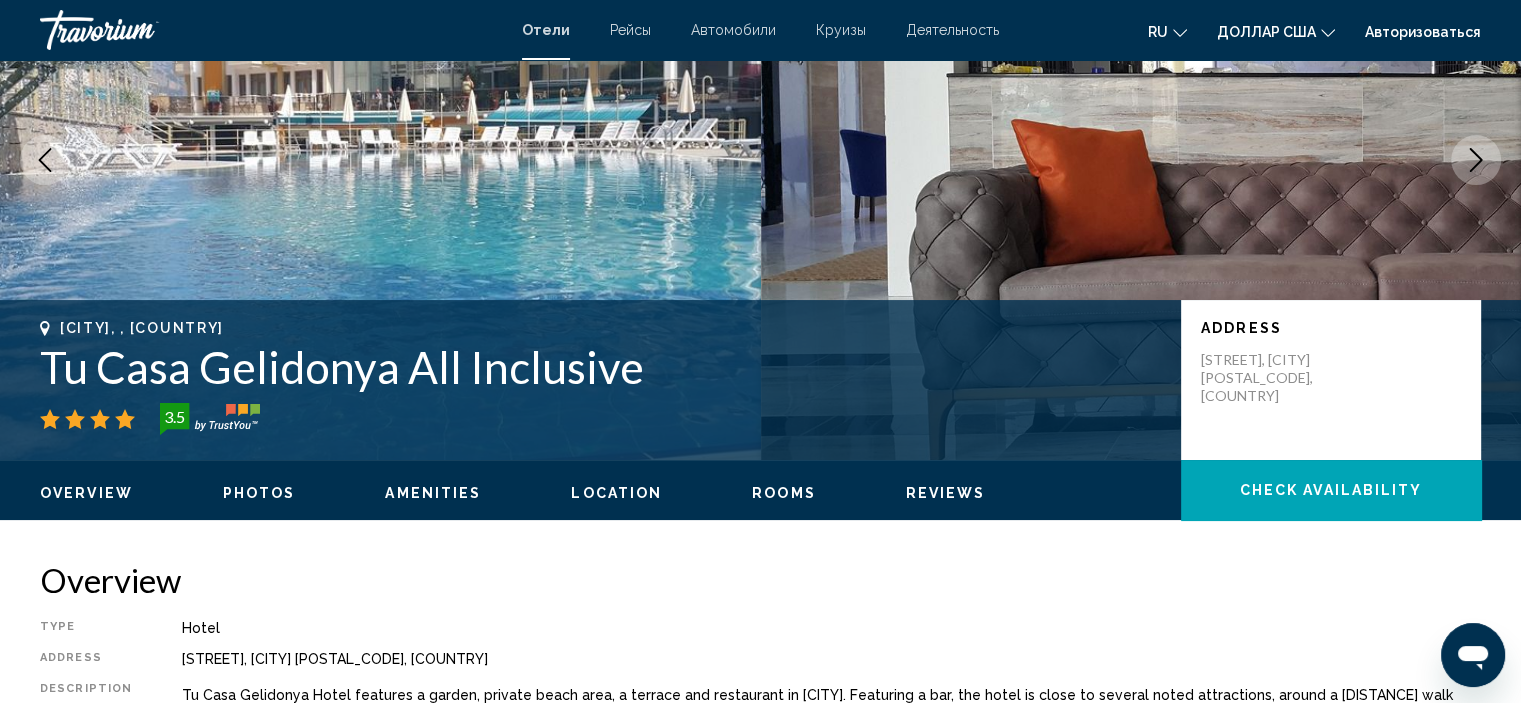scroll, scrollTop: 0, scrollLeft: 0, axis: both 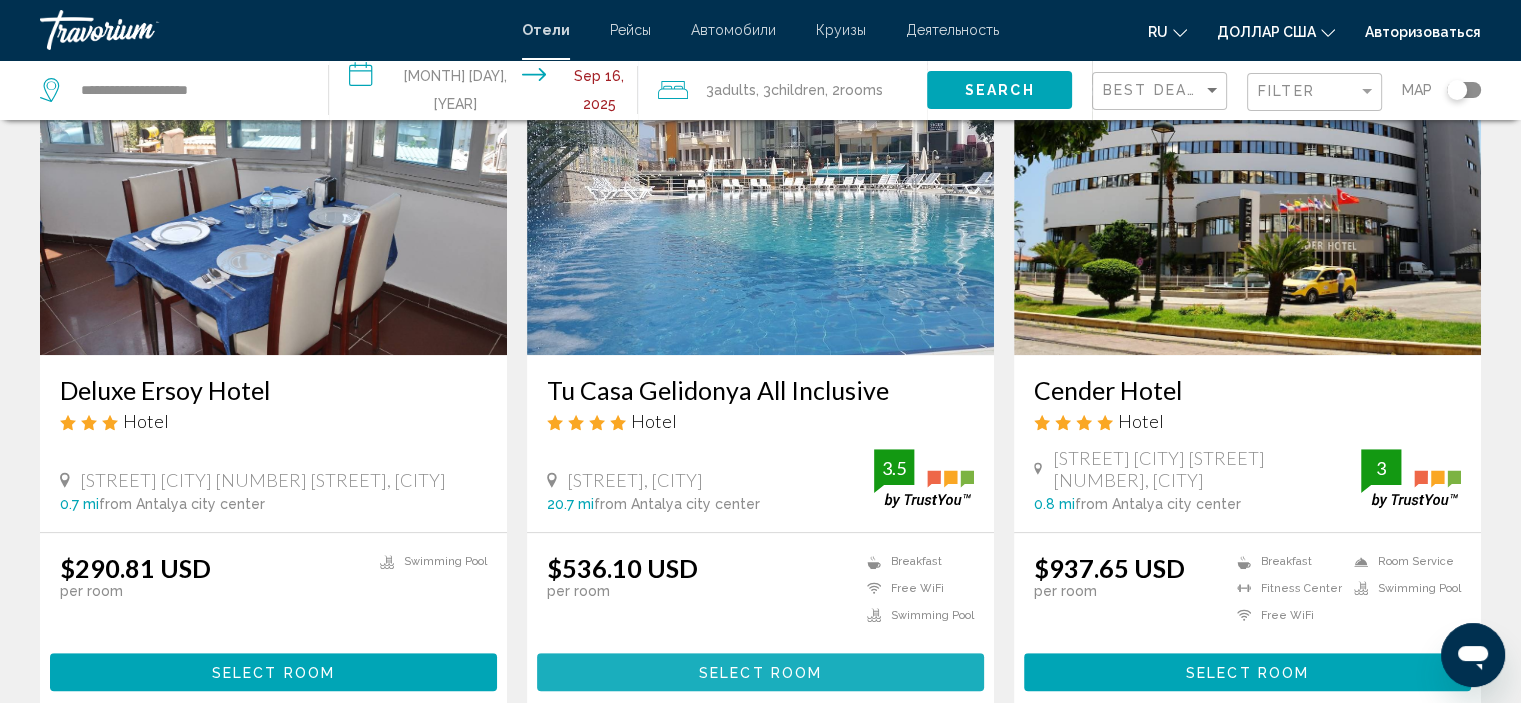 click on "Select Room" at bounding box center [760, 673] 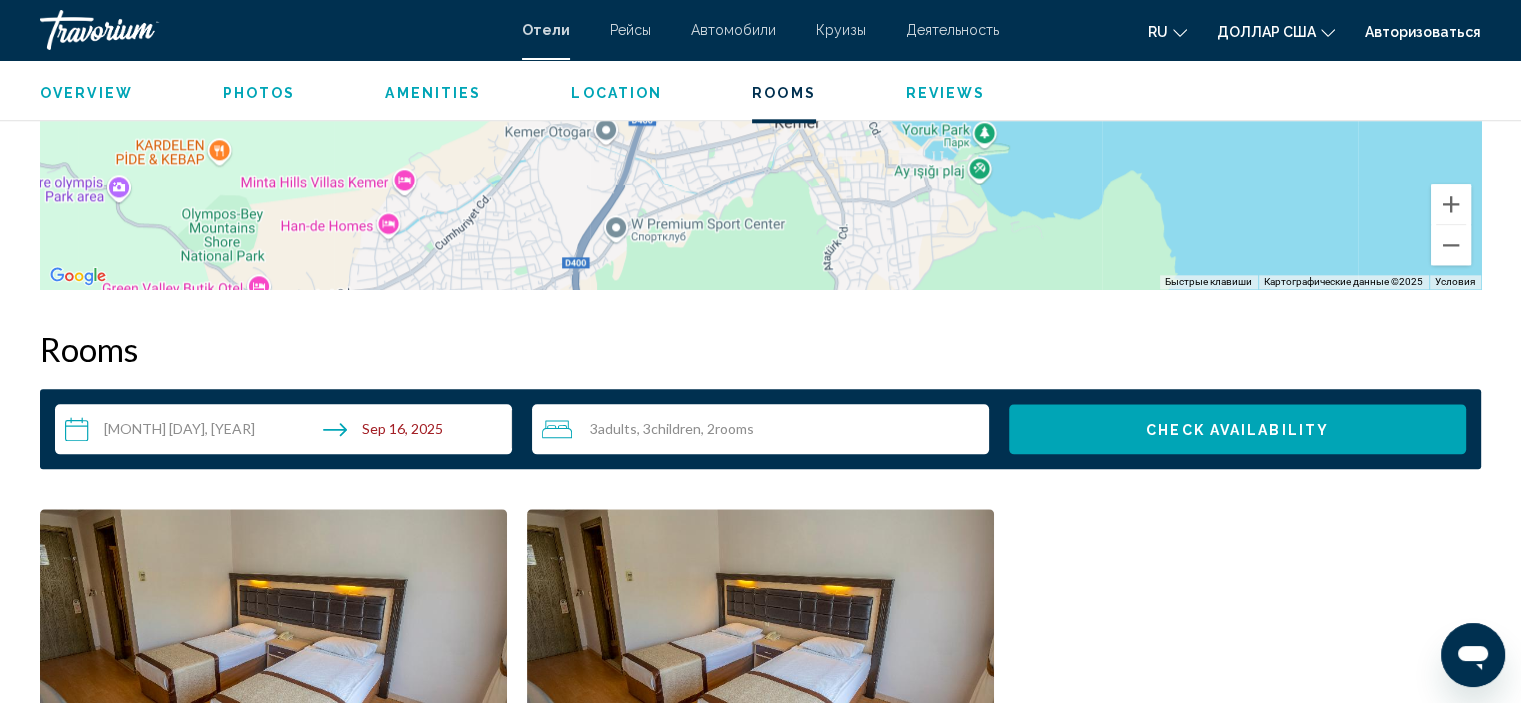 scroll, scrollTop: 2008, scrollLeft: 0, axis: vertical 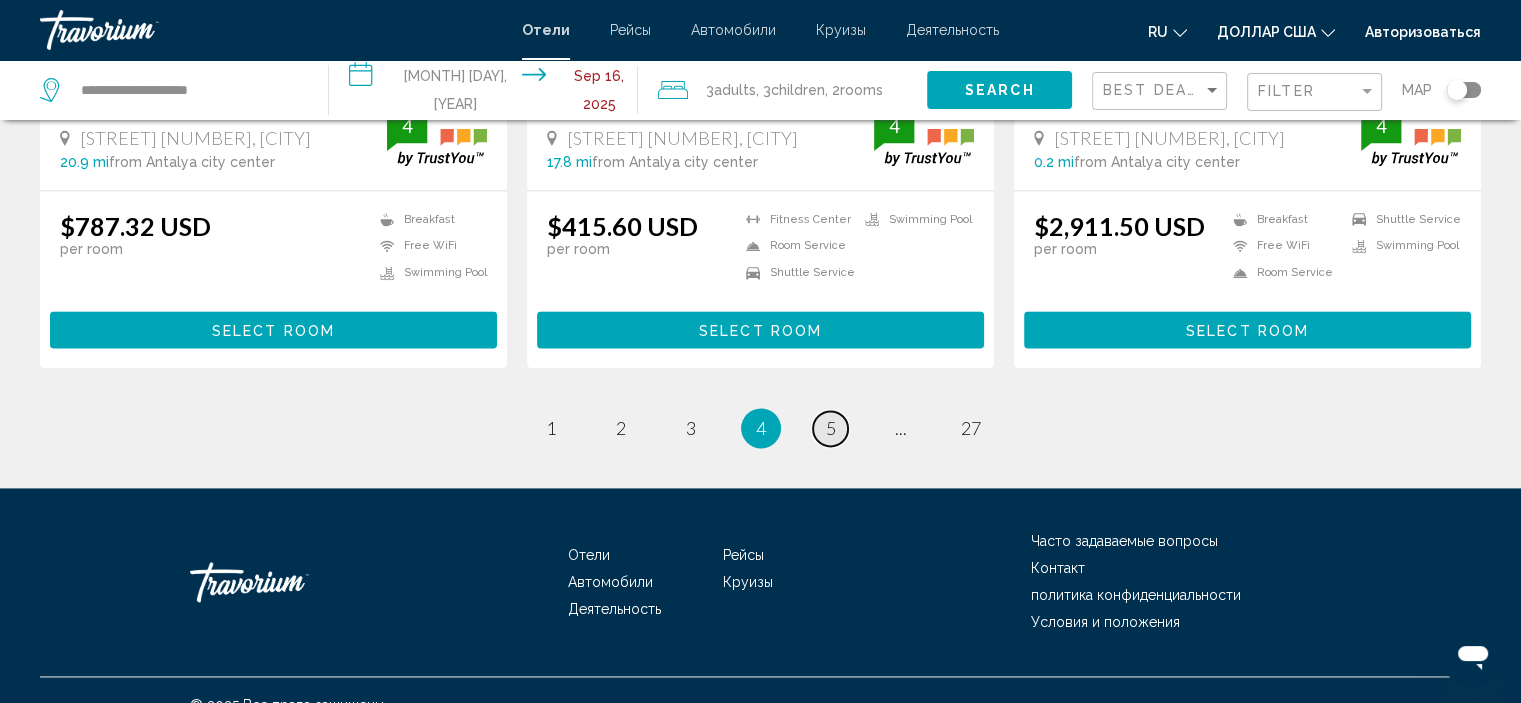 click on "5" at bounding box center (831, 428) 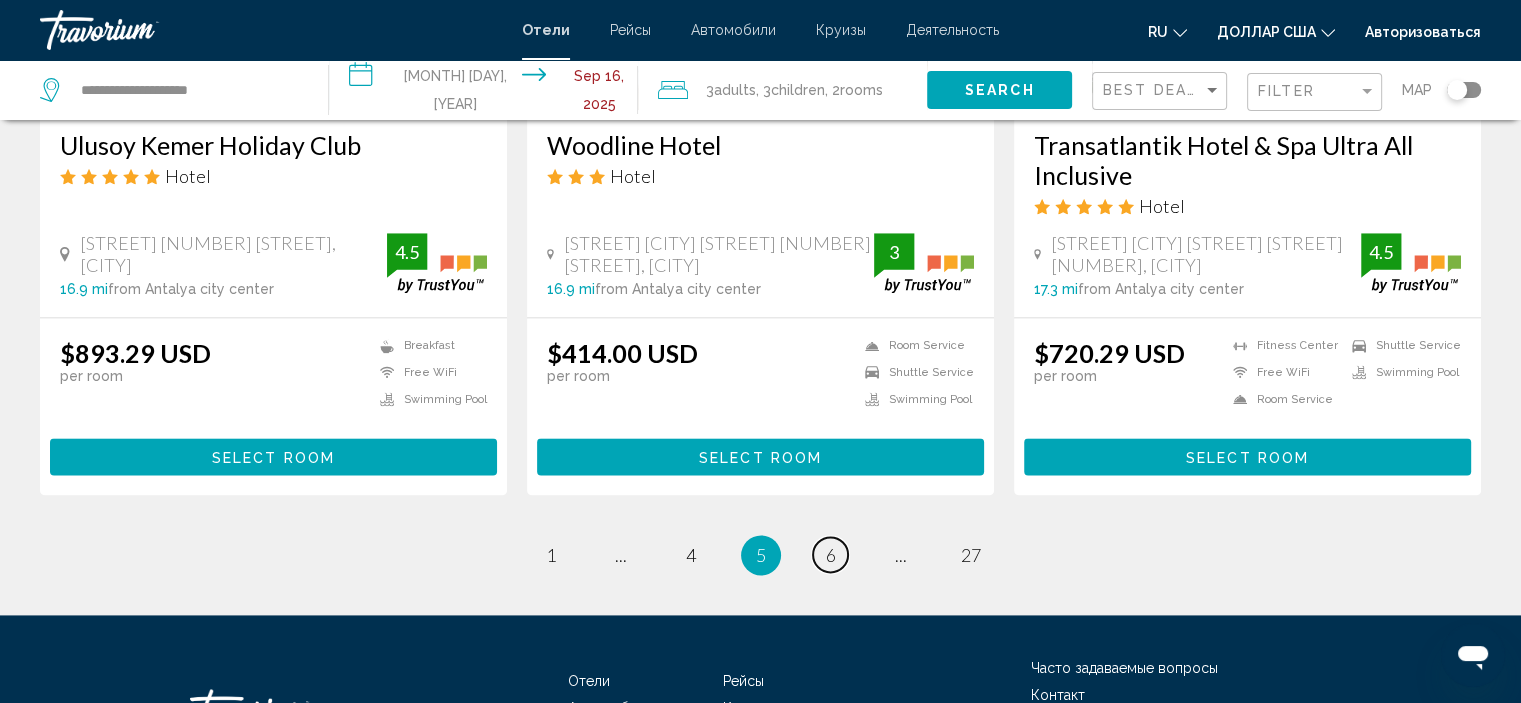 scroll, scrollTop: 2700, scrollLeft: 0, axis: vertical 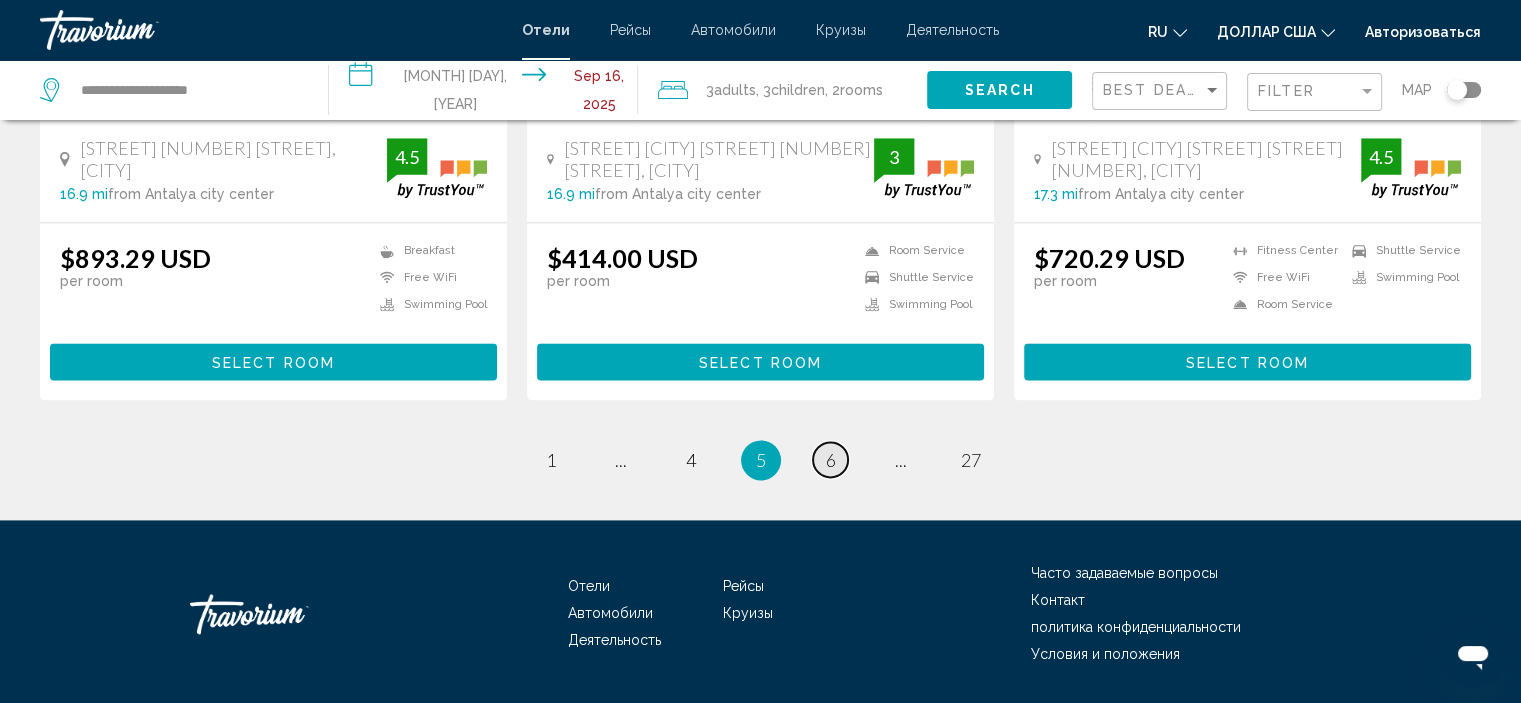 click on "6" at bounding box center (831, 460) 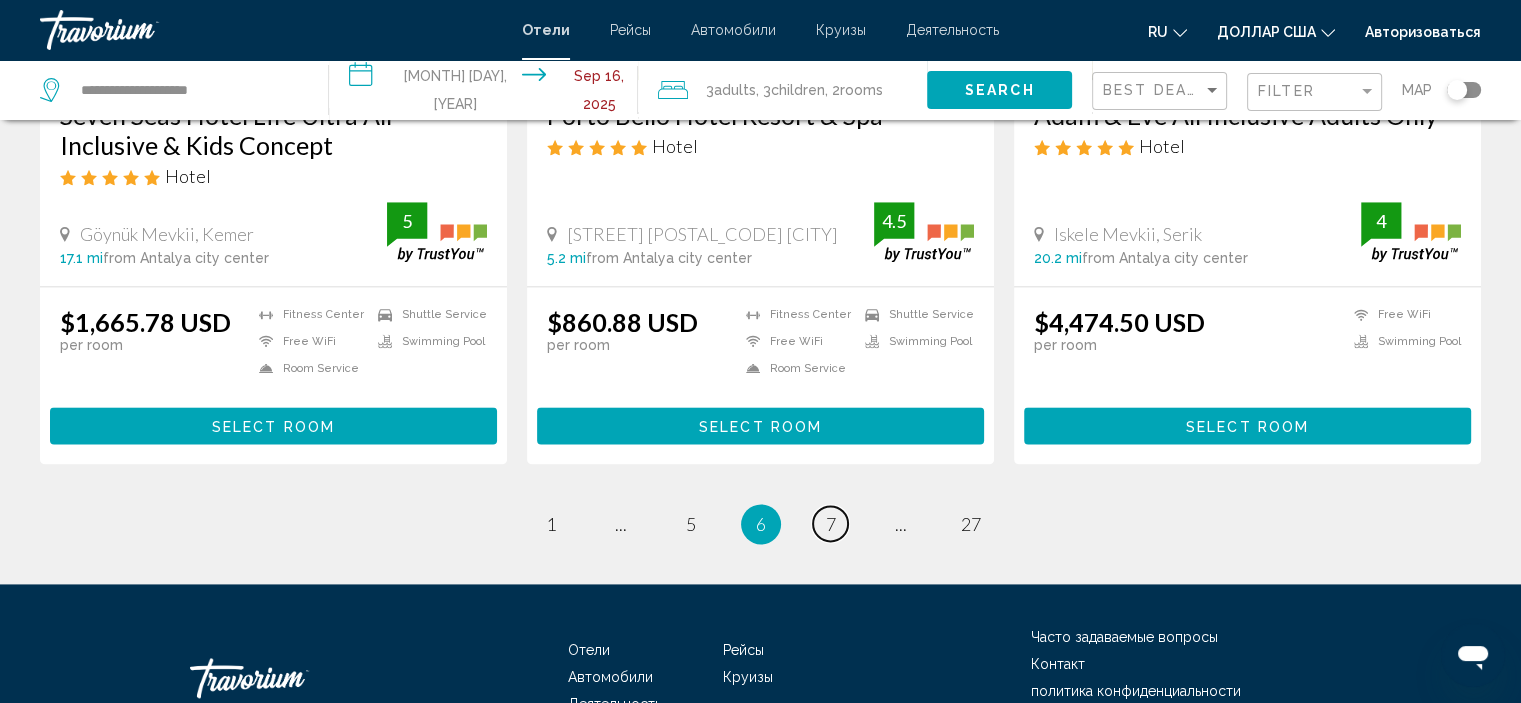 scroll, scrollTop: 2700, scrollLeft: 0, axis: vertical 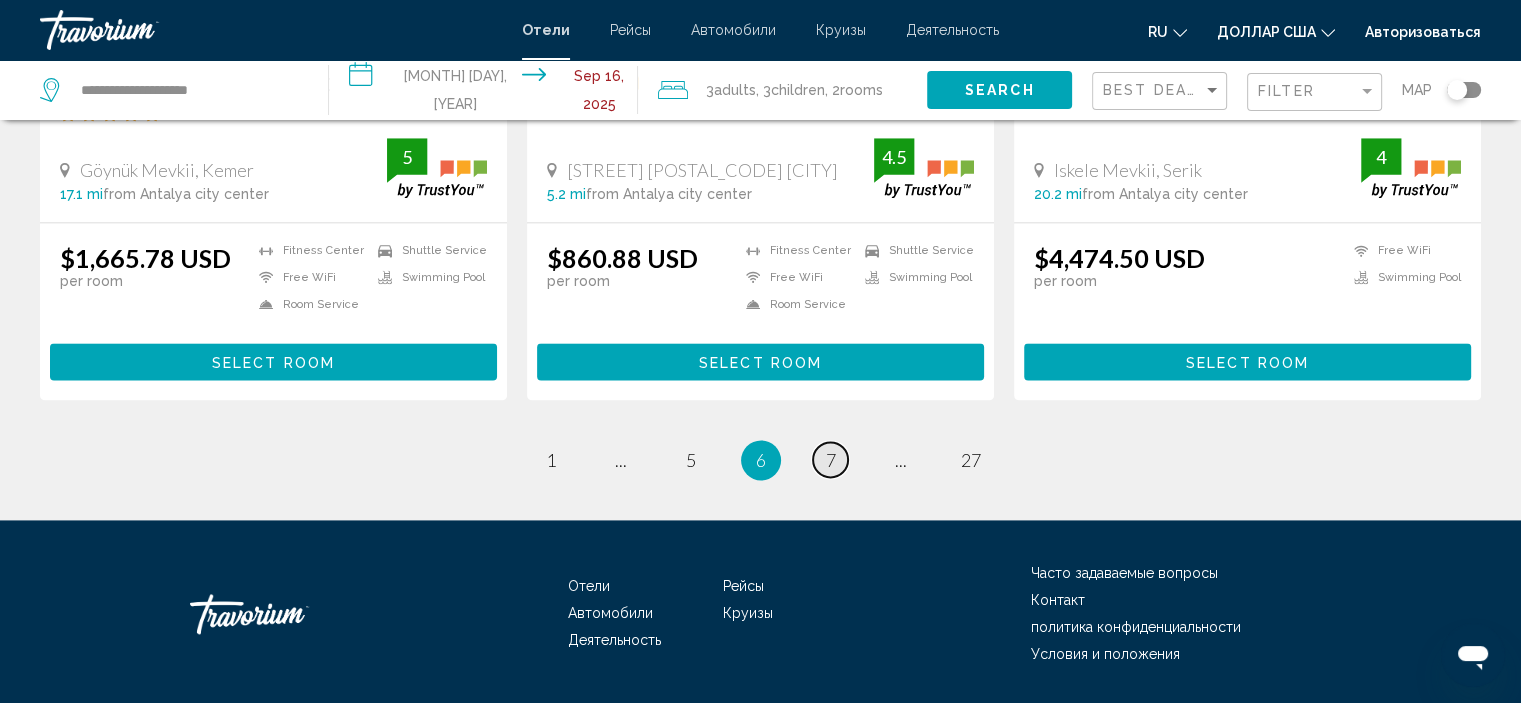 click on "7" at bounding box center (831, 460) 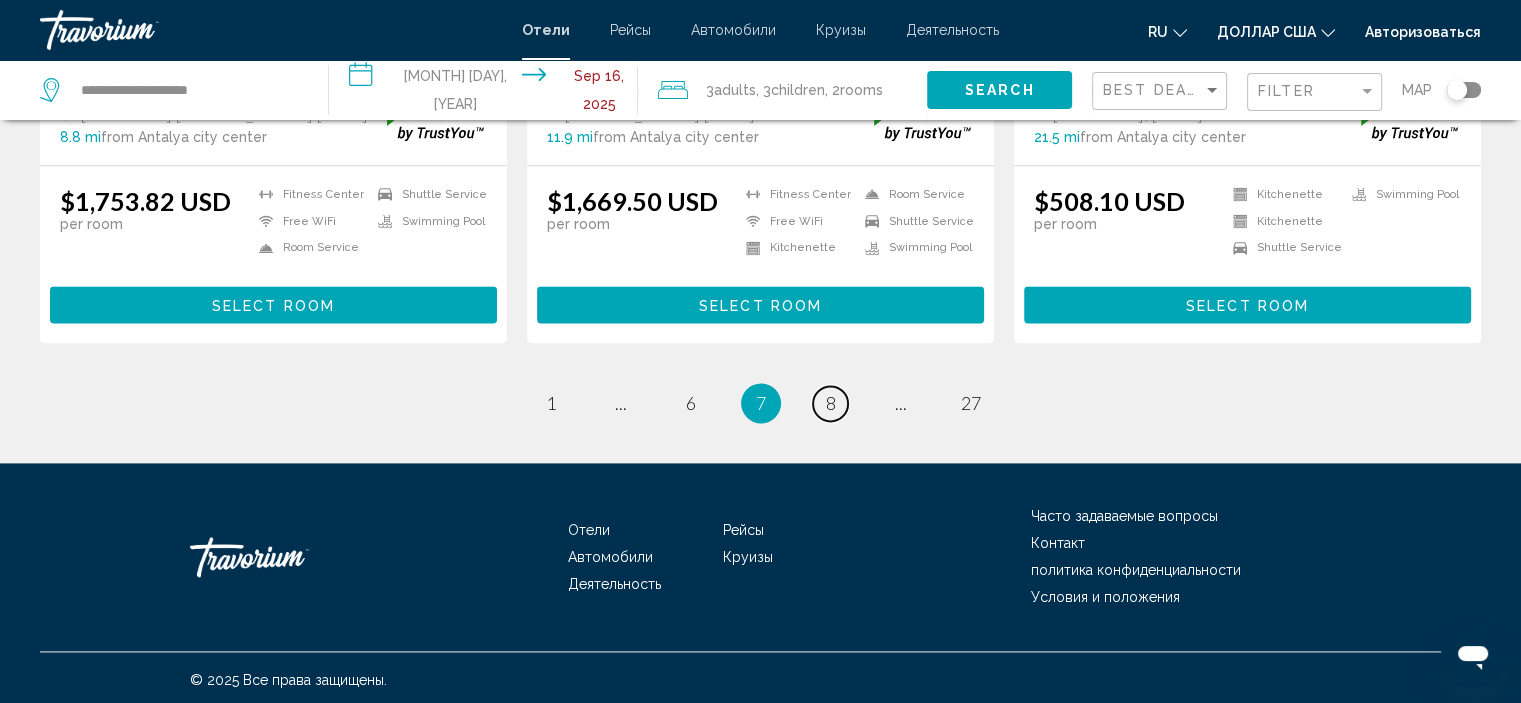 scroll, scrollTop: 2669, scrollLeft: 0, axis: vertical 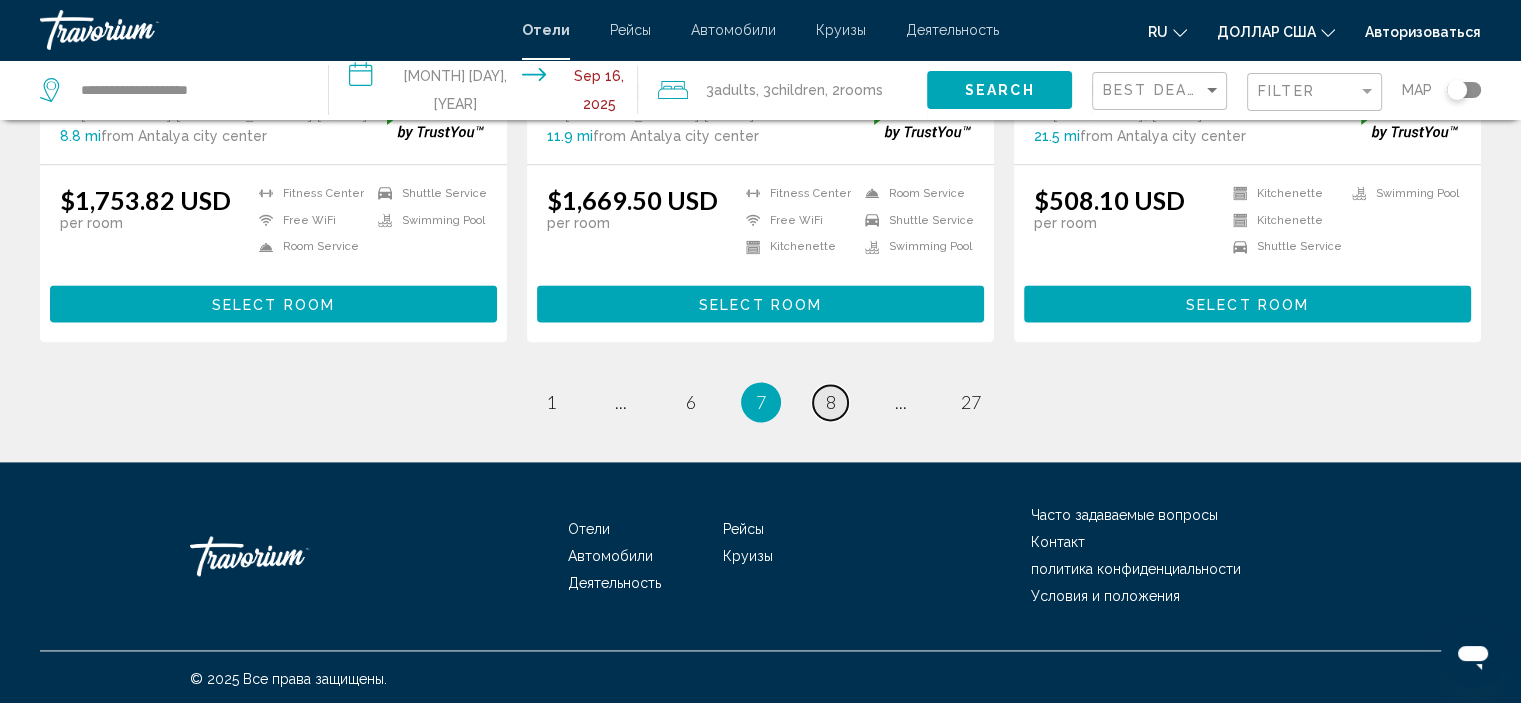 click on "page  8" at bounding box center (830, 402) 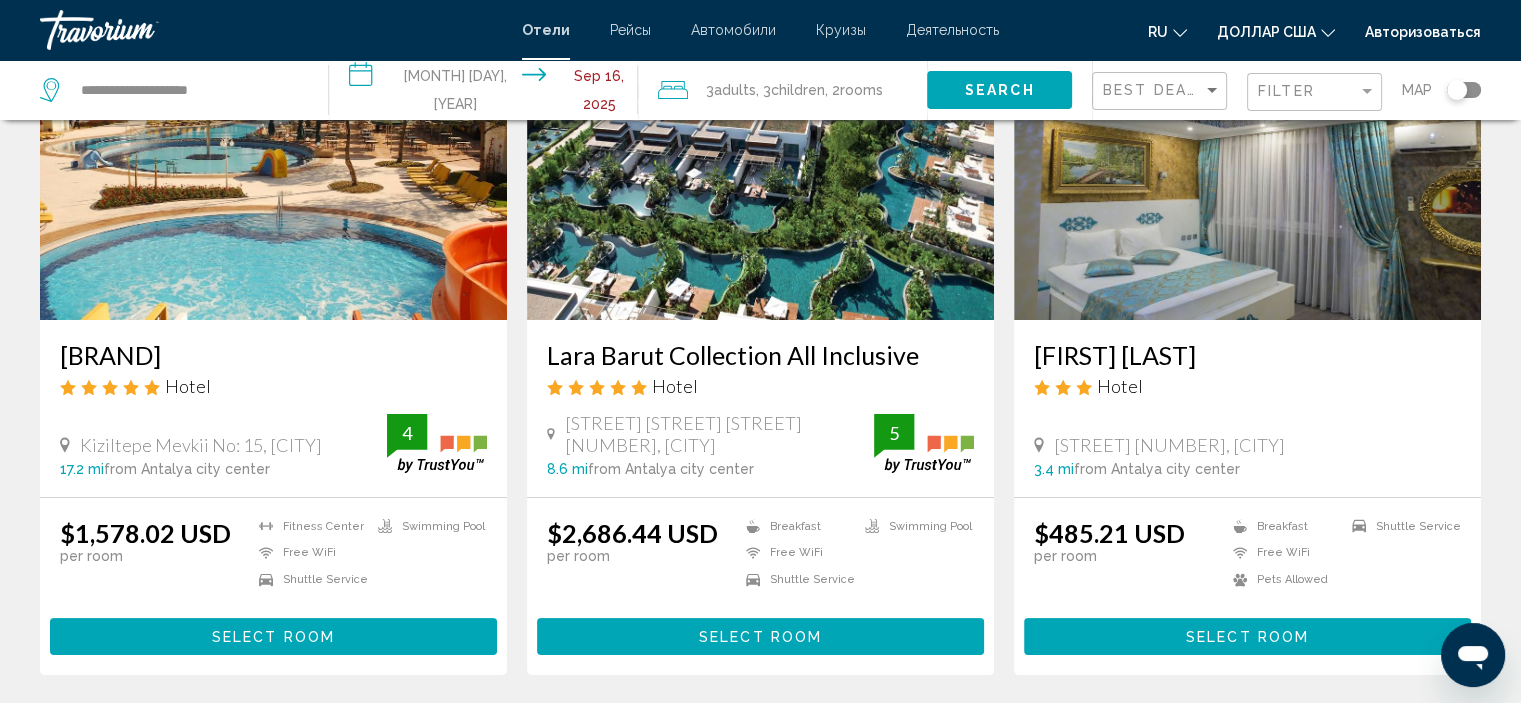 scroll, scrollTop: 200, scrollLeft: 0, axis: vertical 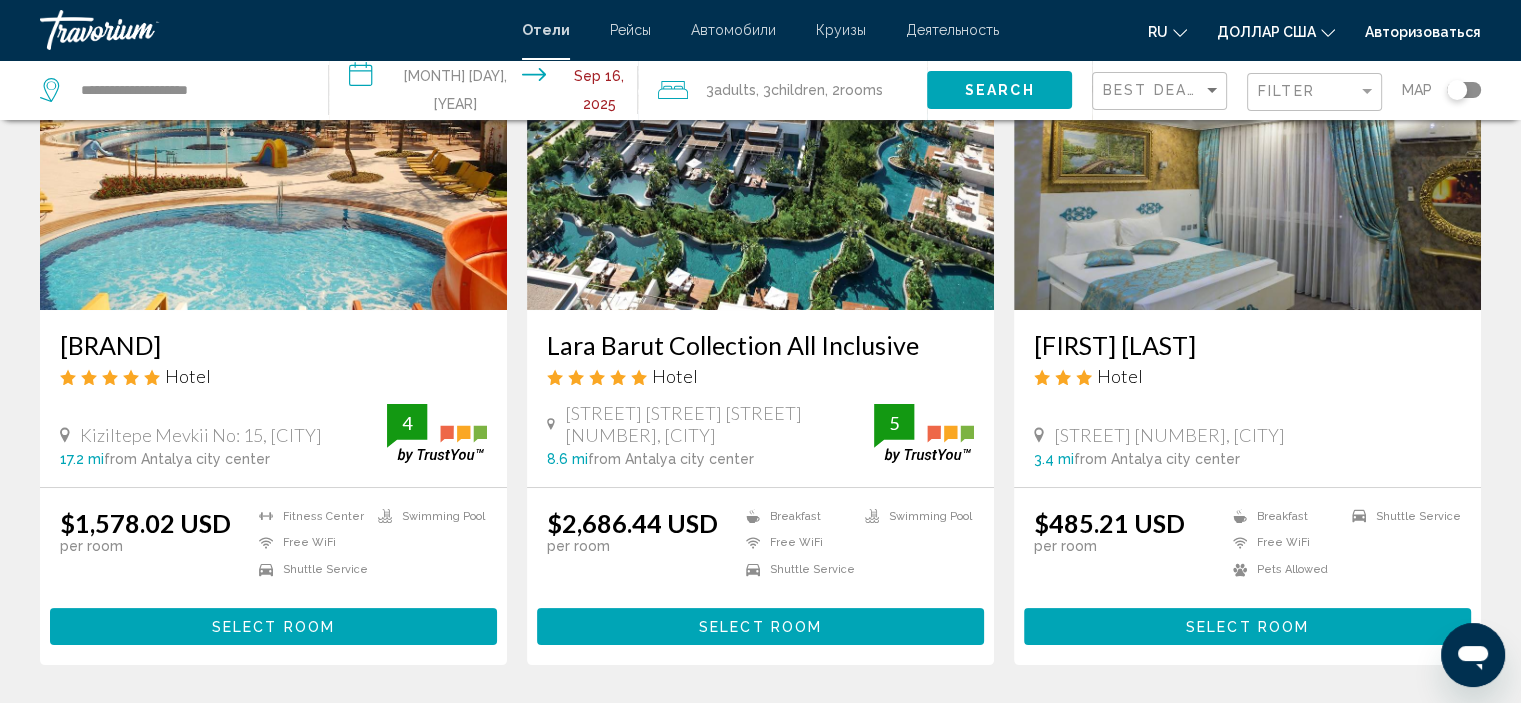 click on "[FIRST] [LAST]" at bounding box center (1247, 345) 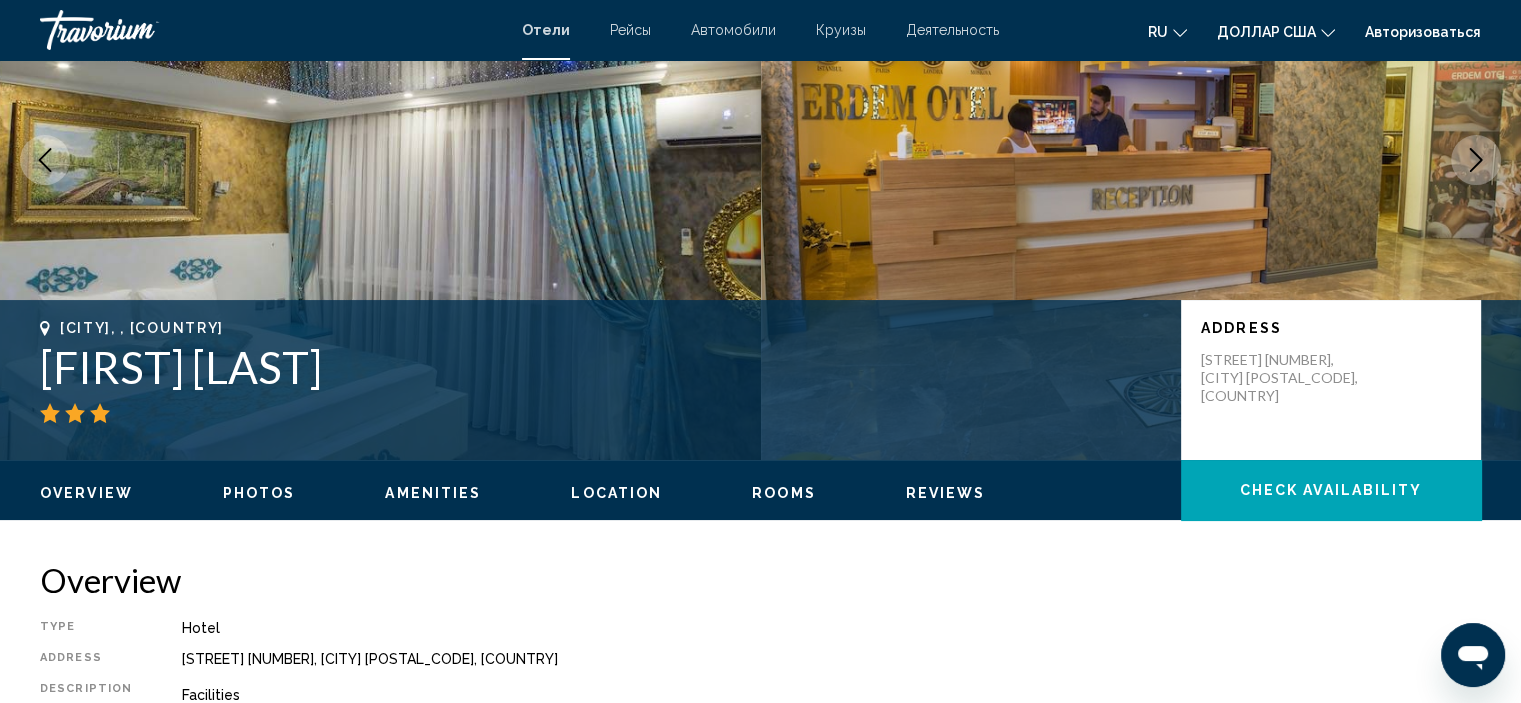 scroll, scrollTop: 208, scrollLeft: 0, axis: vertical 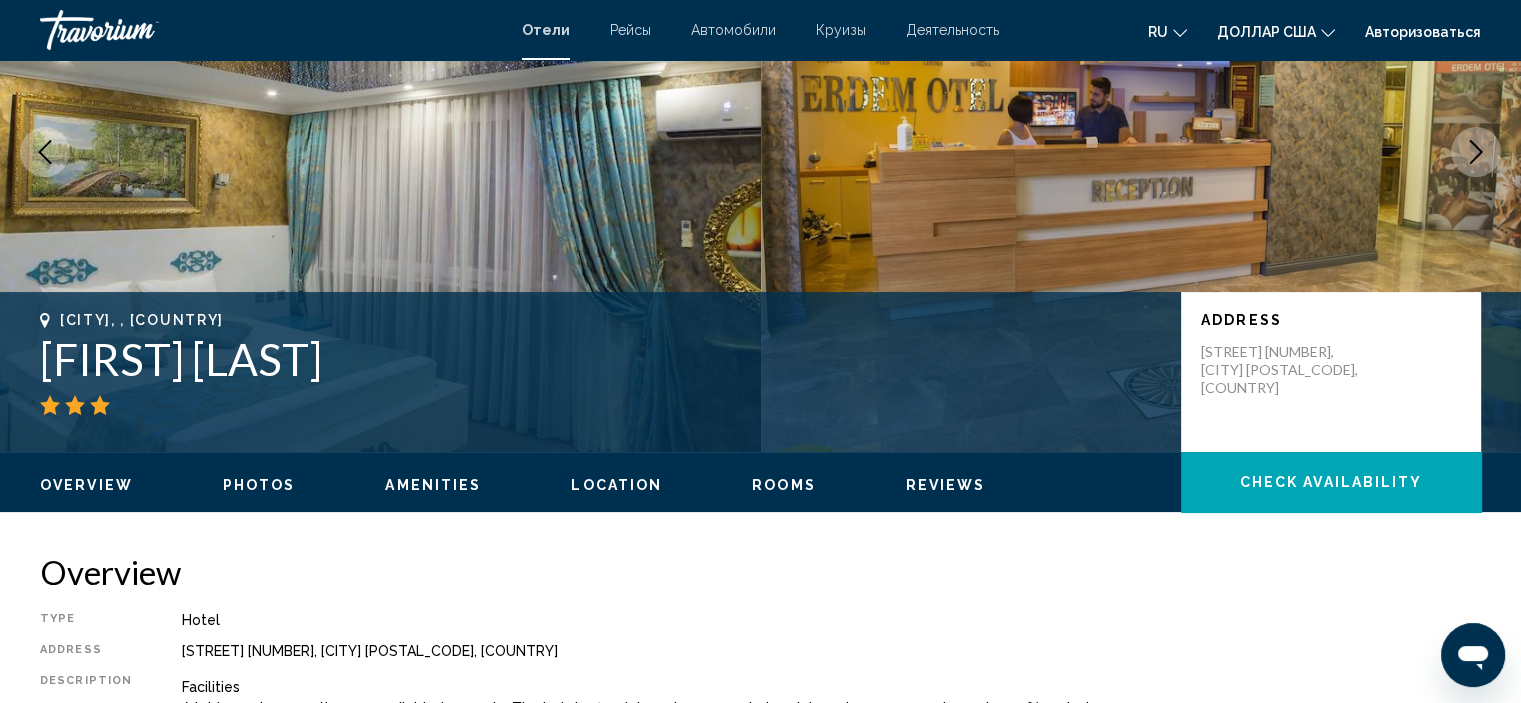 drag, startPoint x: 300, startPoint y: 363, endPoint x: 31, endPoint y: 339, distance: 270.0685 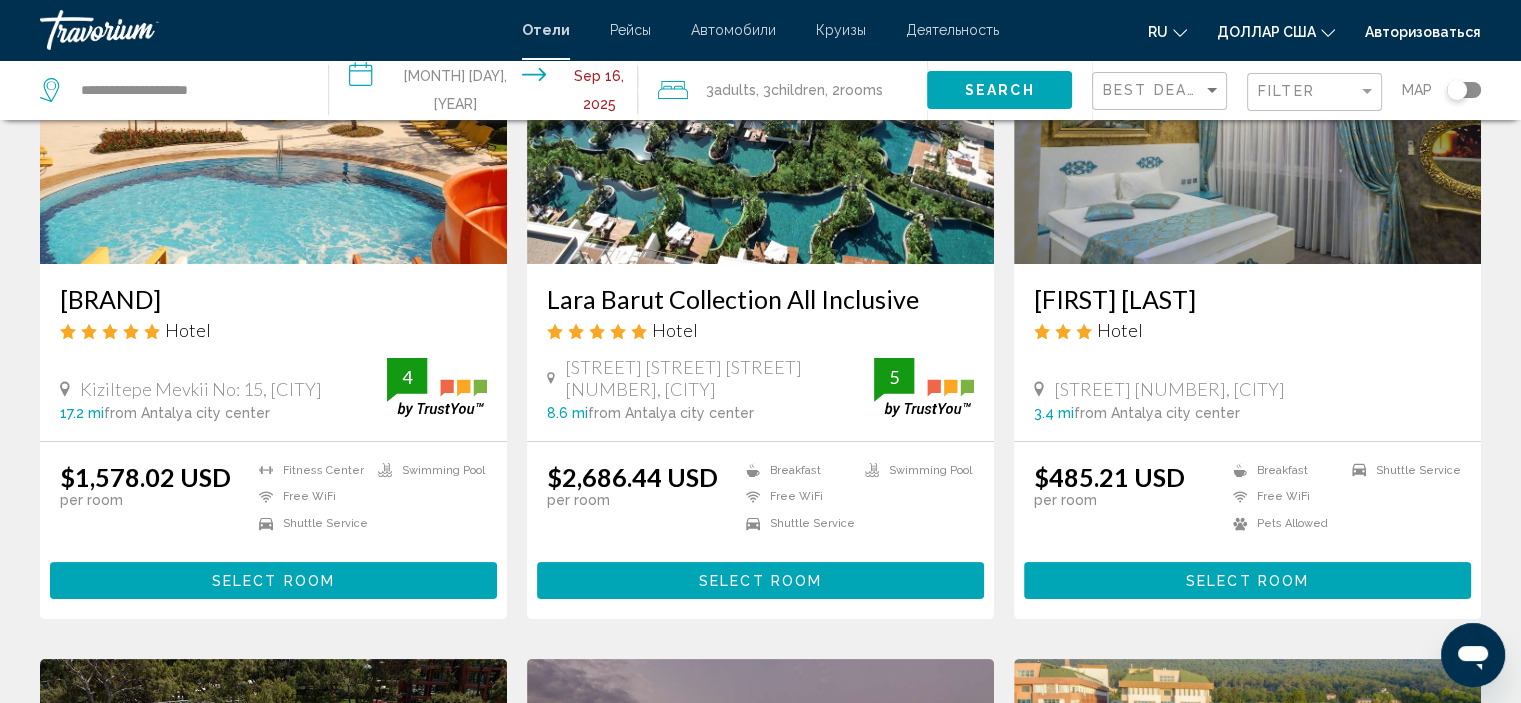 scroll, scrollTop: 300, scrollLeft: 0, axis: vertical 